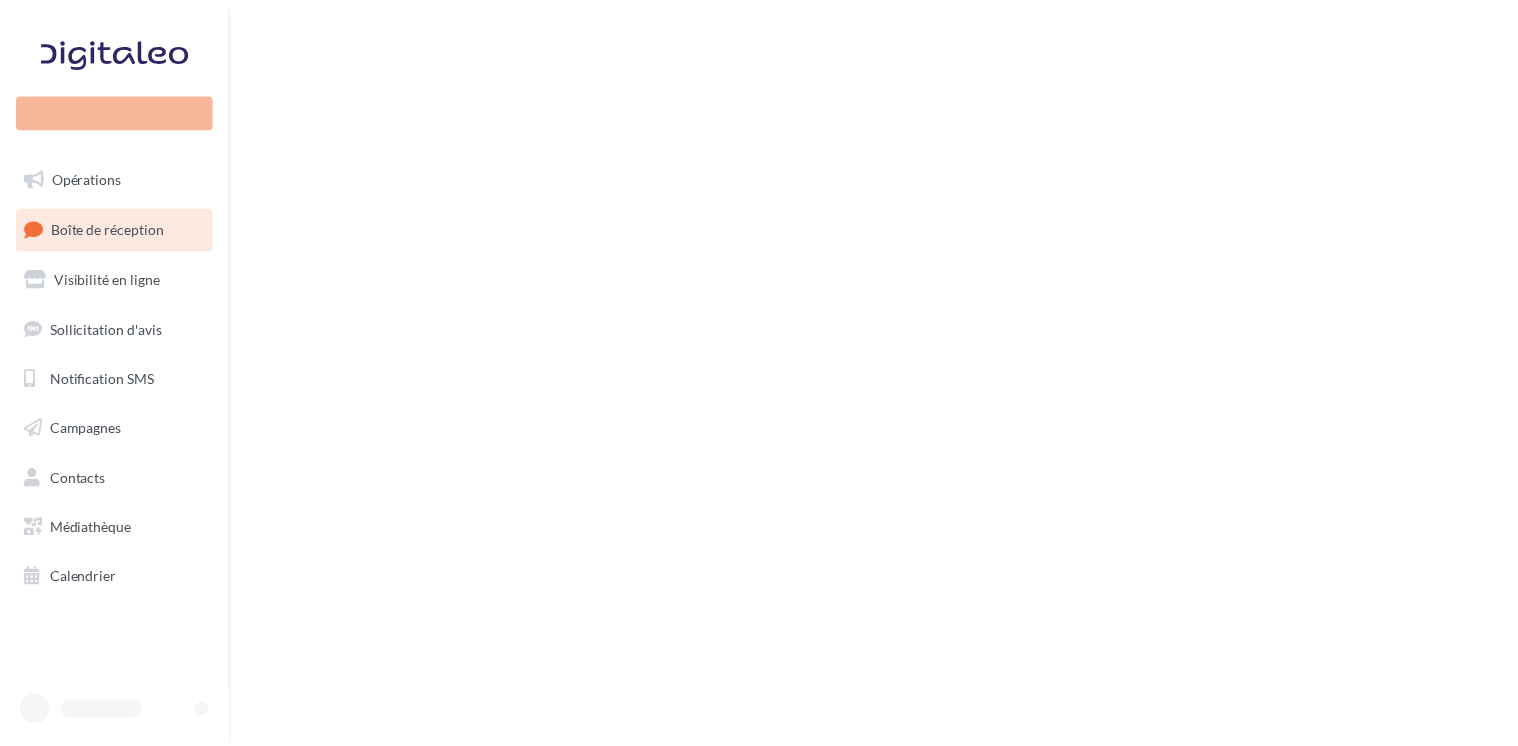 scroll, scrollTop: 0, scrollLeft: 0, axis: both 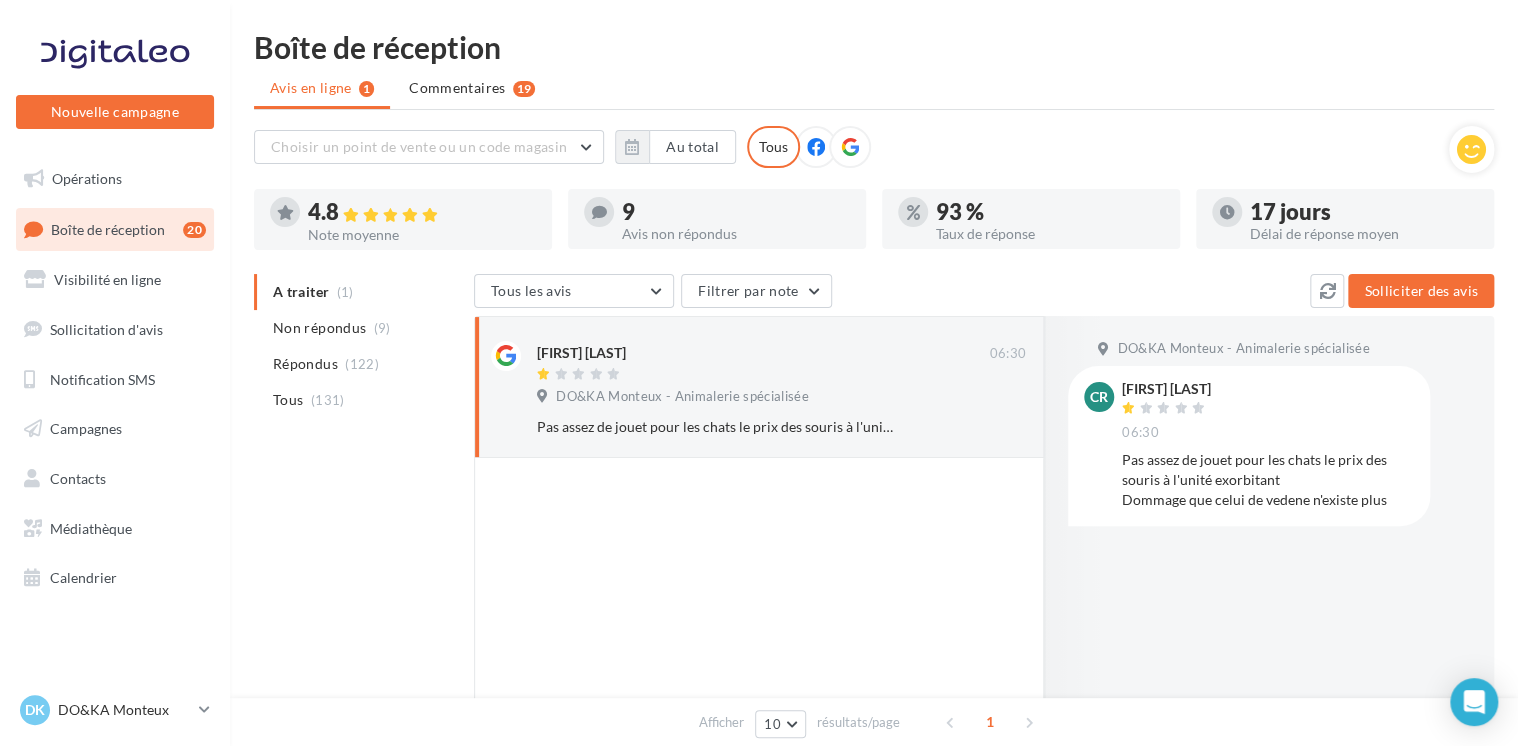 click on "A traiter
(1)
Non répondus
(9)
Répondus
(122)
Tous
(131)" at bounding box center (360, 346) 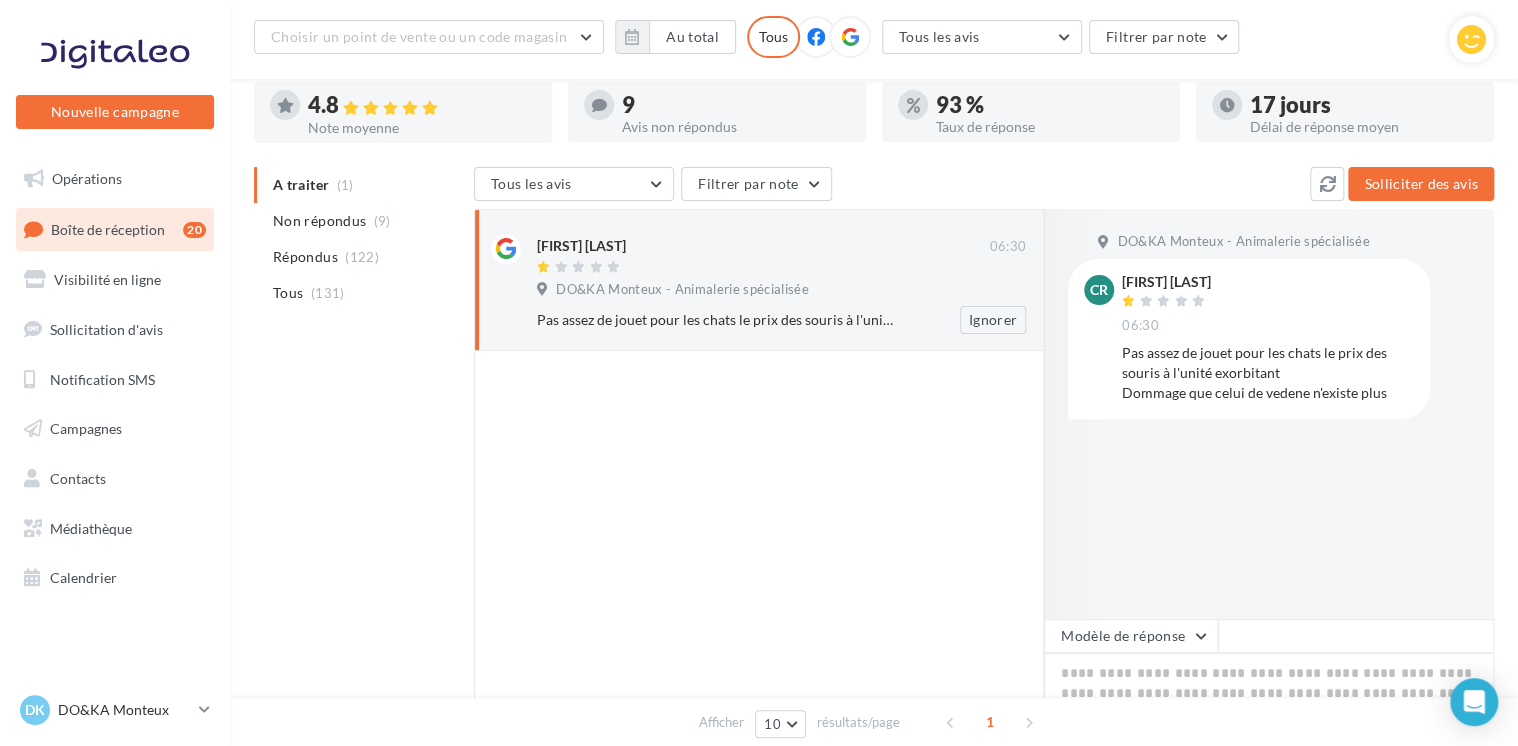 scroll, scrollTop: 0, scrollLeft: 0, axis: both 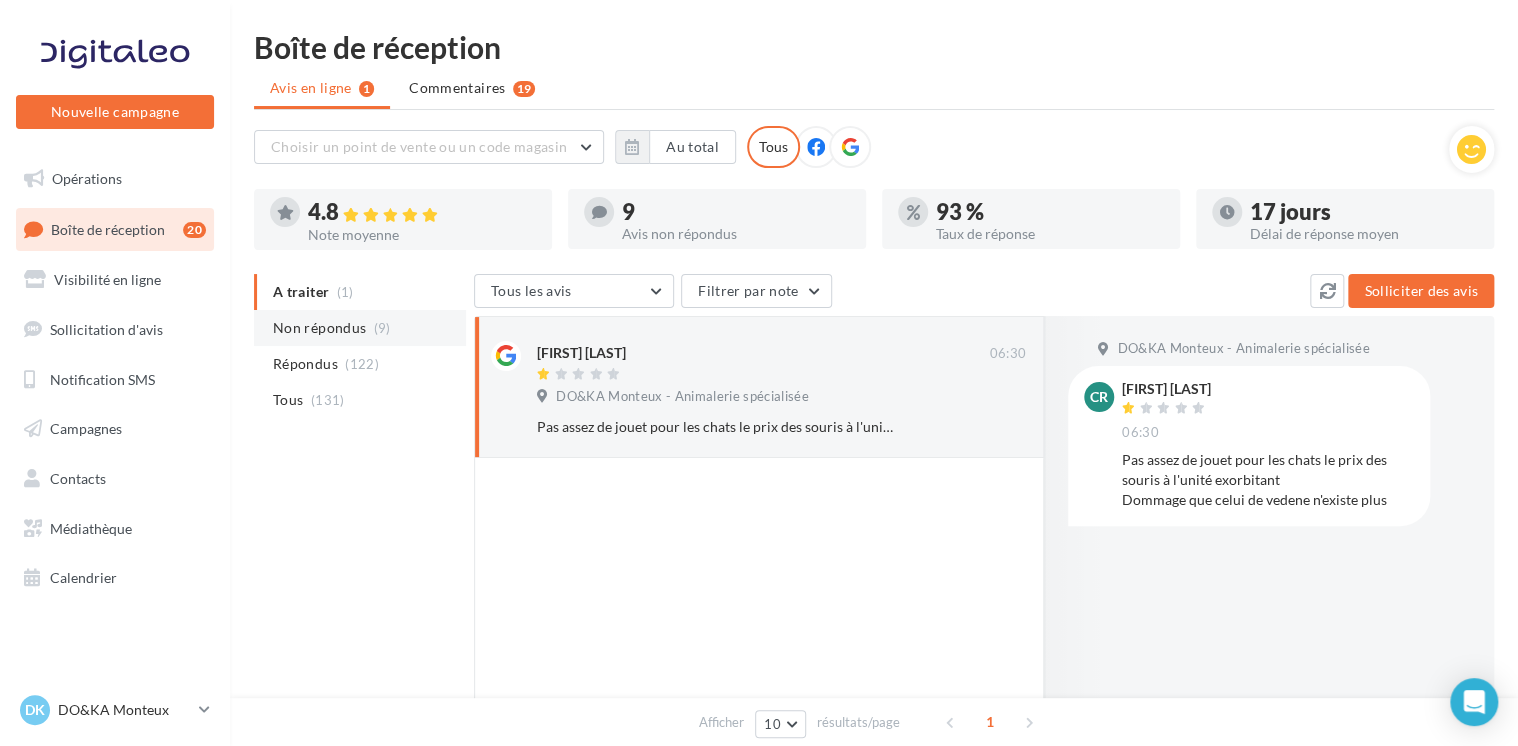 click on "Non répondus" at bounding box center [319, 328] 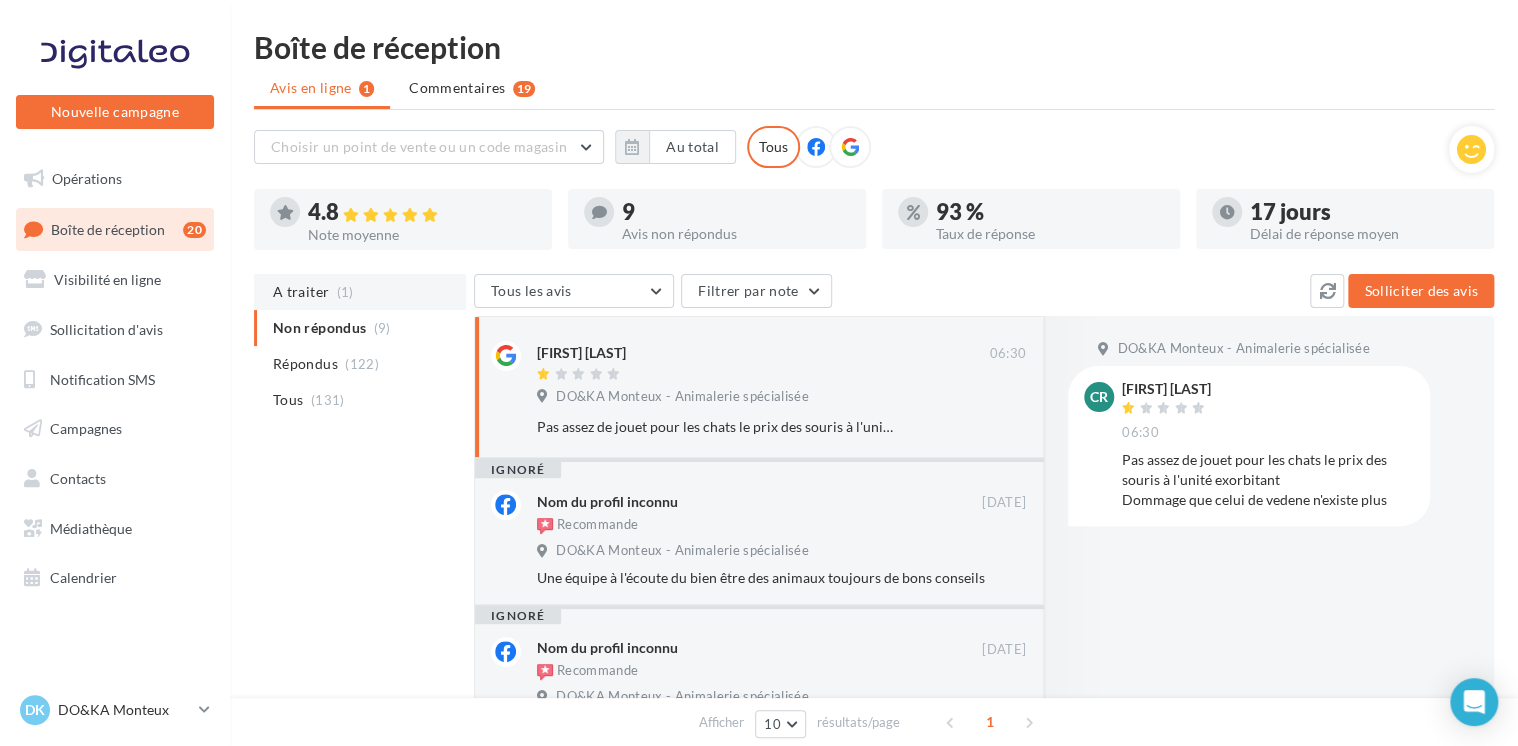 click on "A traiter" at bounding box center (301, 292) 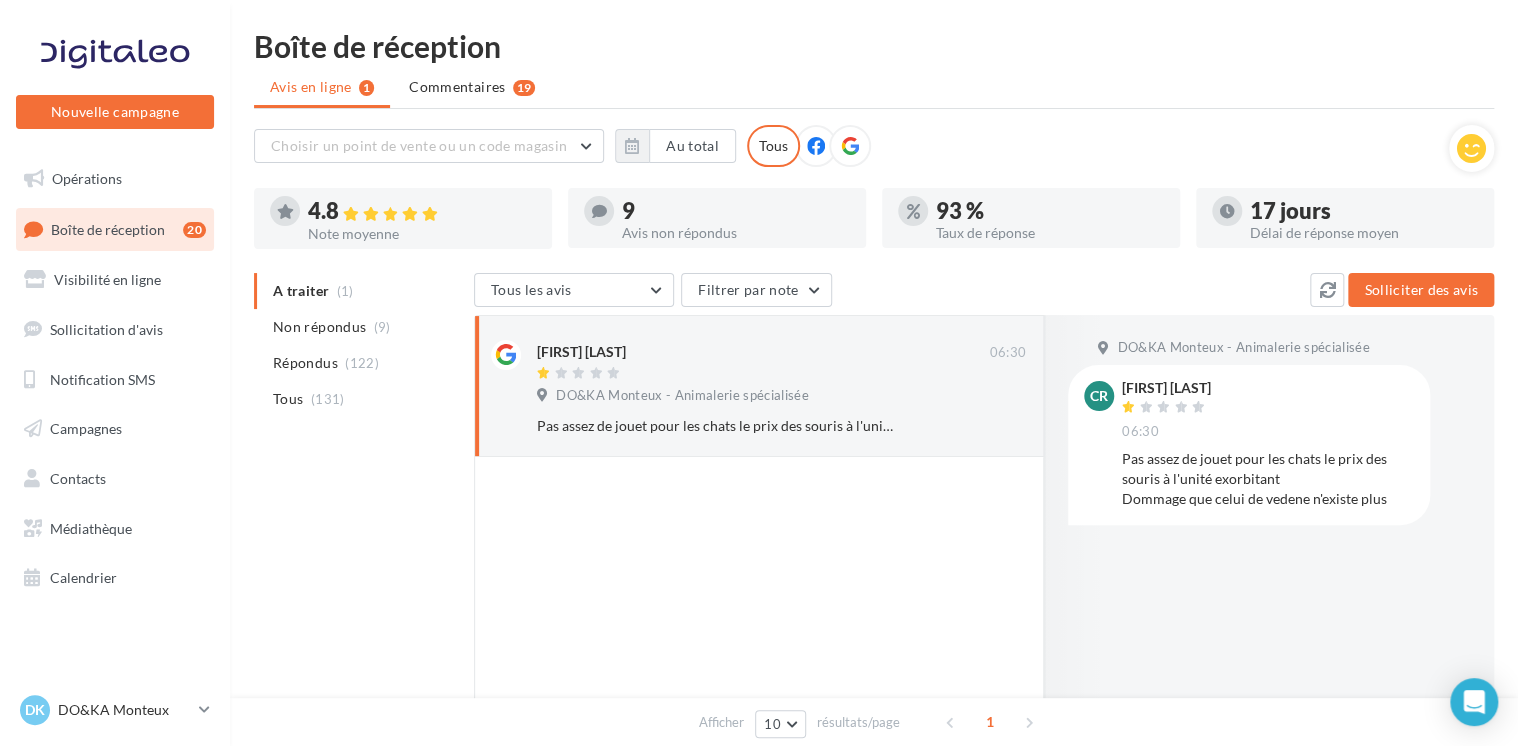 scroll, scrollTop: 0, scrollLeft: 0, axis: both 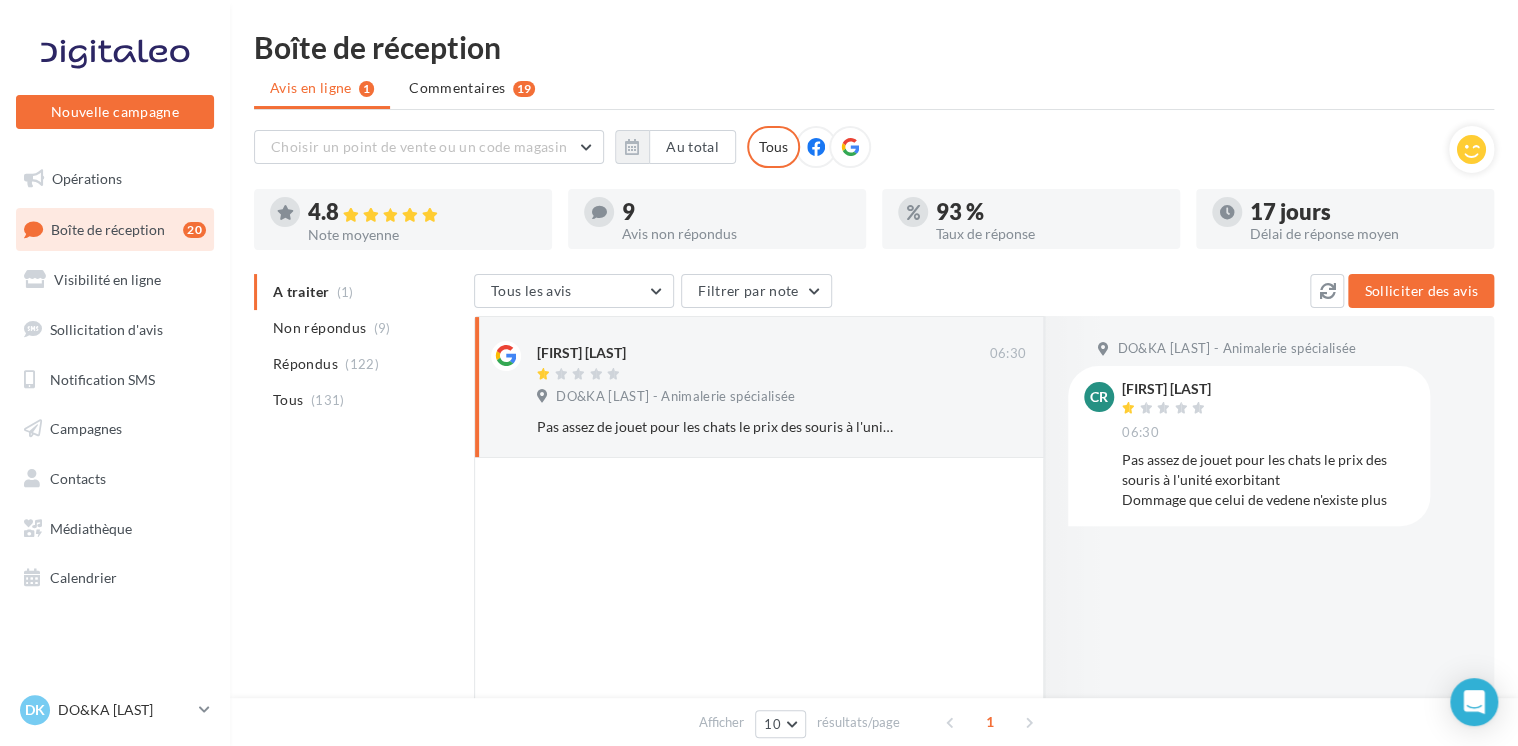 click on "Boîte de réception" at bounding box center (108, 228) 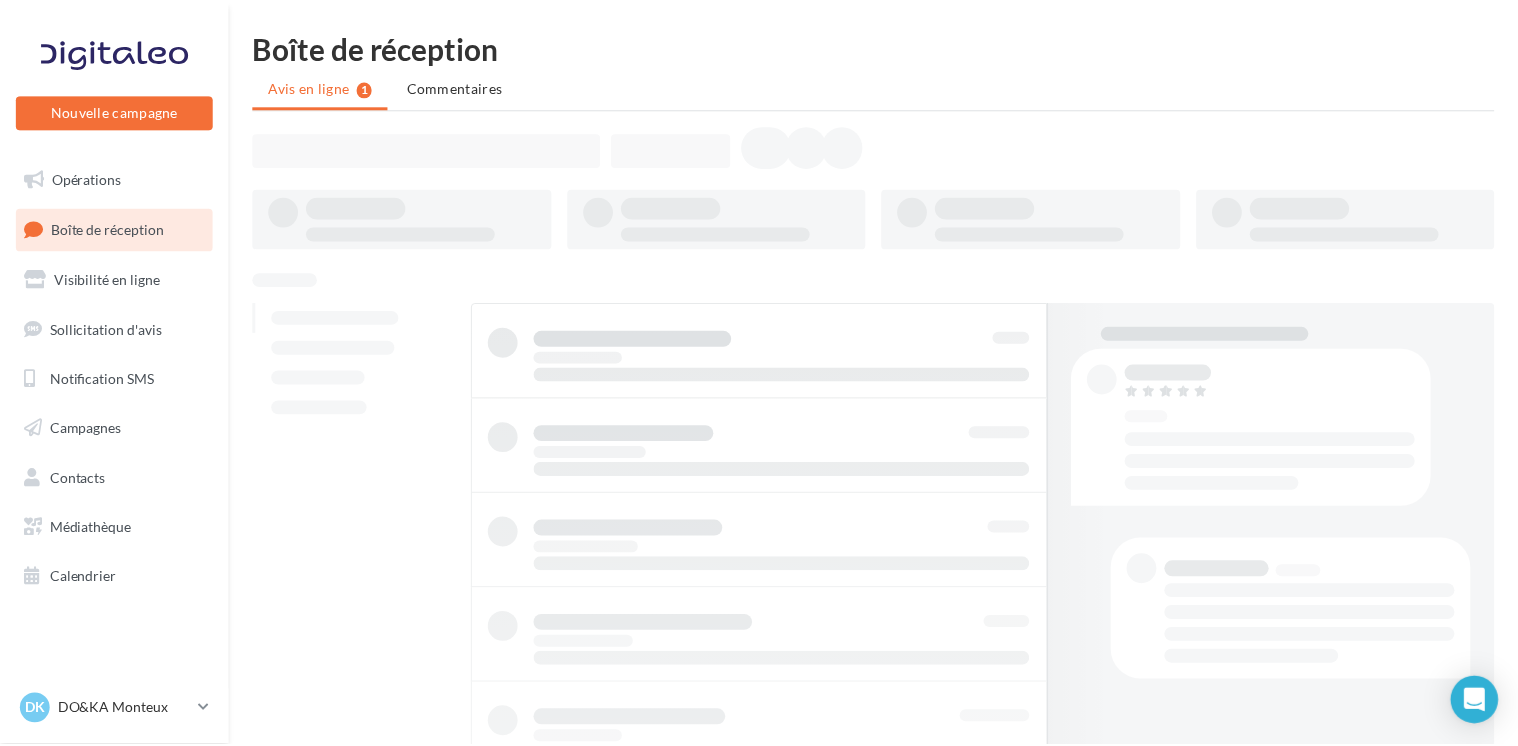 scroll, scrollTop: 0, scrollLeft: 0, axis: both 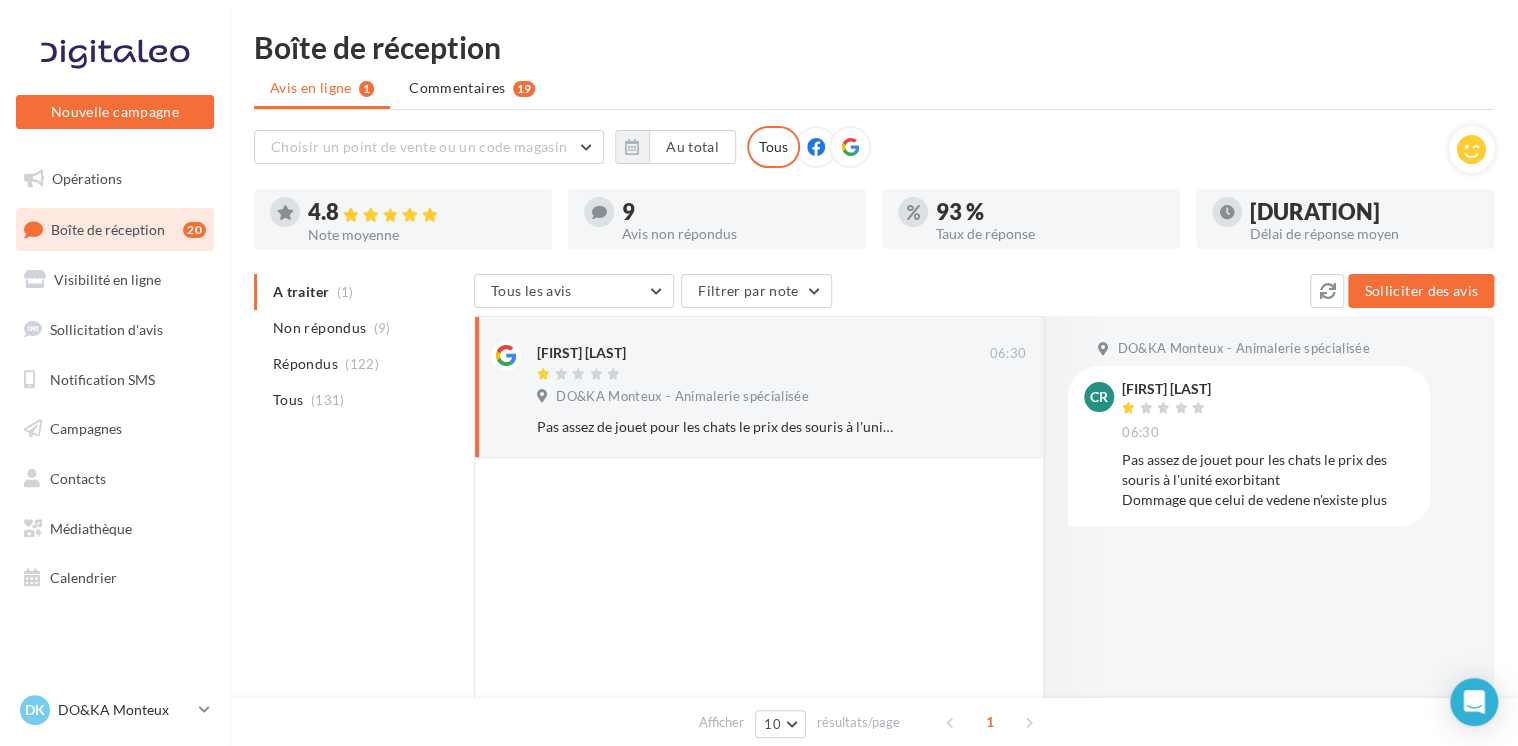 click on "9" at bounding box center (736, 212) 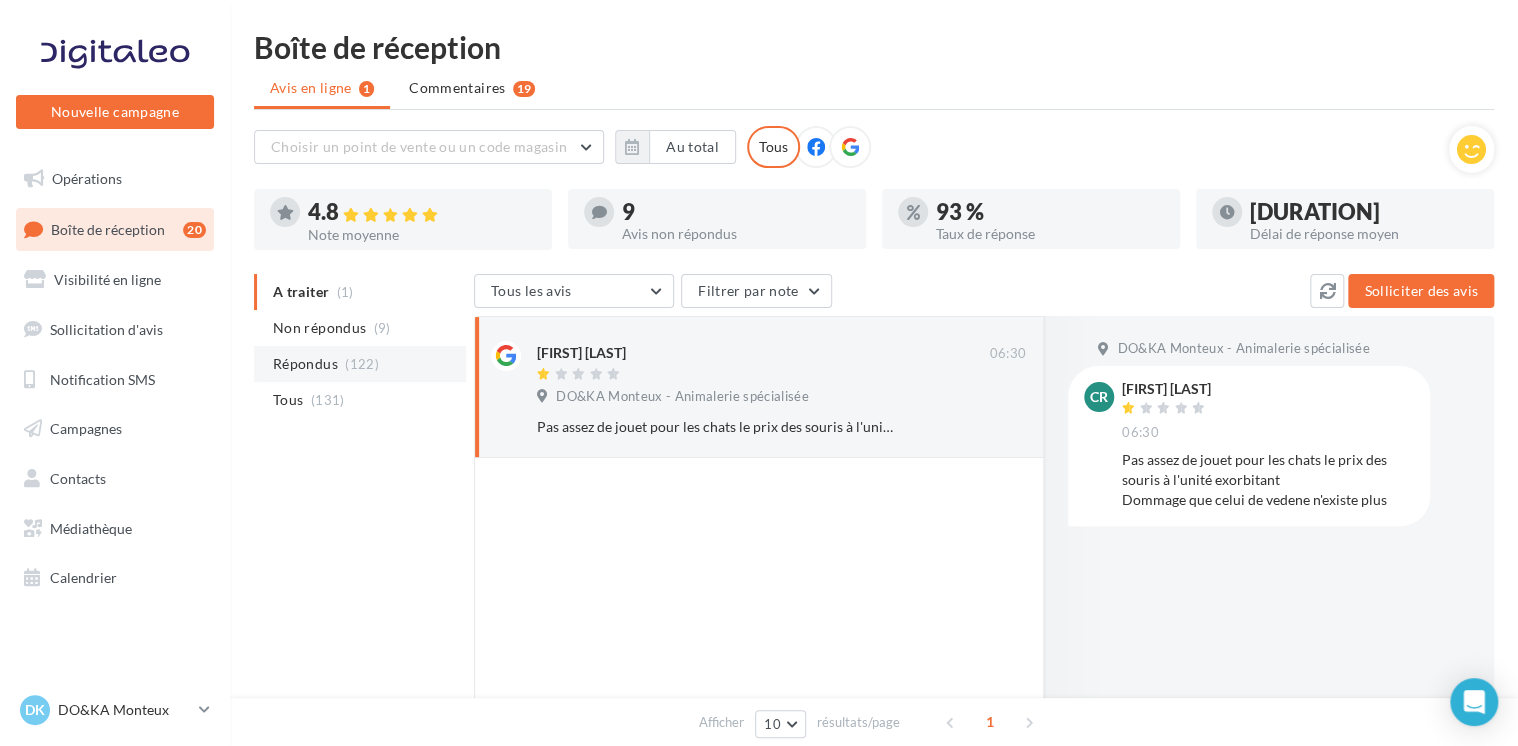 click on "Répondus" at bounding box center (305, 364) 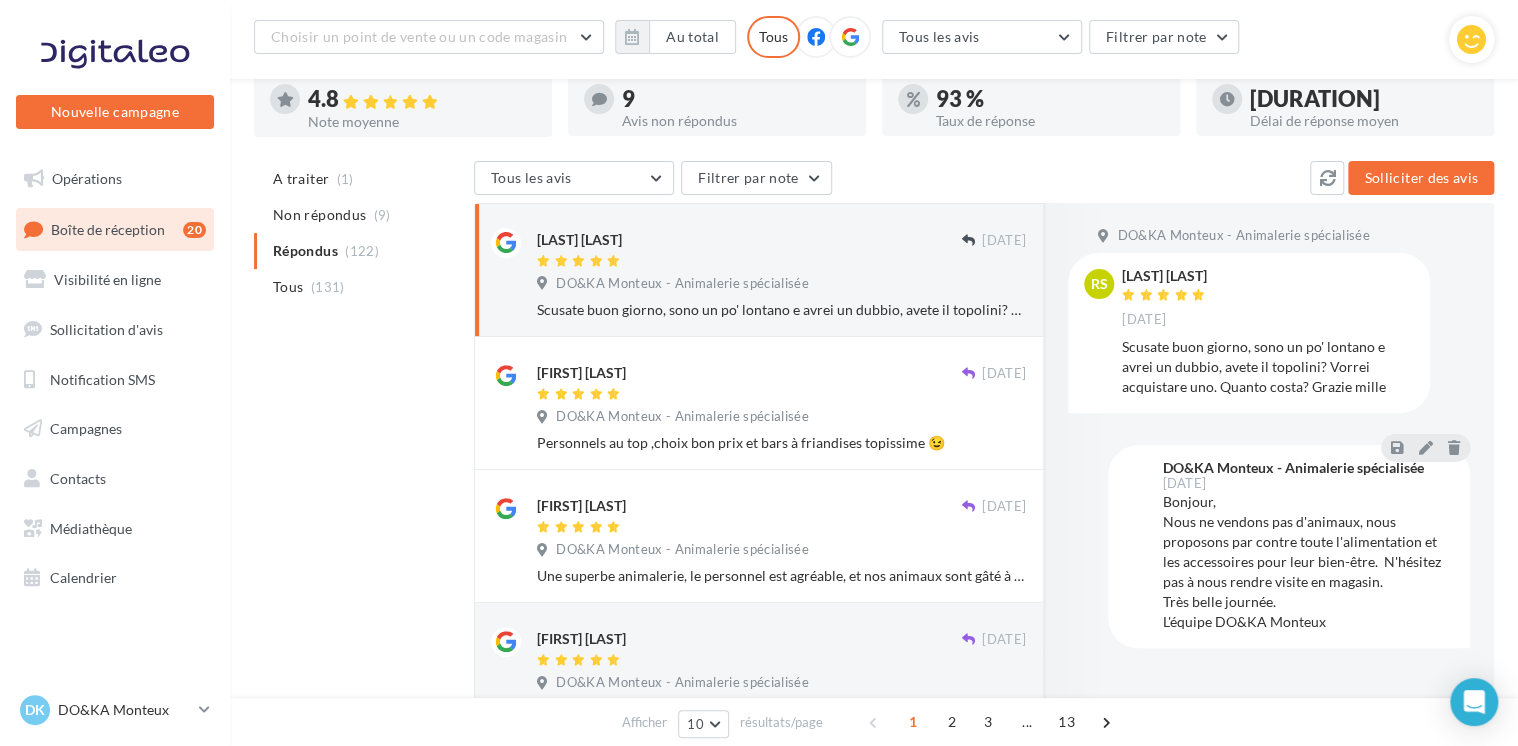 scroll, scrollTop: 200, scrollLeft: 0, axis: vertical 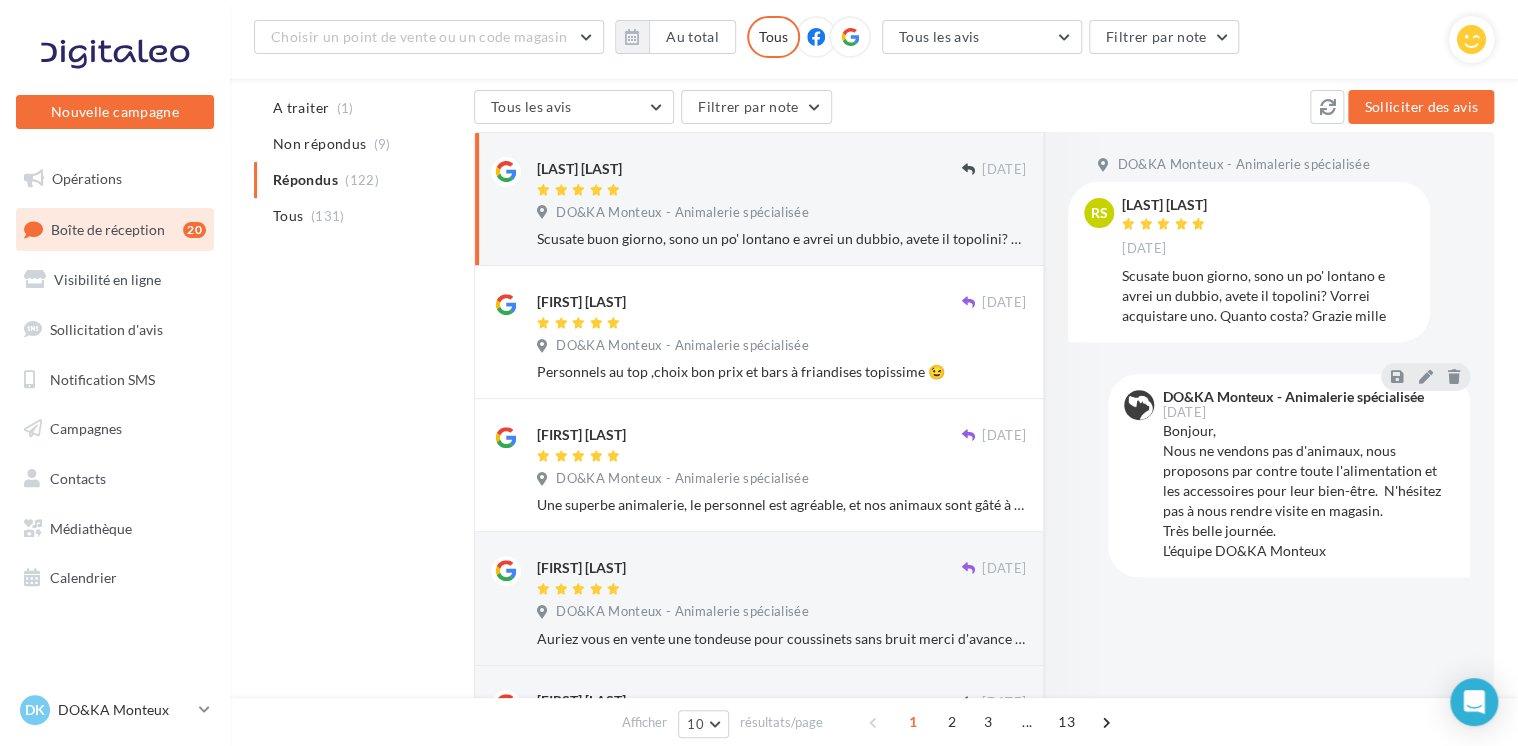 drag, startPoint x: 676, startPoint y: 232, endPoint x: 926, endPoint y: 191, distance: 253.33969 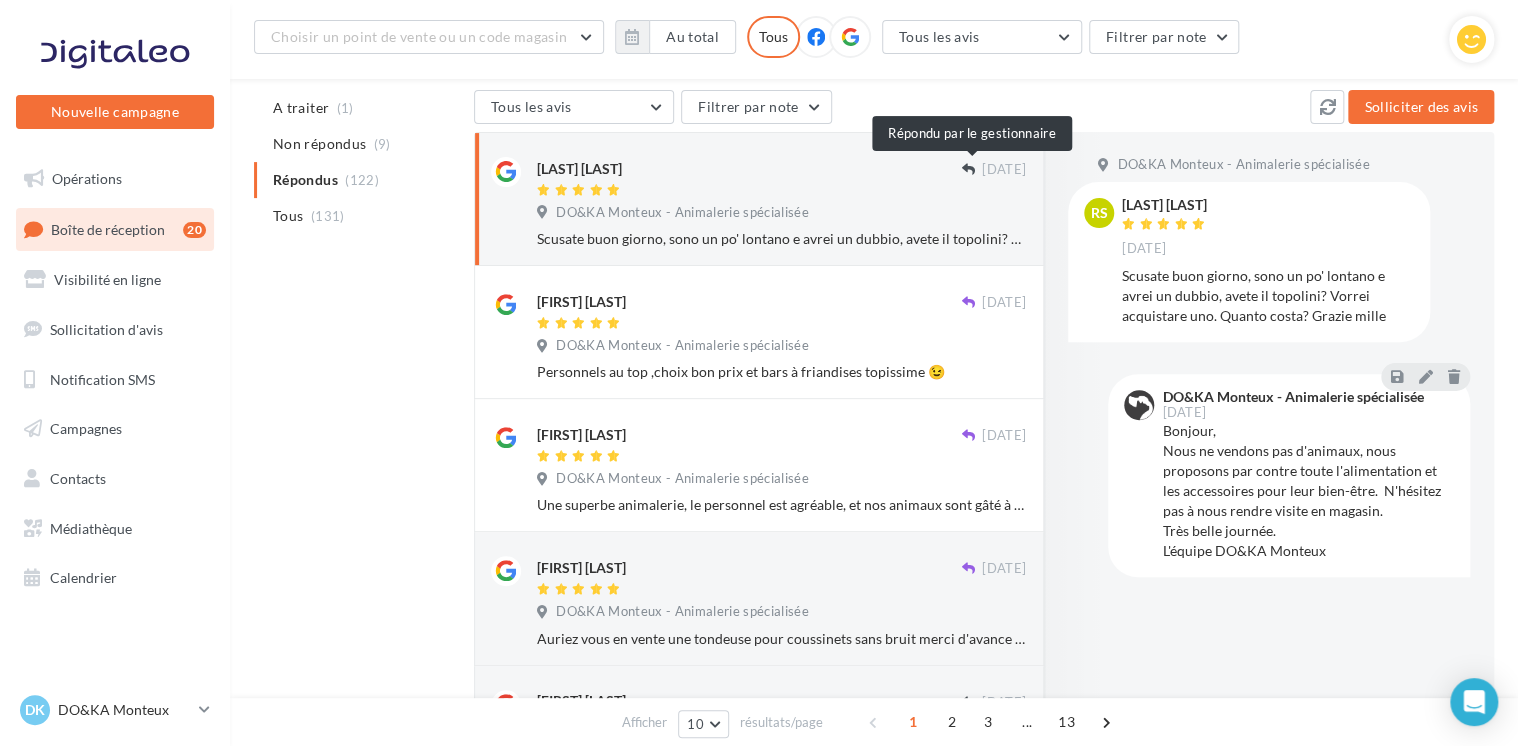 click at bounding box center [967, 169] 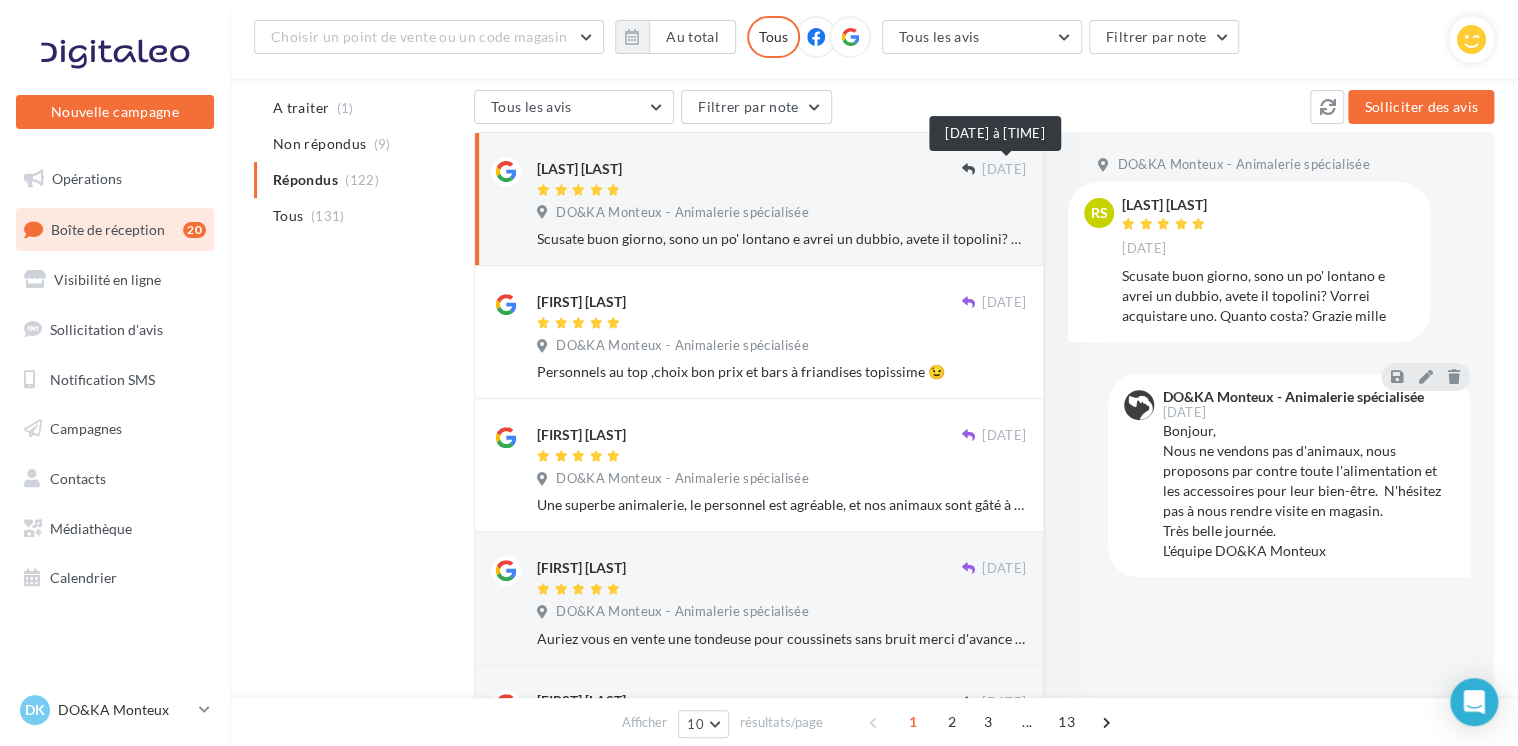click on "23 juil." at bounding box center [1004, 170] 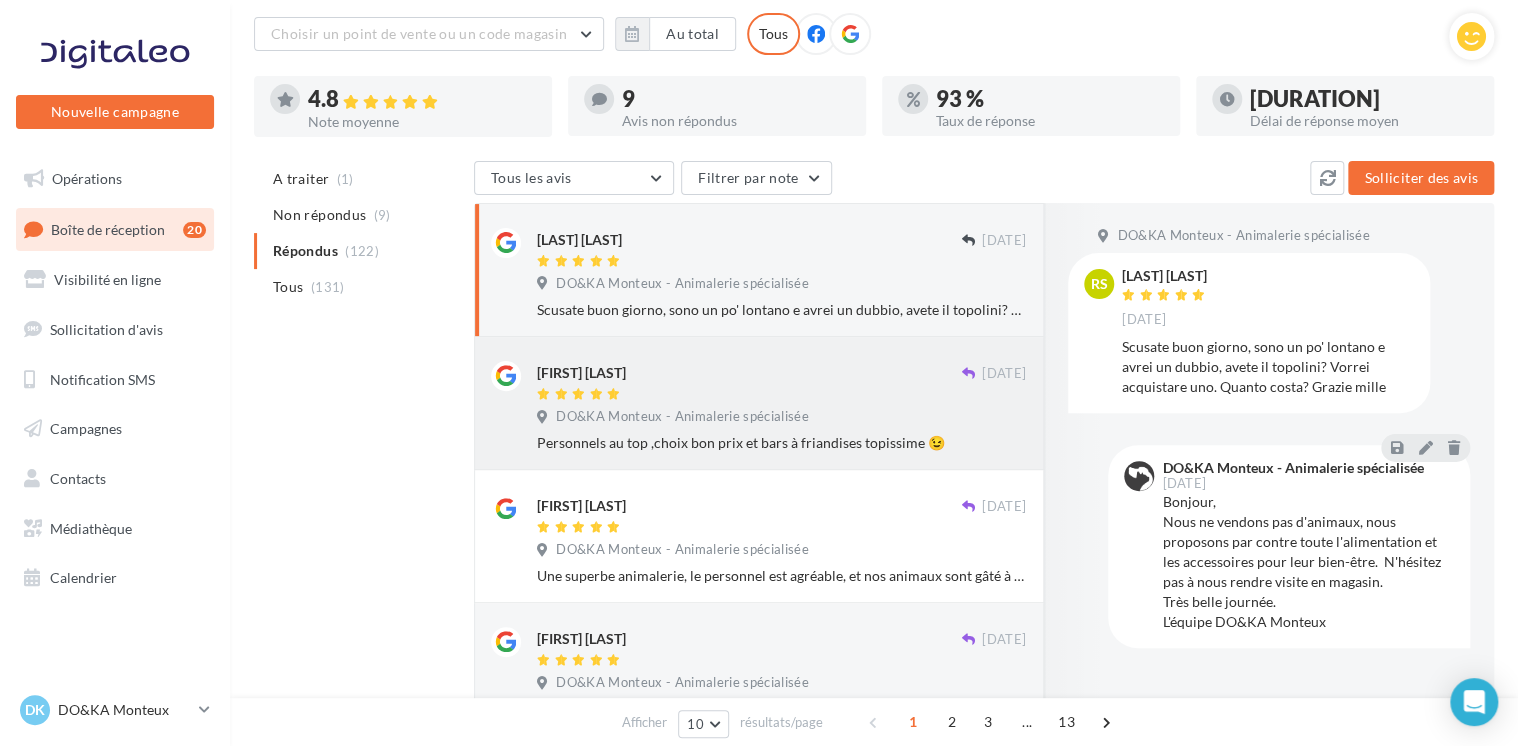 scroll, scrollTop: 100, scrollLeft: 0, axis: vertical 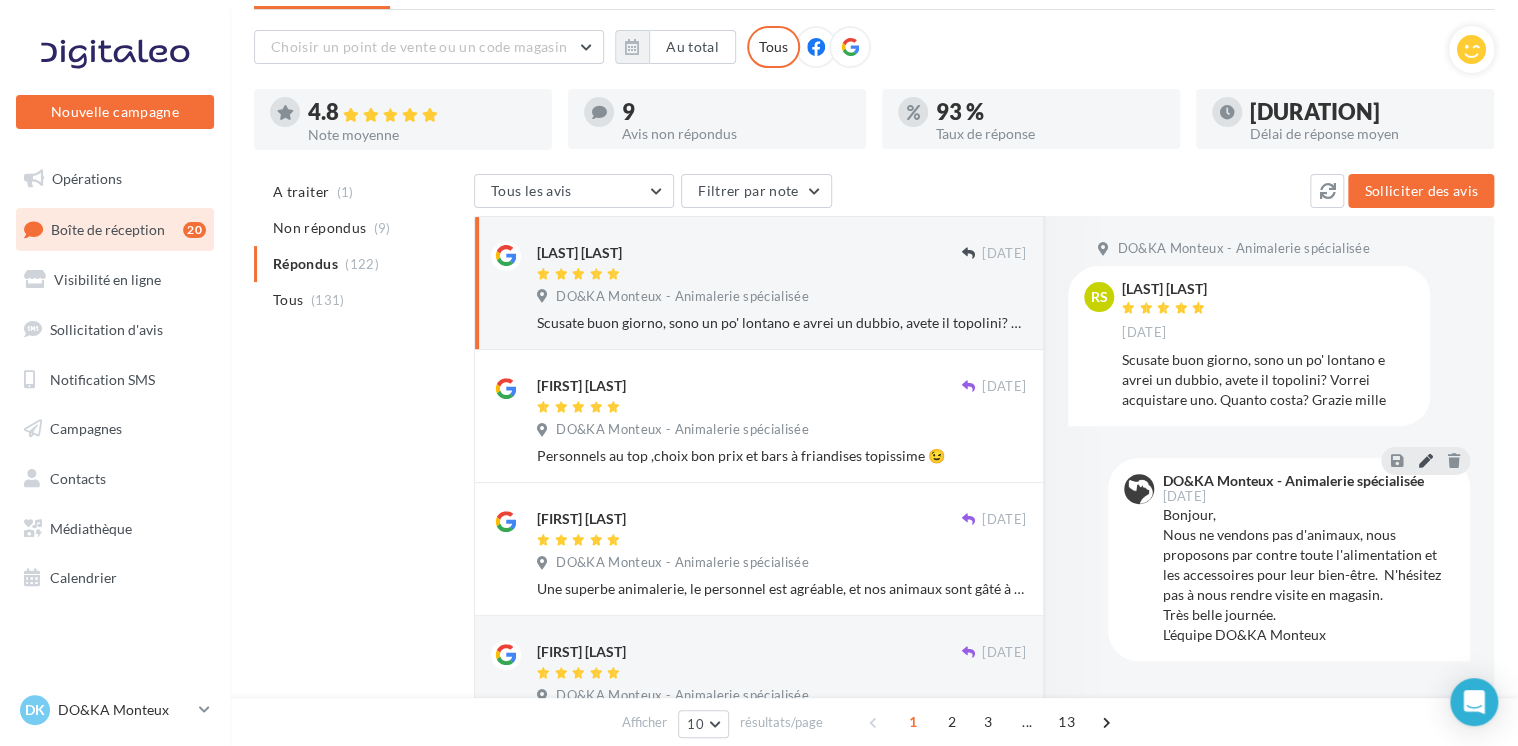 click at bounding box center [1425, 460] 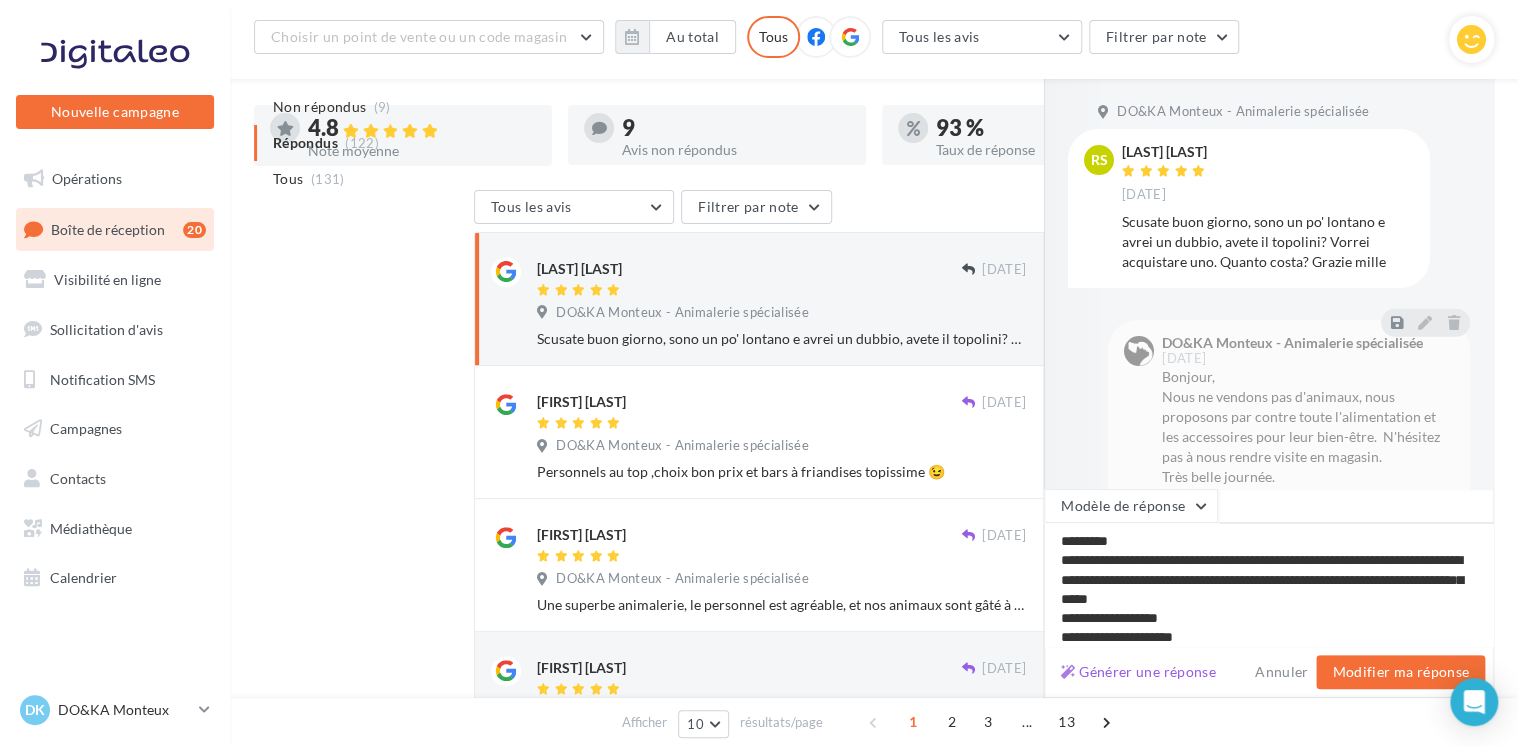 scroll, scrollTop: 532, scrollLeft: 0, axis: vertical 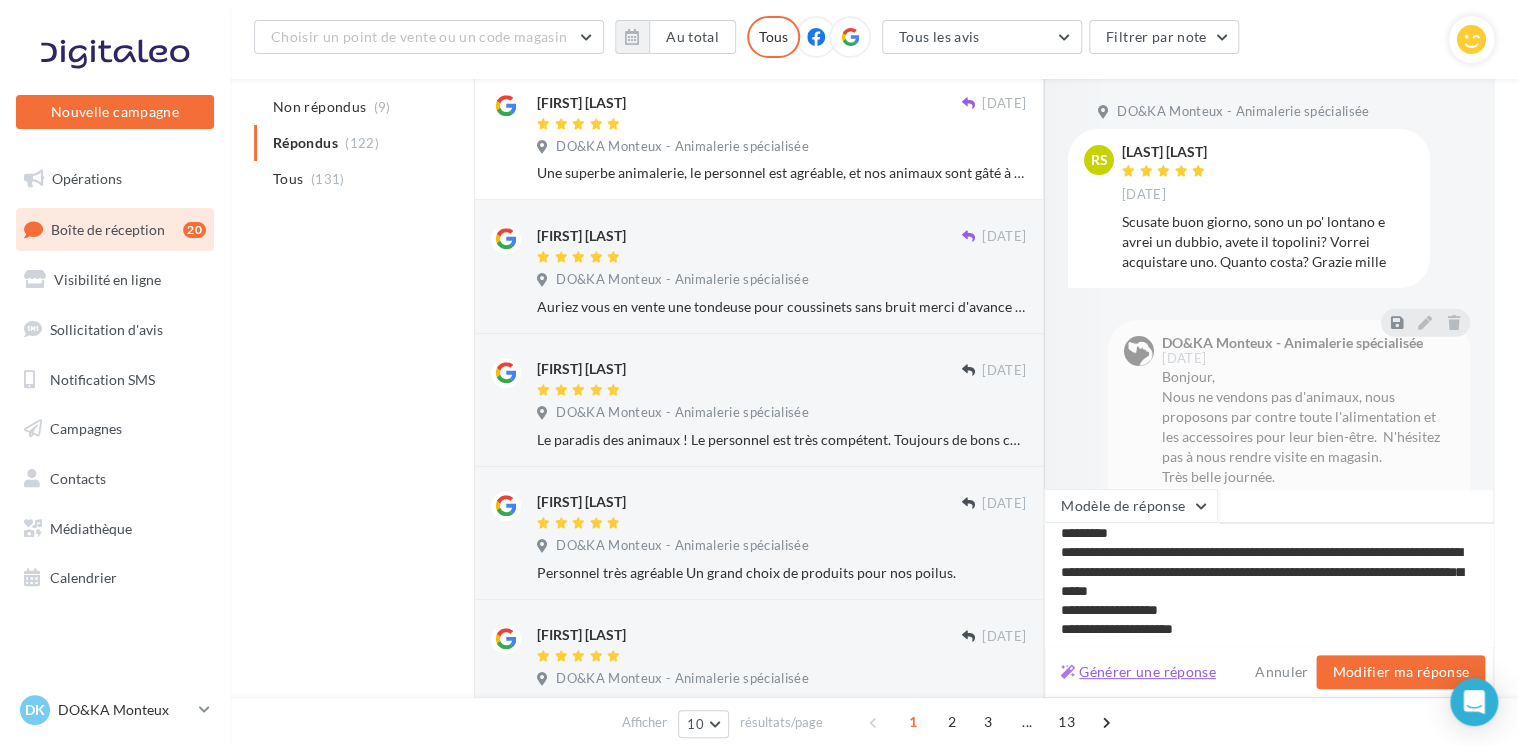 click on "Générer une réponse" at bounding box center (1138, 672) 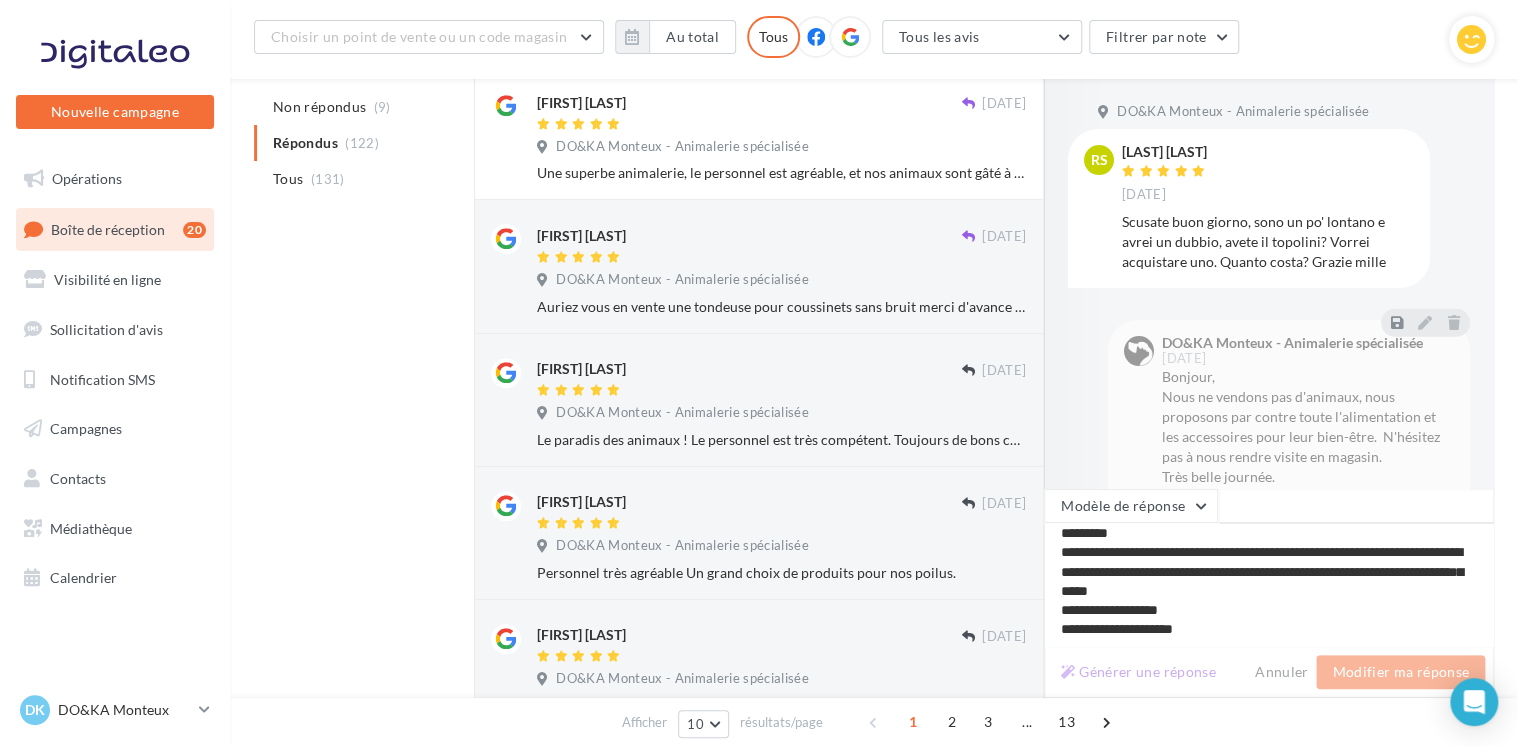 type on "**********" 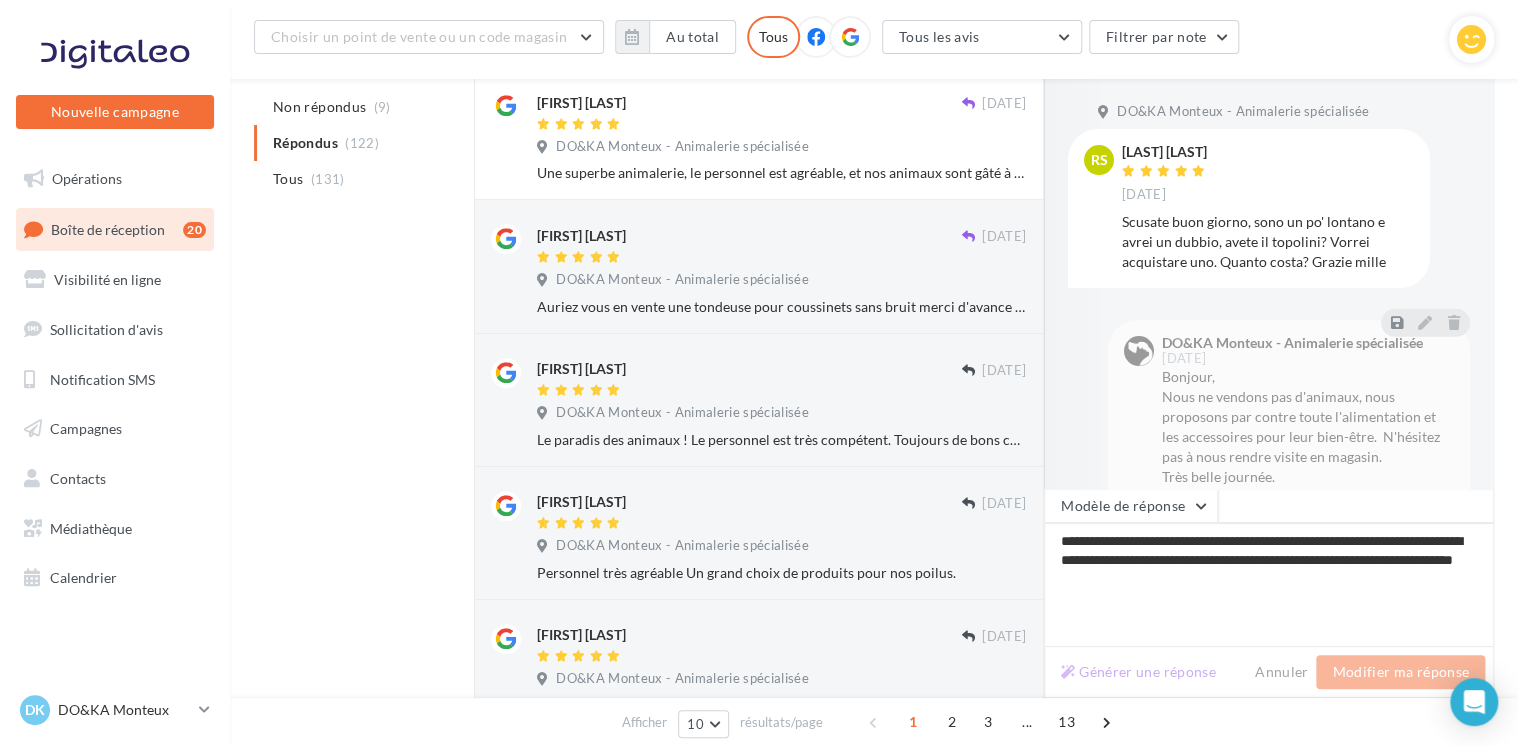scroll, scrollTop: 0, scrollLeft: 0, axis: both 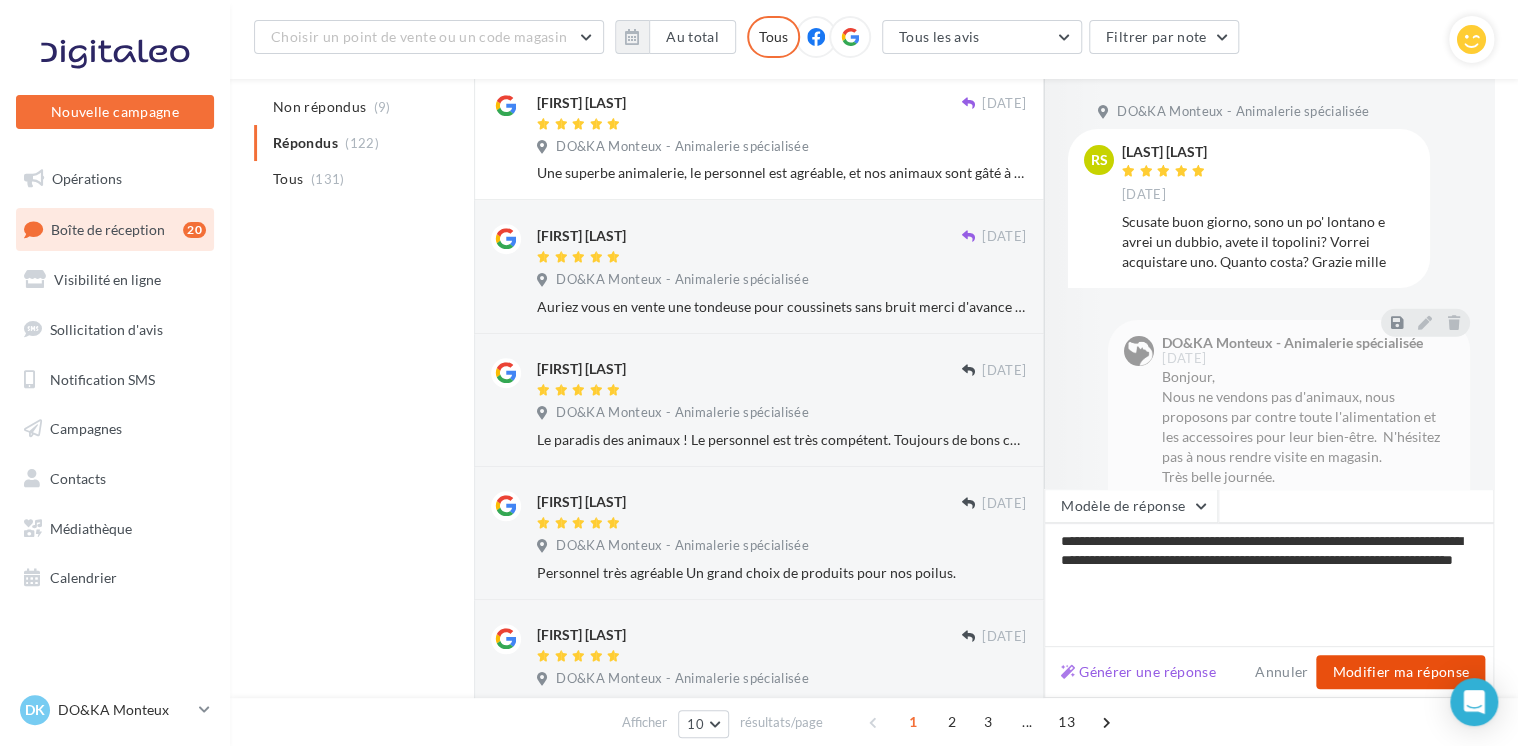 click on "Modifier ma réponse" at bounding box center [1400, 672] 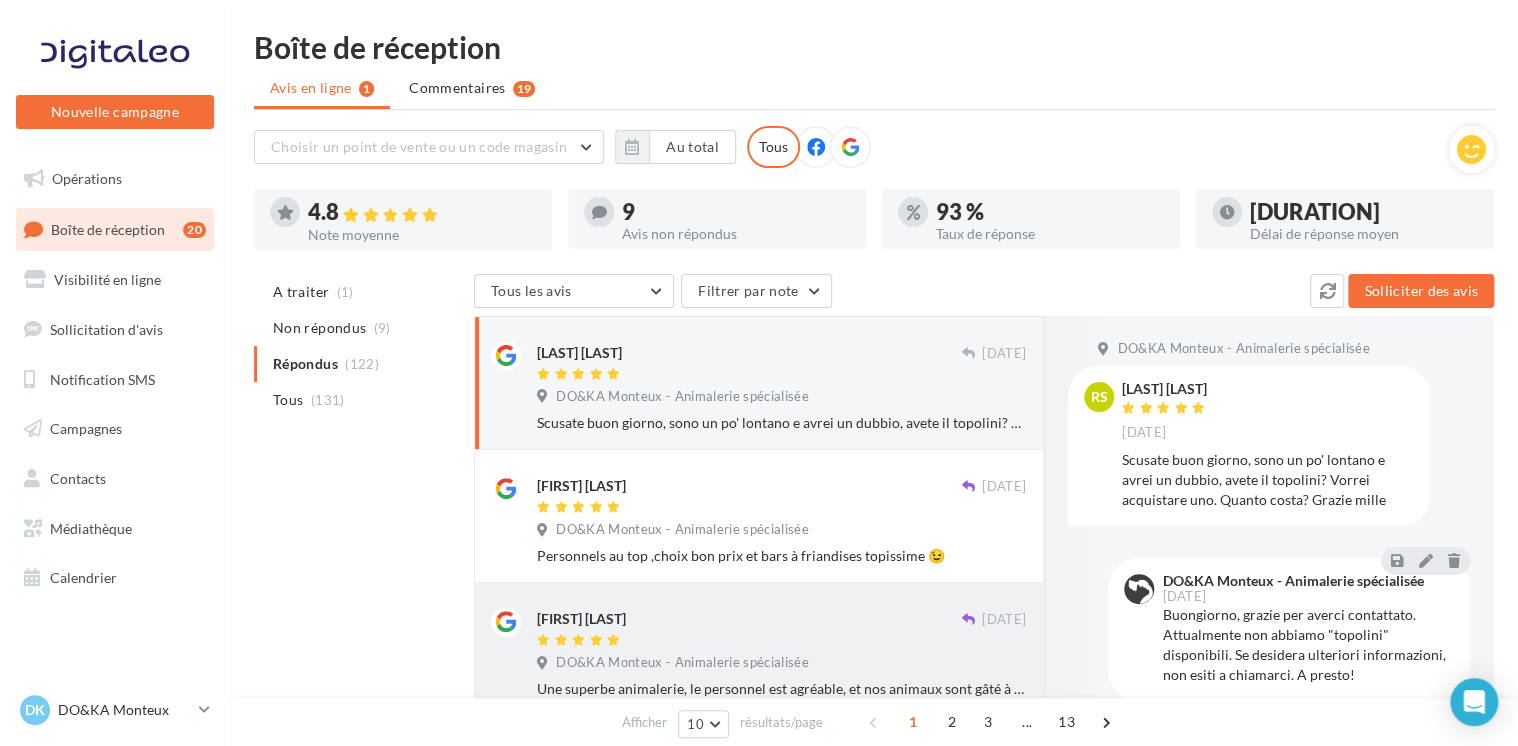scroll, scrollTop: 0, scrollLeft: 0, axis: both 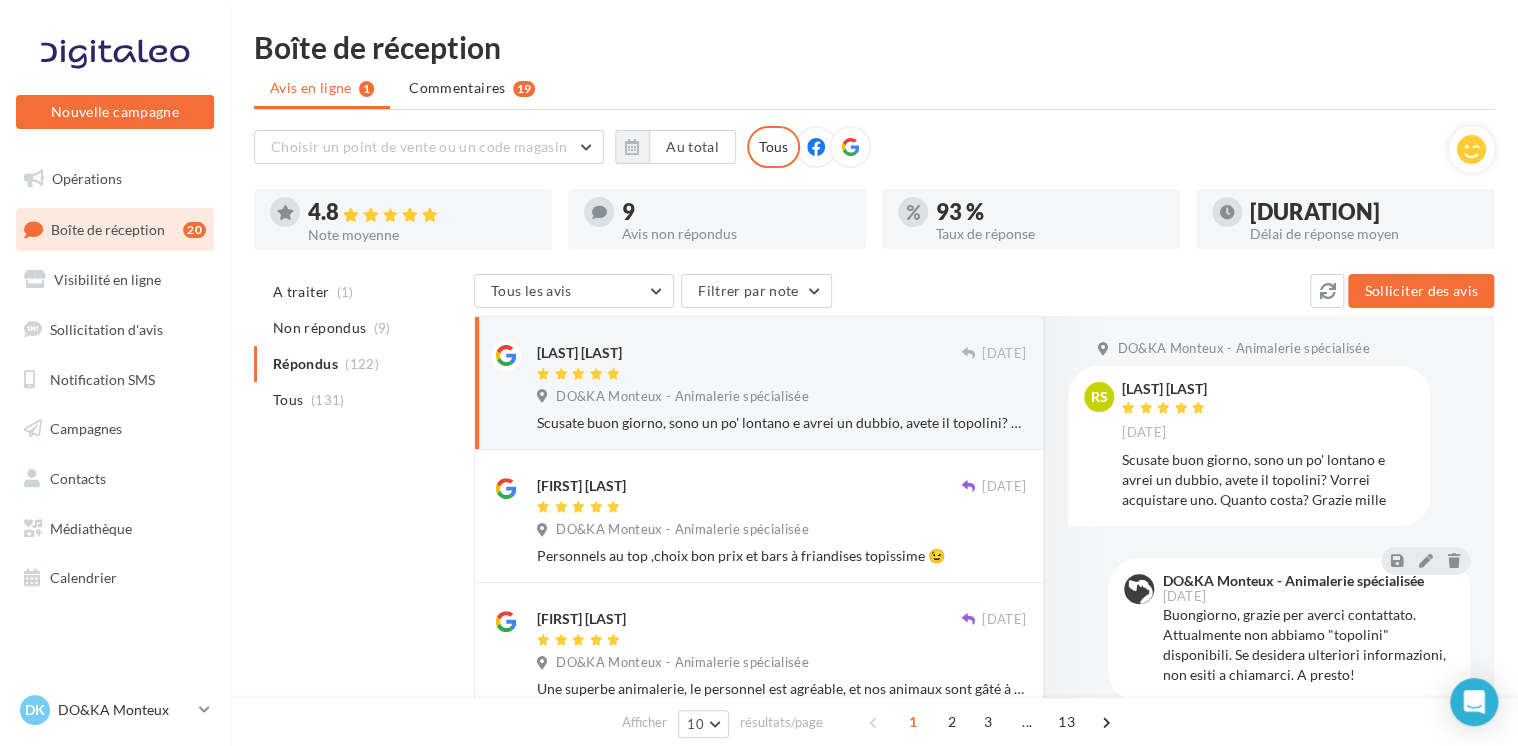 click on "Avis en ligne
1
Commentaires
19" at bounding box center [874, 90] 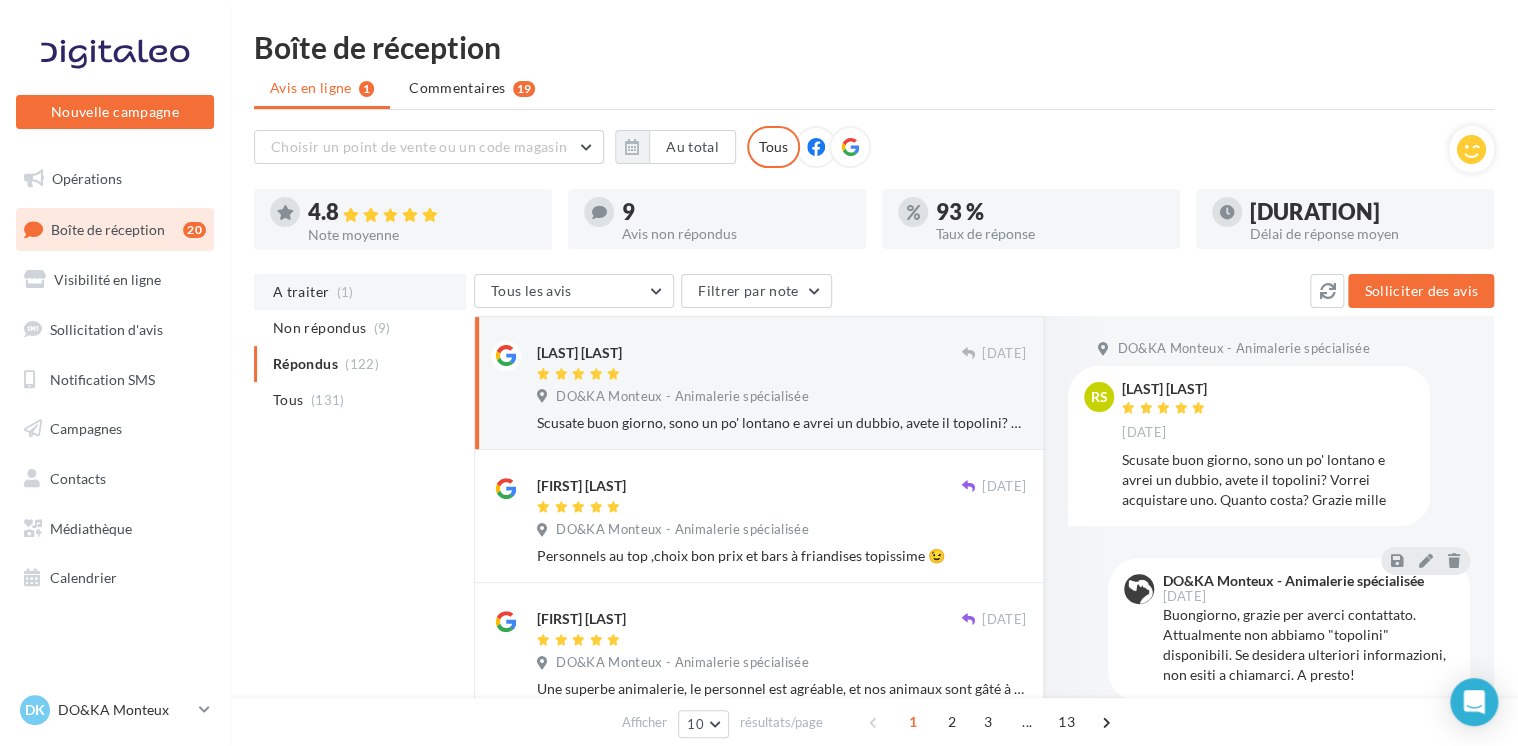 click on "A traiter" at bounding box center (301, 292) 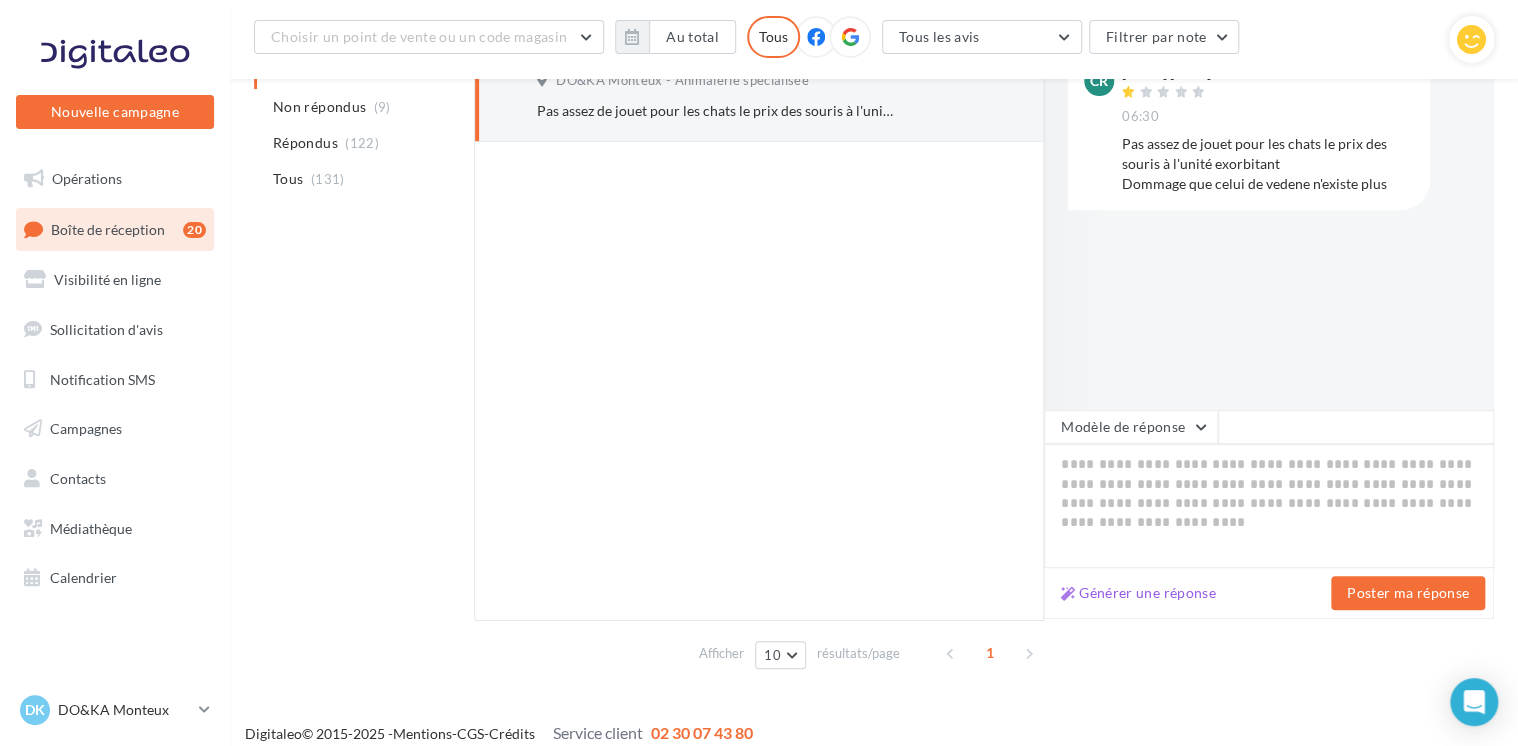 scroll, scrollTop: 348, scrollLeft: 0, axis: vertical 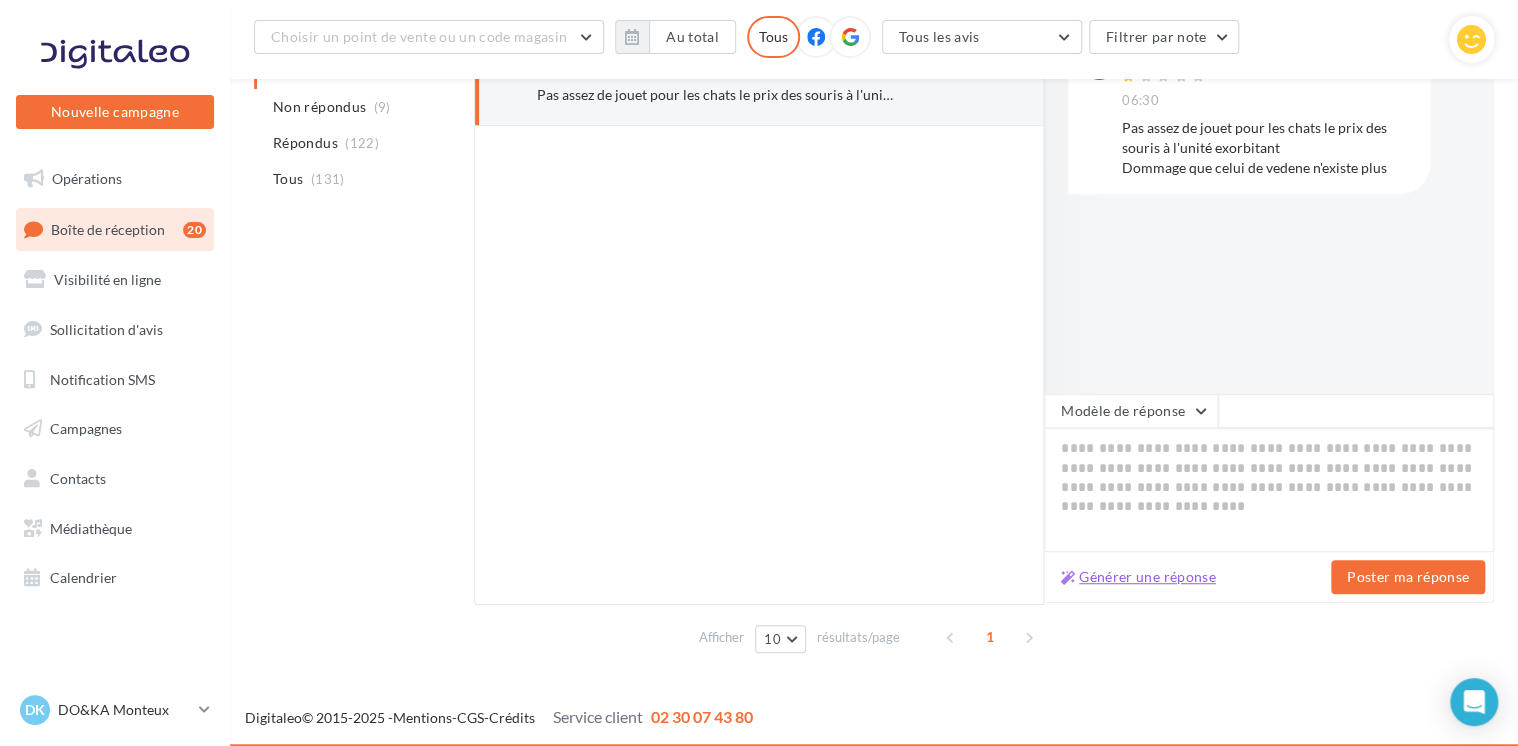 click on "Générer une réponse" at bounding box center [1138, 577] 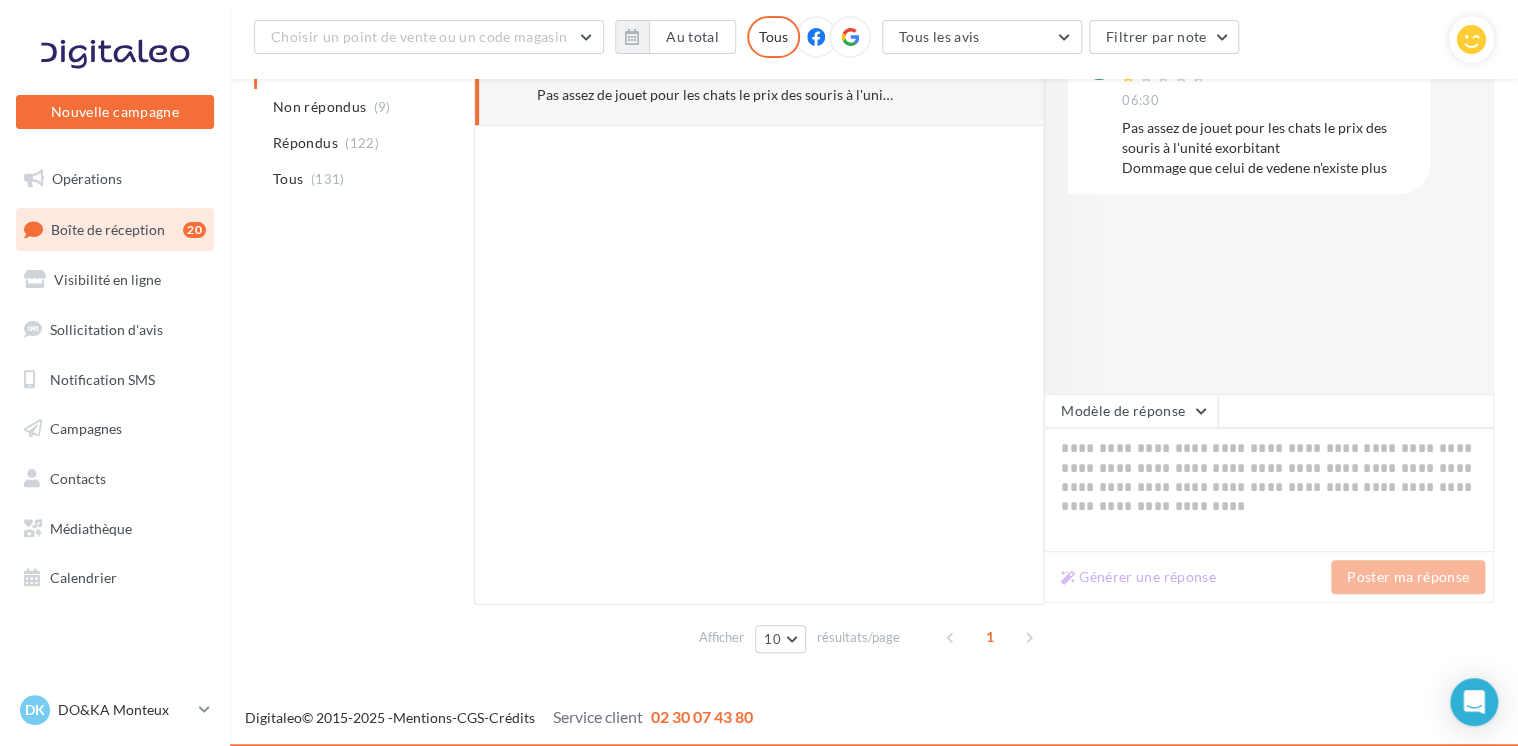 type on "**********" 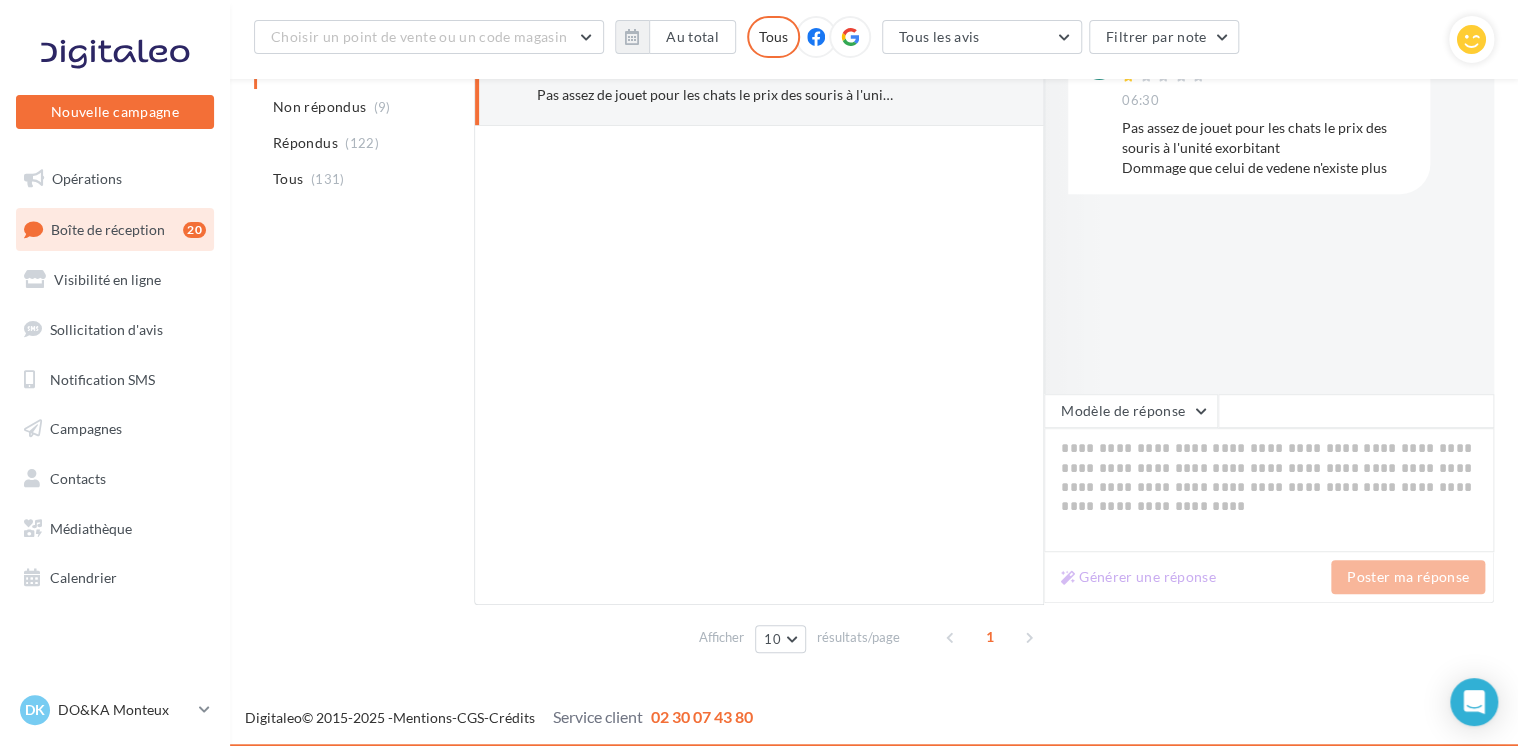 type on "**********" 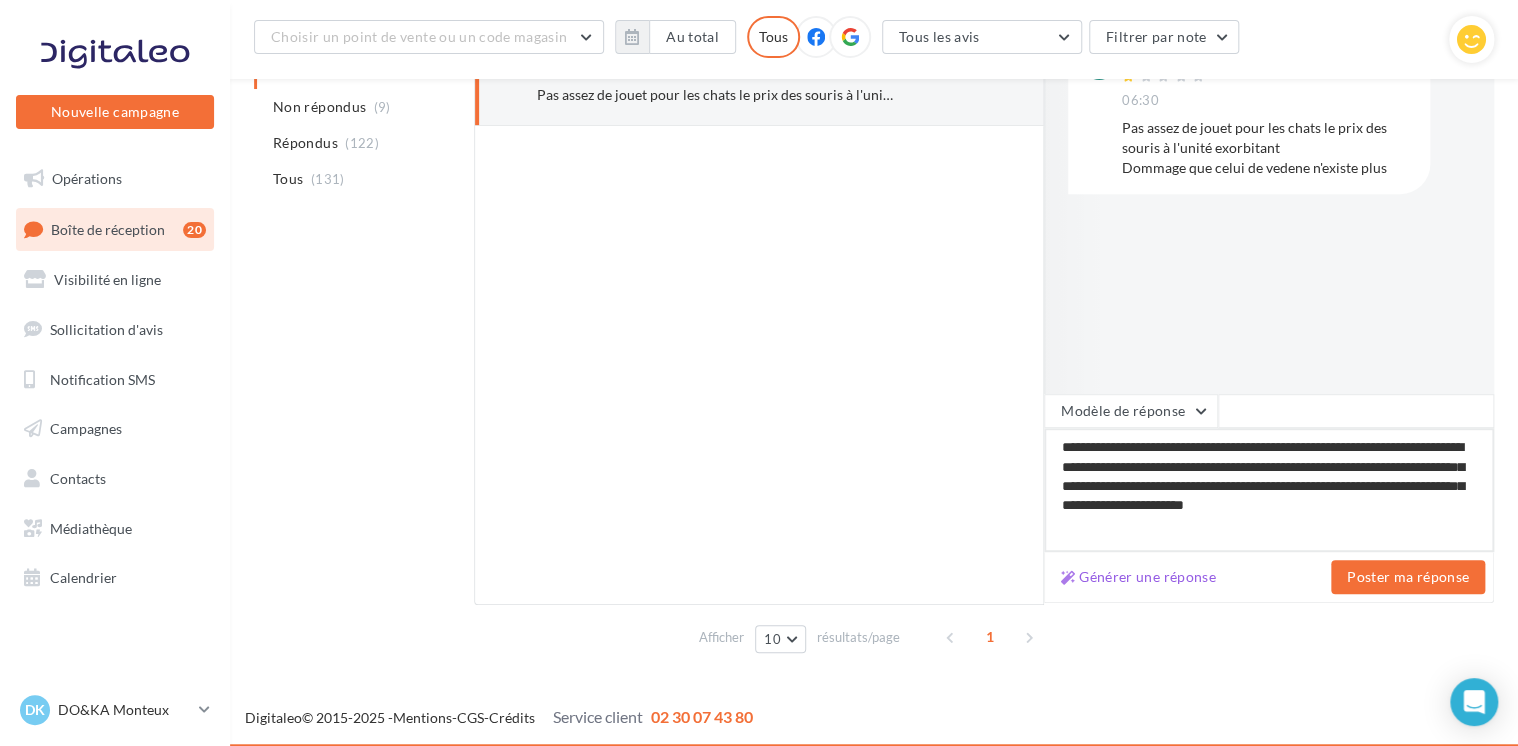 click on "**********" at bounding box center (1269, 490) 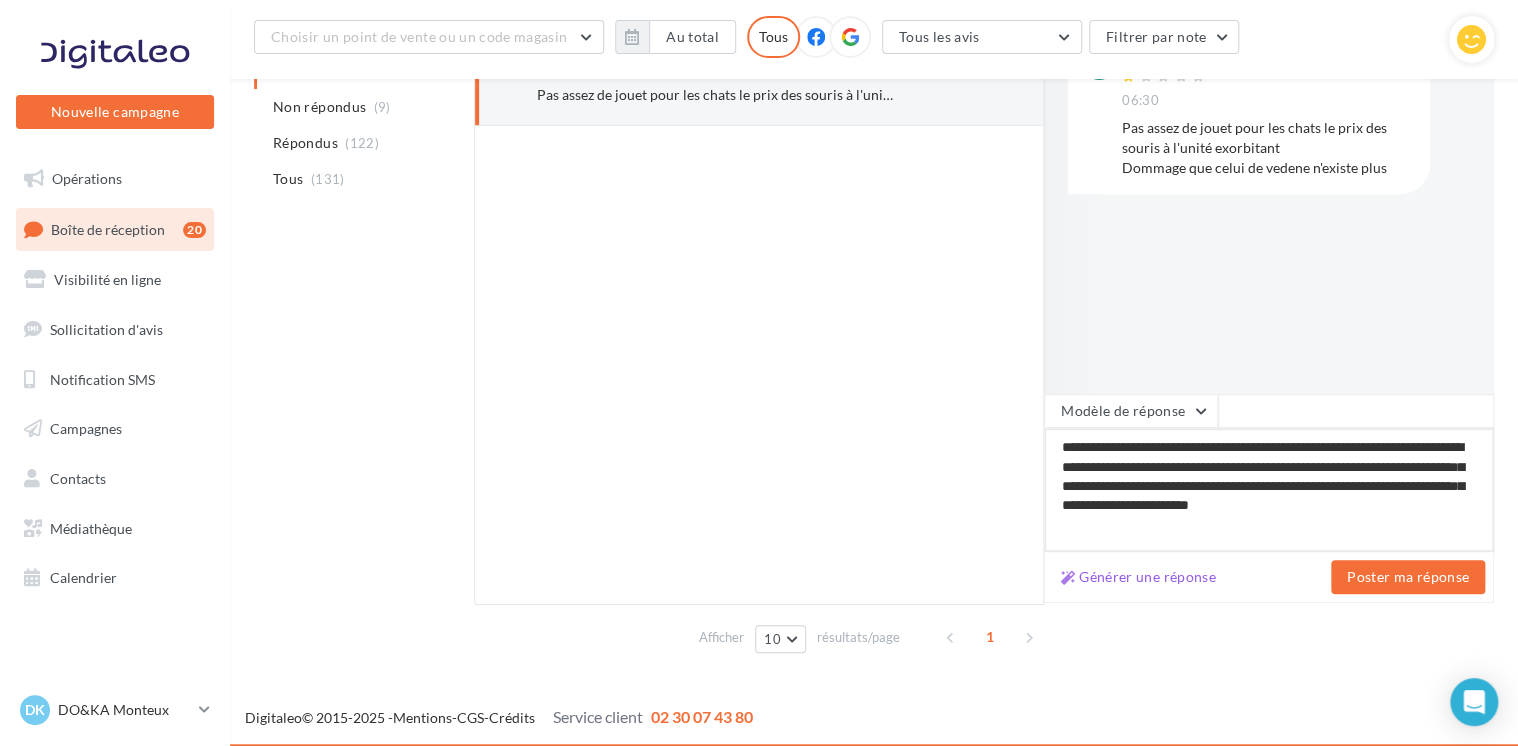 type on "**********" 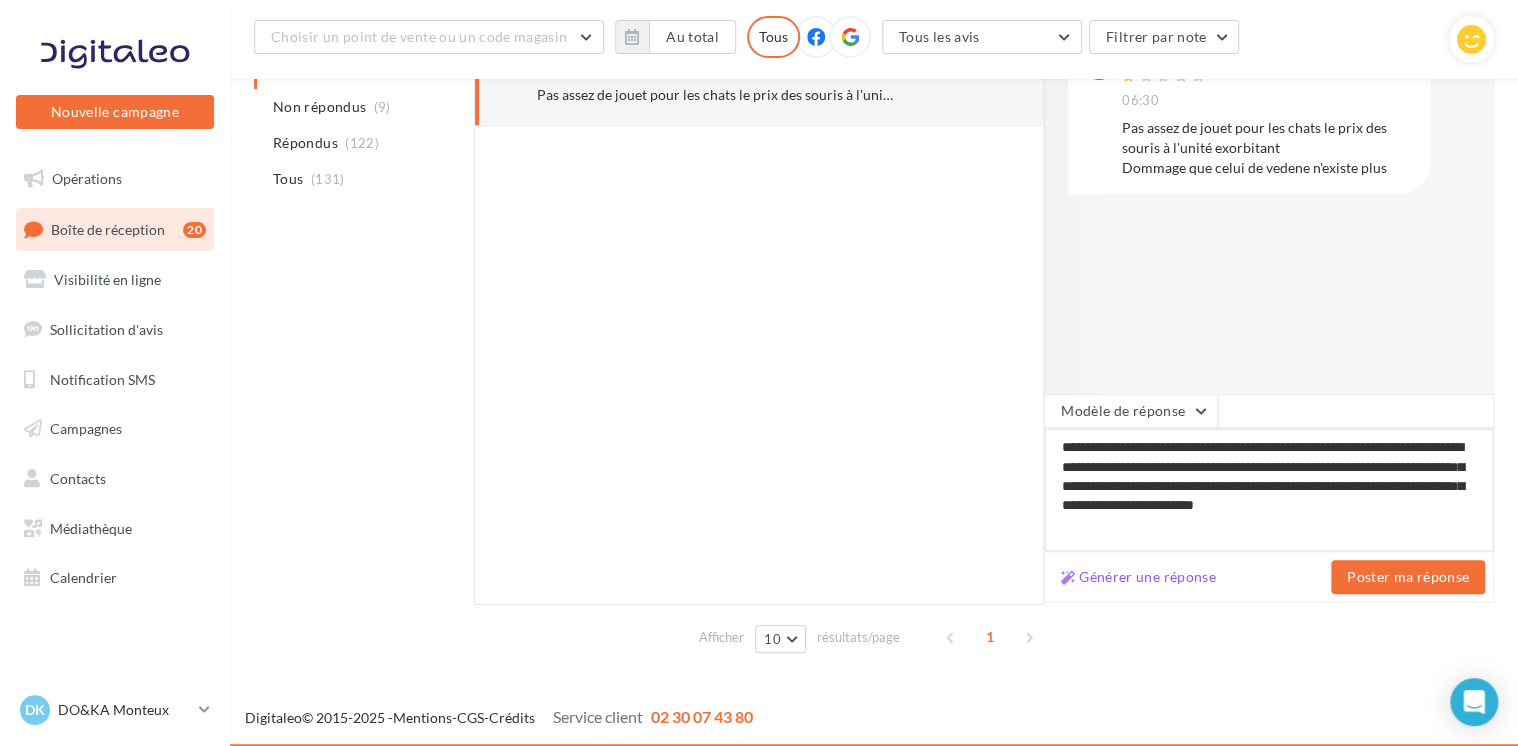 type on "**********" 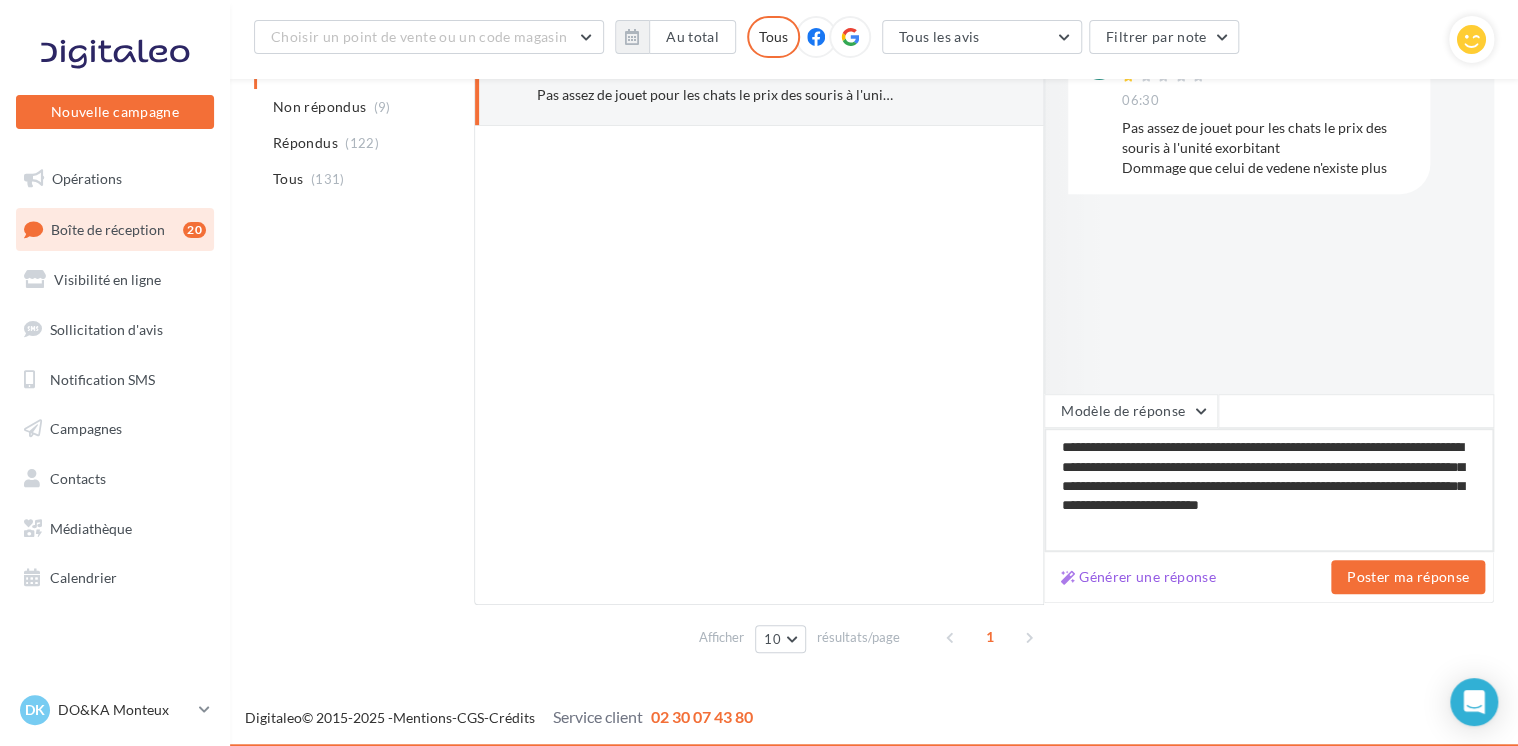type on "**********" 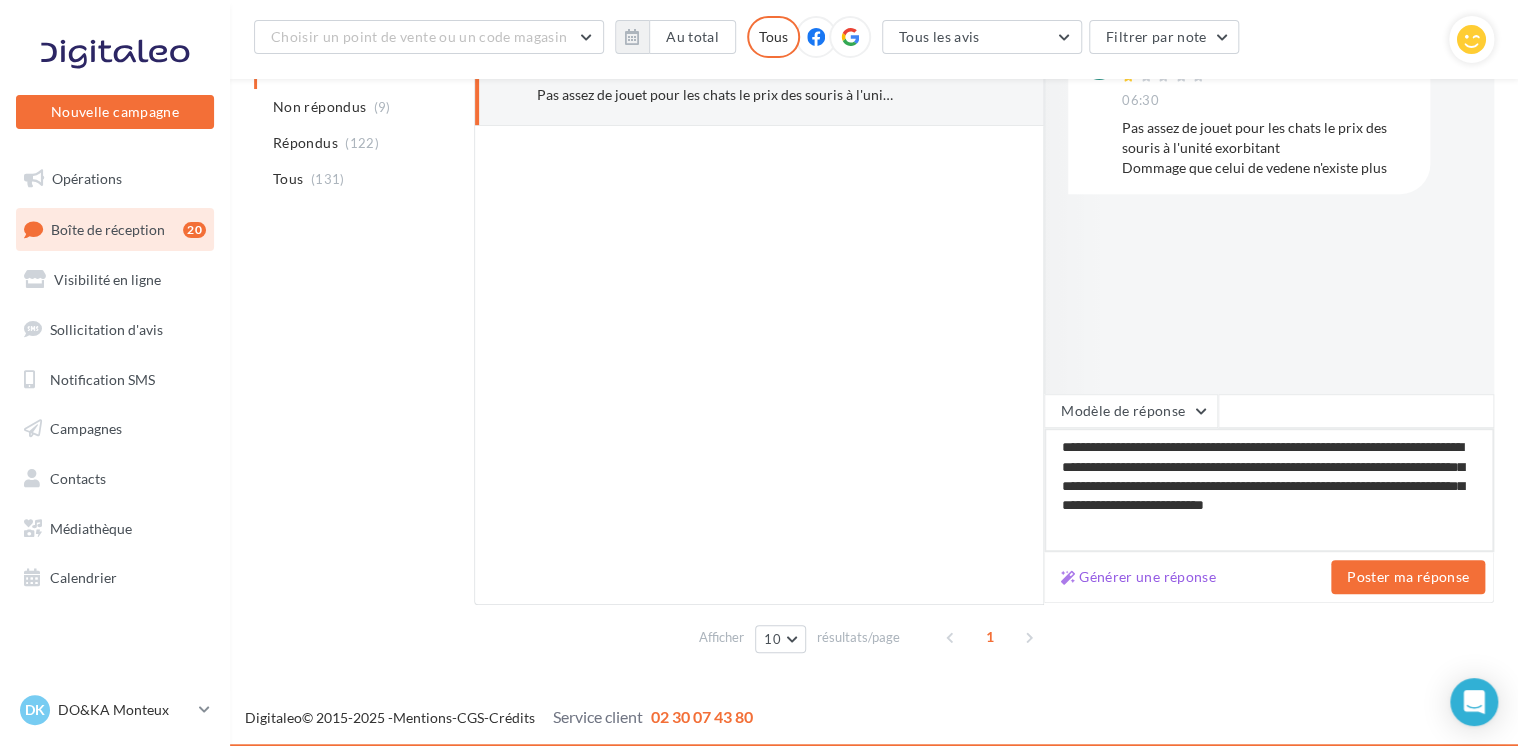 type on "**********" 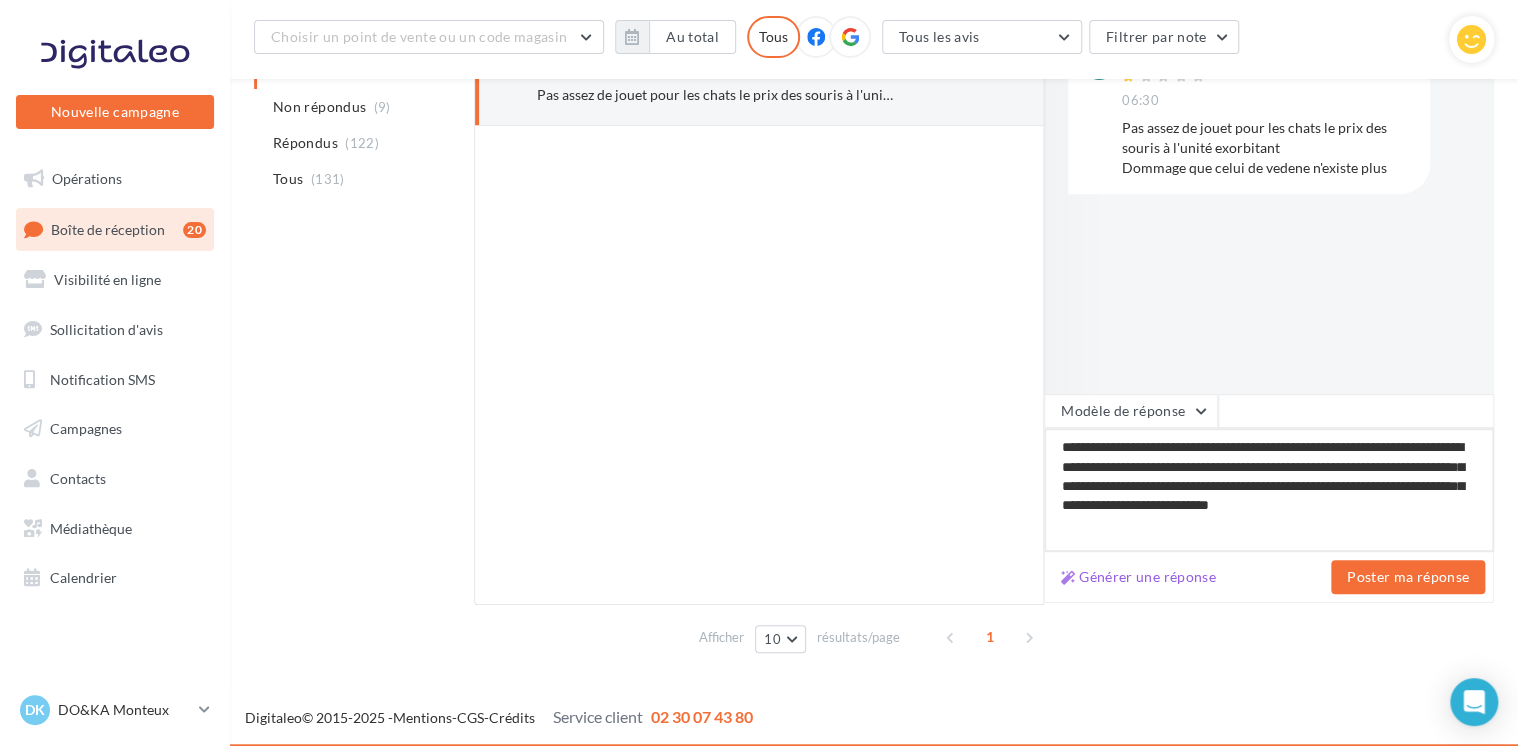 type on "**********" 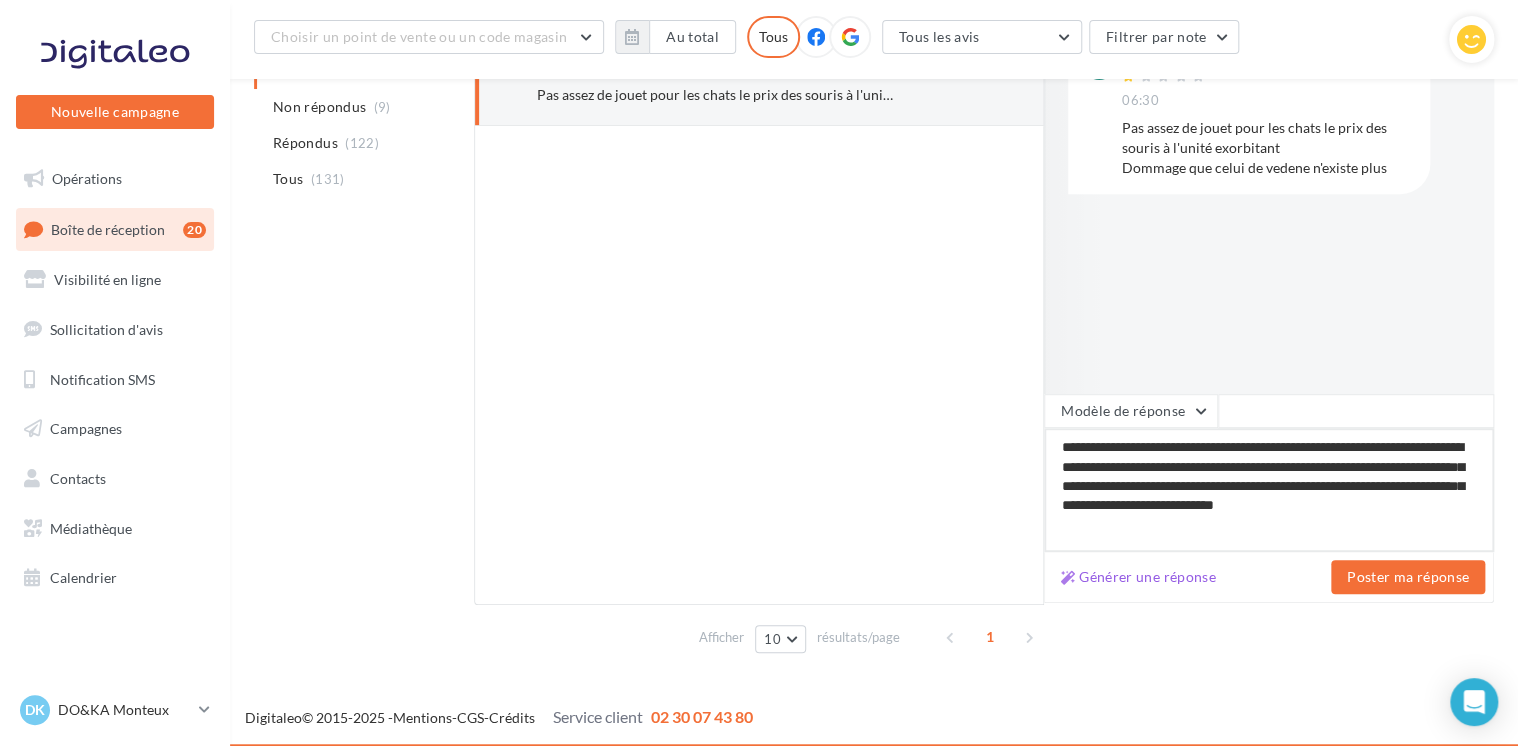 type on "**********" 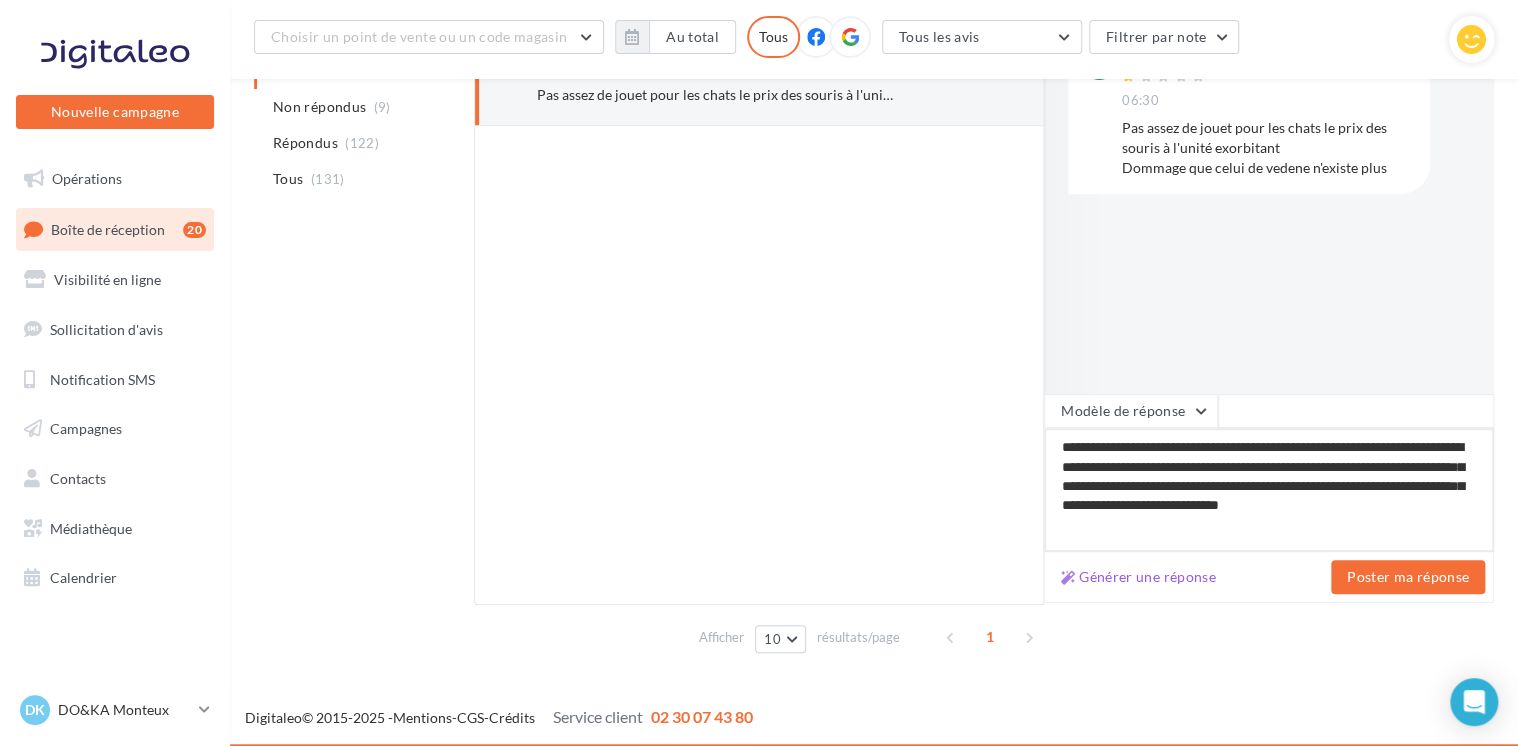 type on "**********" 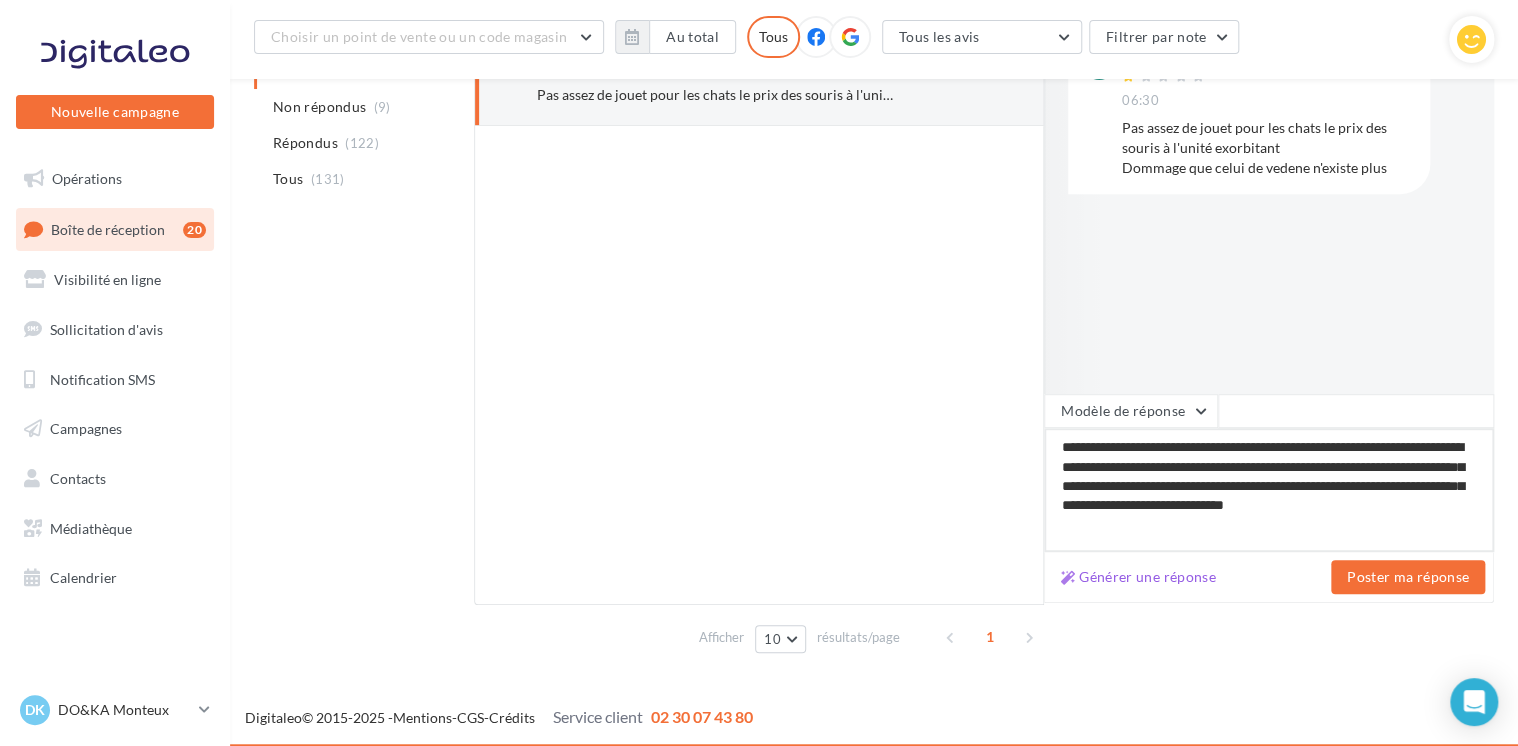 type on "**********" 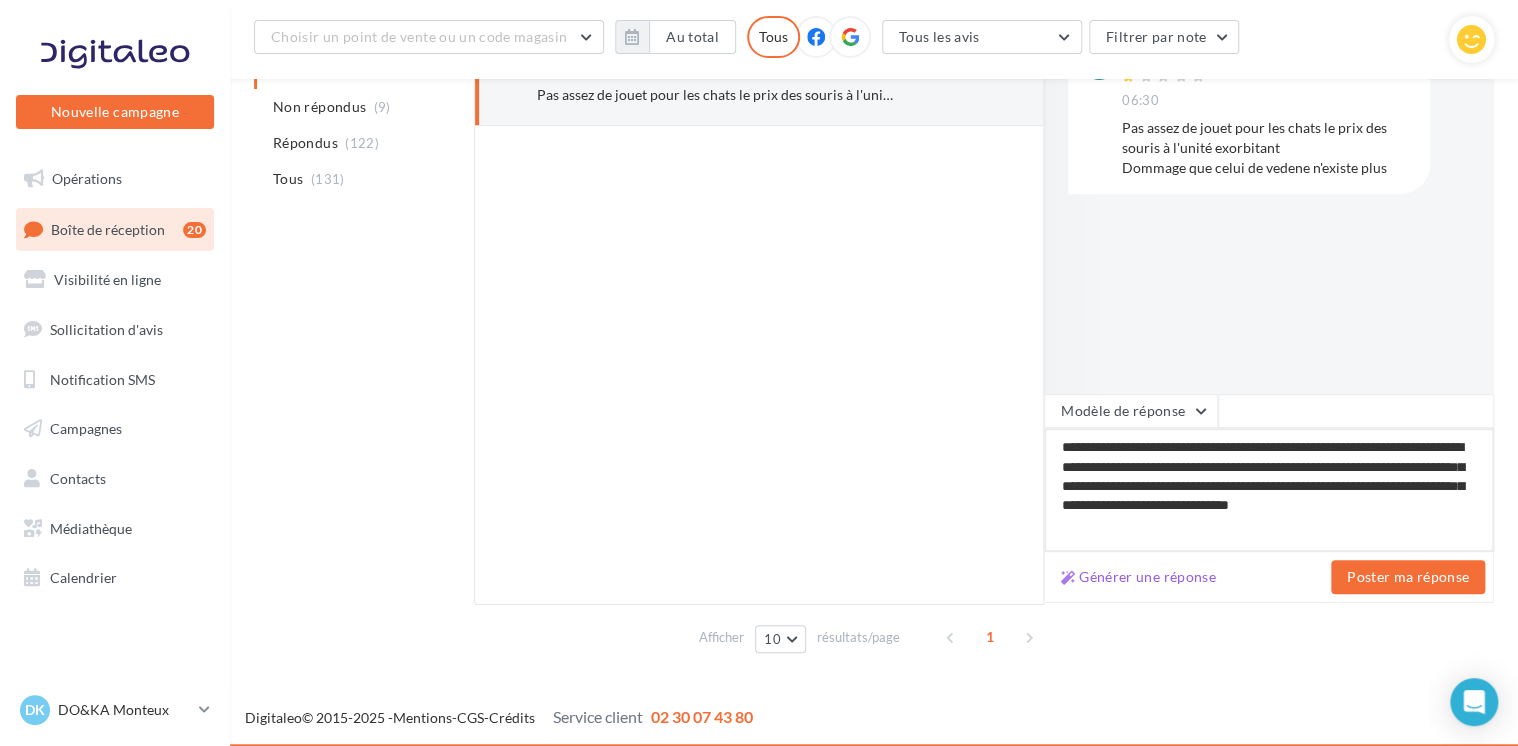 type on "**********" 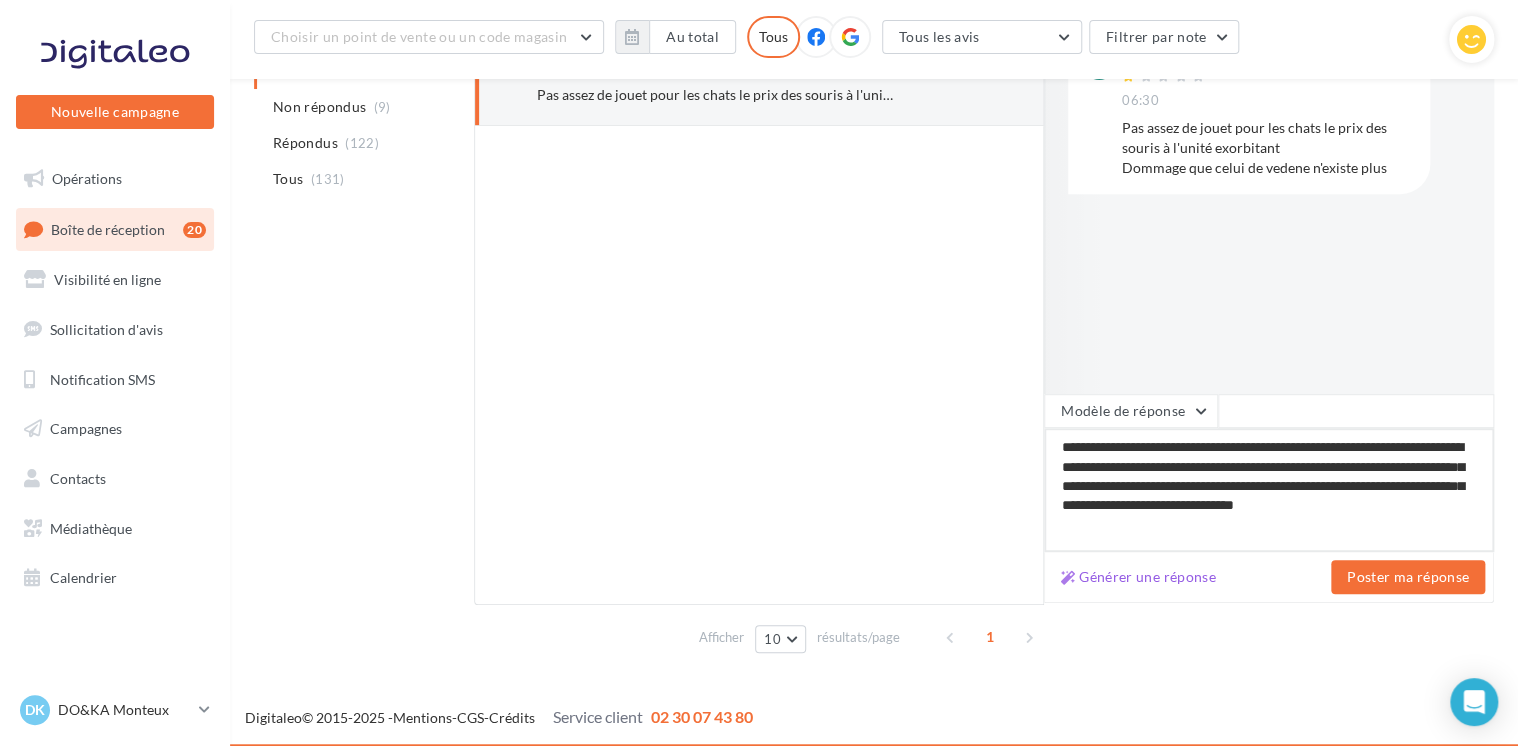 type on "**********" 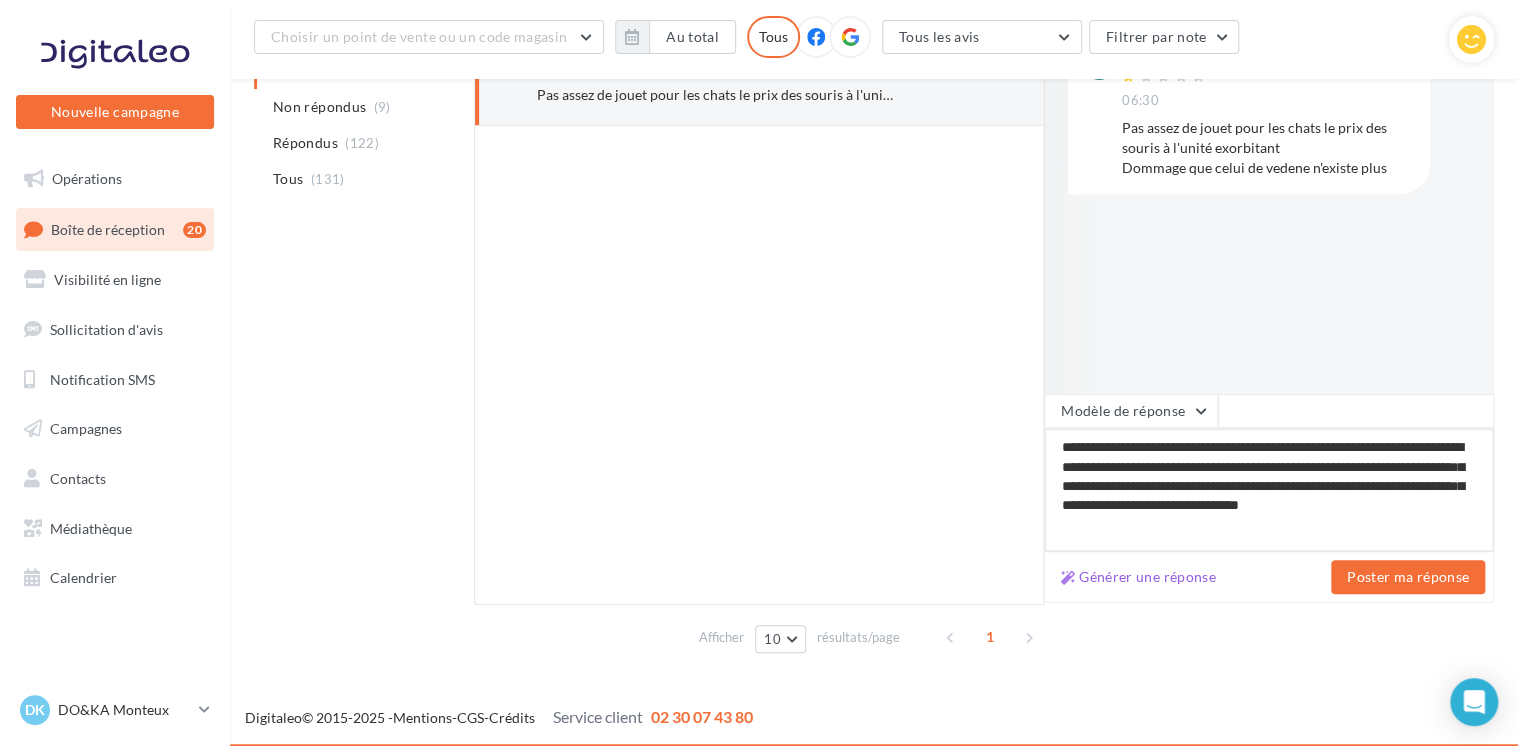 type on "**********" 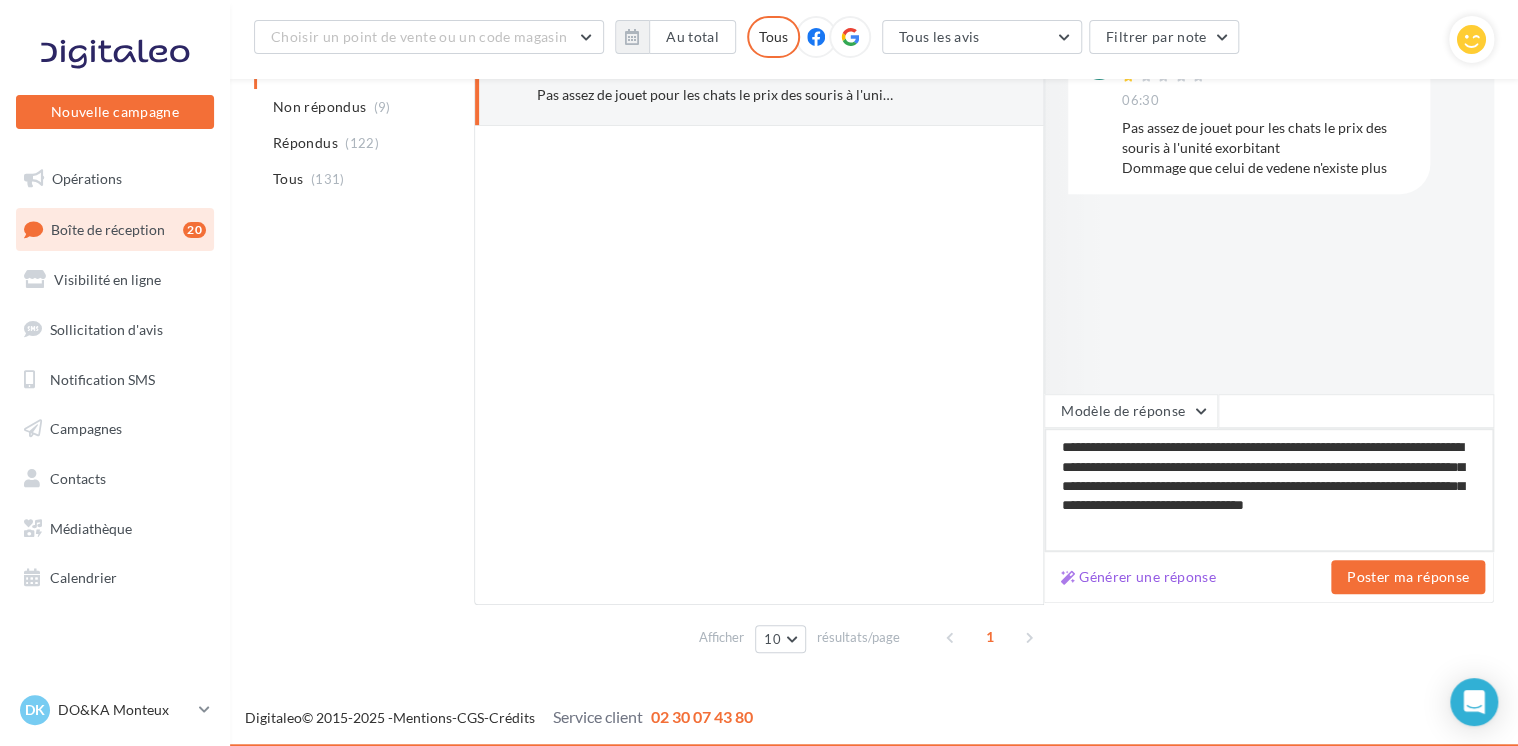type on "**********" 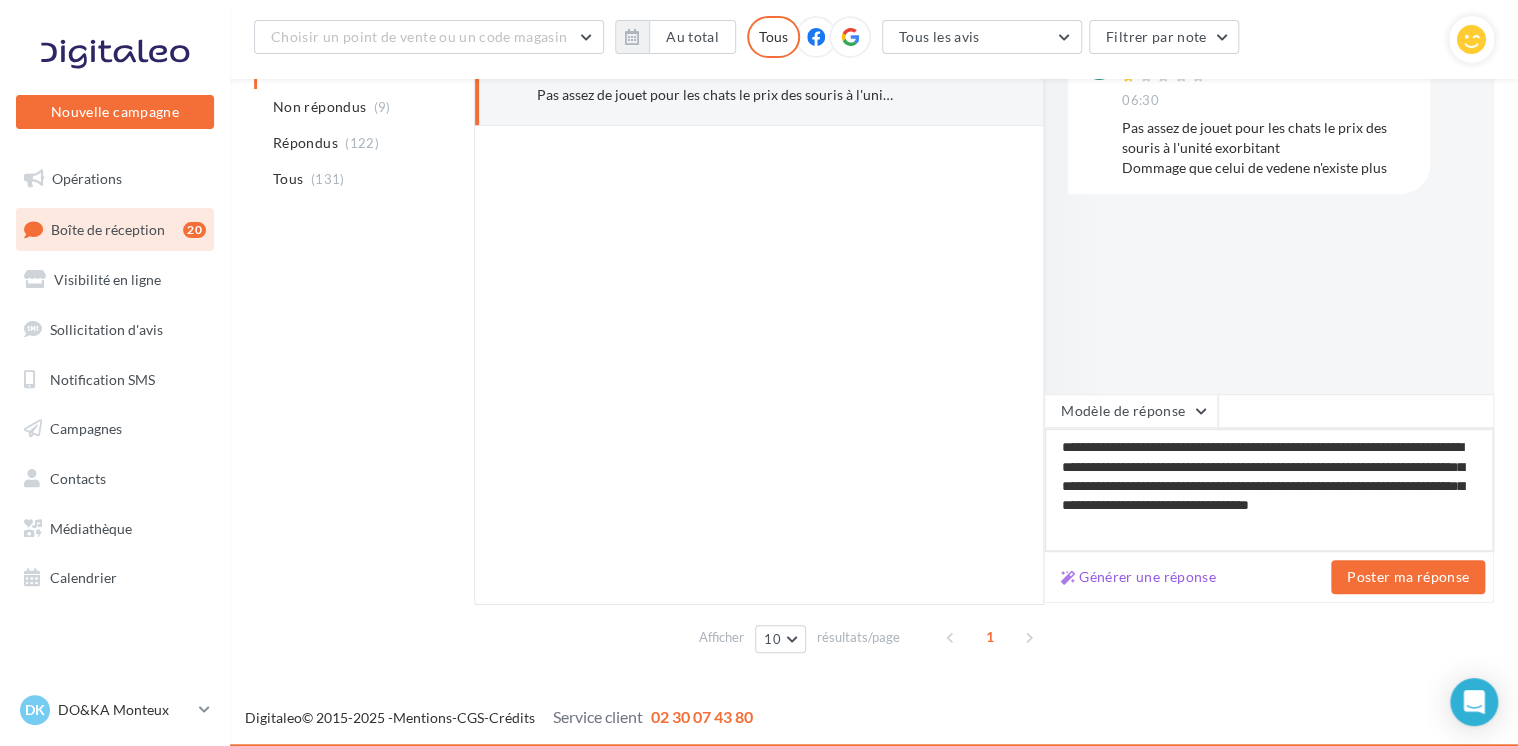 type on "**********" 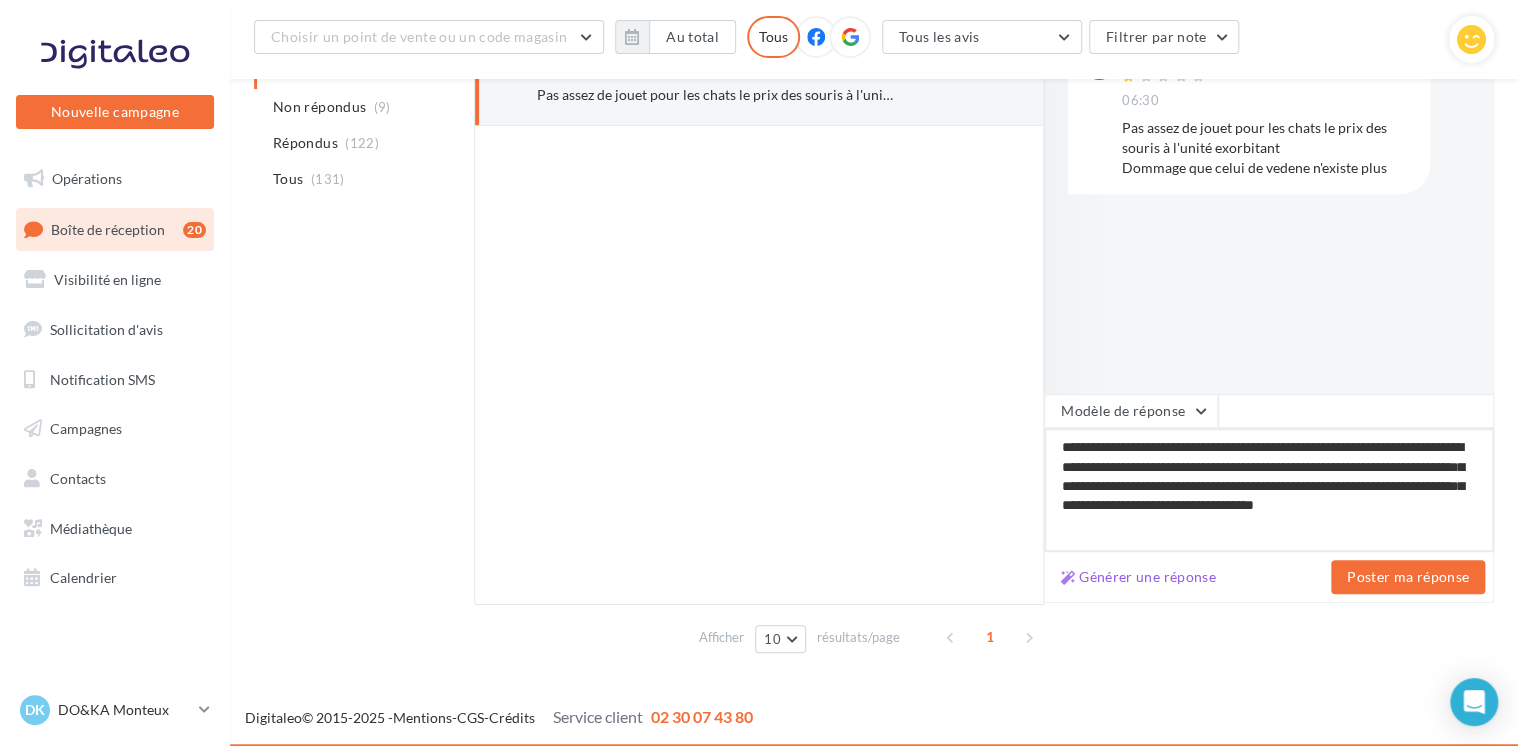 type on "**********" 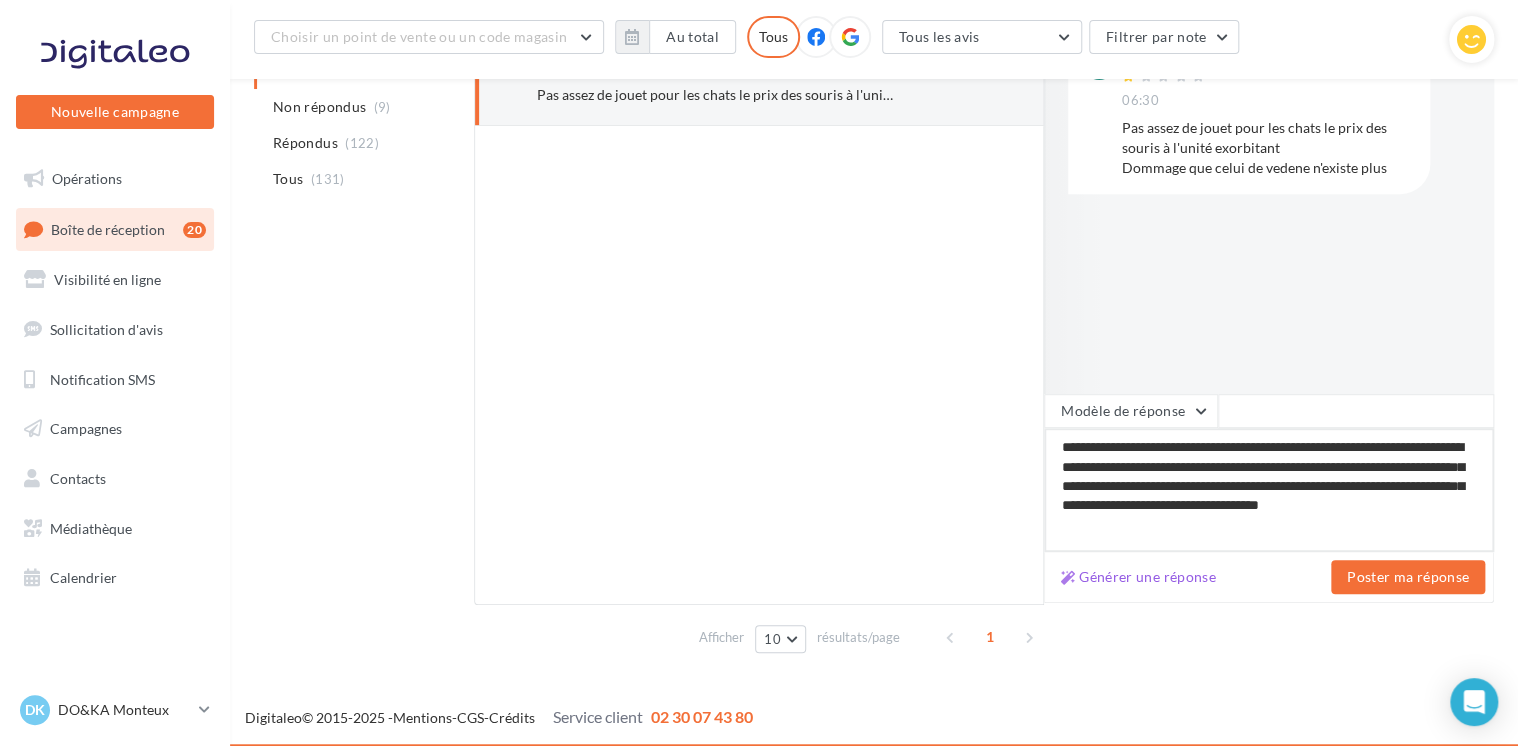 type on "**********" 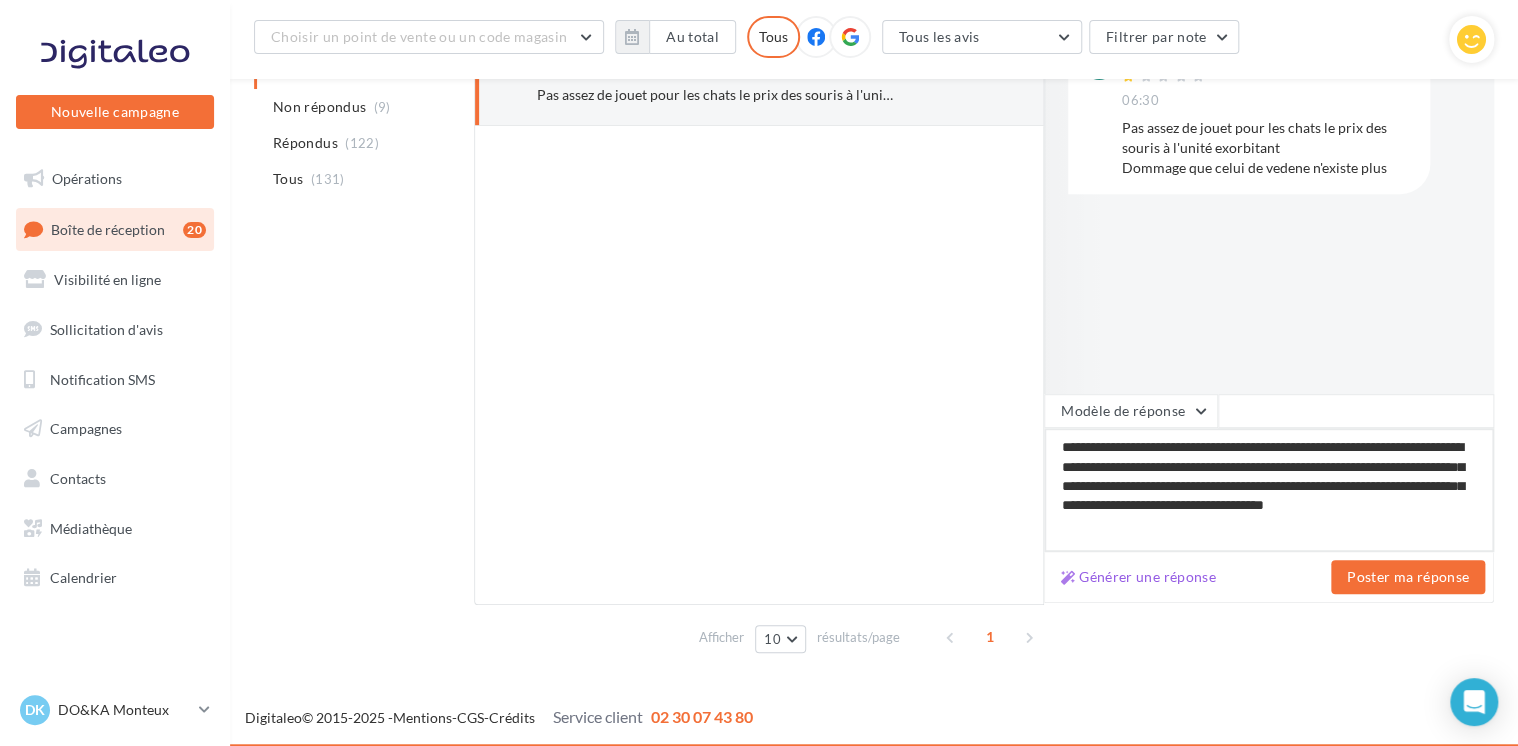 type on "**********" 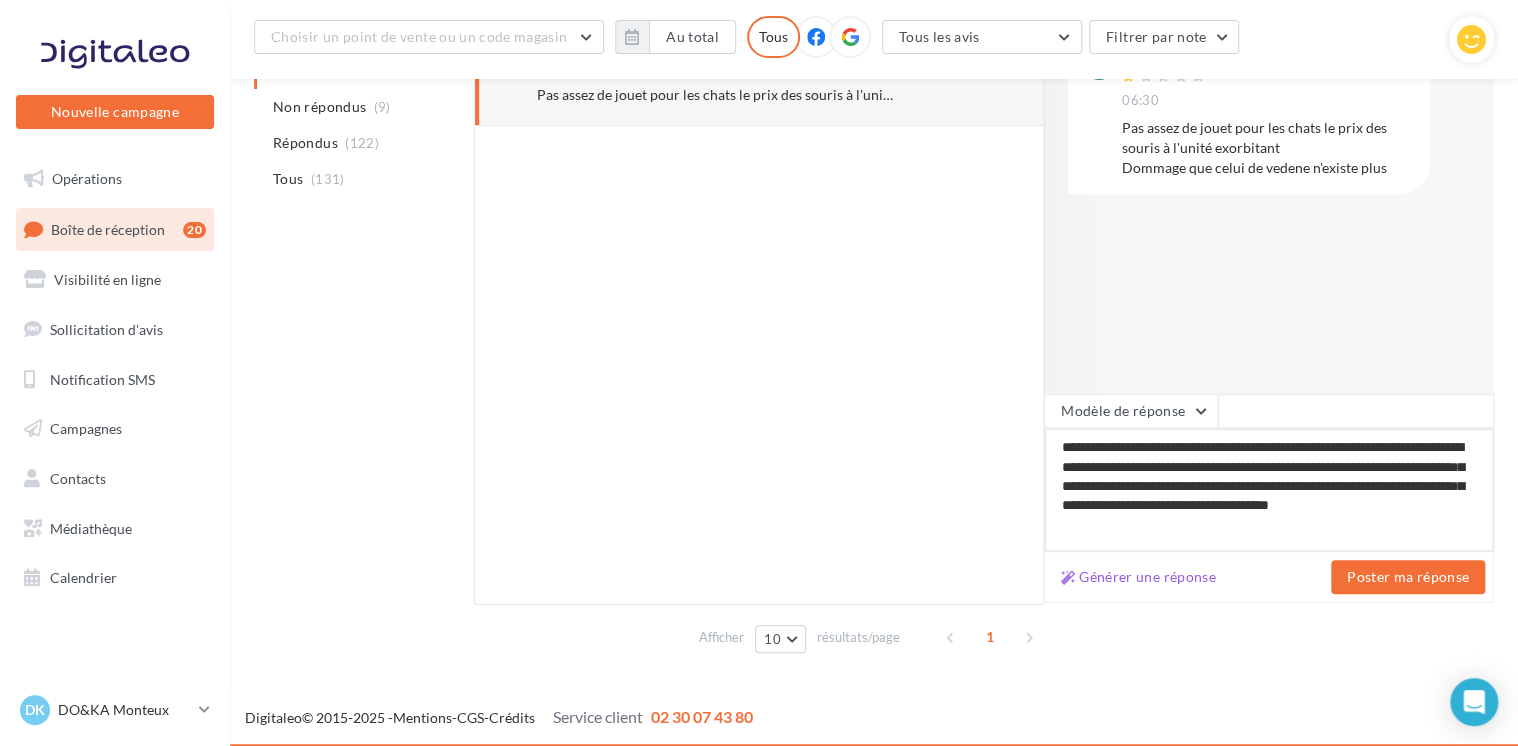 type on "**********" 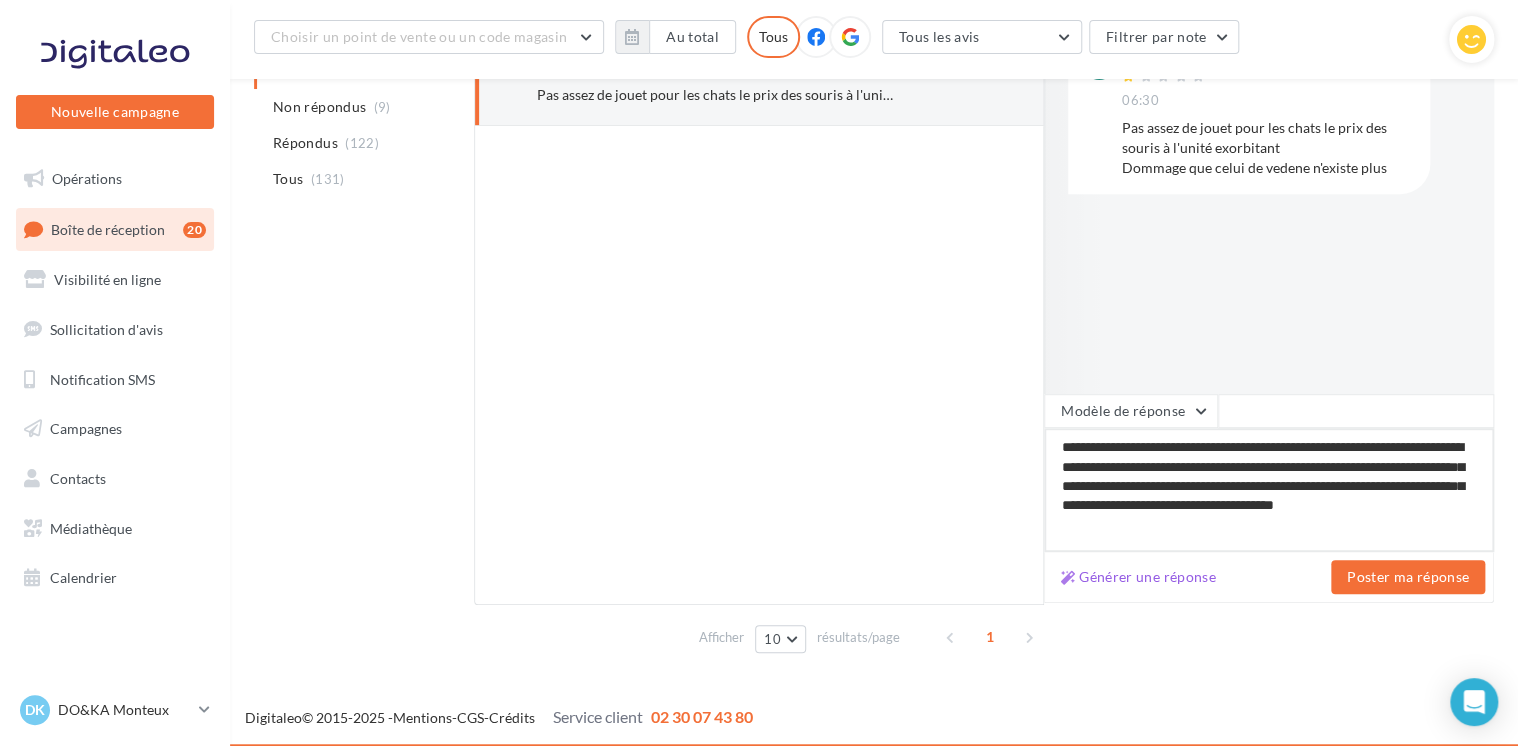 type on "**********" 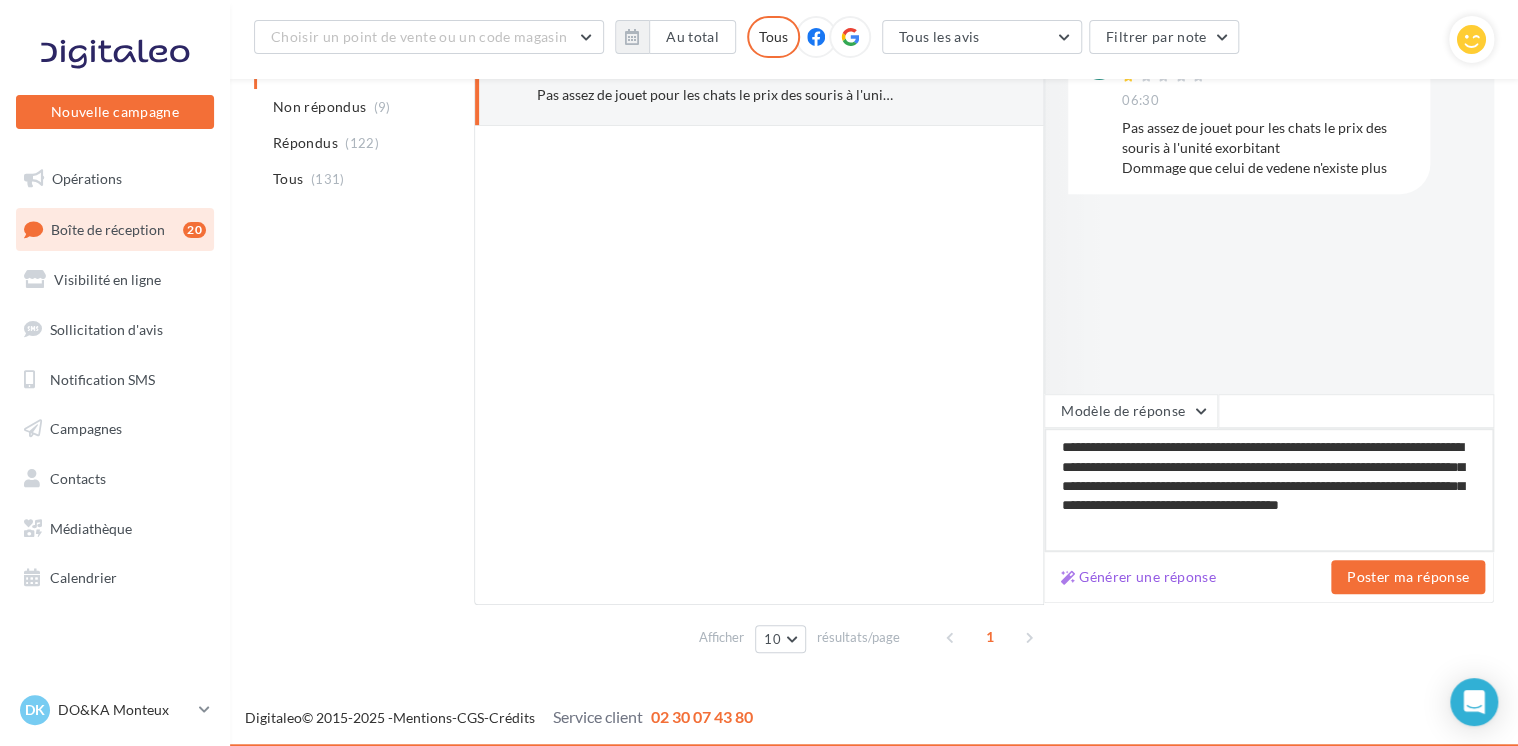 type on "**********" 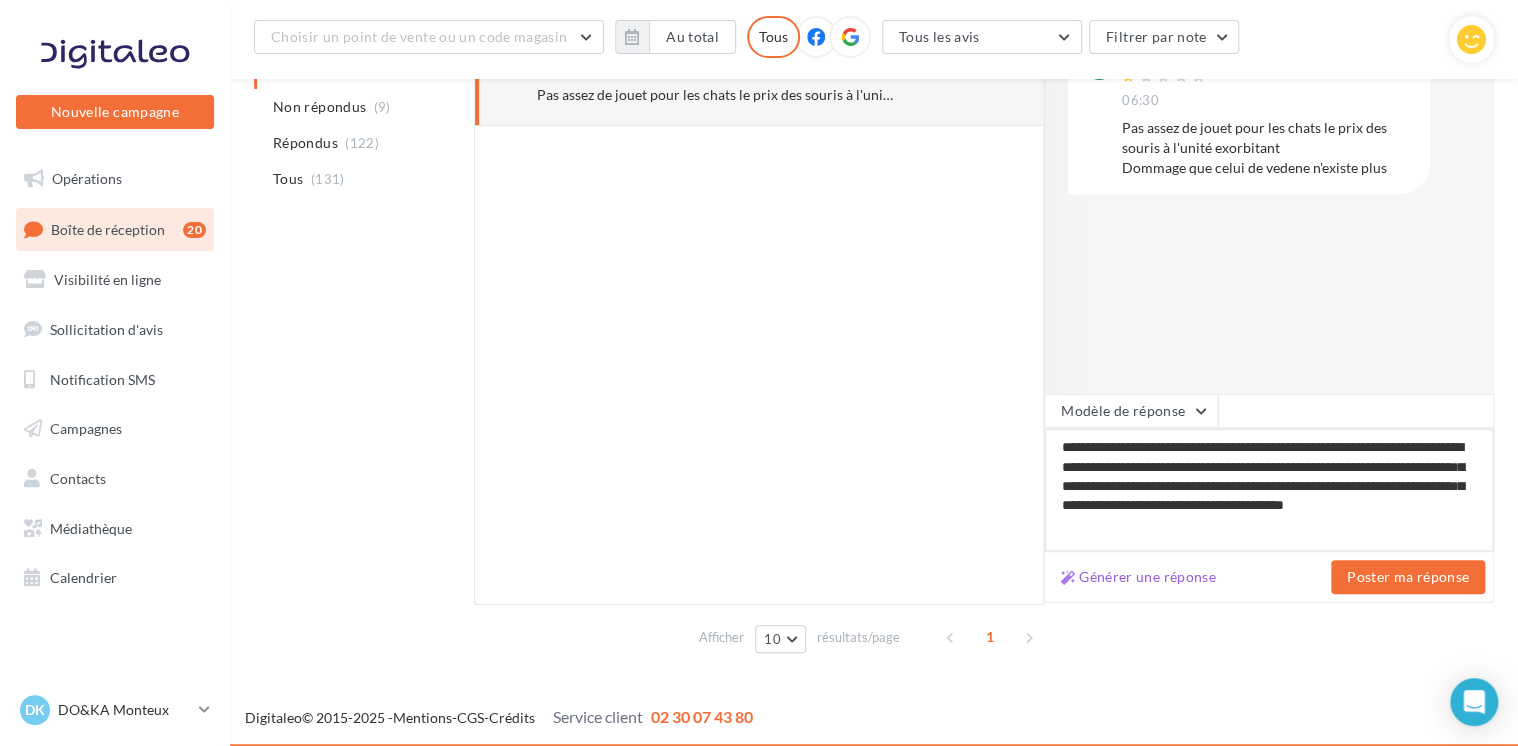 type on "**********" 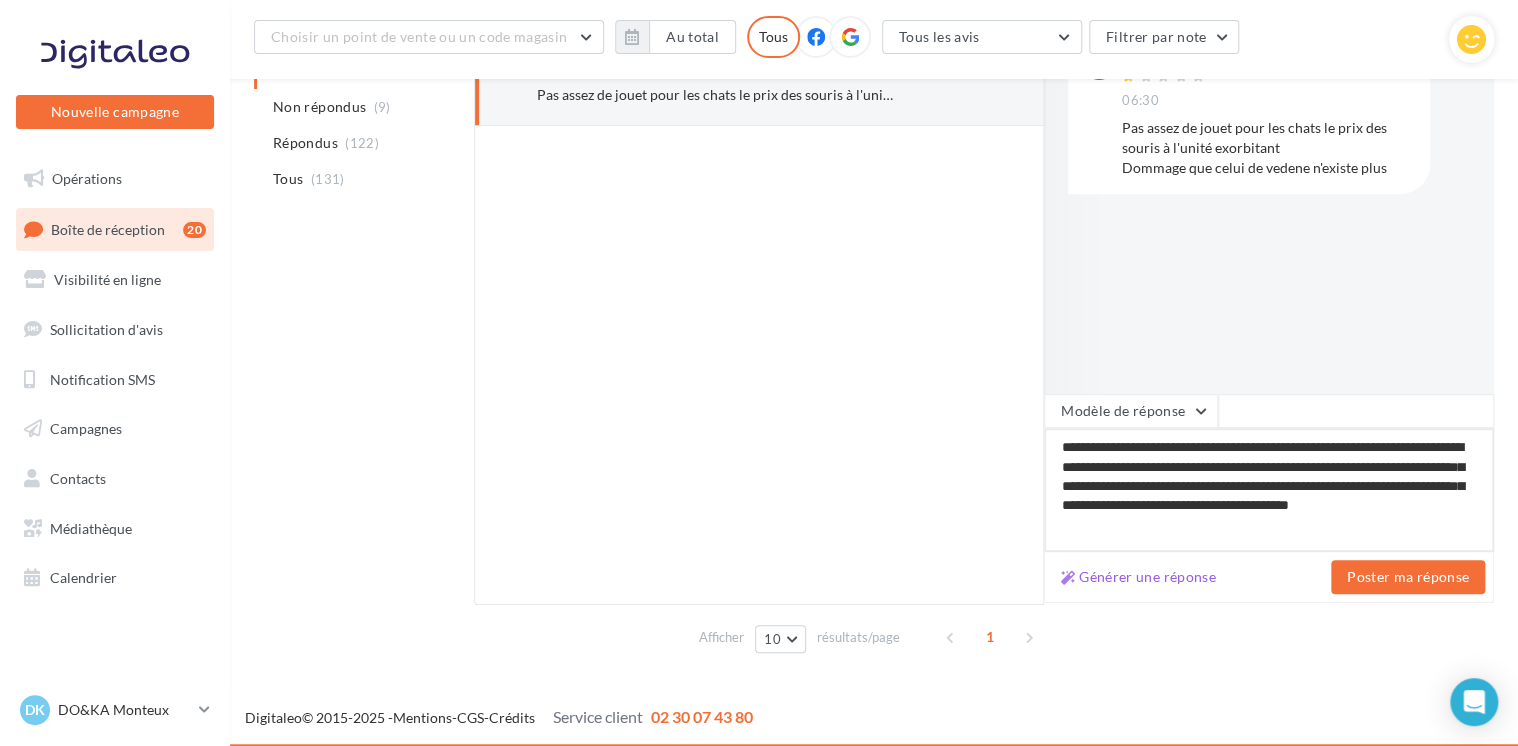 type on "**********" 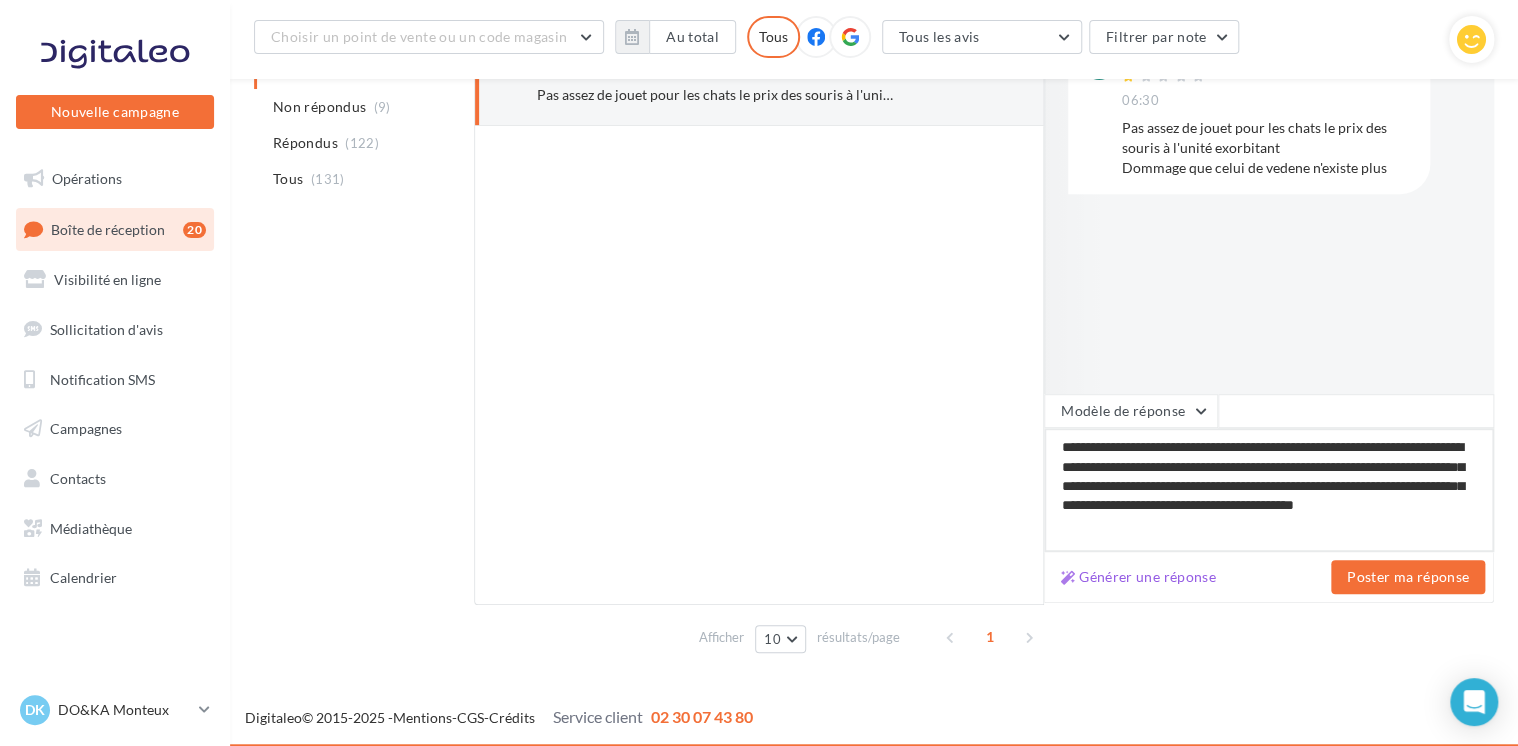 type on "**********" 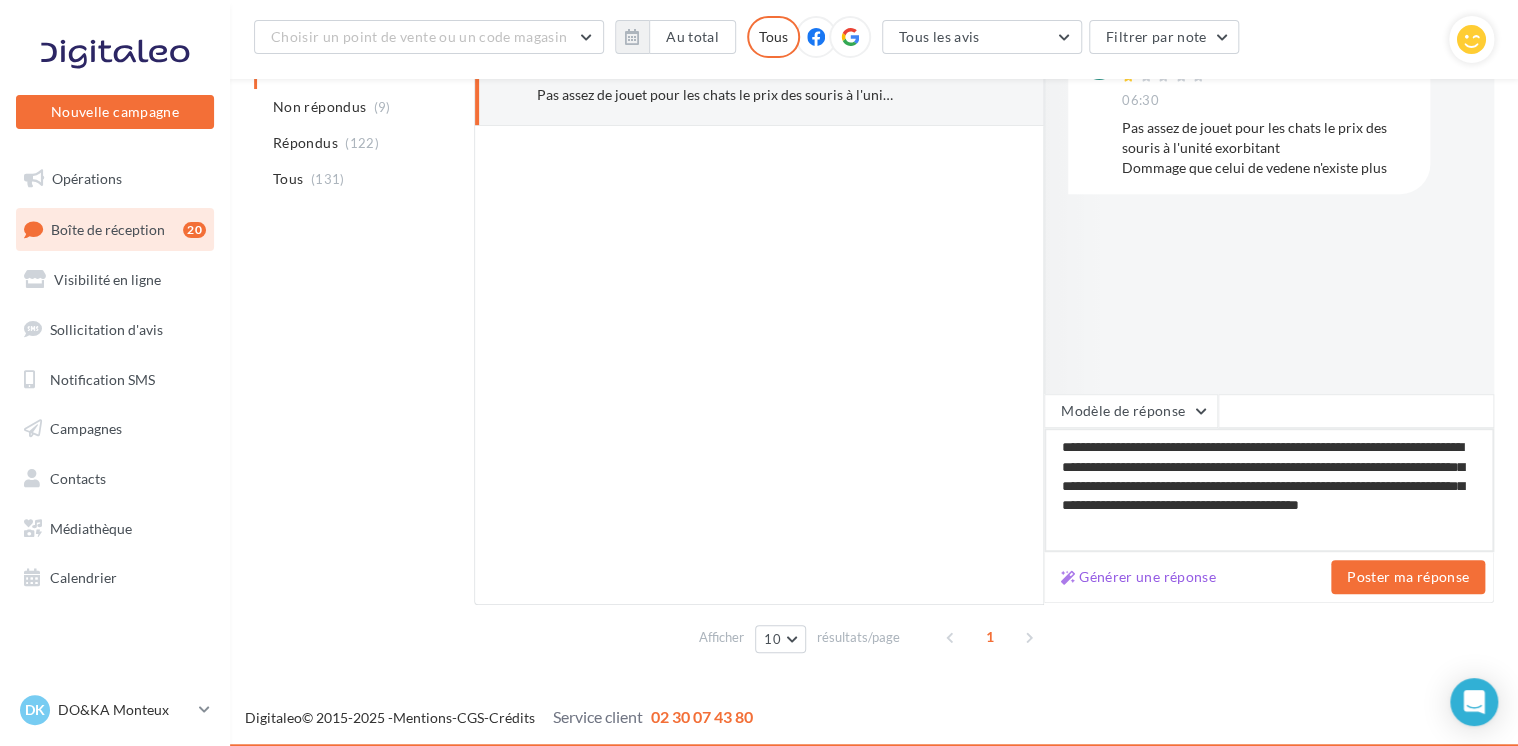 type on "**********" 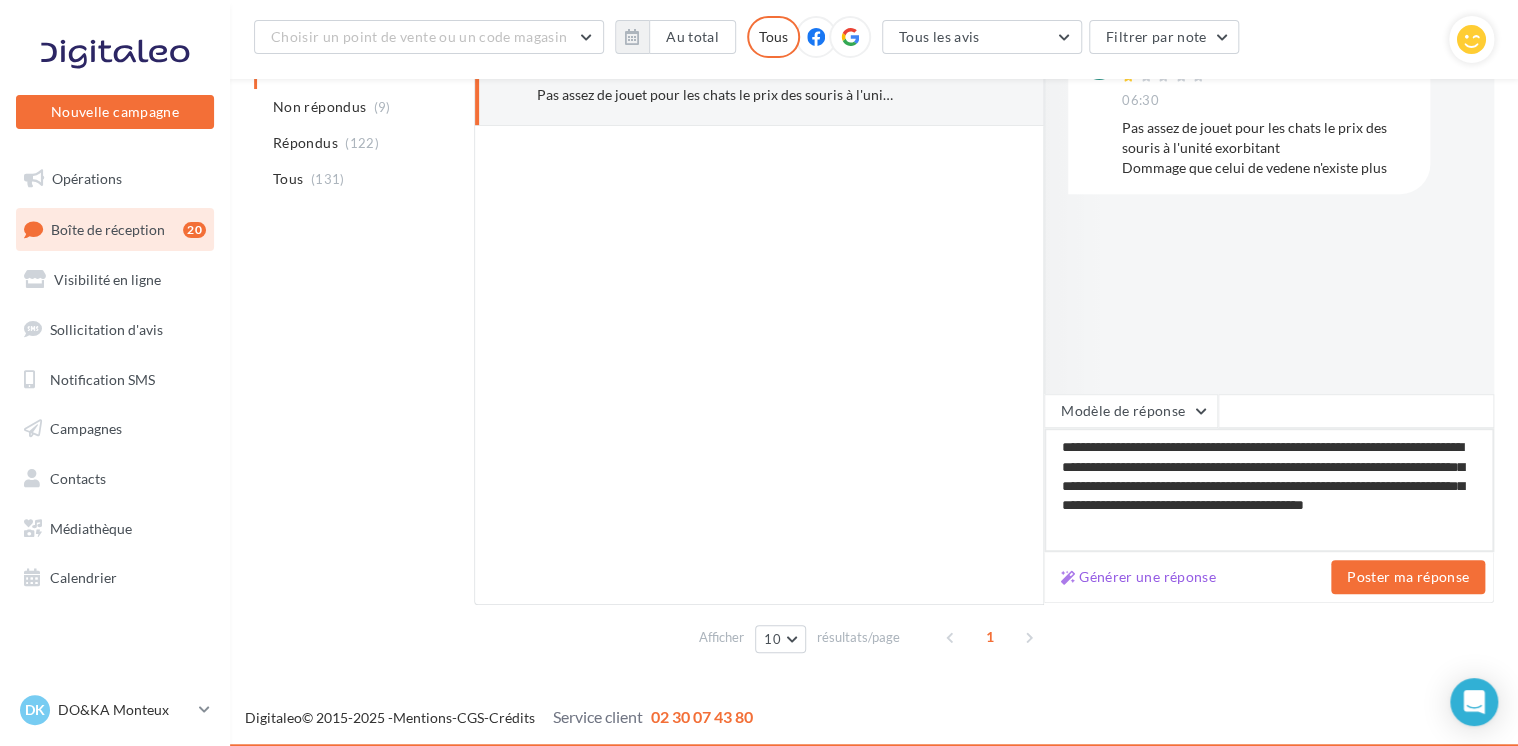 type on "**********" 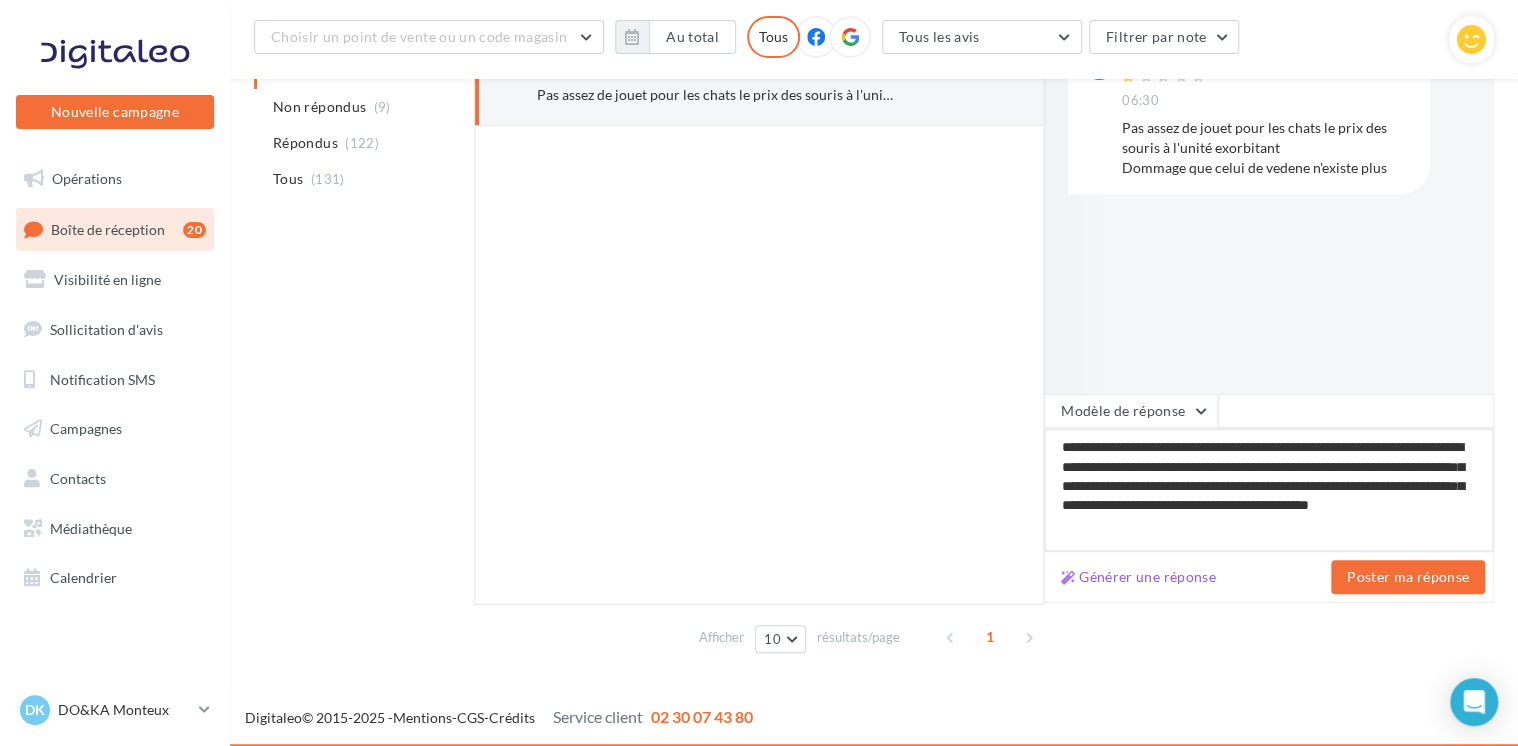 type on "**********" 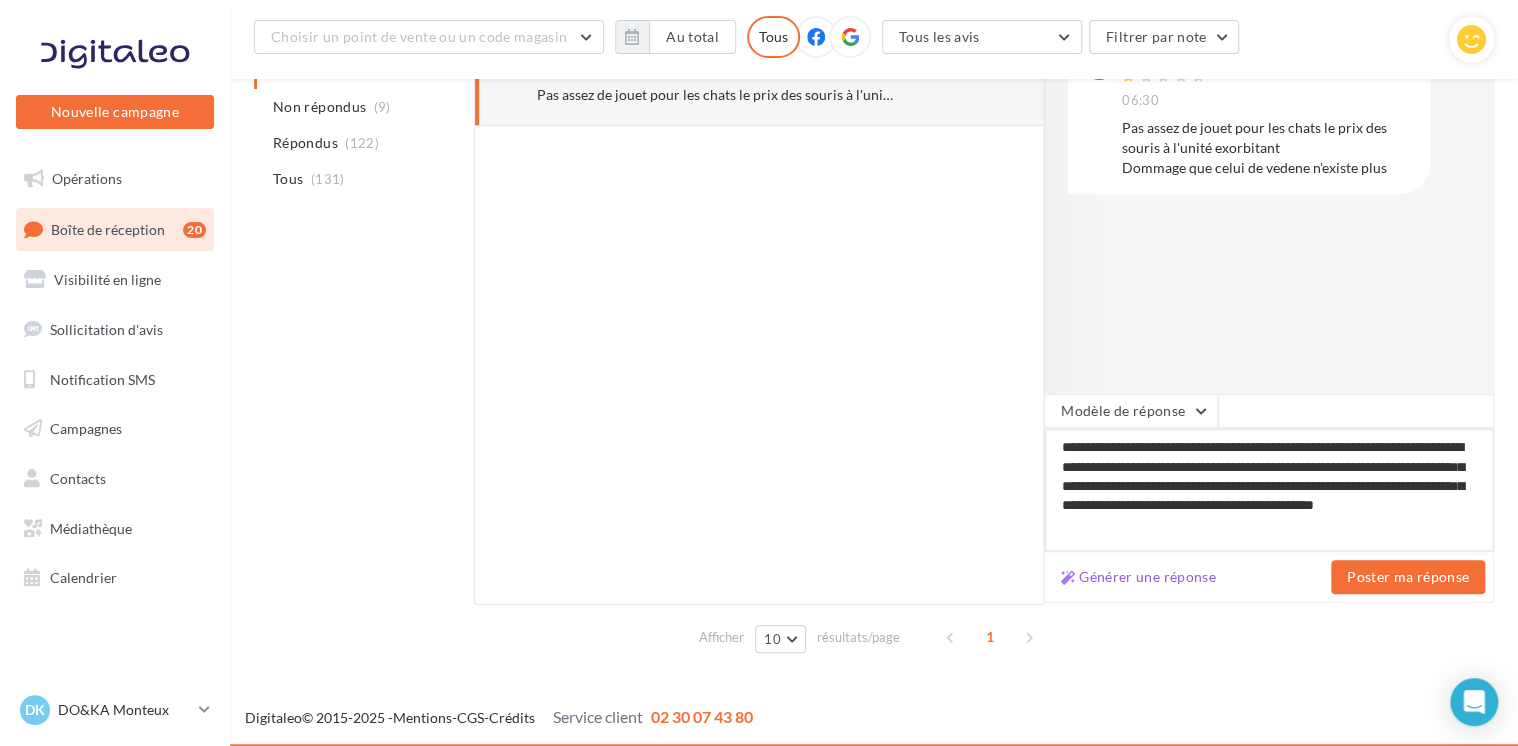 type on "**********" 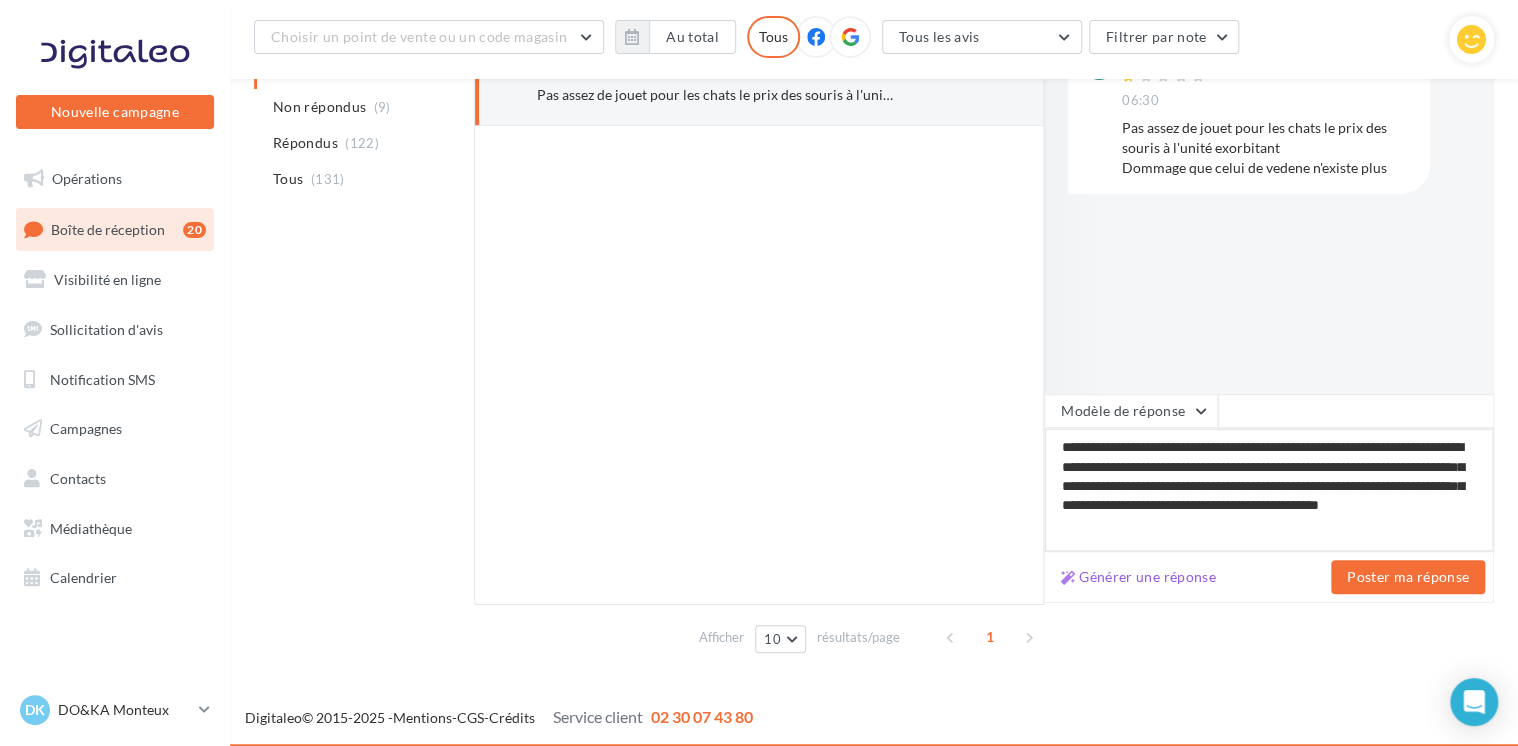 type on "**********" 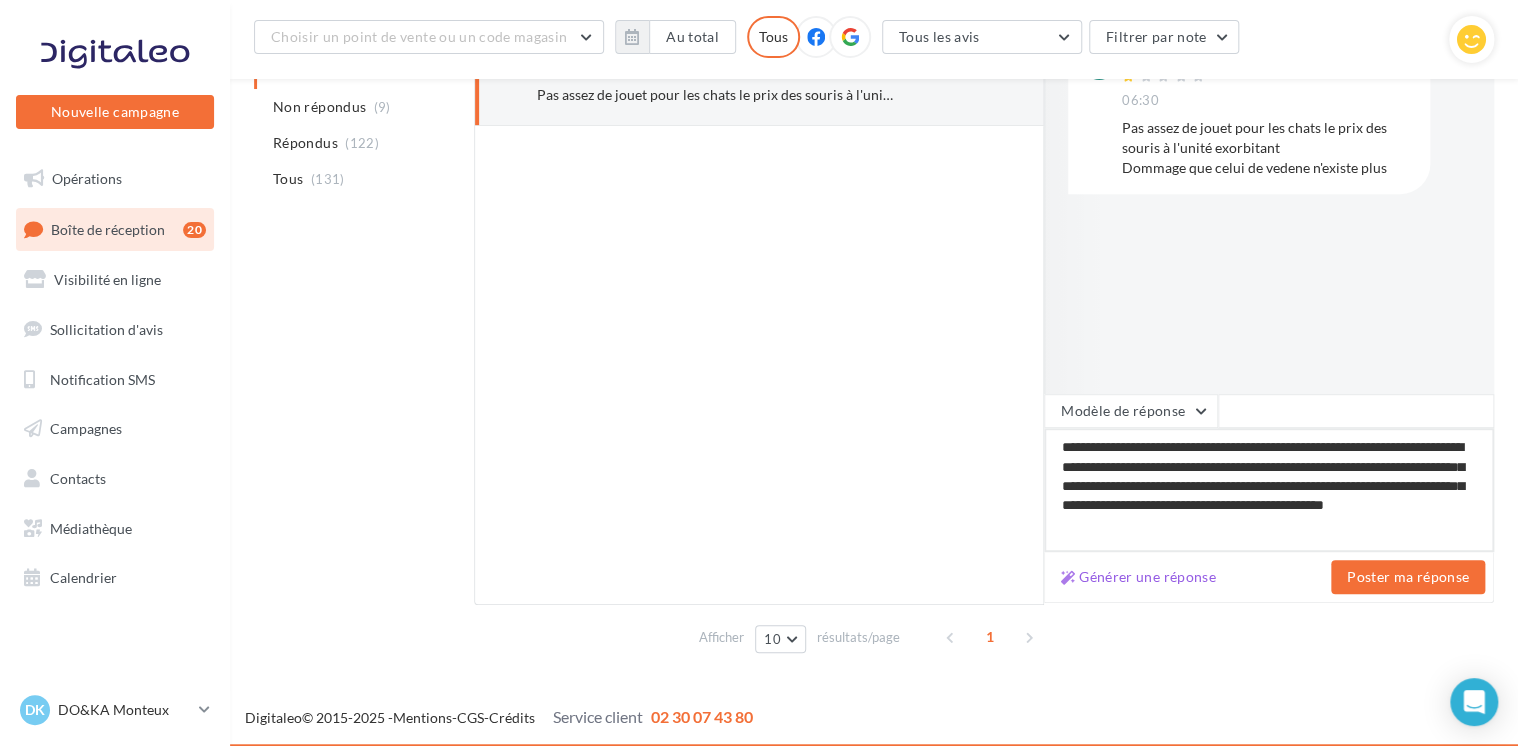 type on "**********" 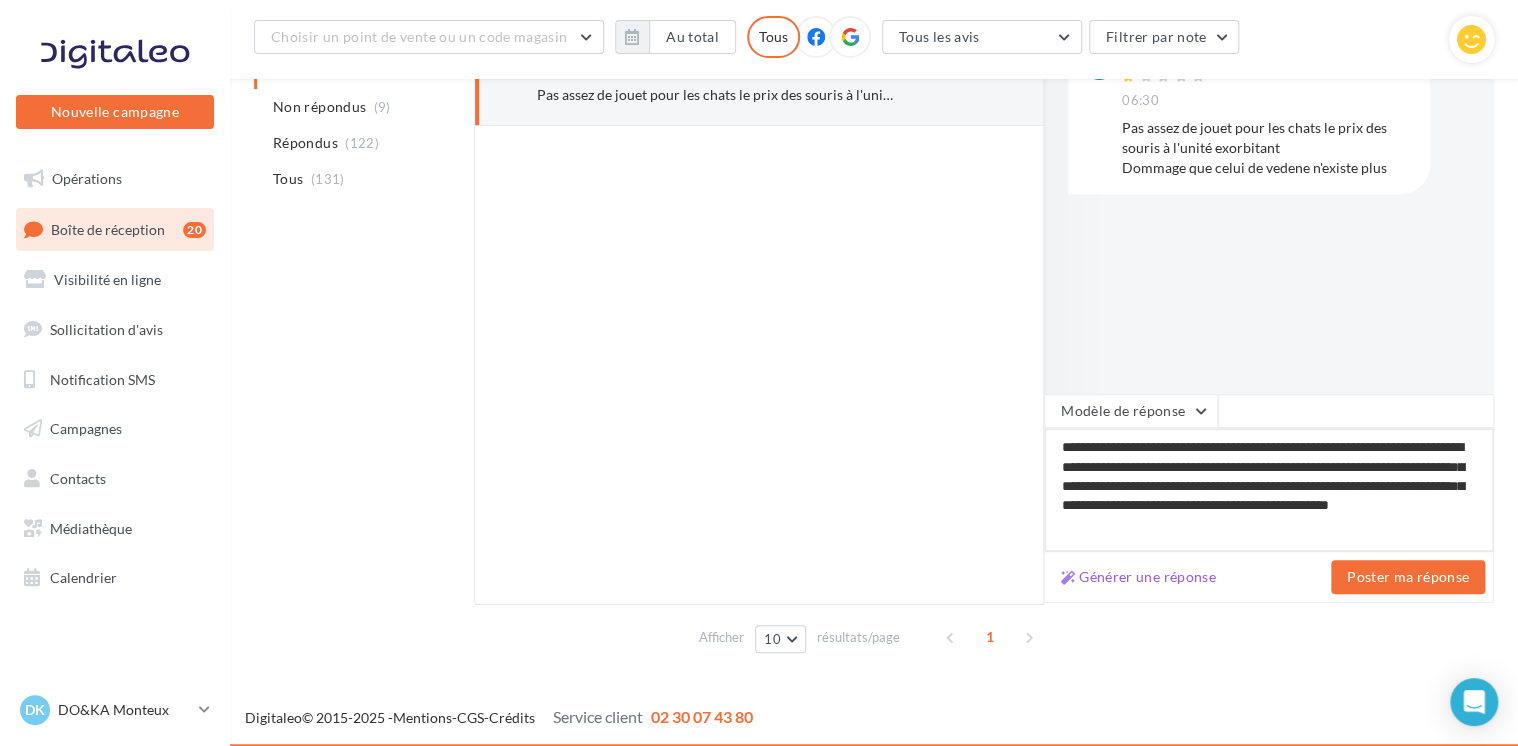 type on "**********" 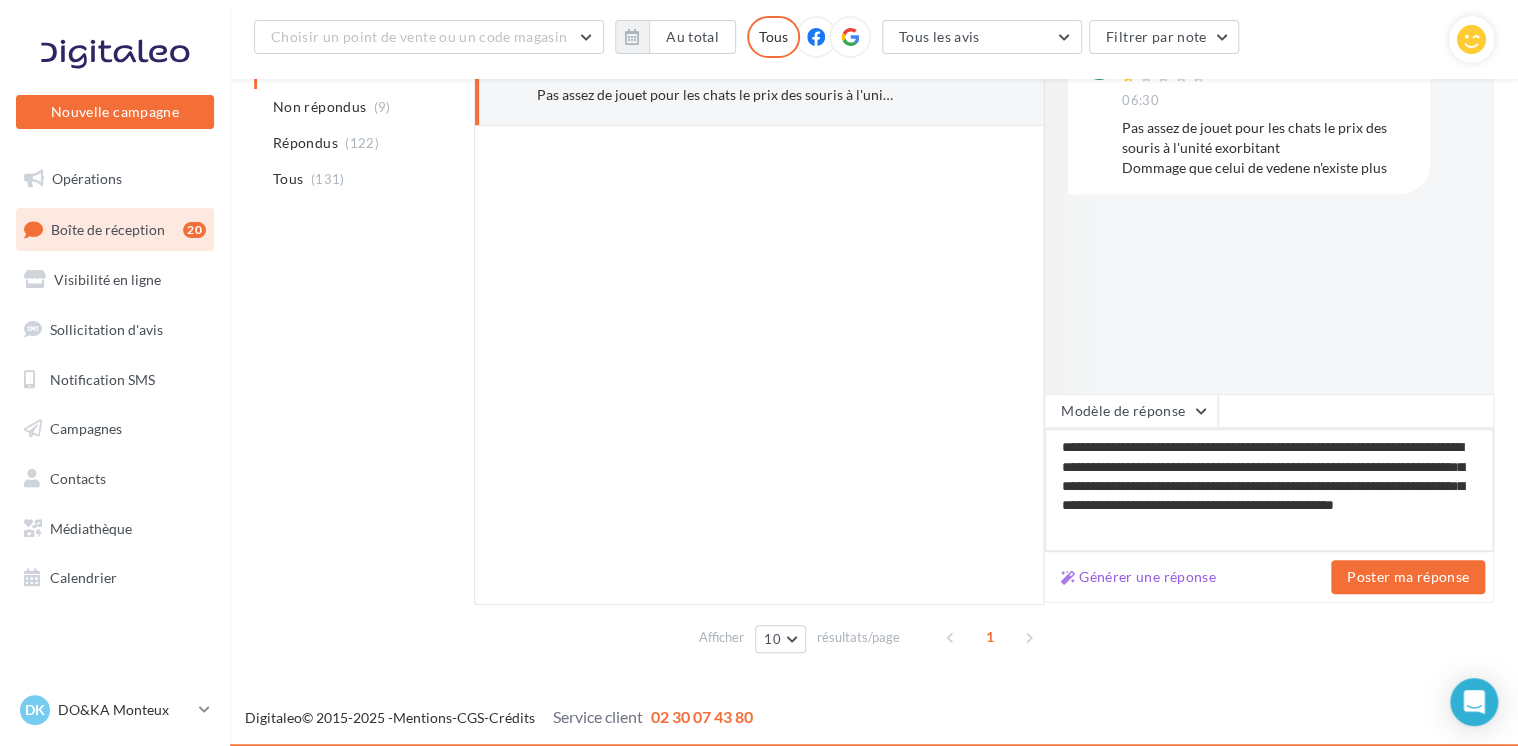 type on "**********" 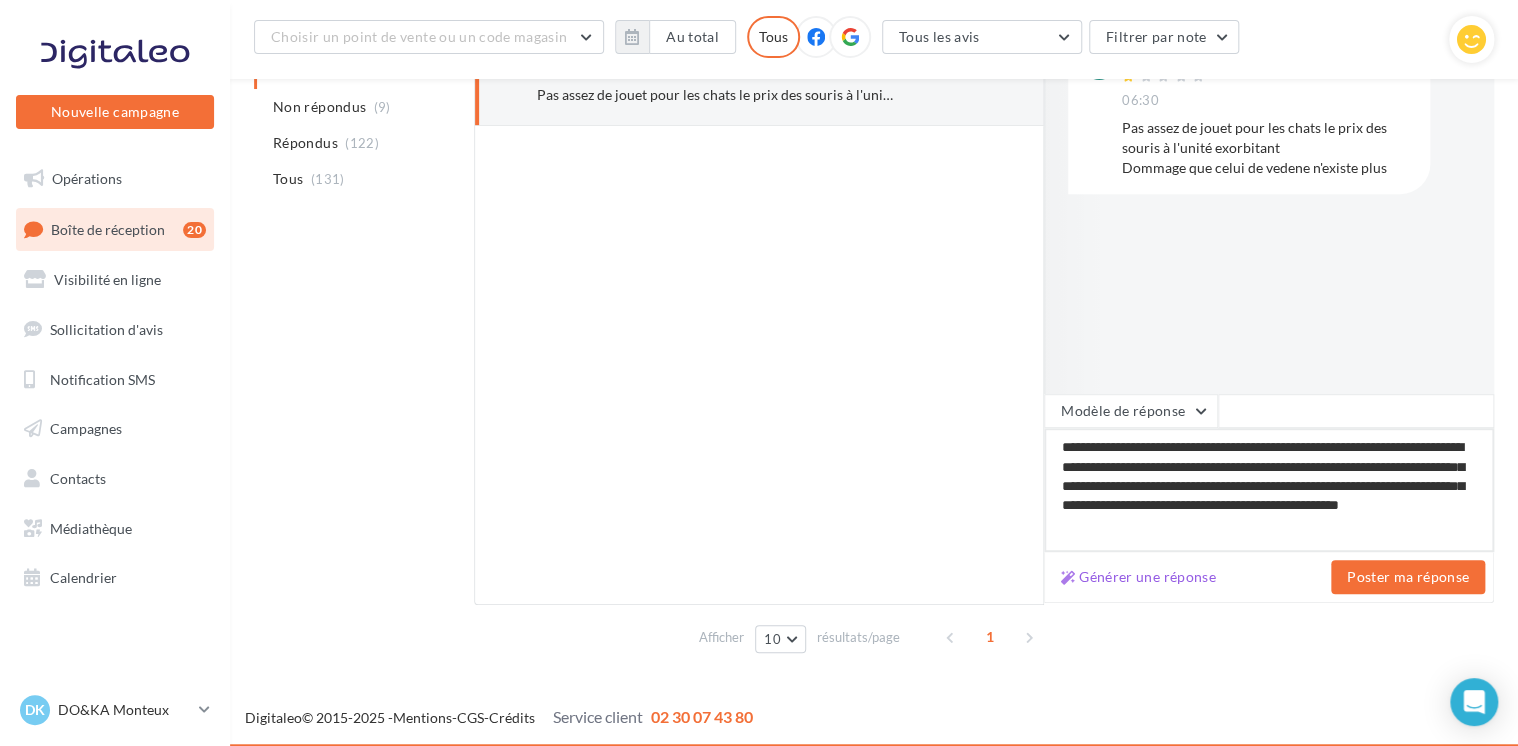 type on "**********" 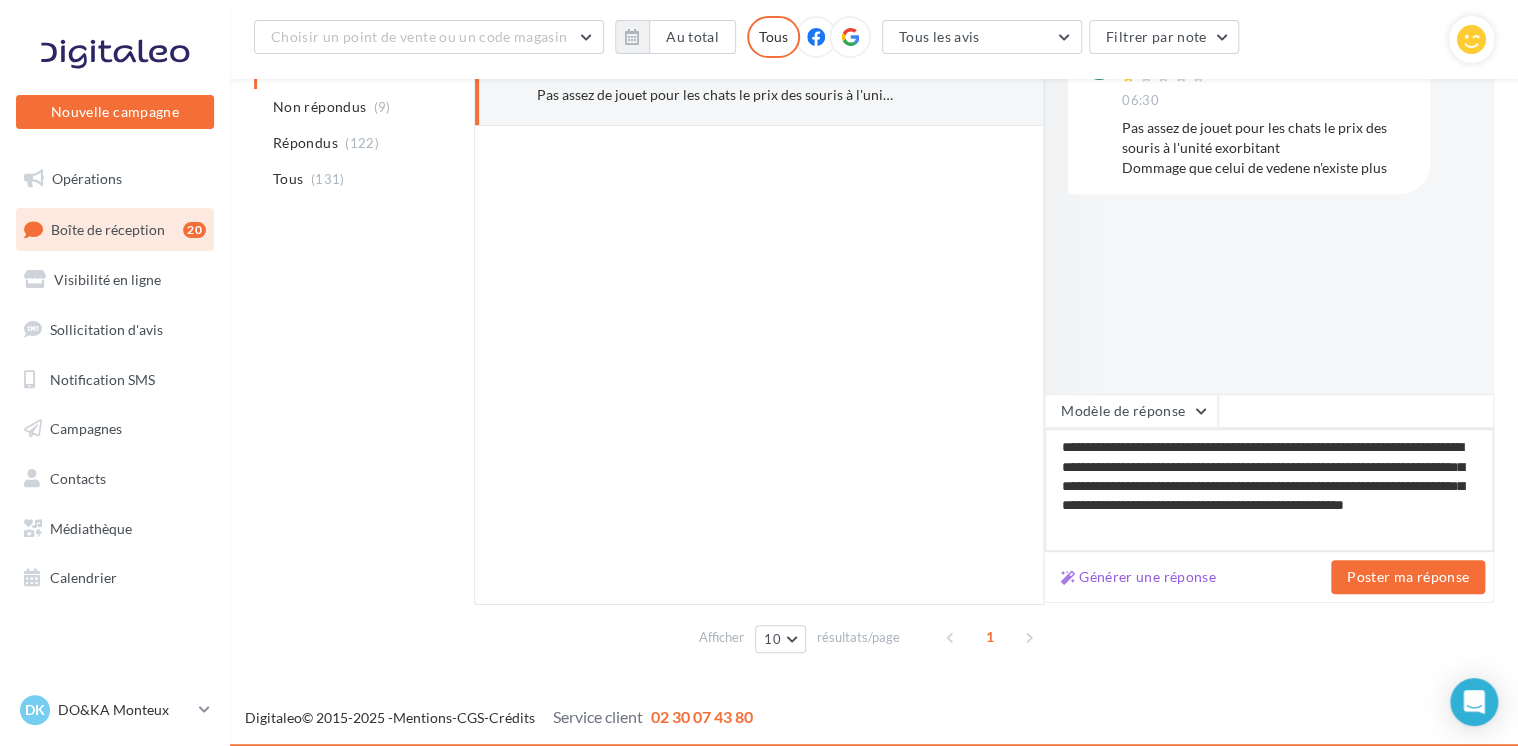 type on "**********" 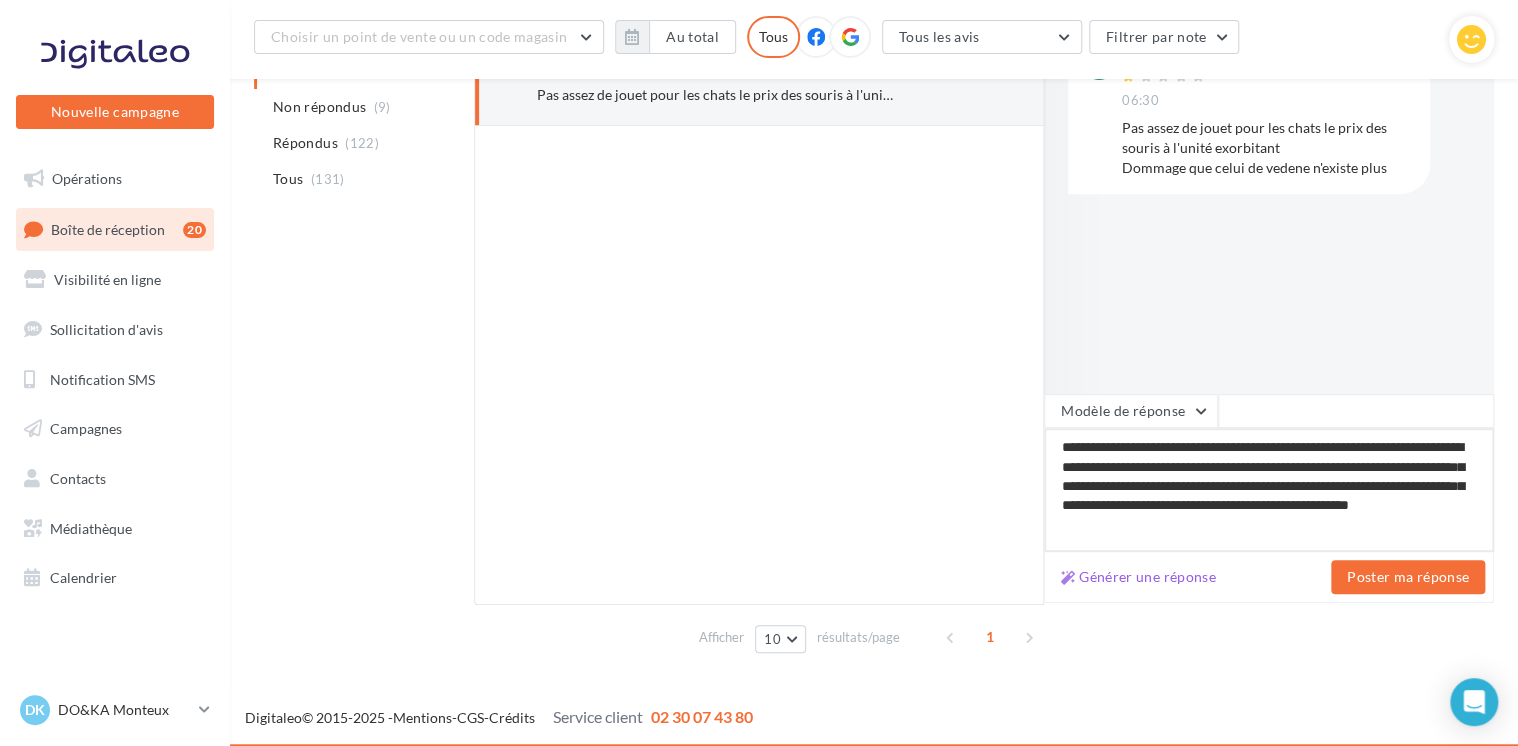 type on "**********" 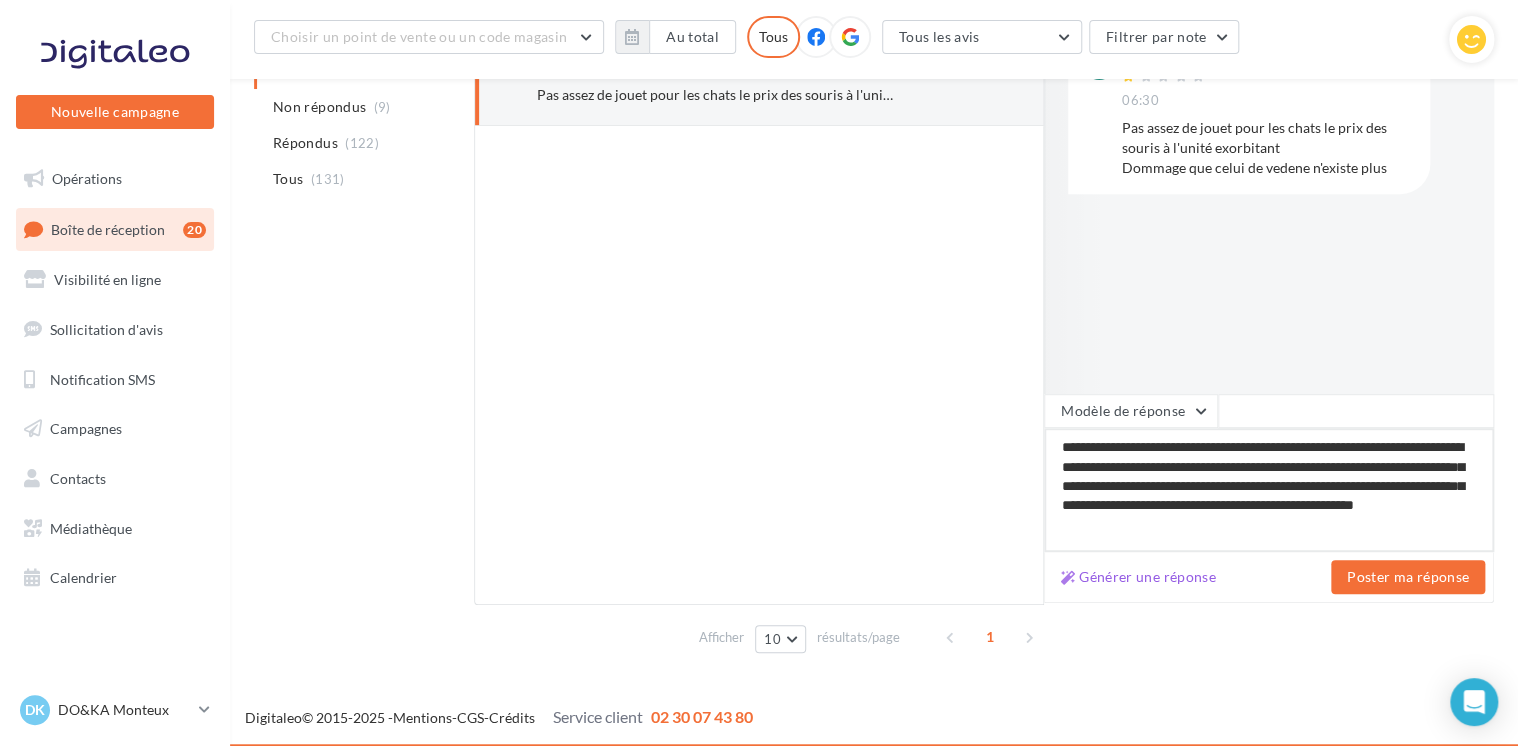 type on "**********" 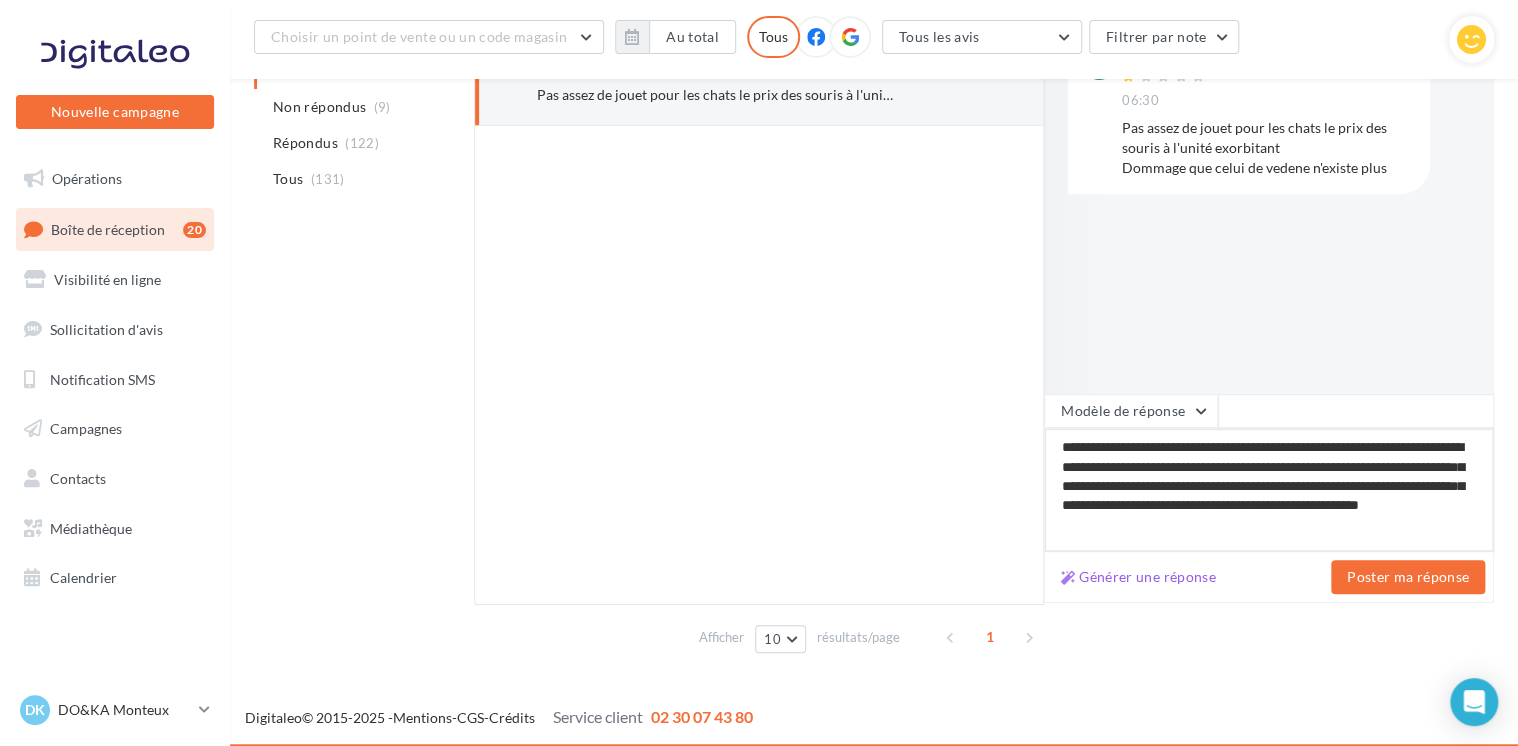 type on "**********" 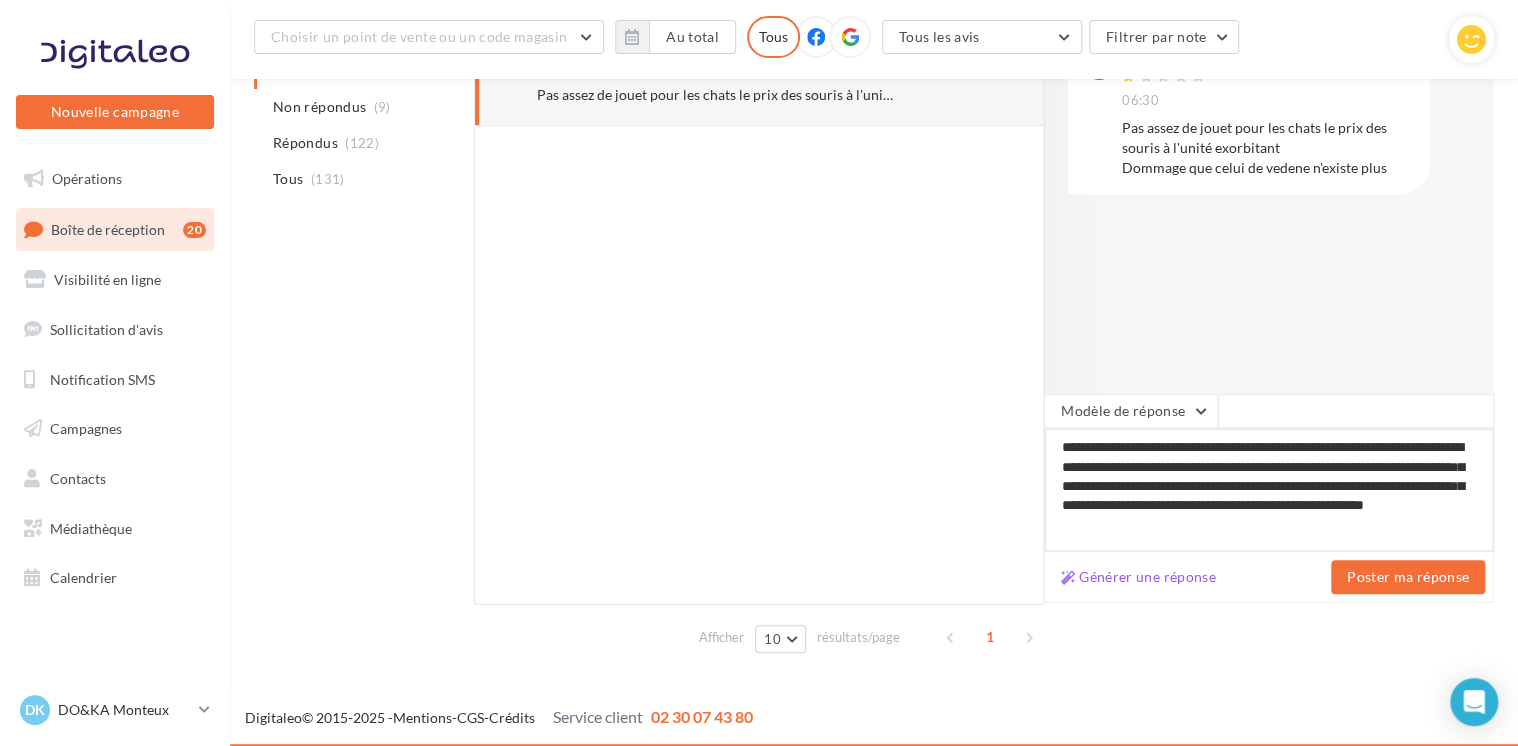 type on "**********" 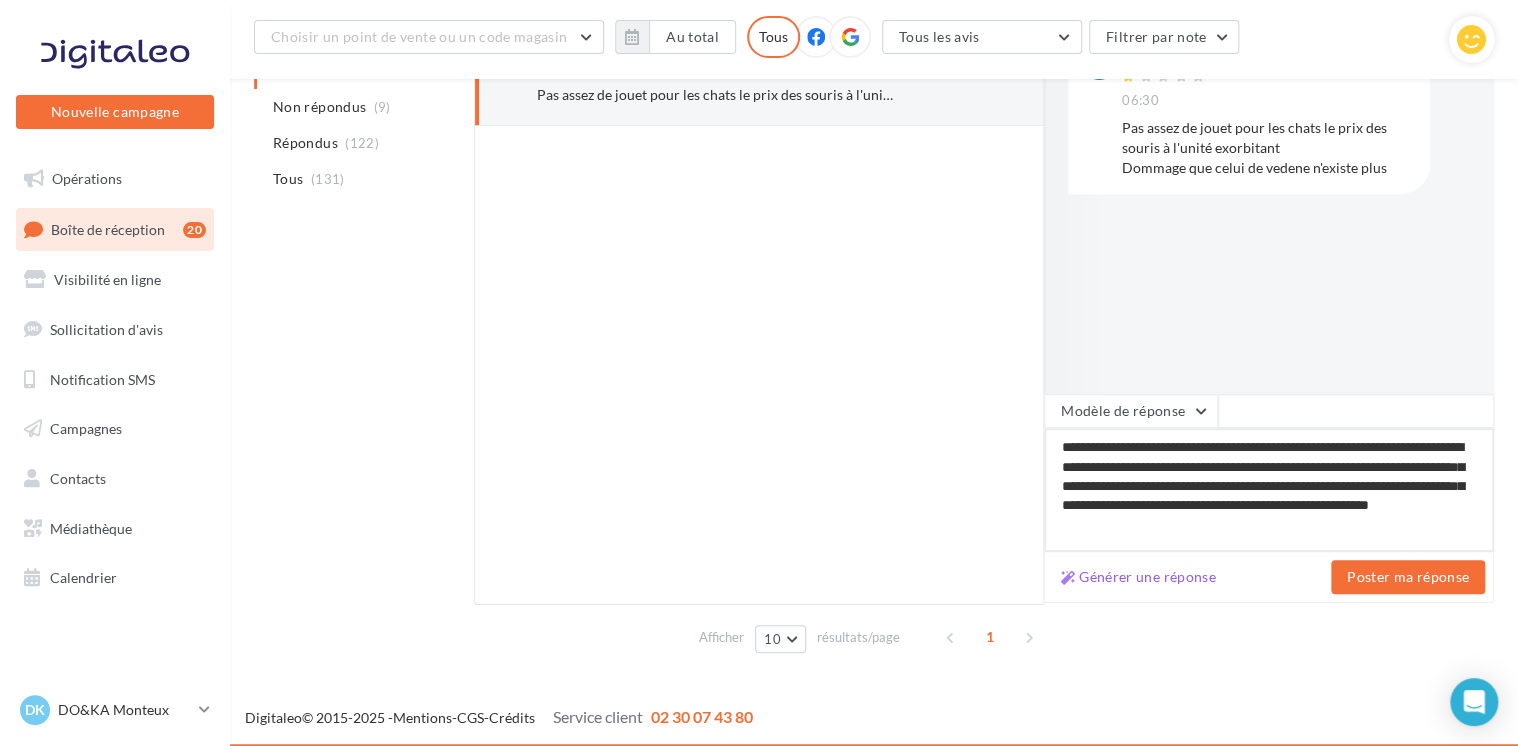 type on "**********" 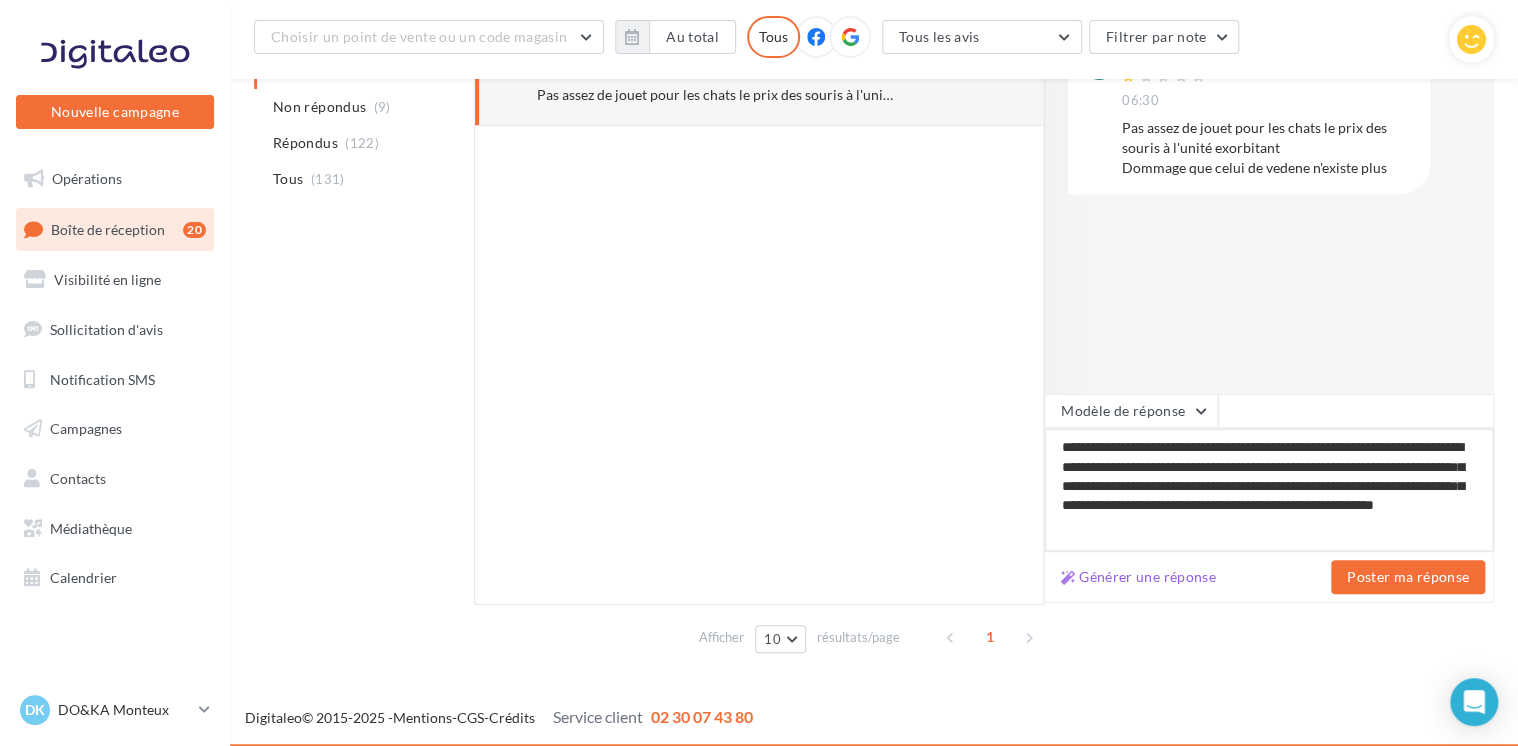 type on "**********" 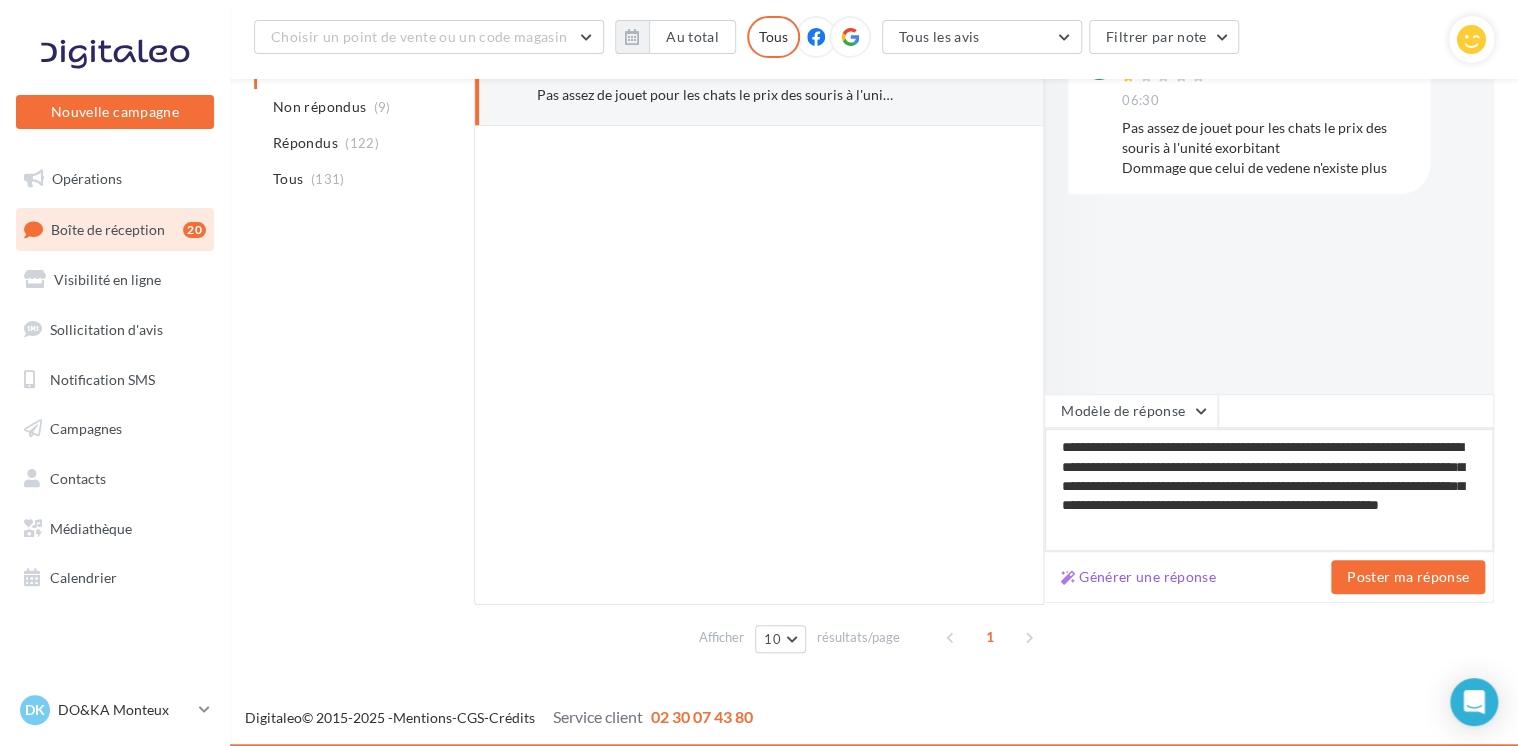 type on "**********" 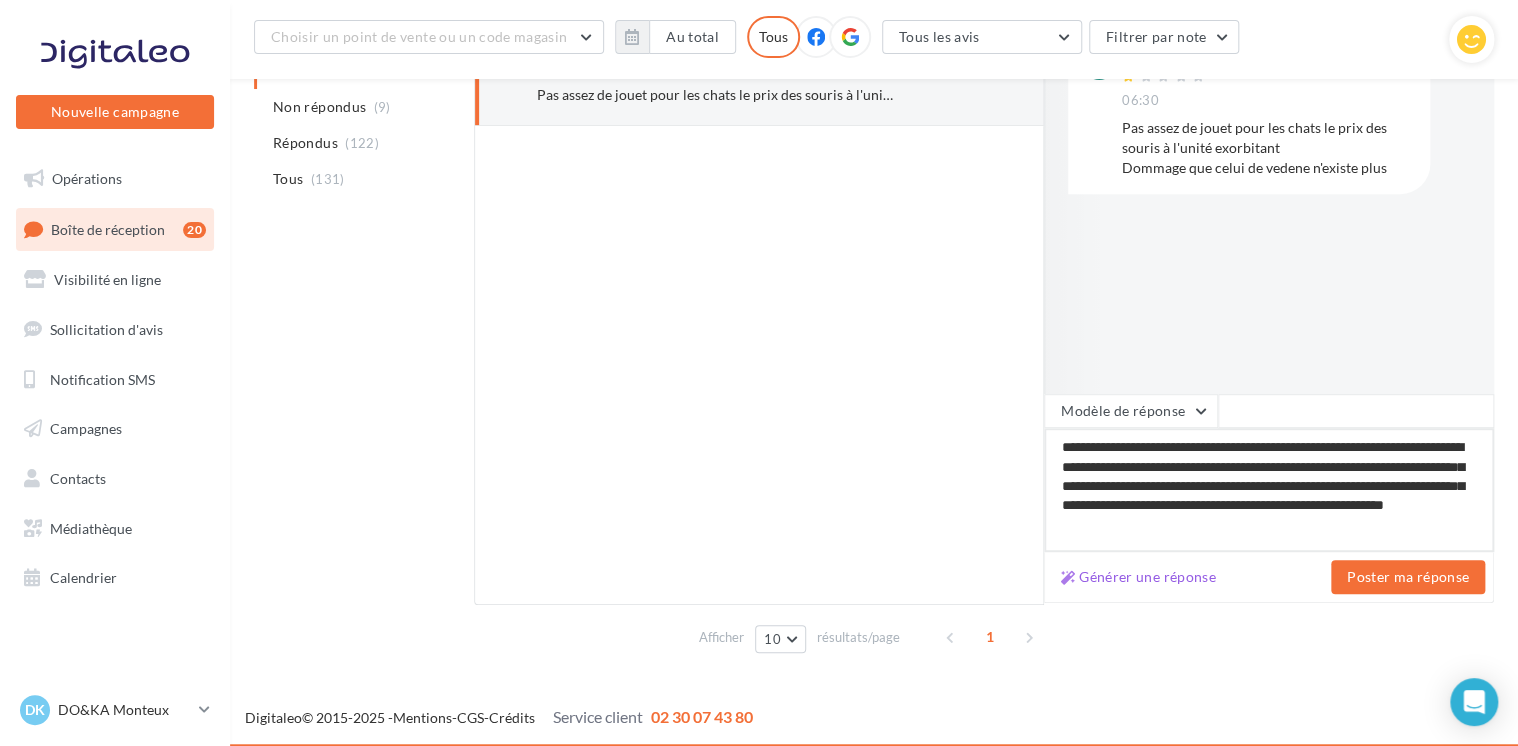 type on "**********" 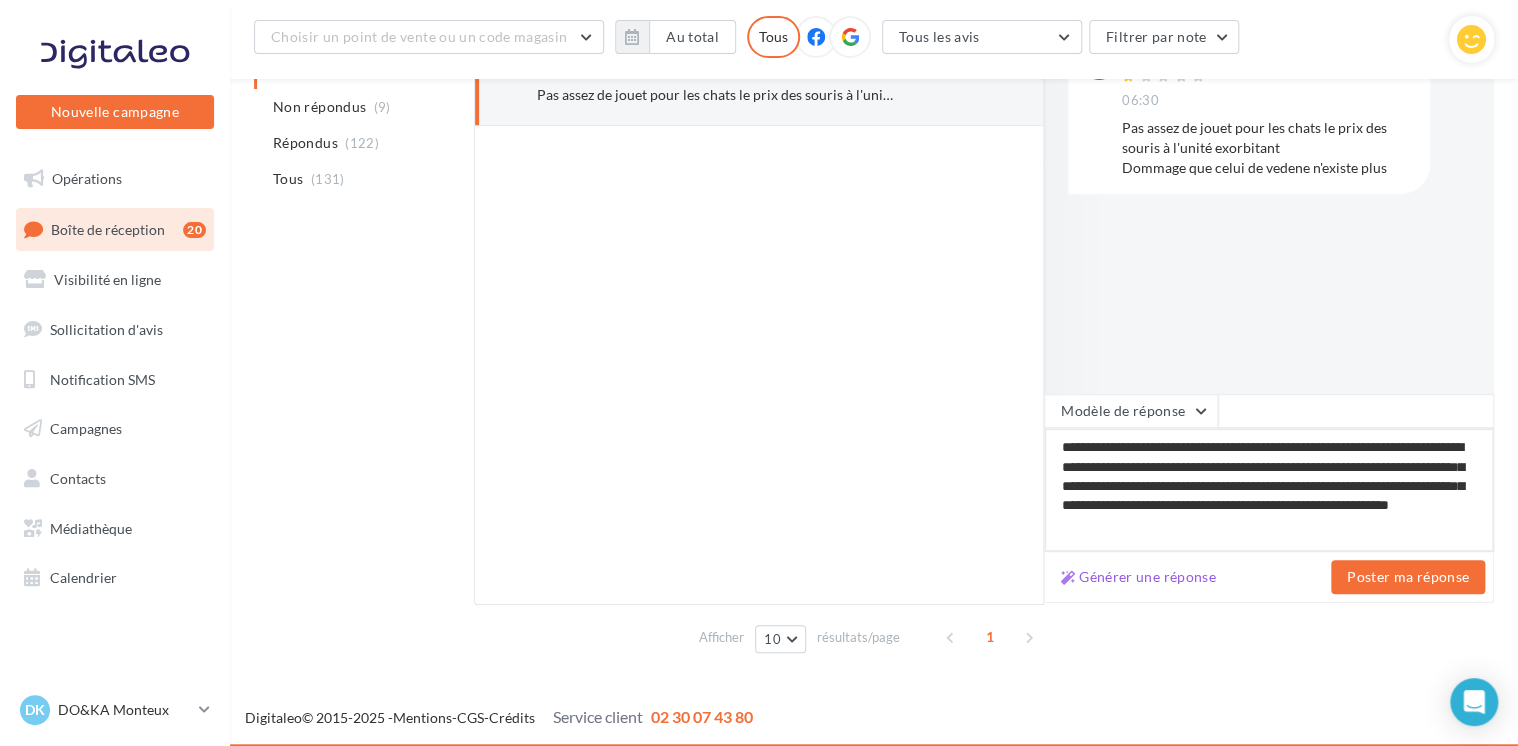 type on "**********" 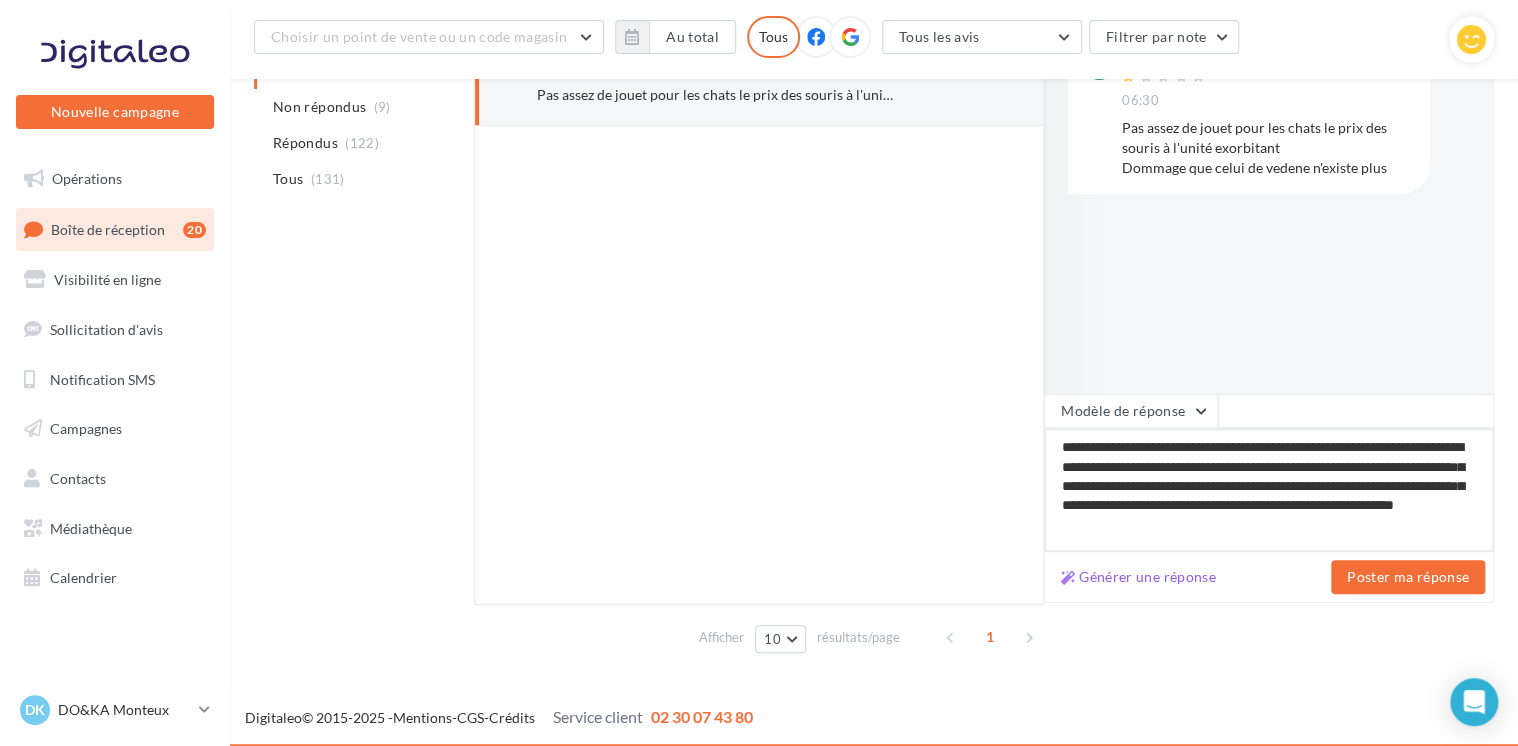 type on "**********" 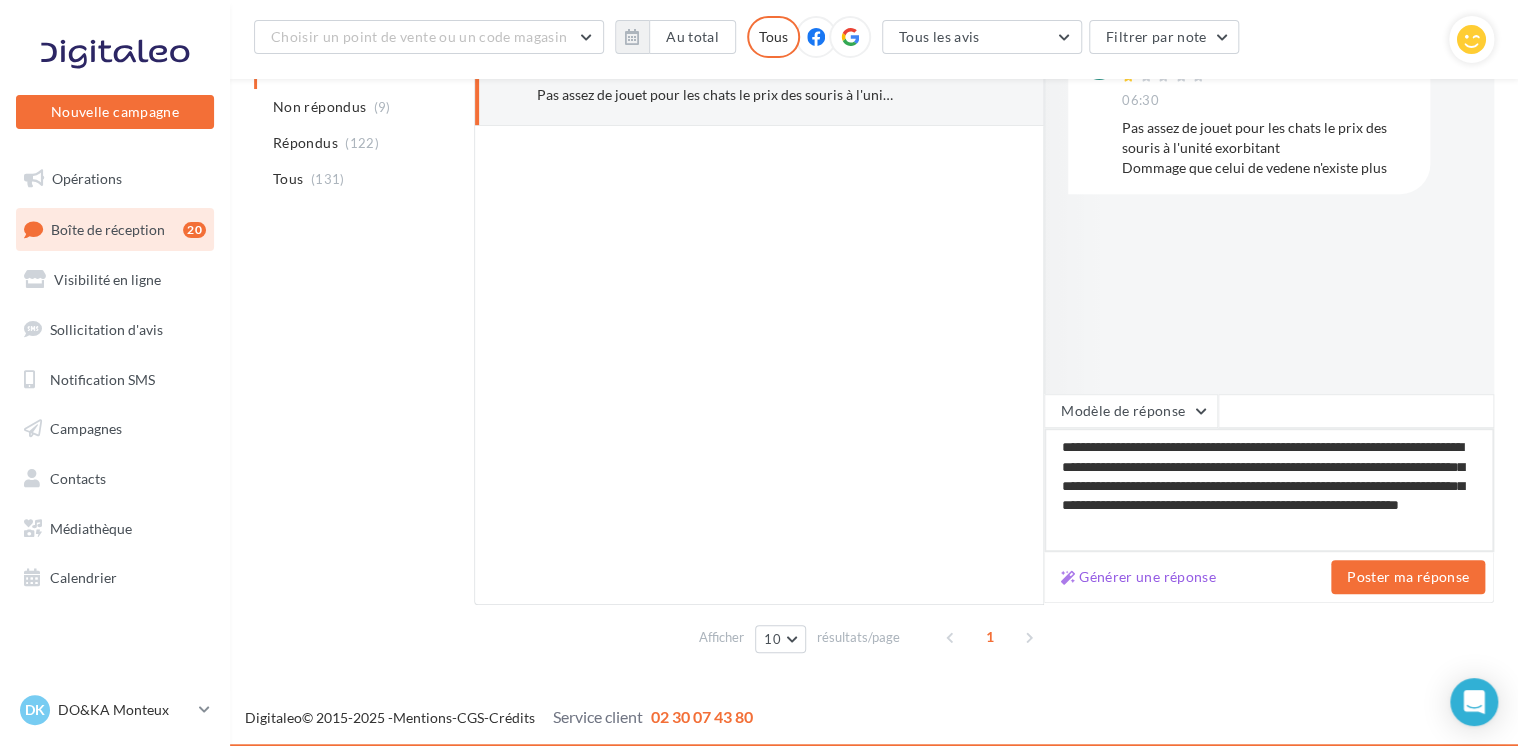 type on "**********" 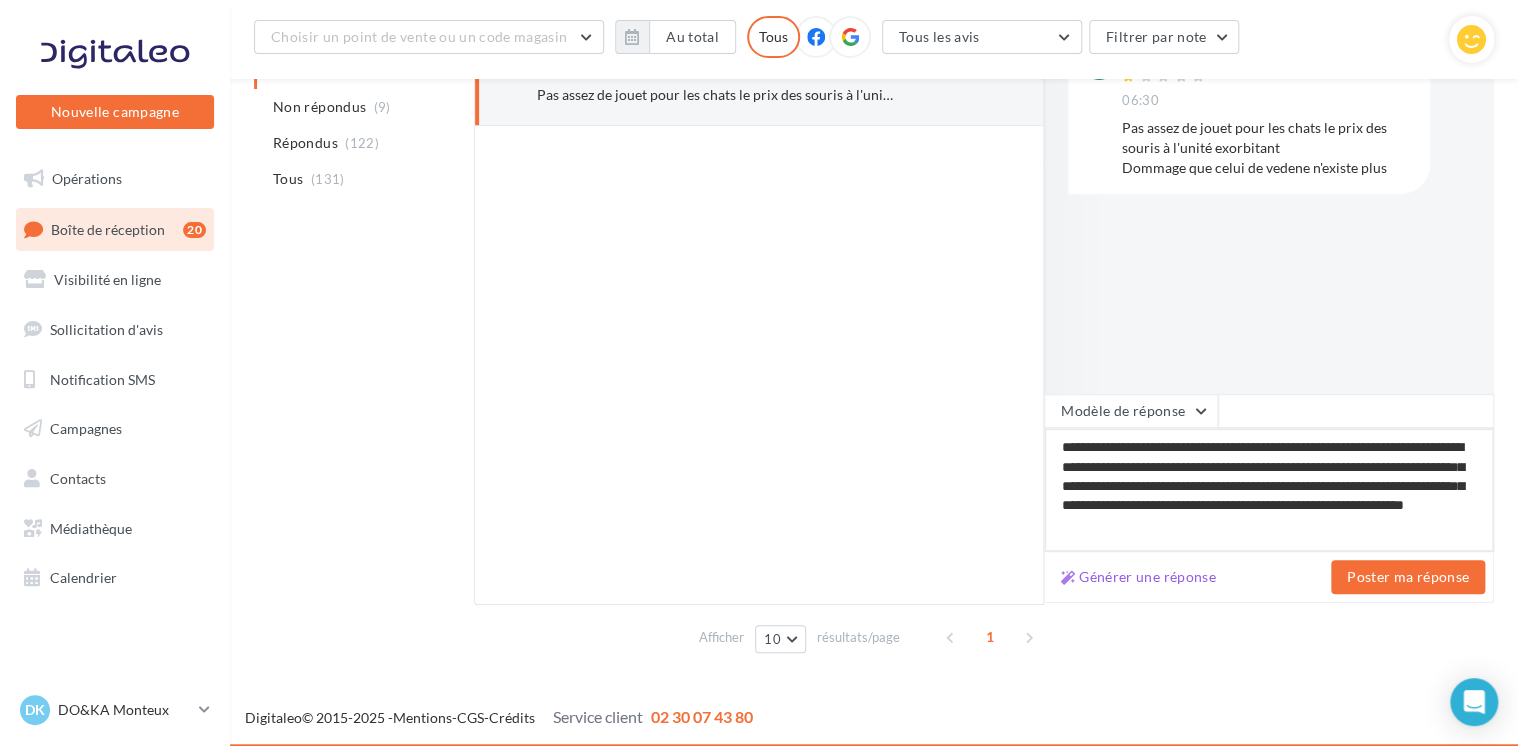type on "**********" 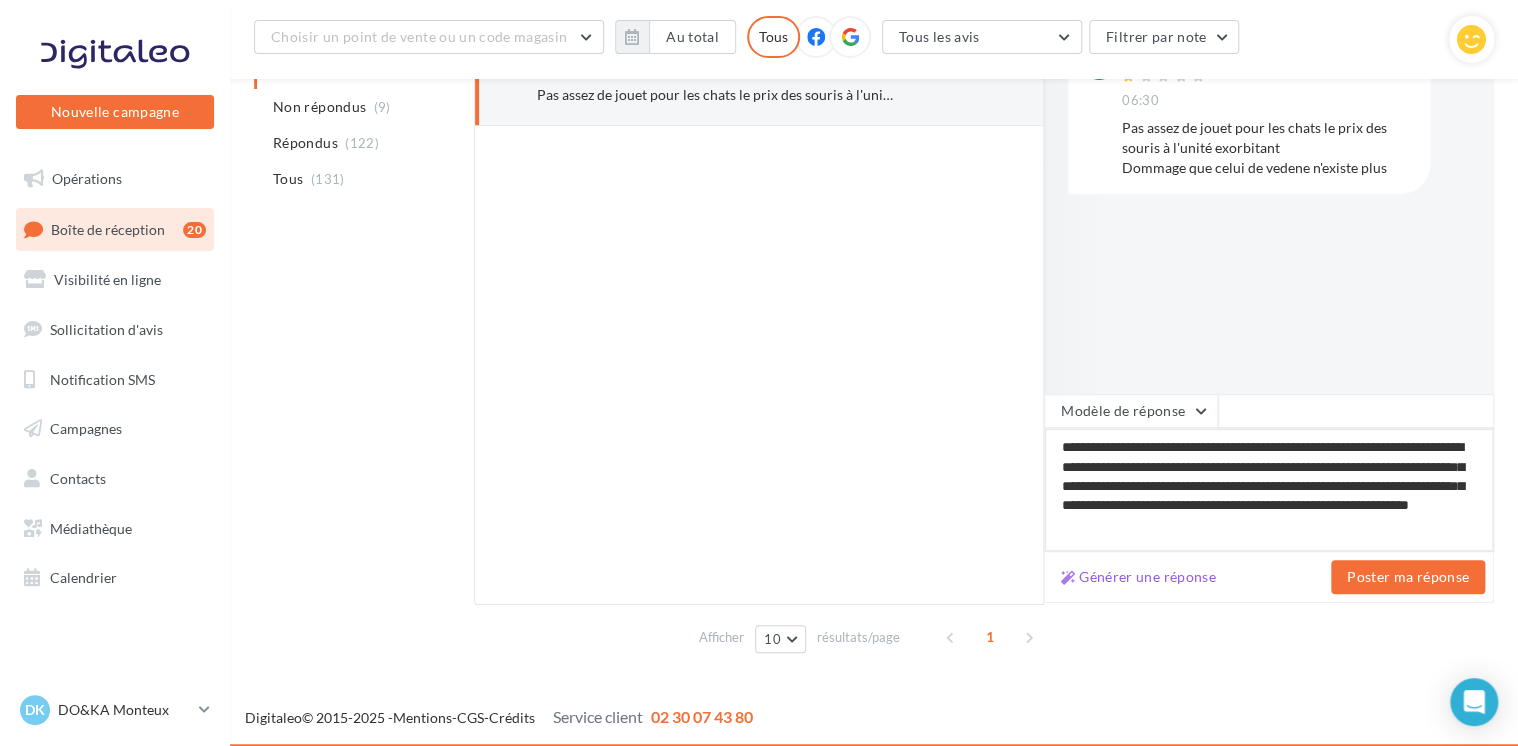type on "**********" 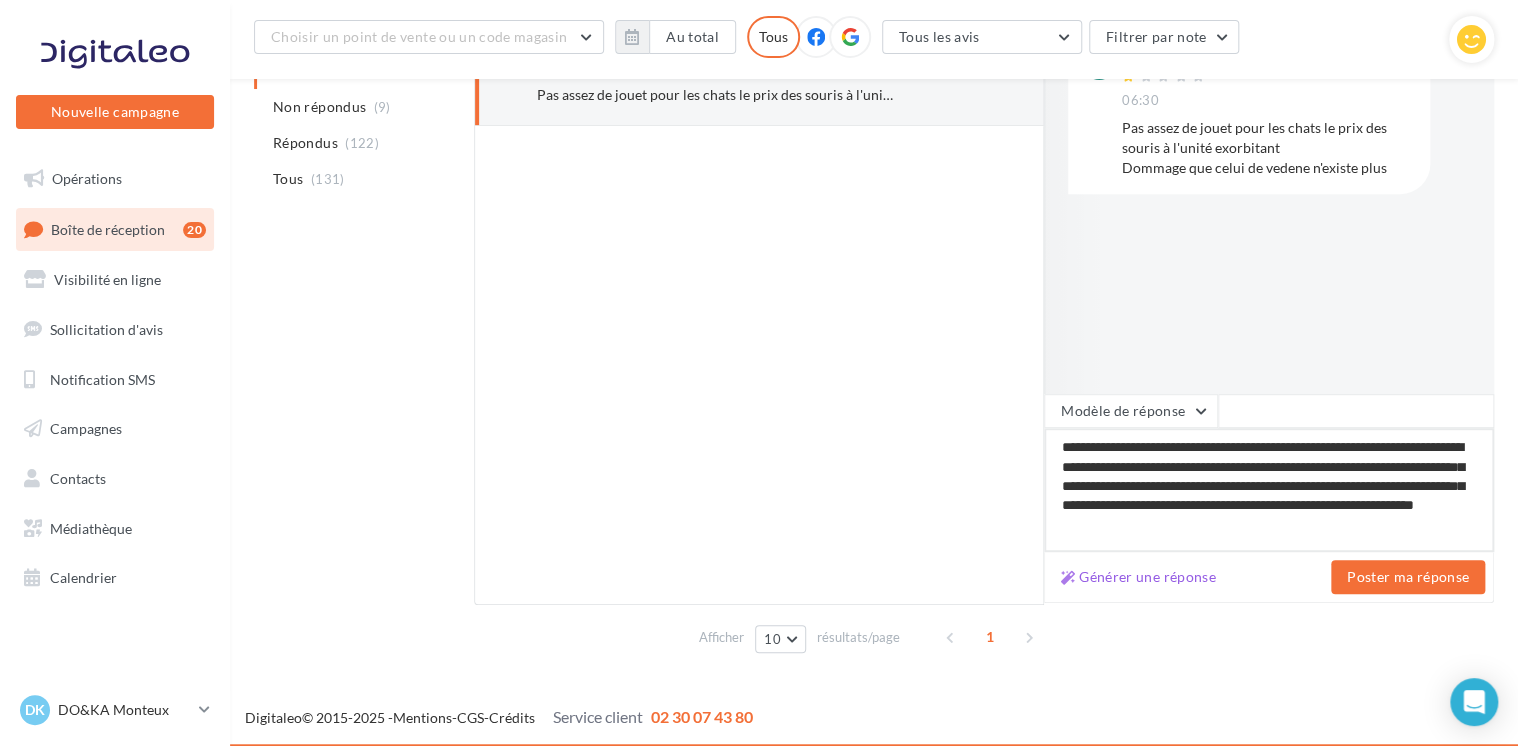 type on "**********" 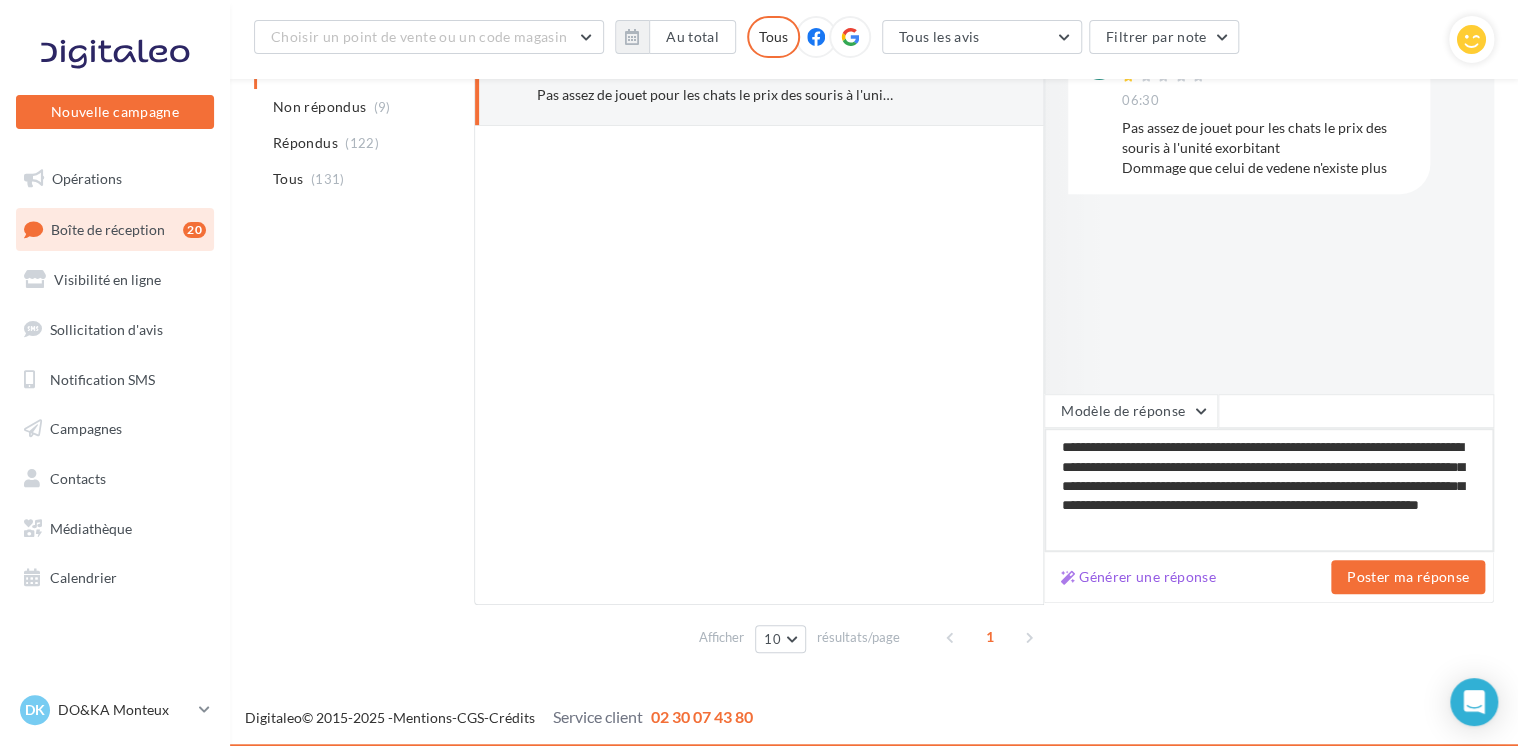type on "**********" 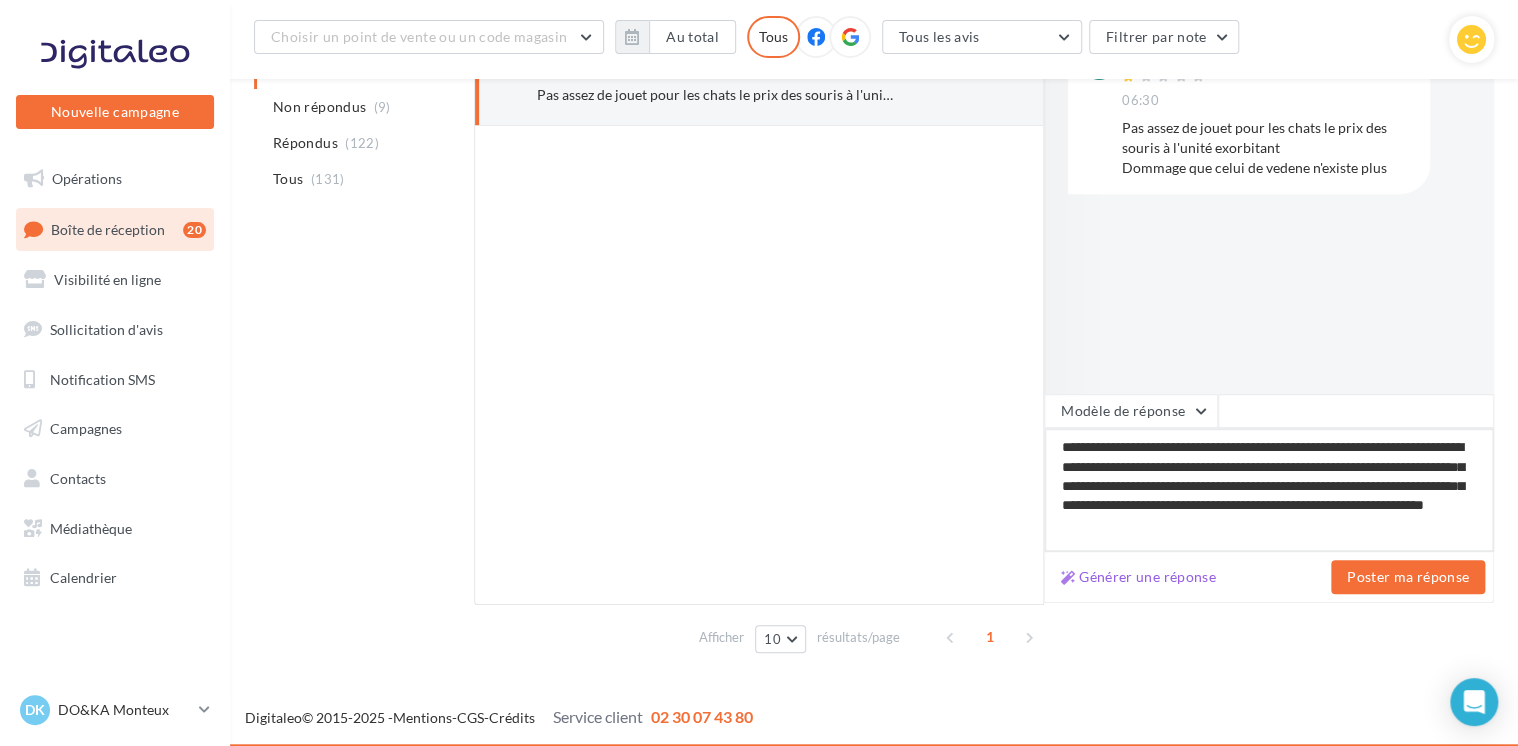 type on "**********" 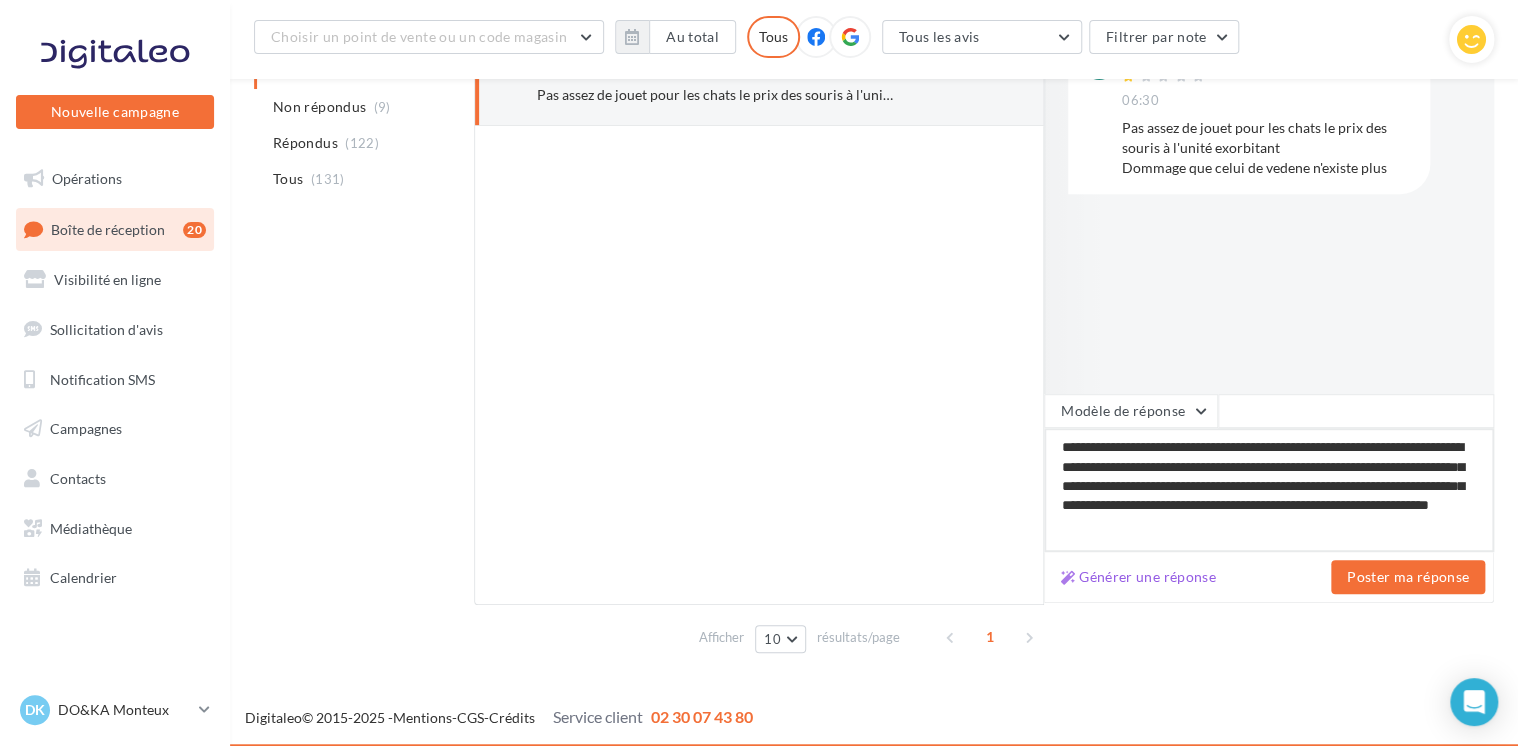 type on "**********" 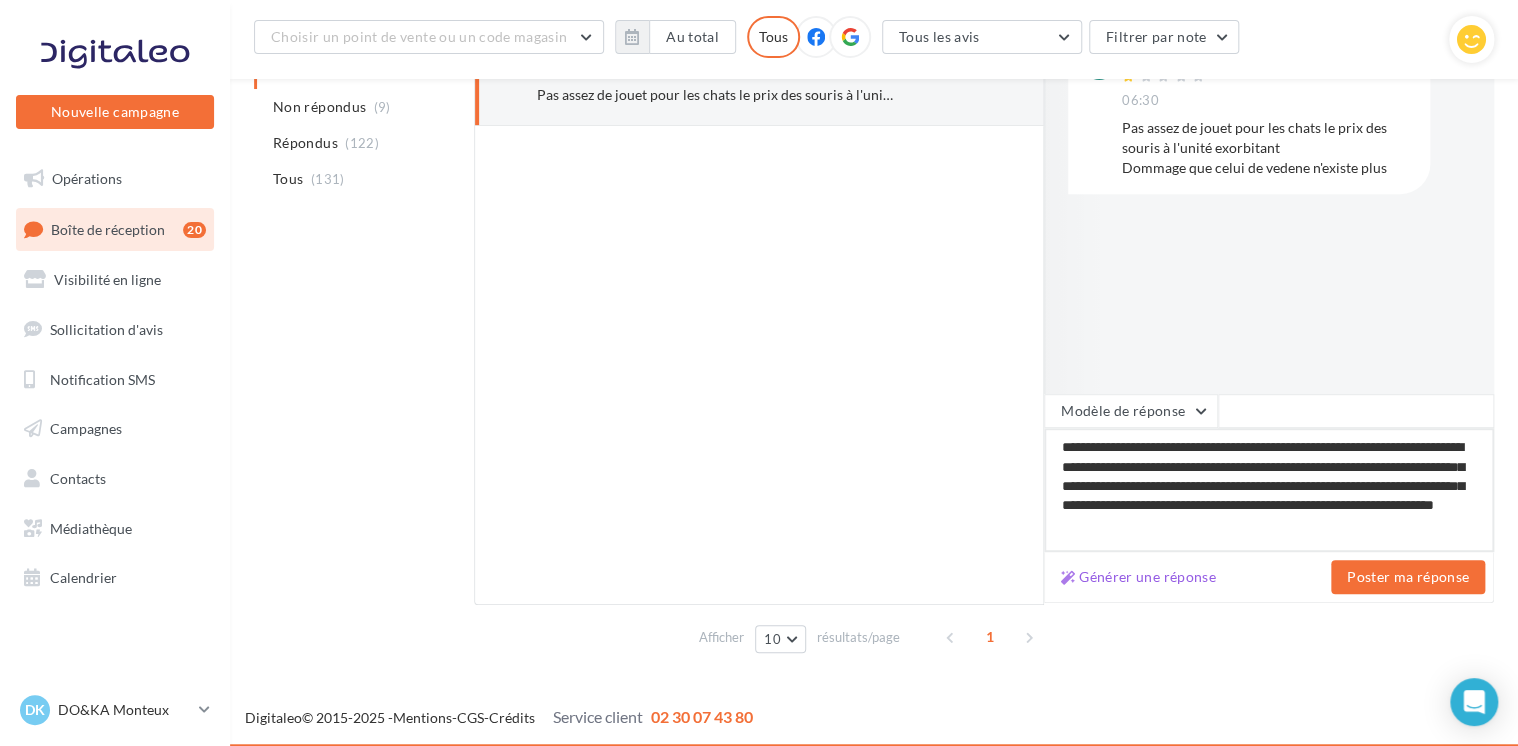 type on "**********" 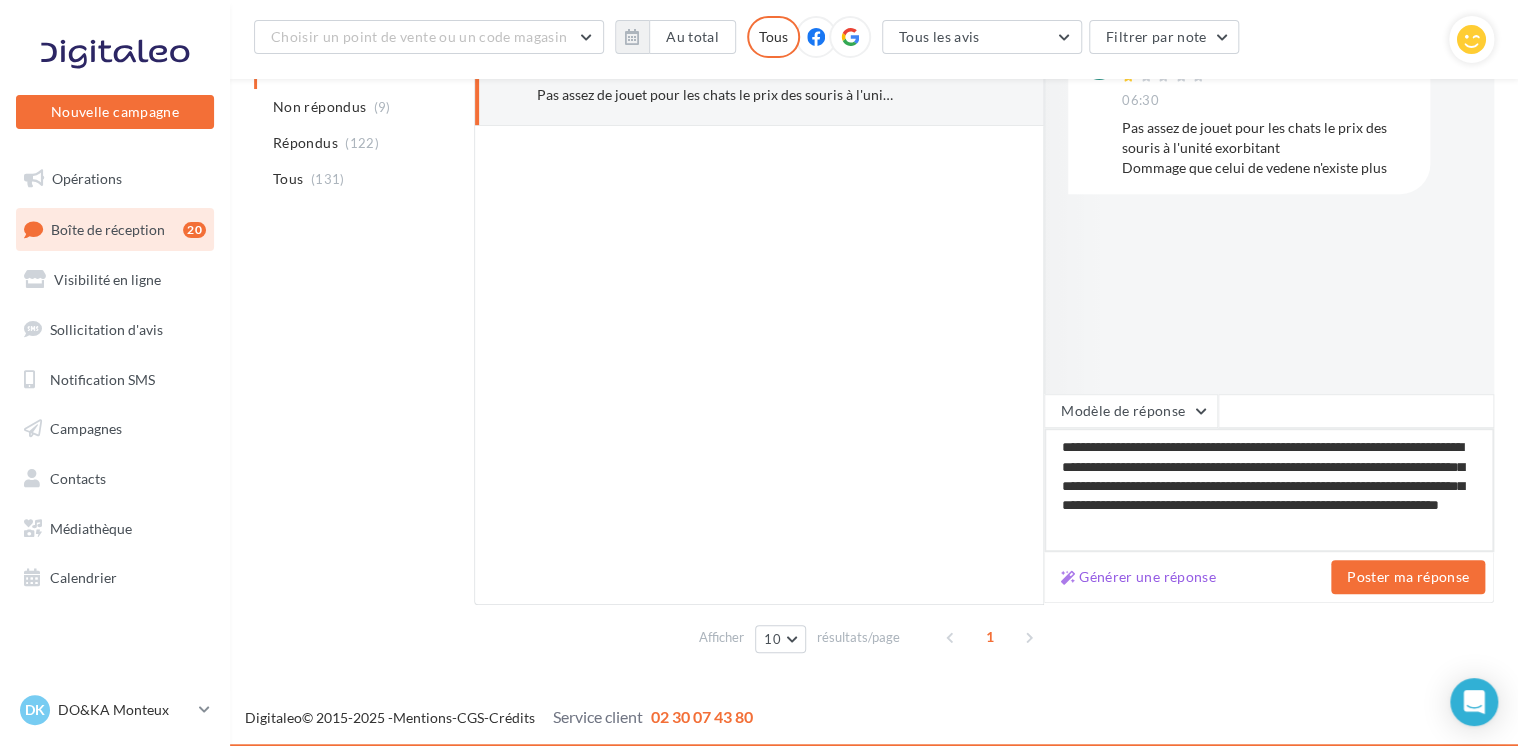 type on "**********" 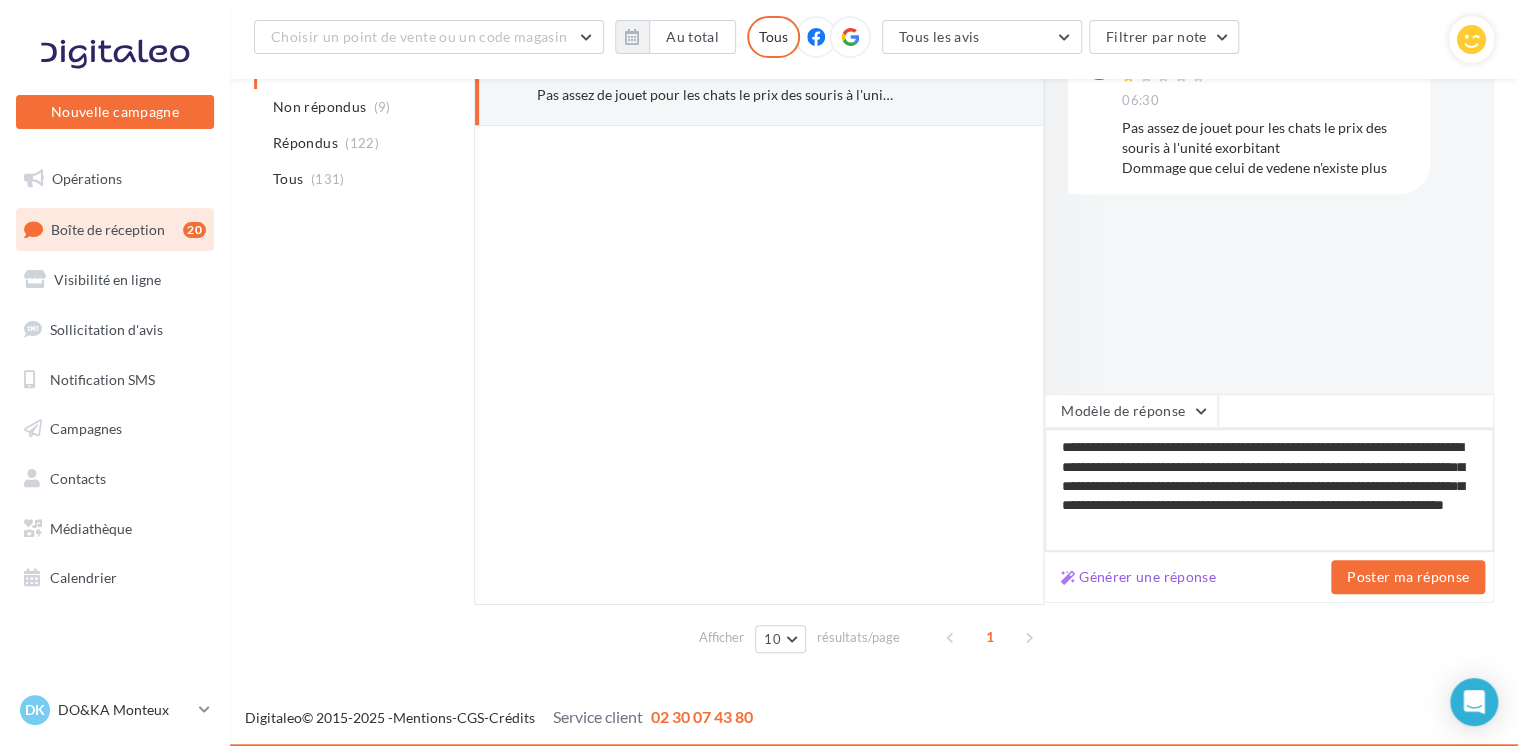 type on "**********" 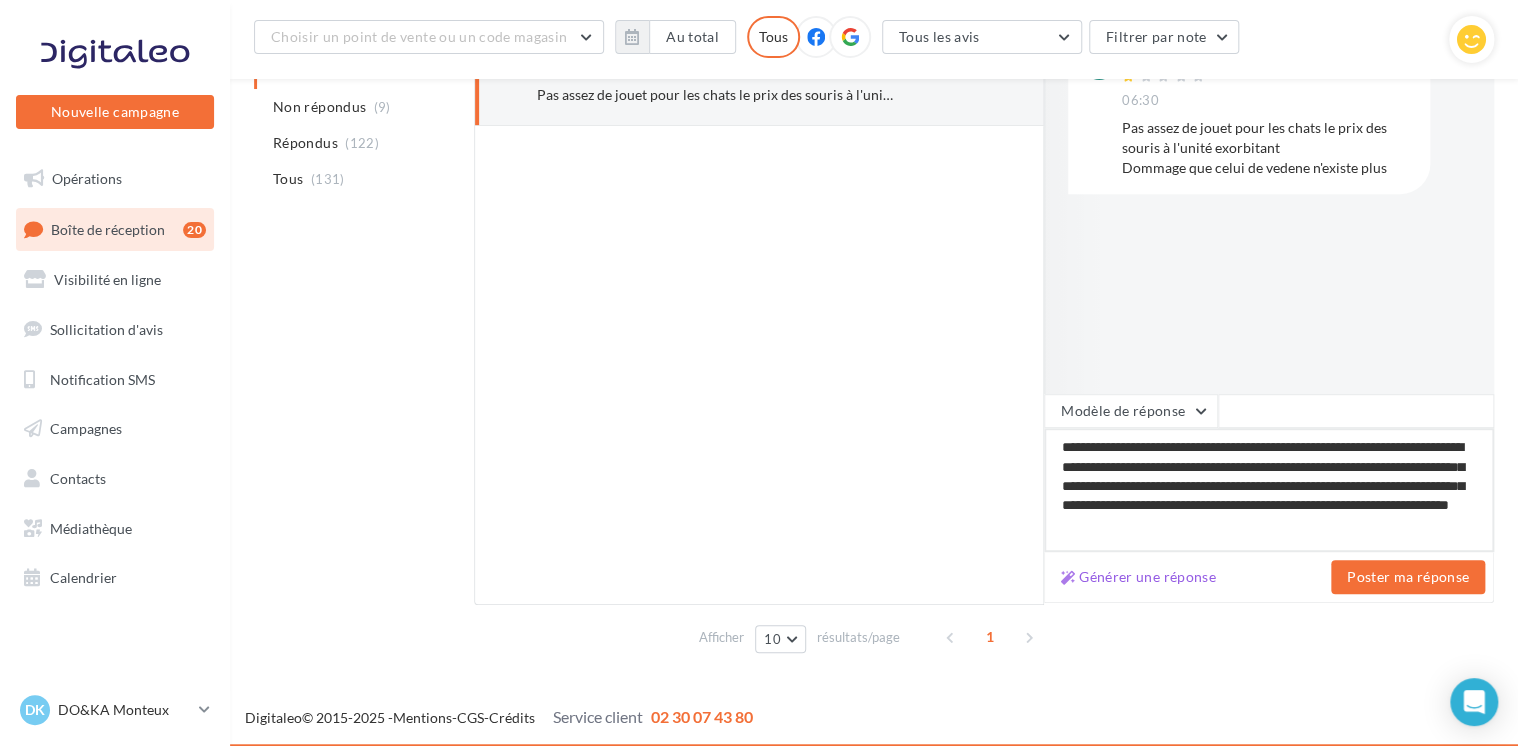 type on "**********" 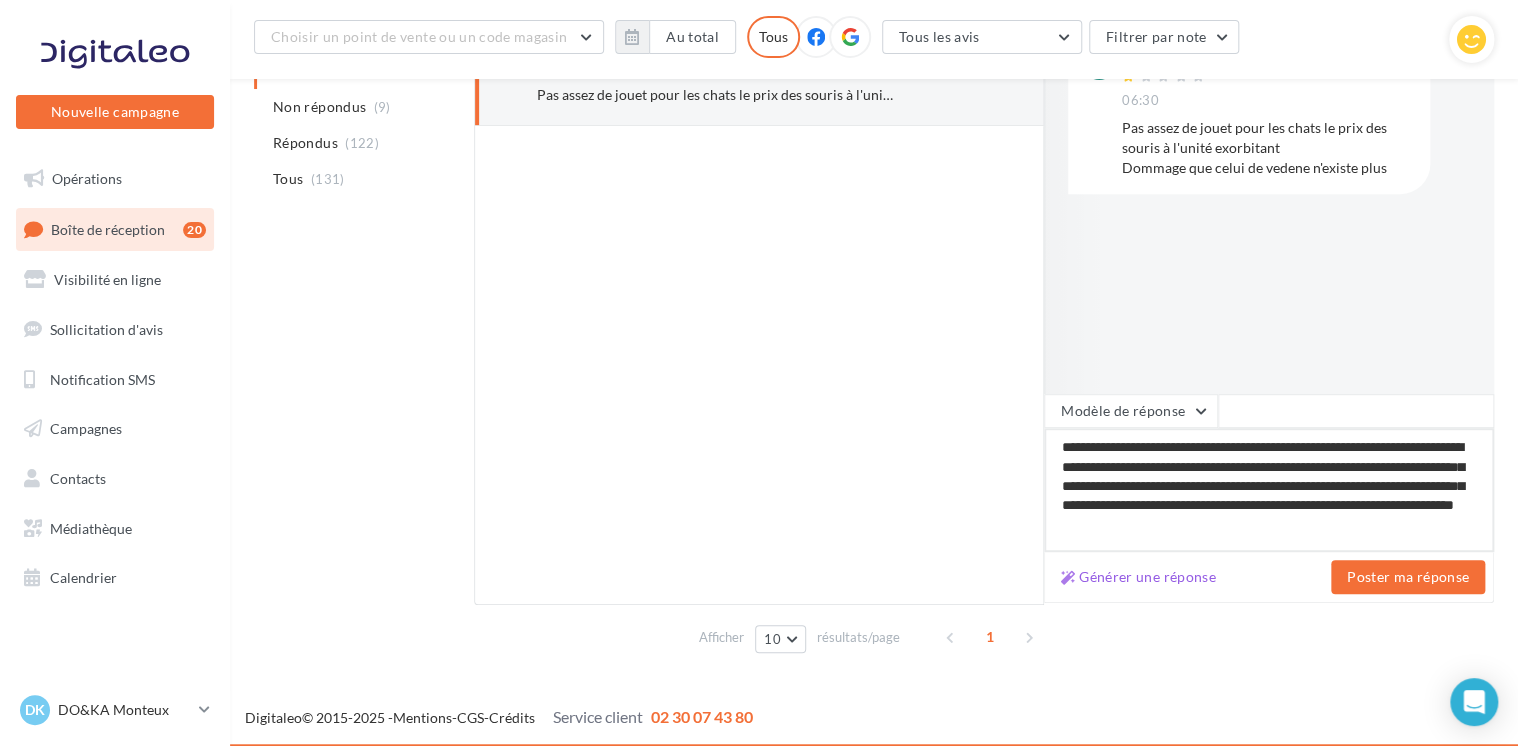 type on "**********" 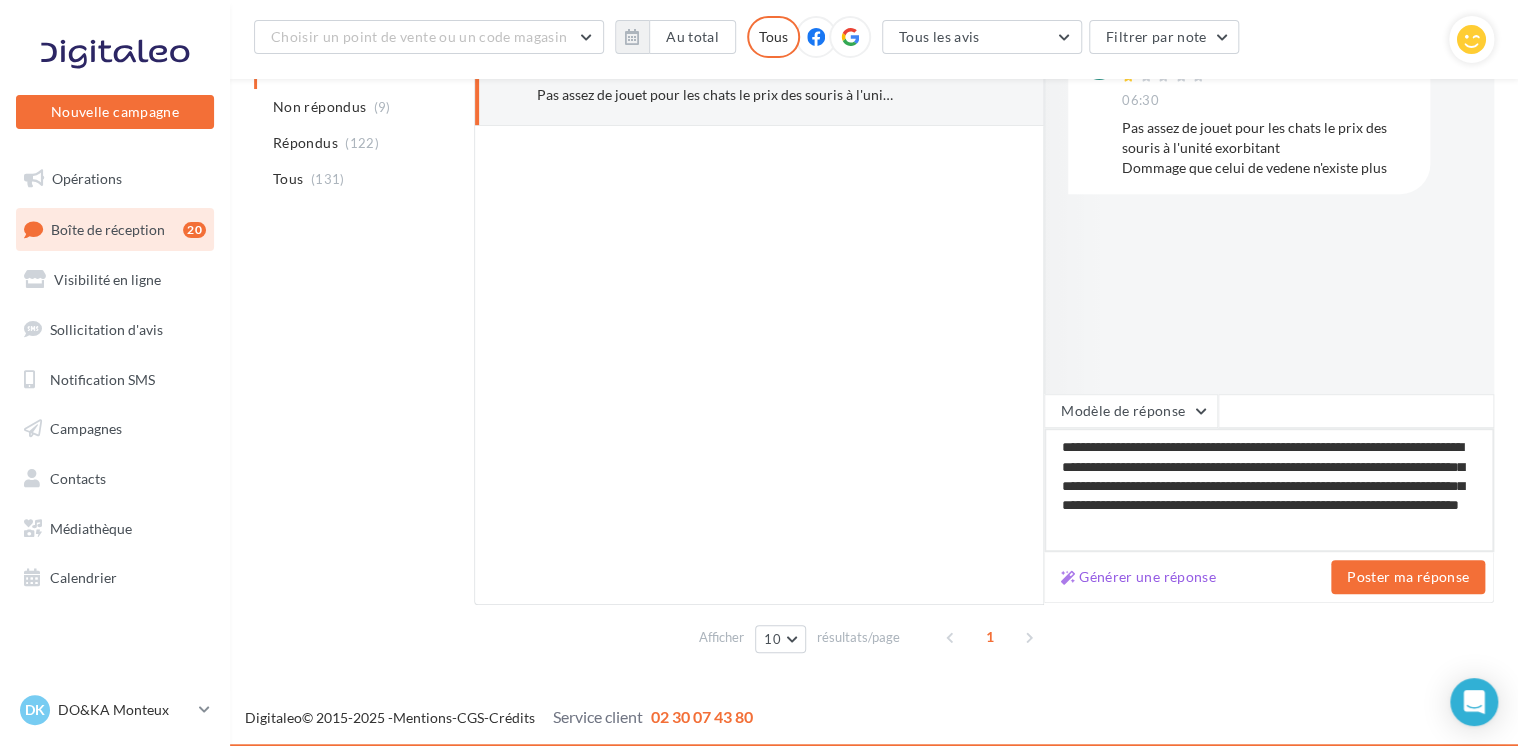 type on "**********" 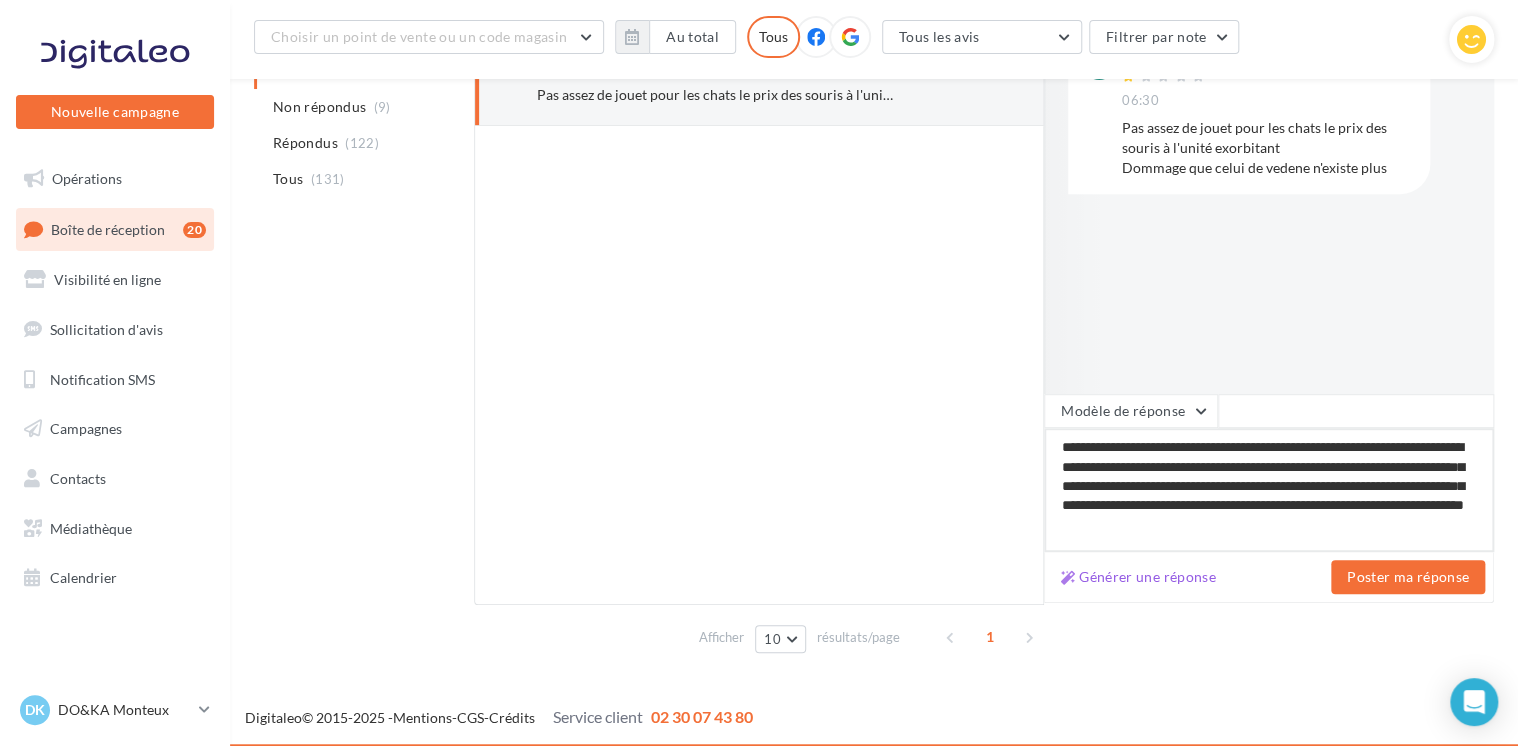 type on "**********" 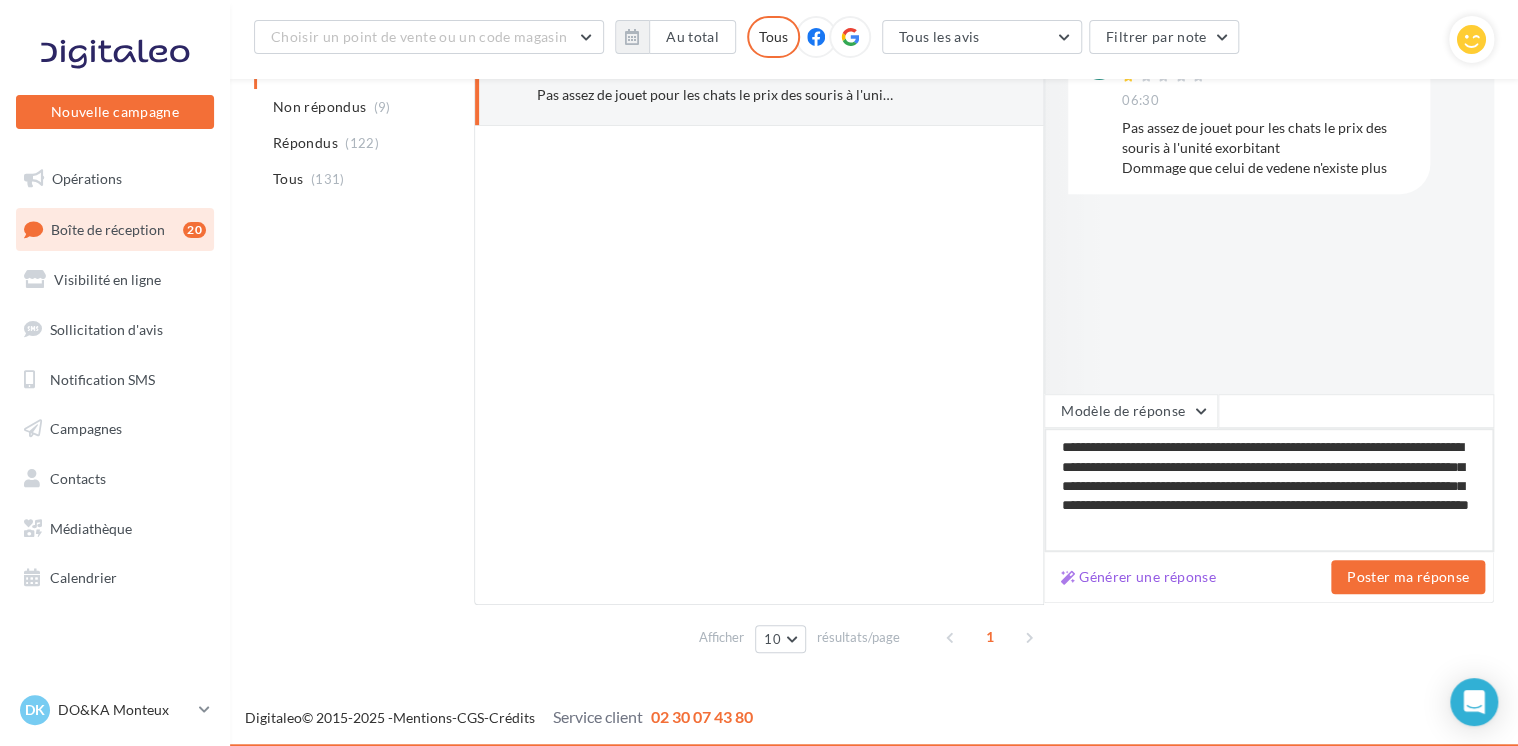 type on "**********" 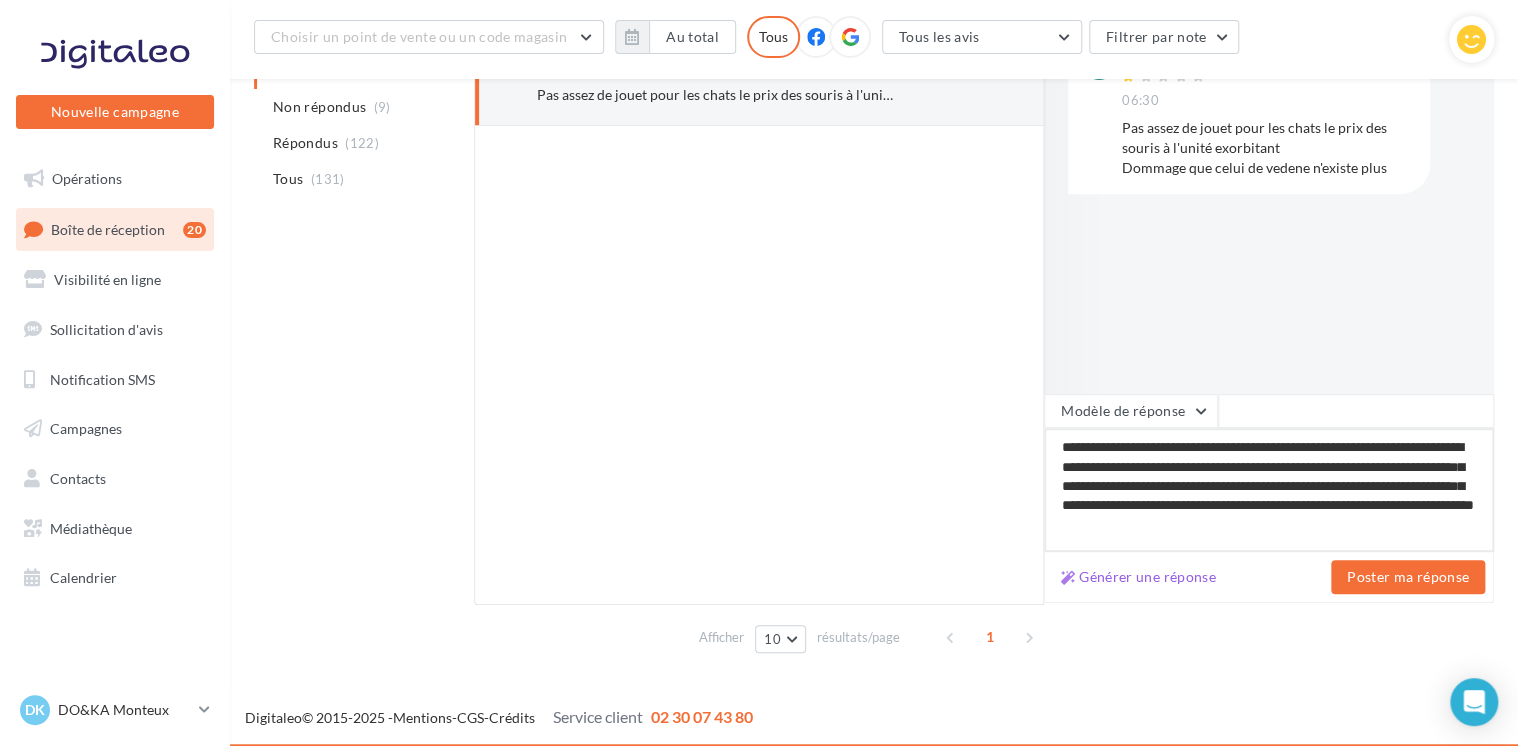 type on "**********" 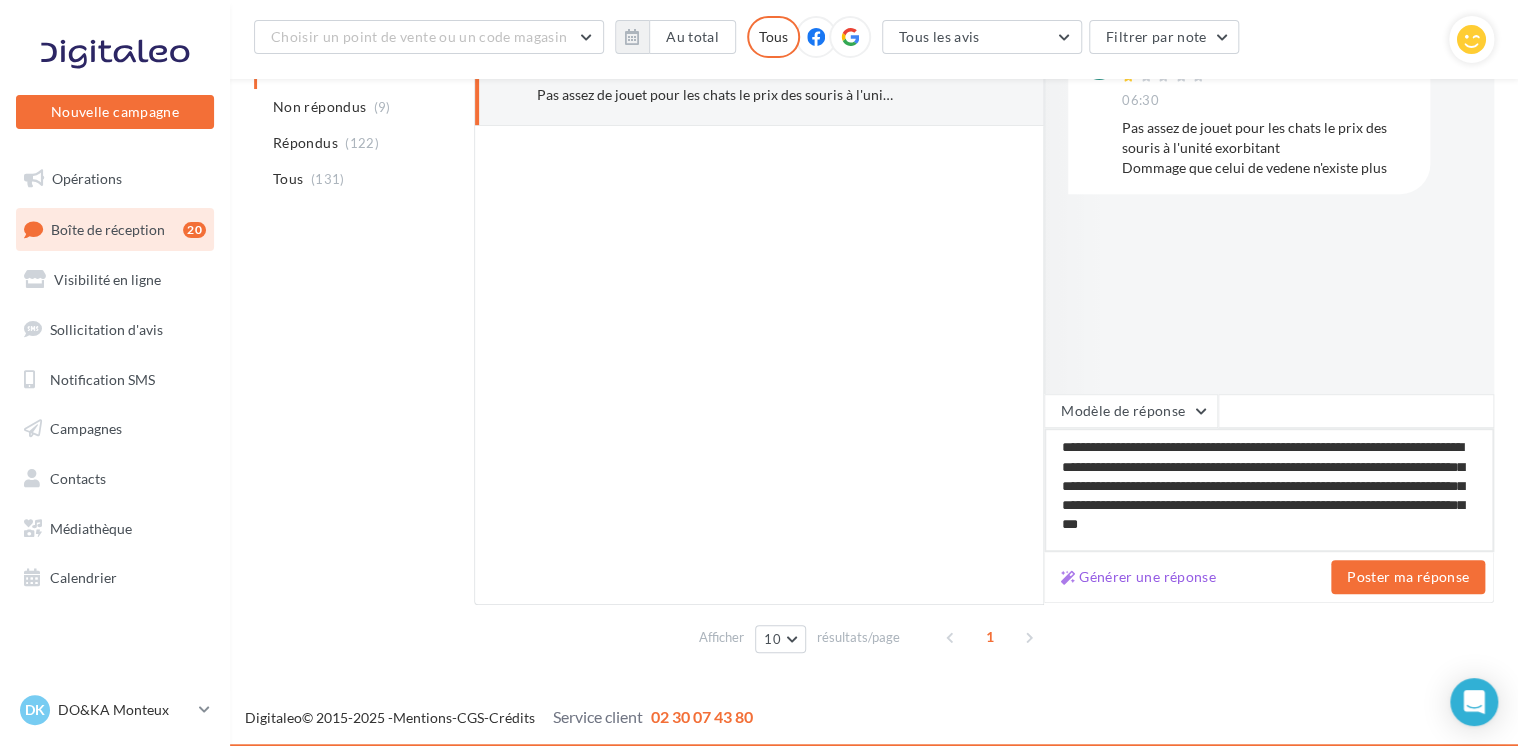 type on "**********" 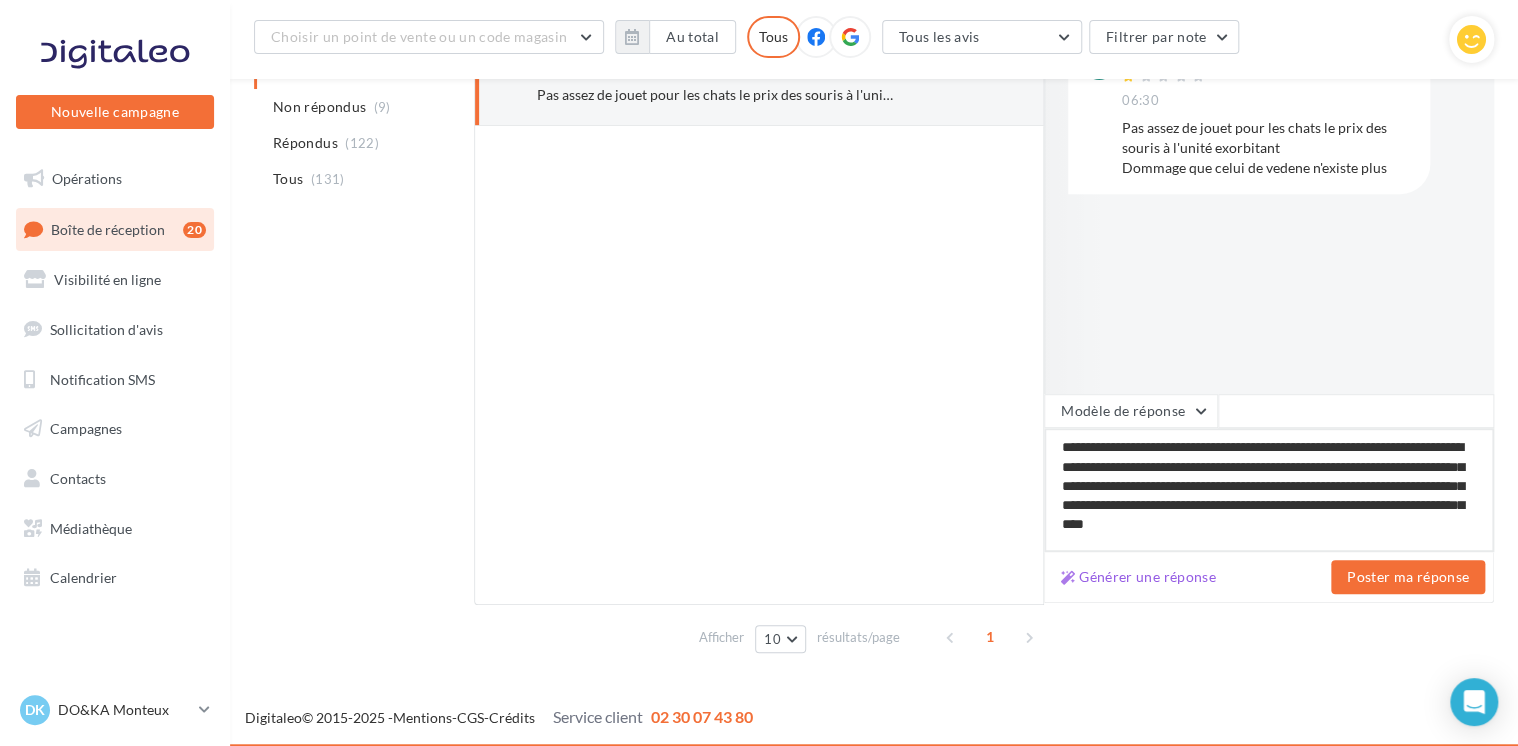 type on "**********" 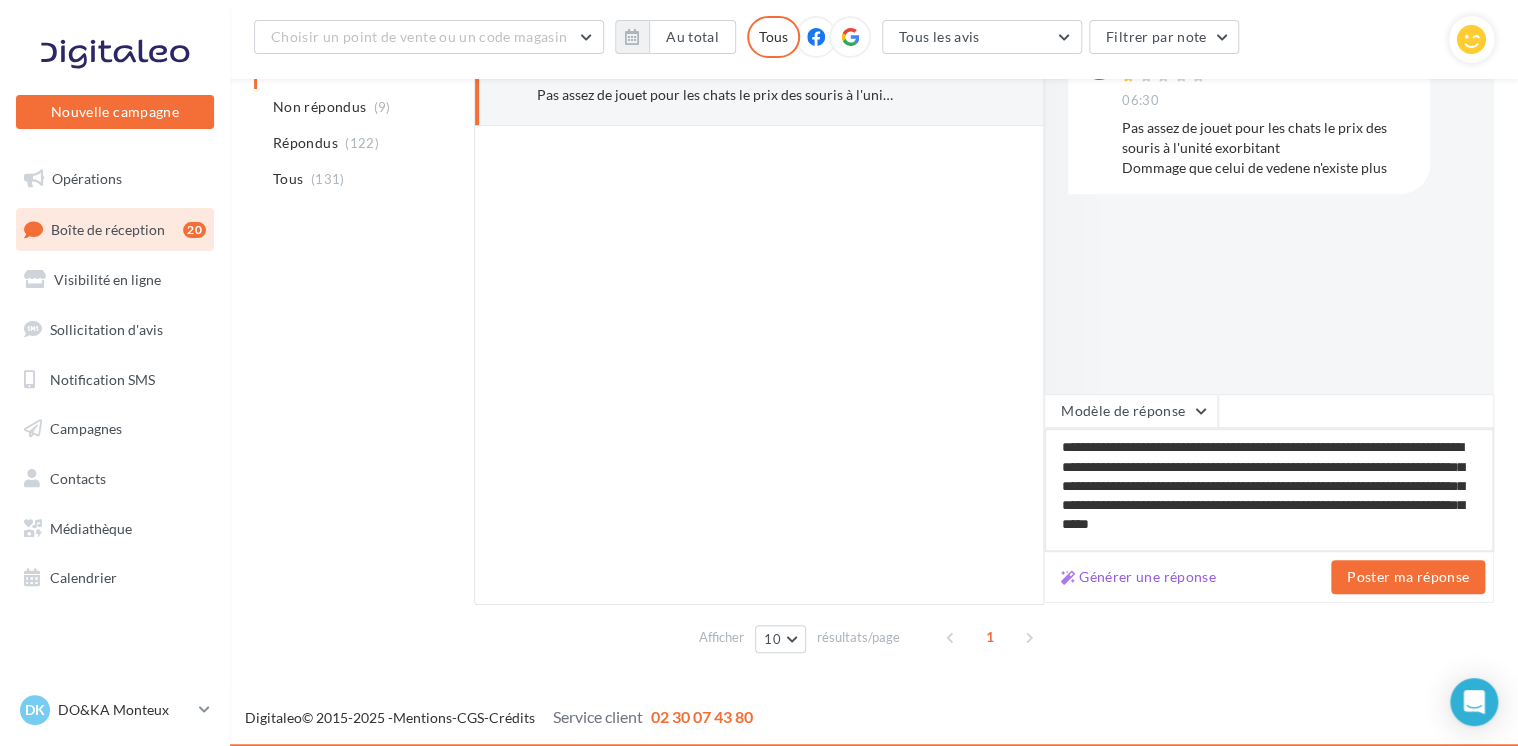 type on "**********" 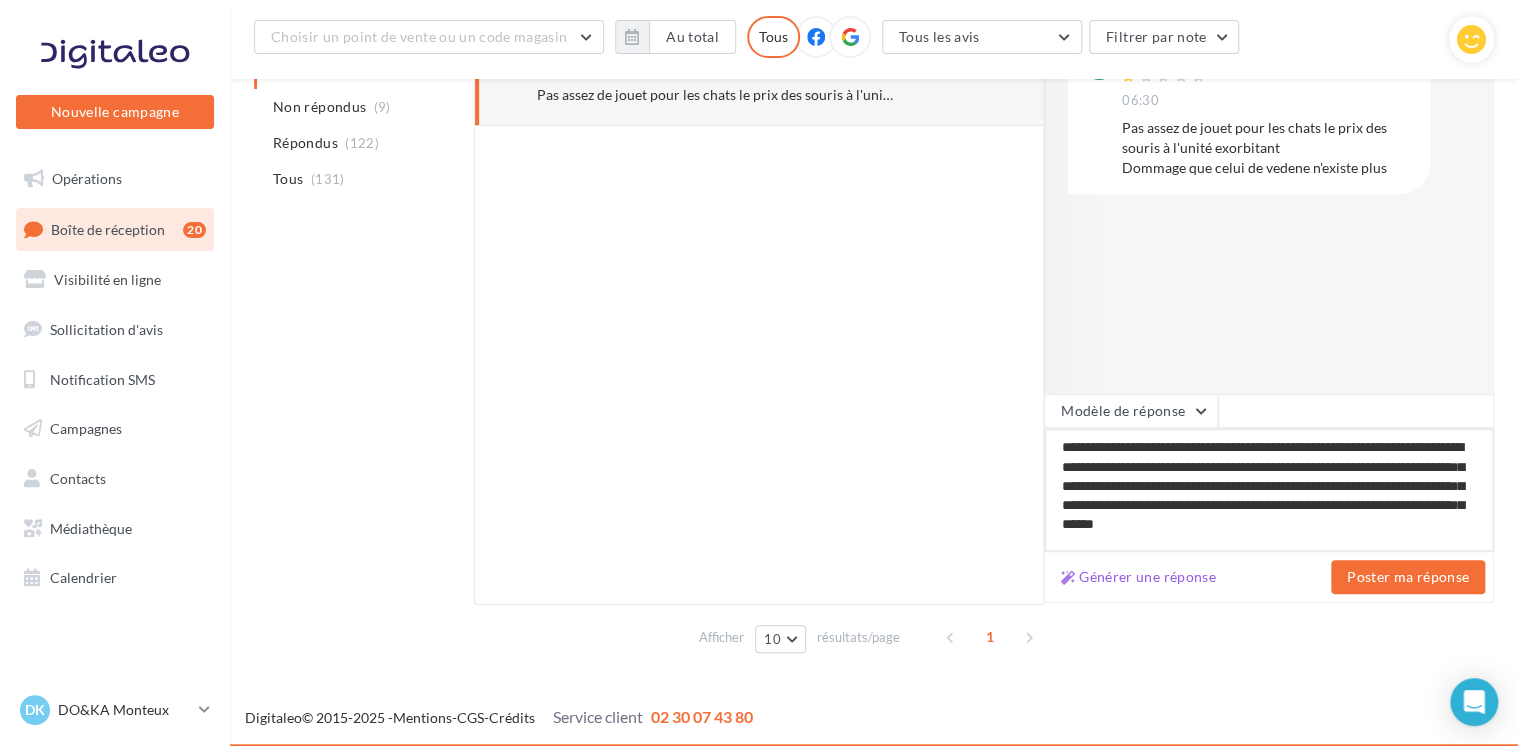 type on "**********" 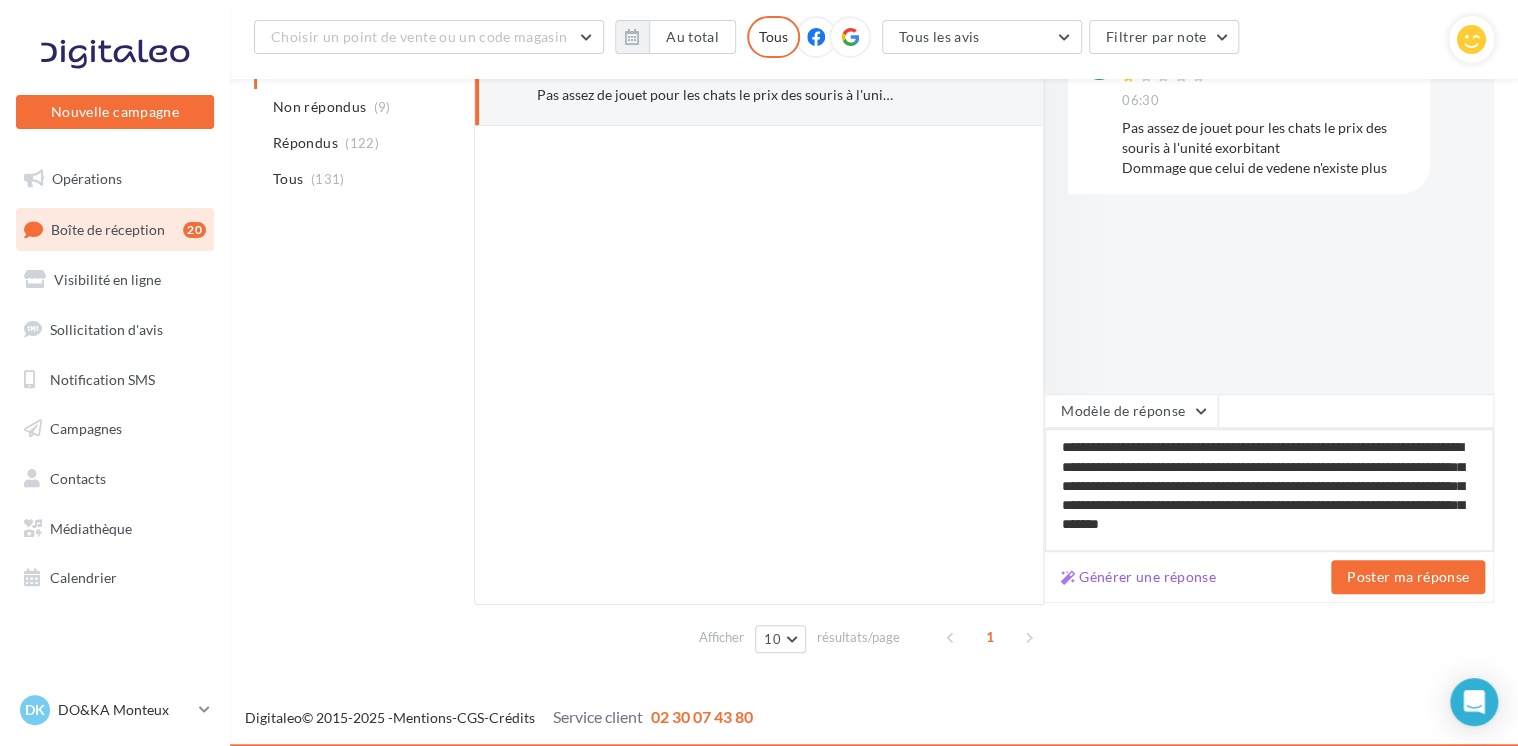 type on "**********" 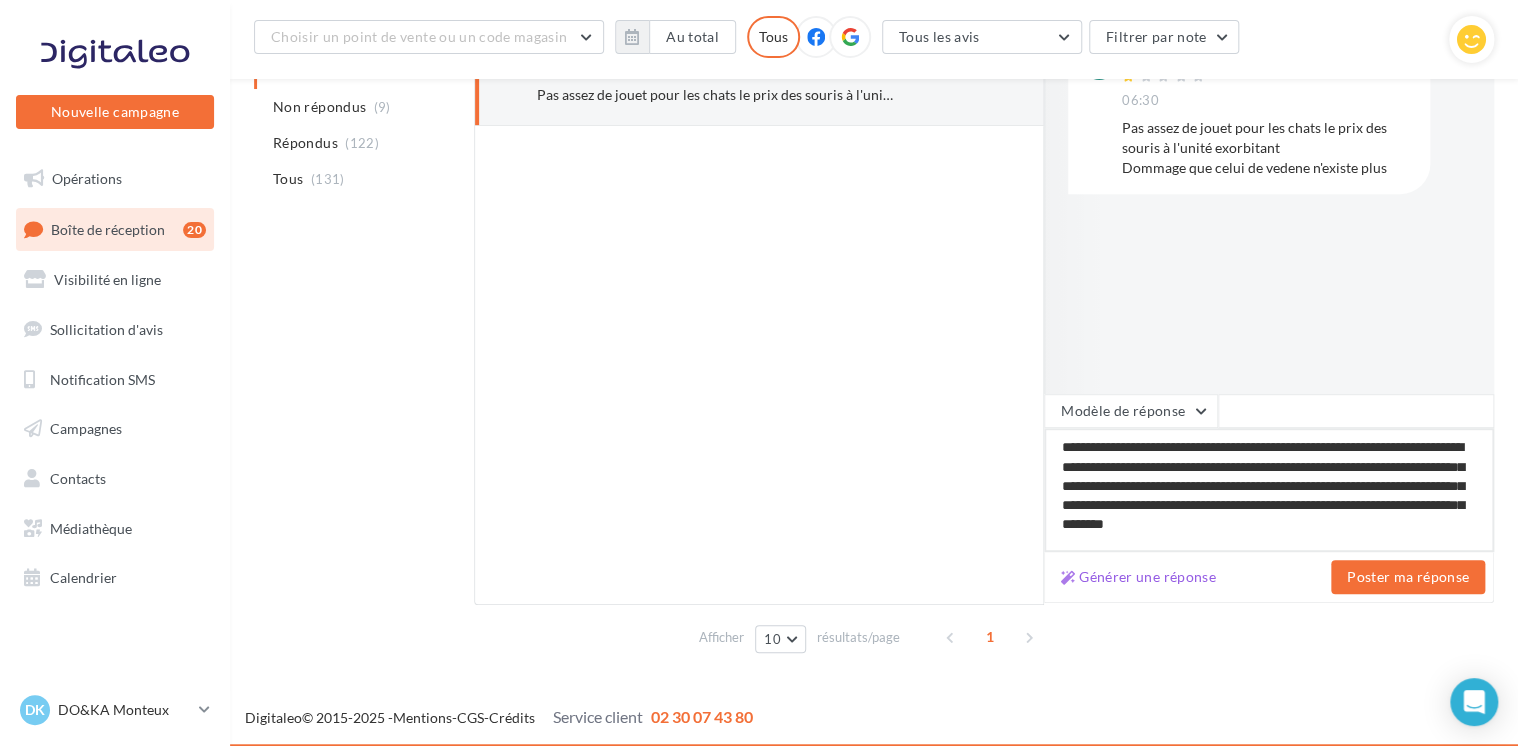 type on "**********" 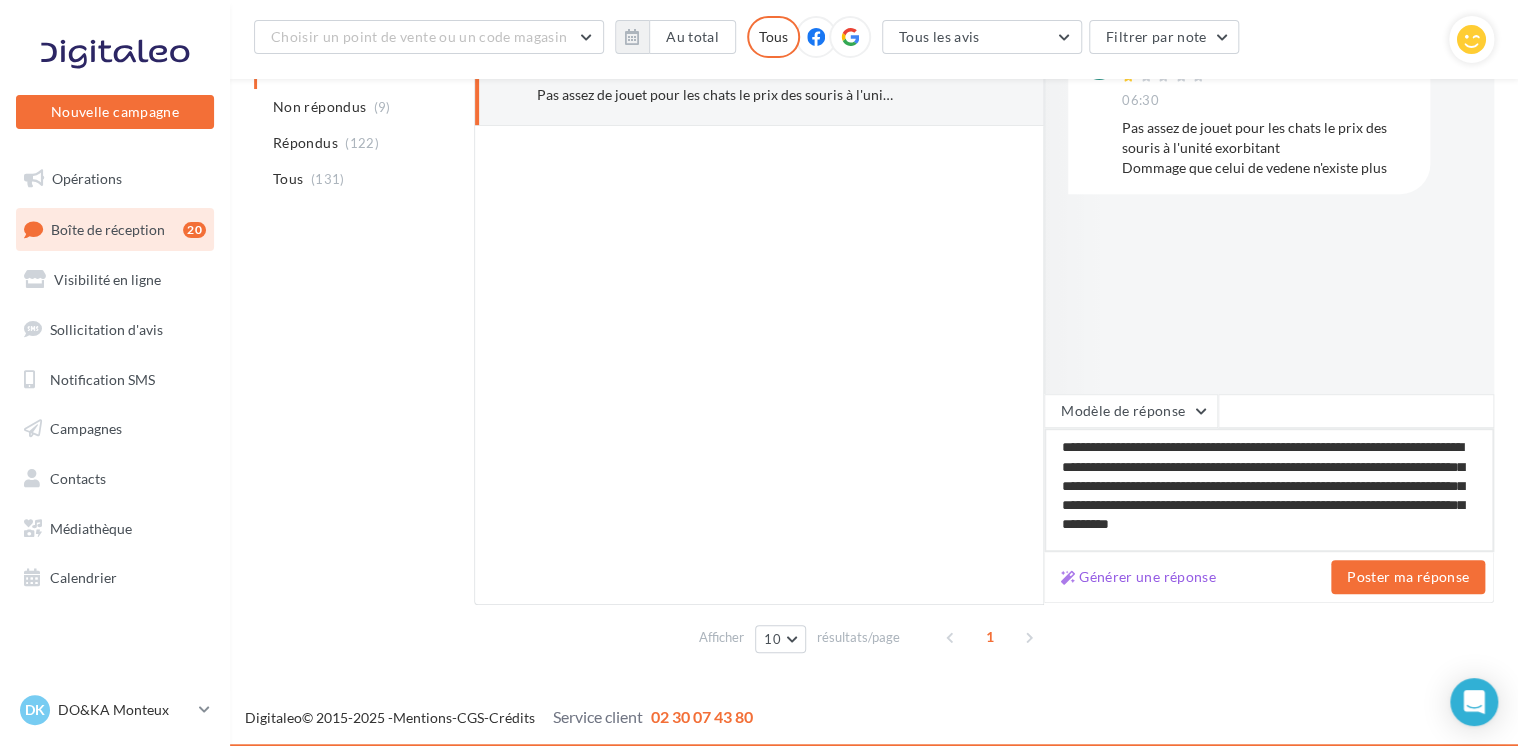 type on "**********" 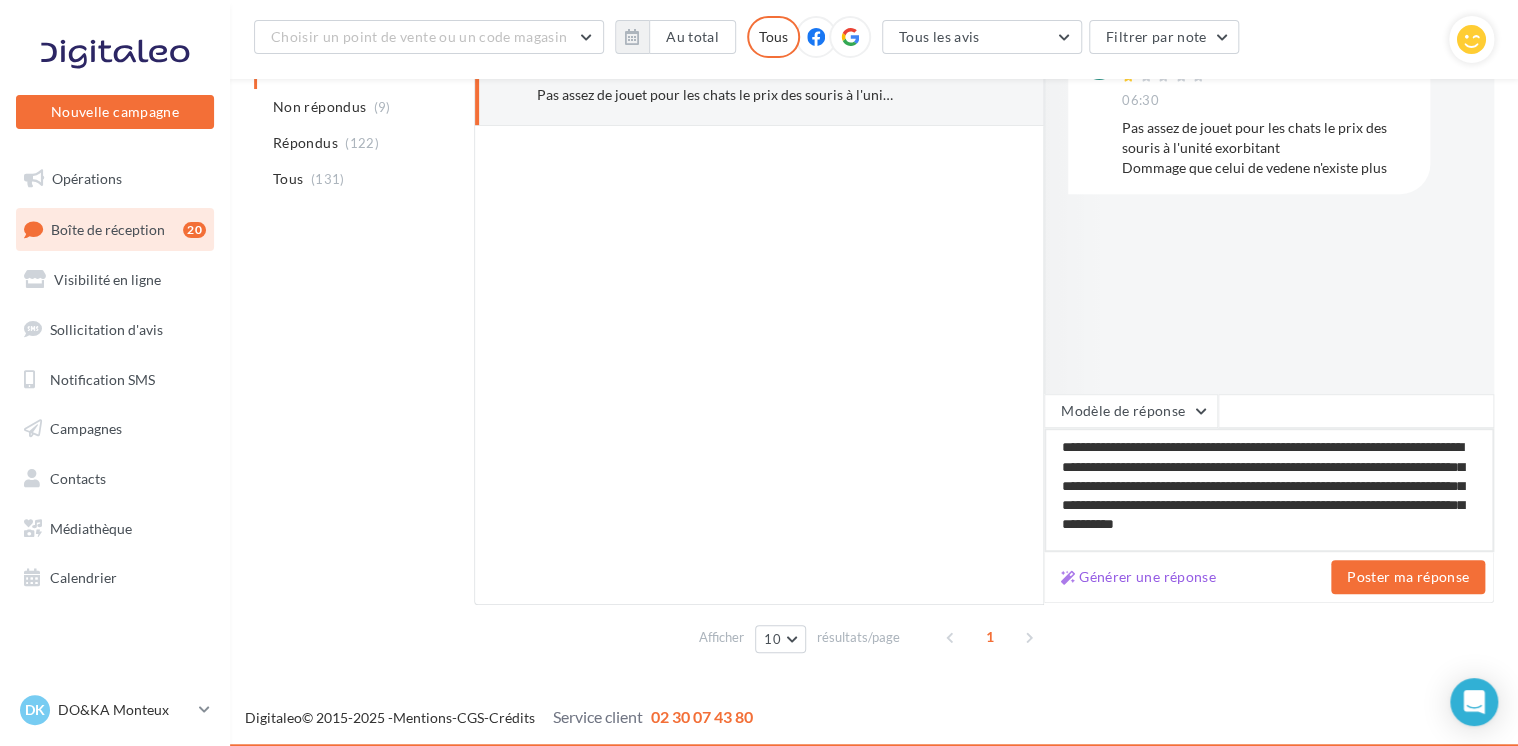 type on "**********" 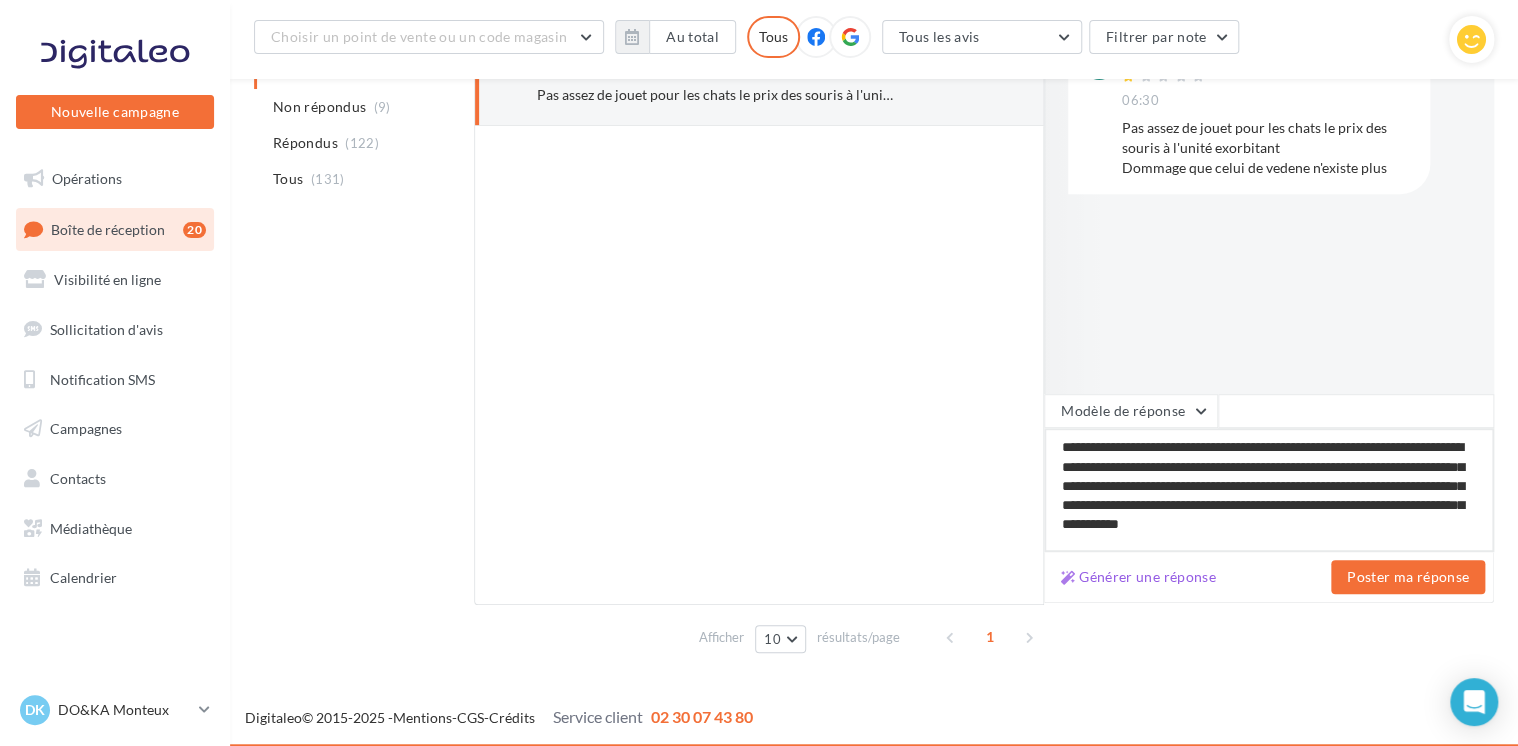 type on "**********" 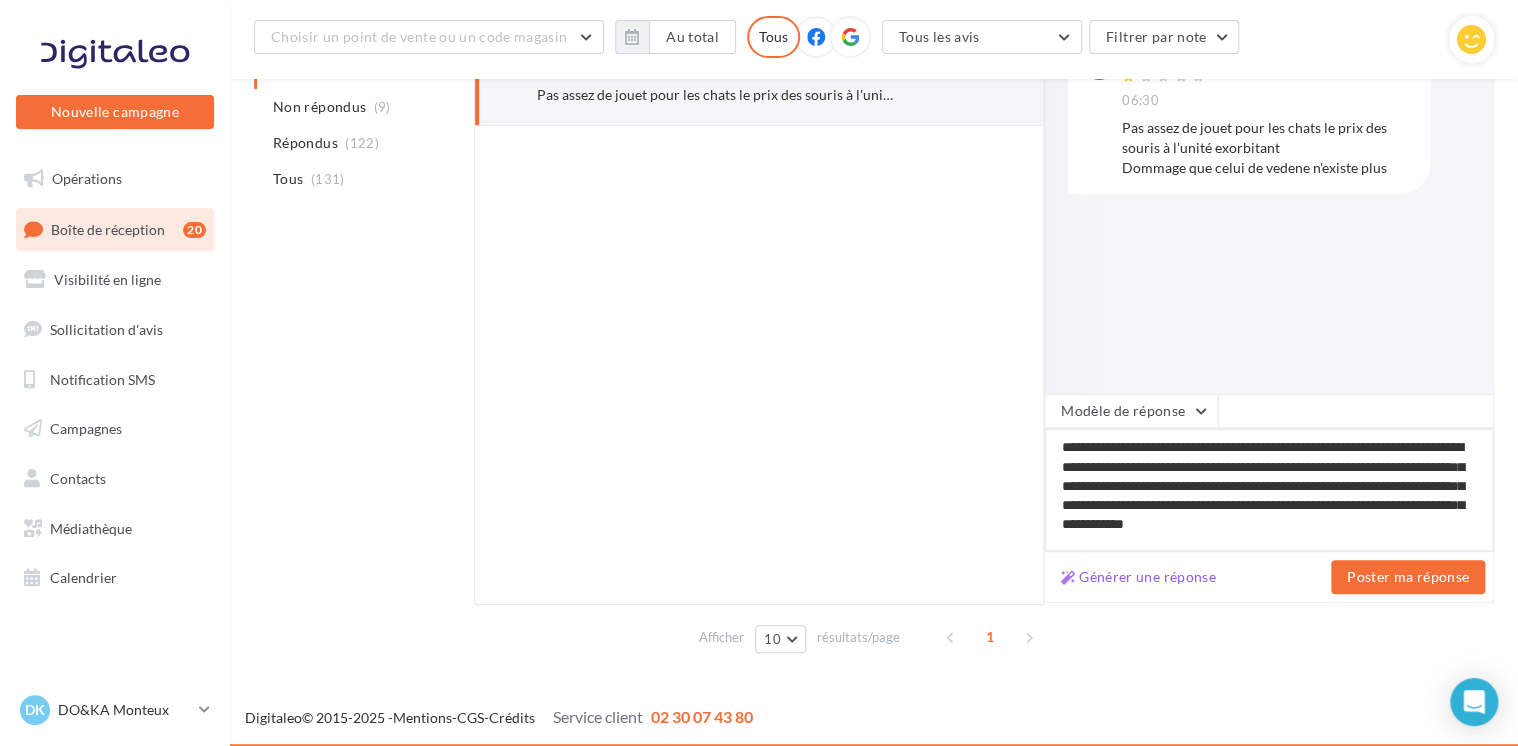 type on "**********" 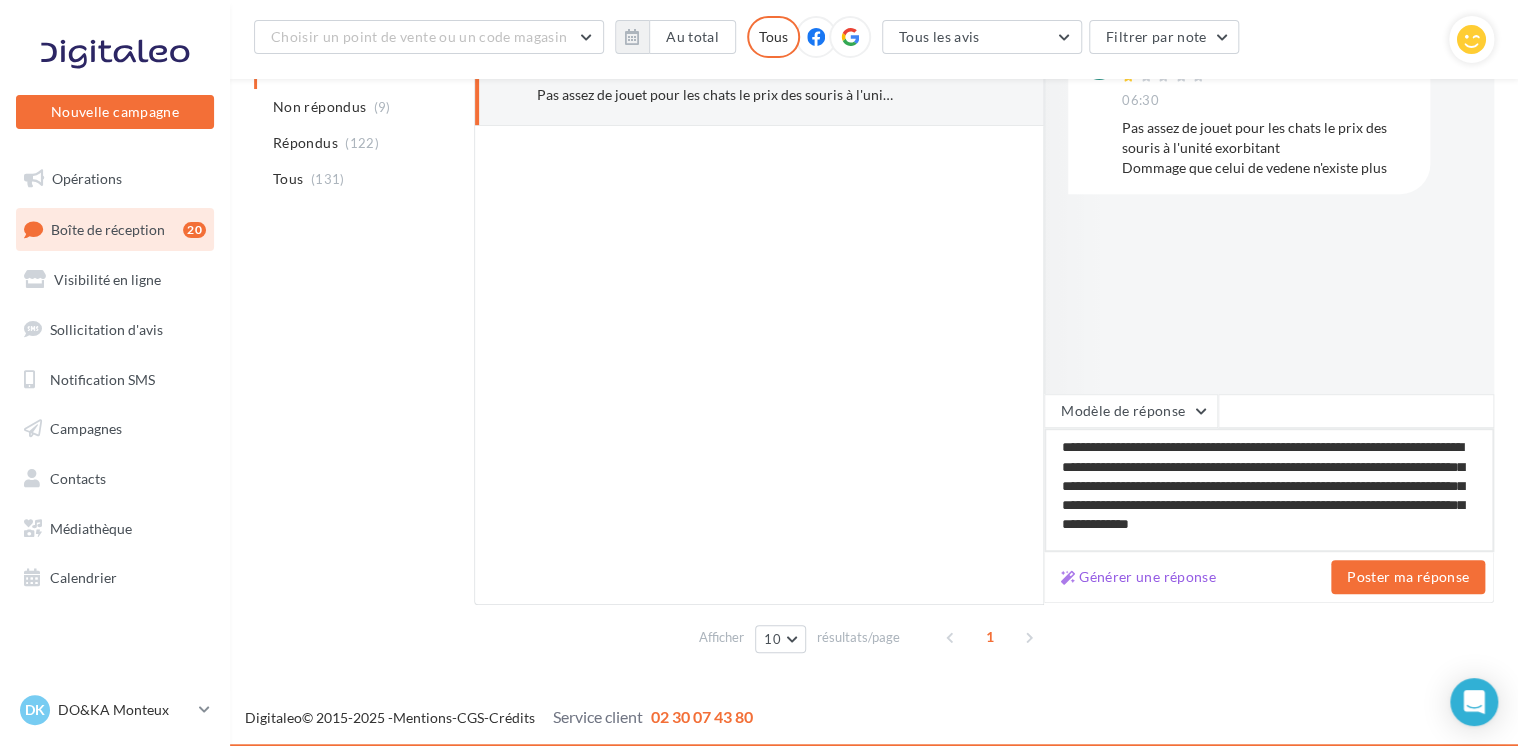 type on "**********" 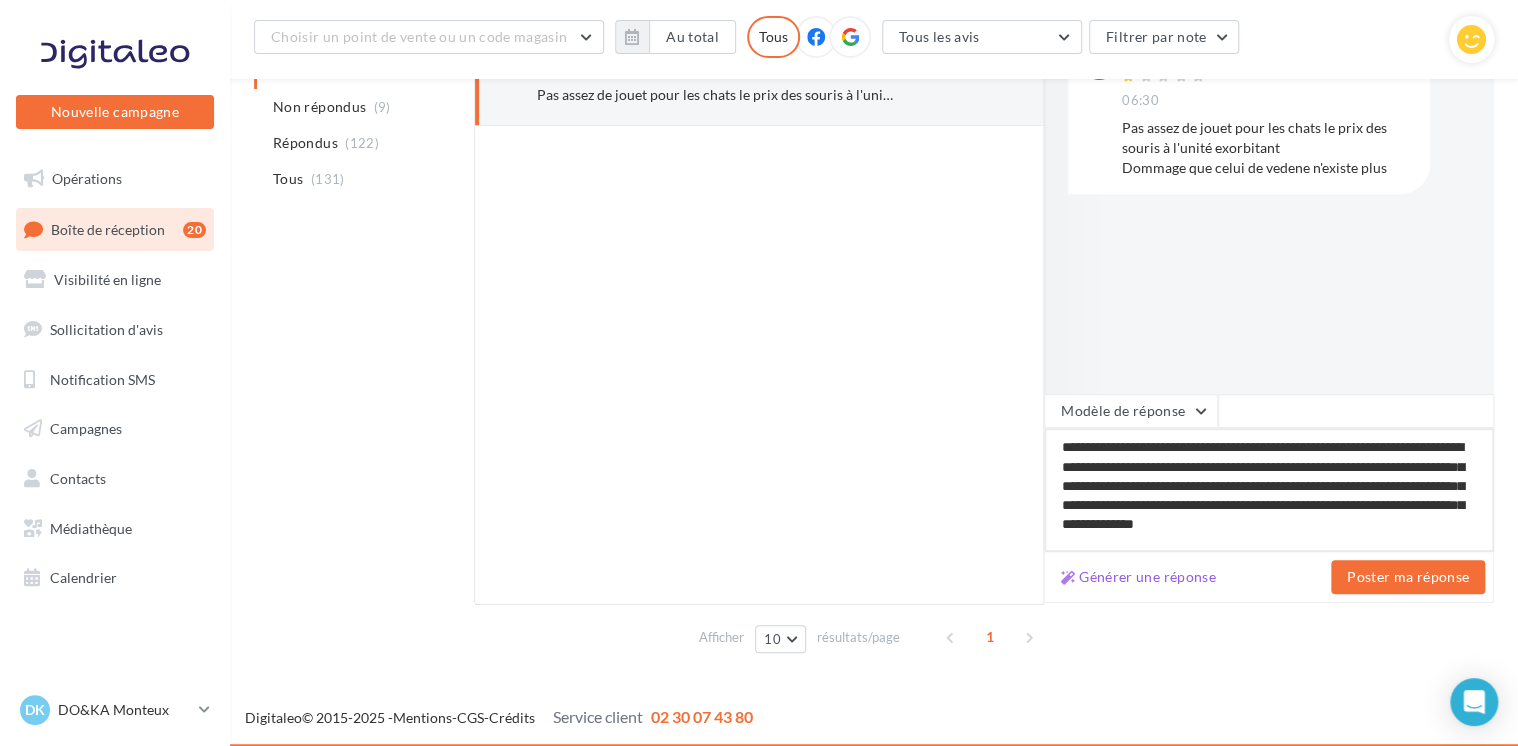 type on "**********" 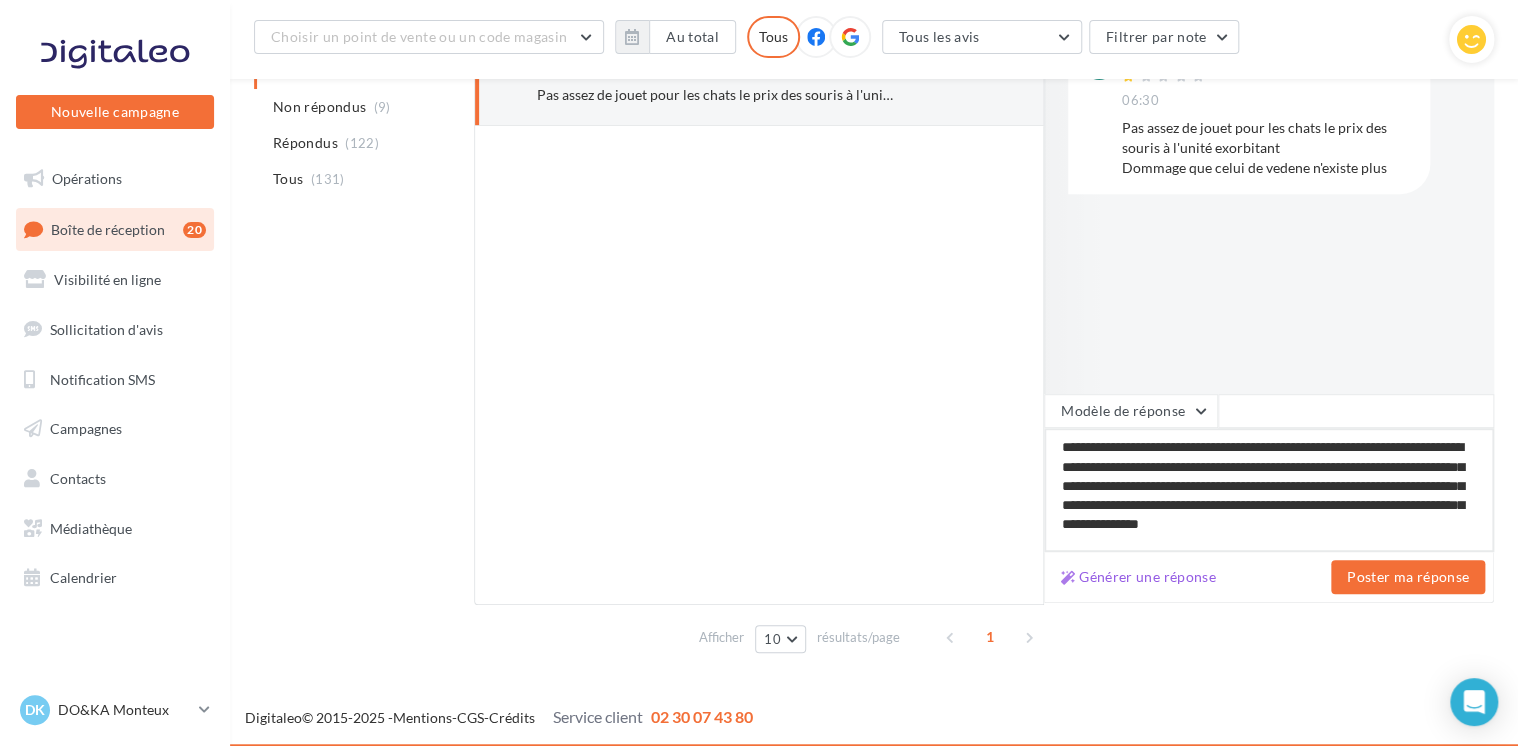 type on "**********" 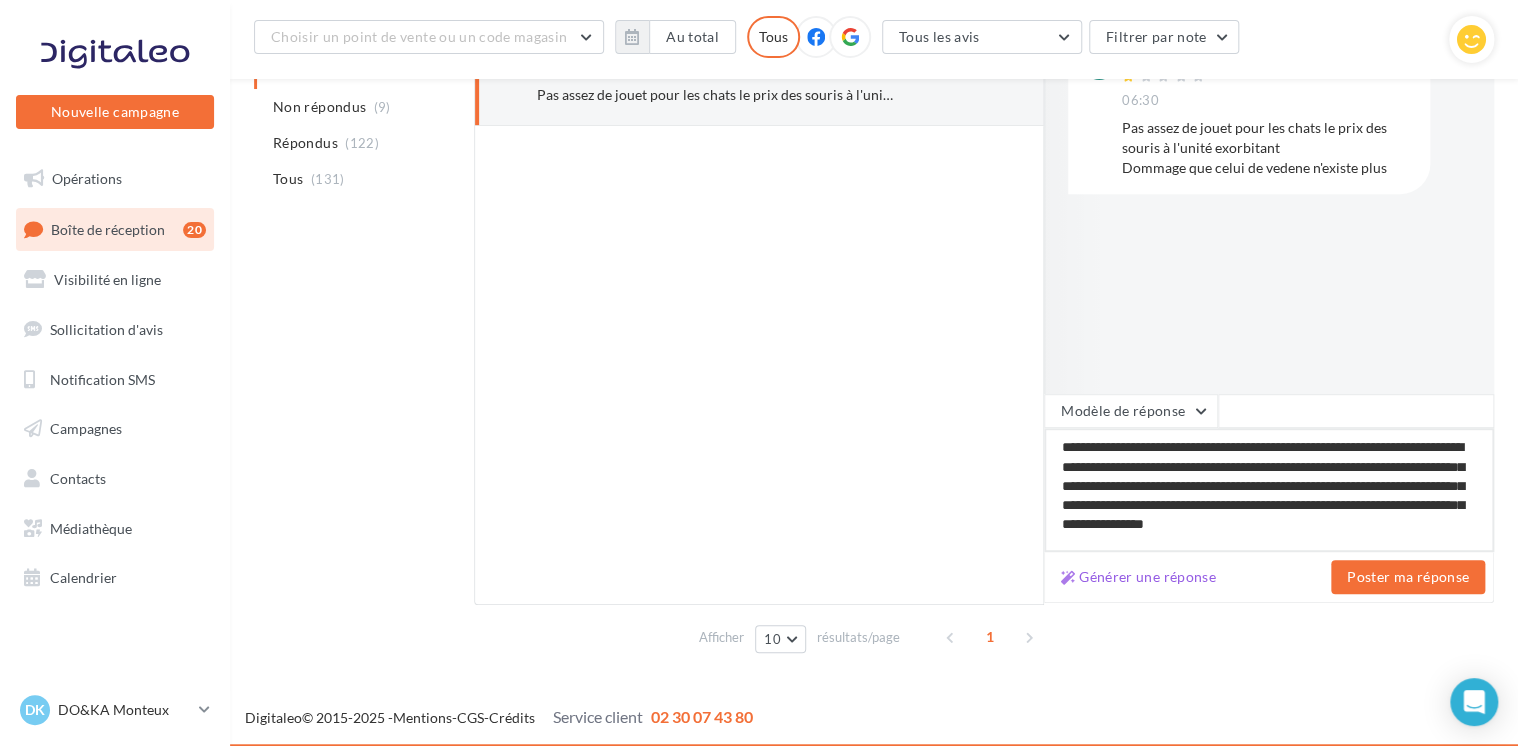 type on "**********" 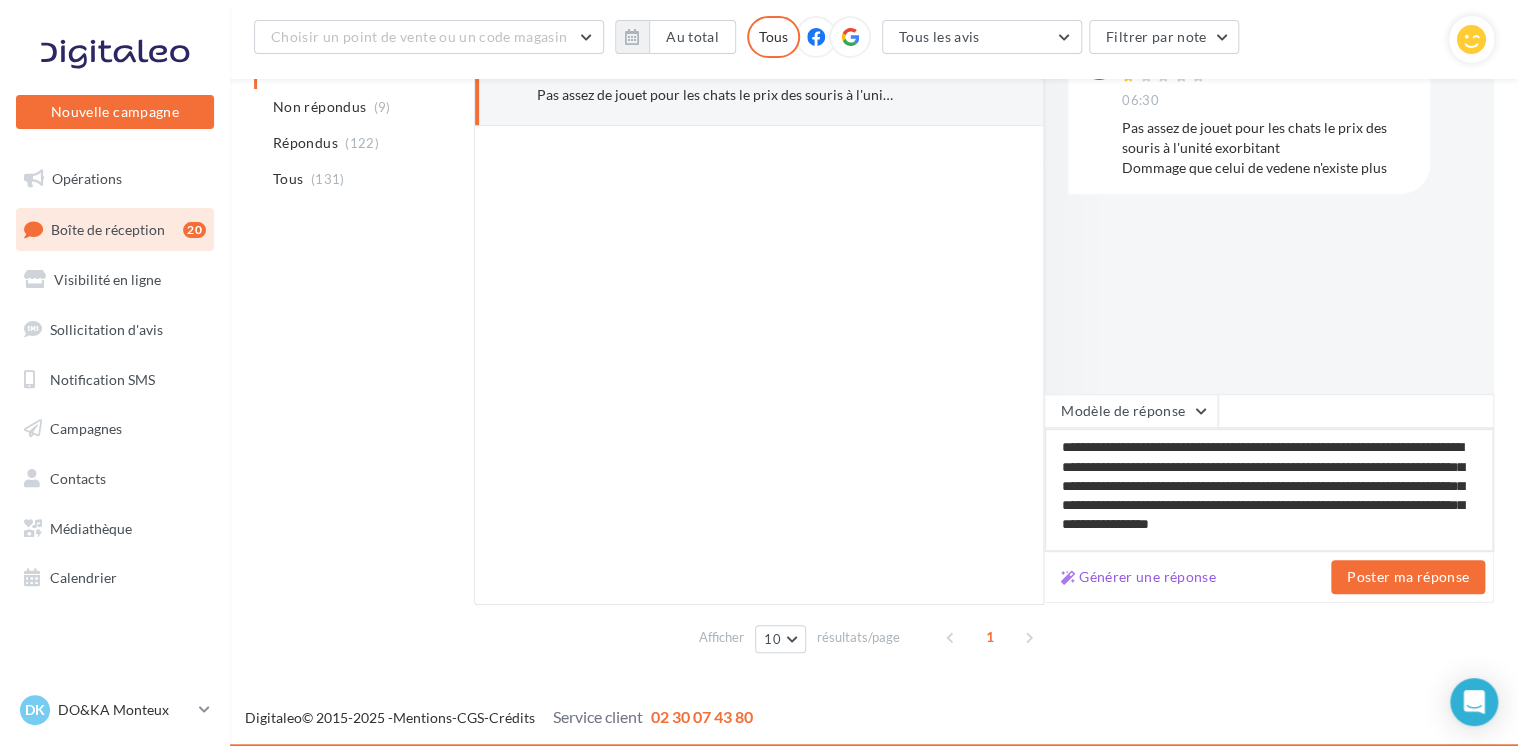 type on "**********" 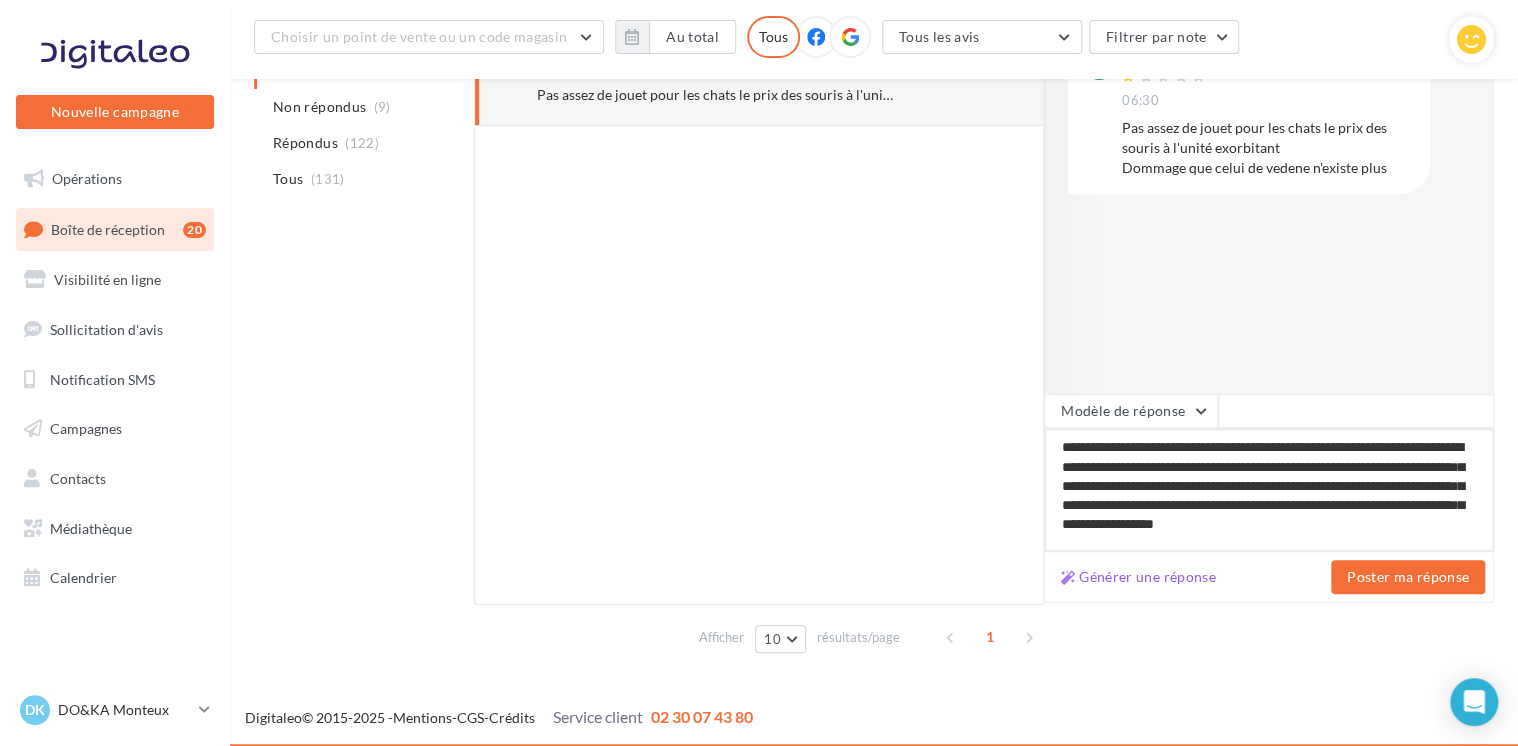 type on "**********" 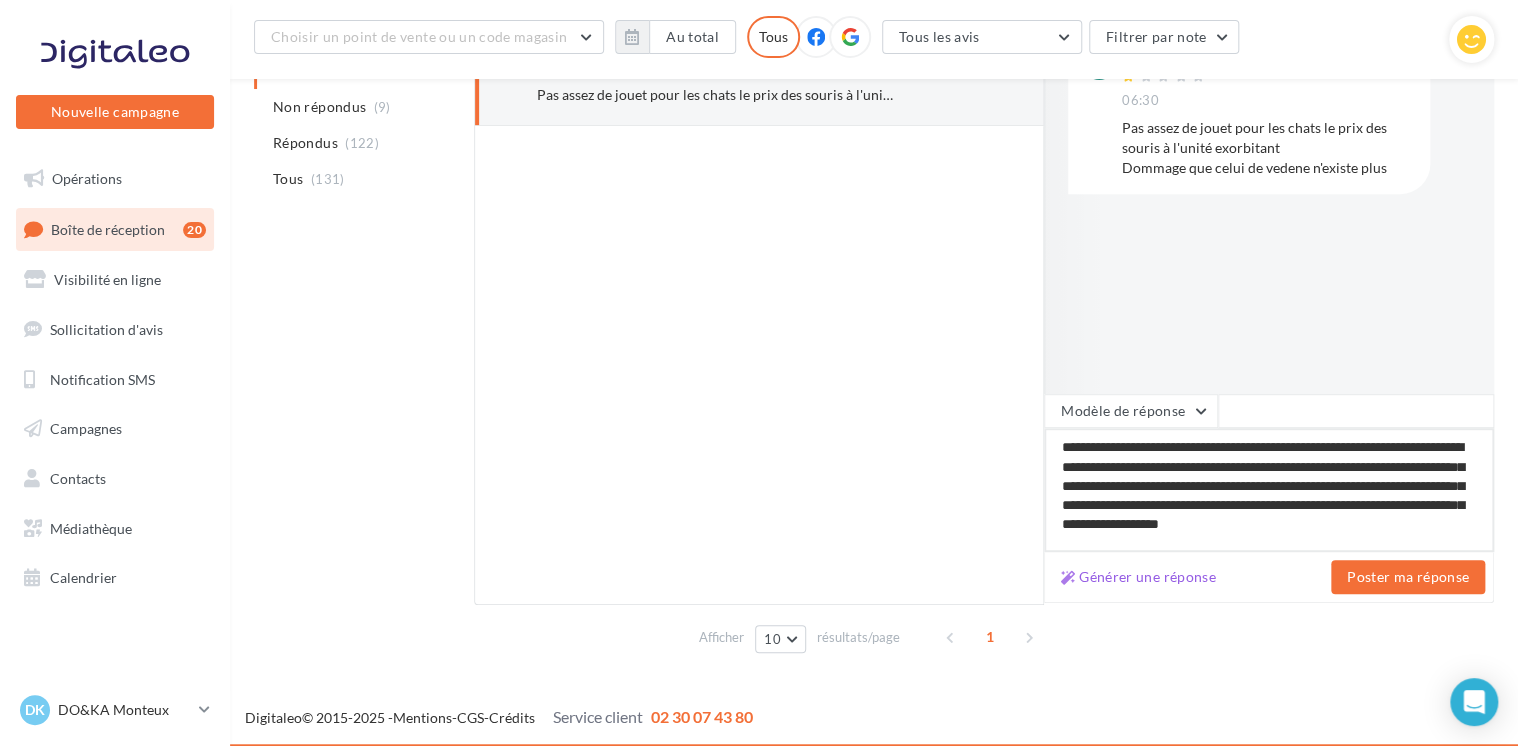 type on "**********" 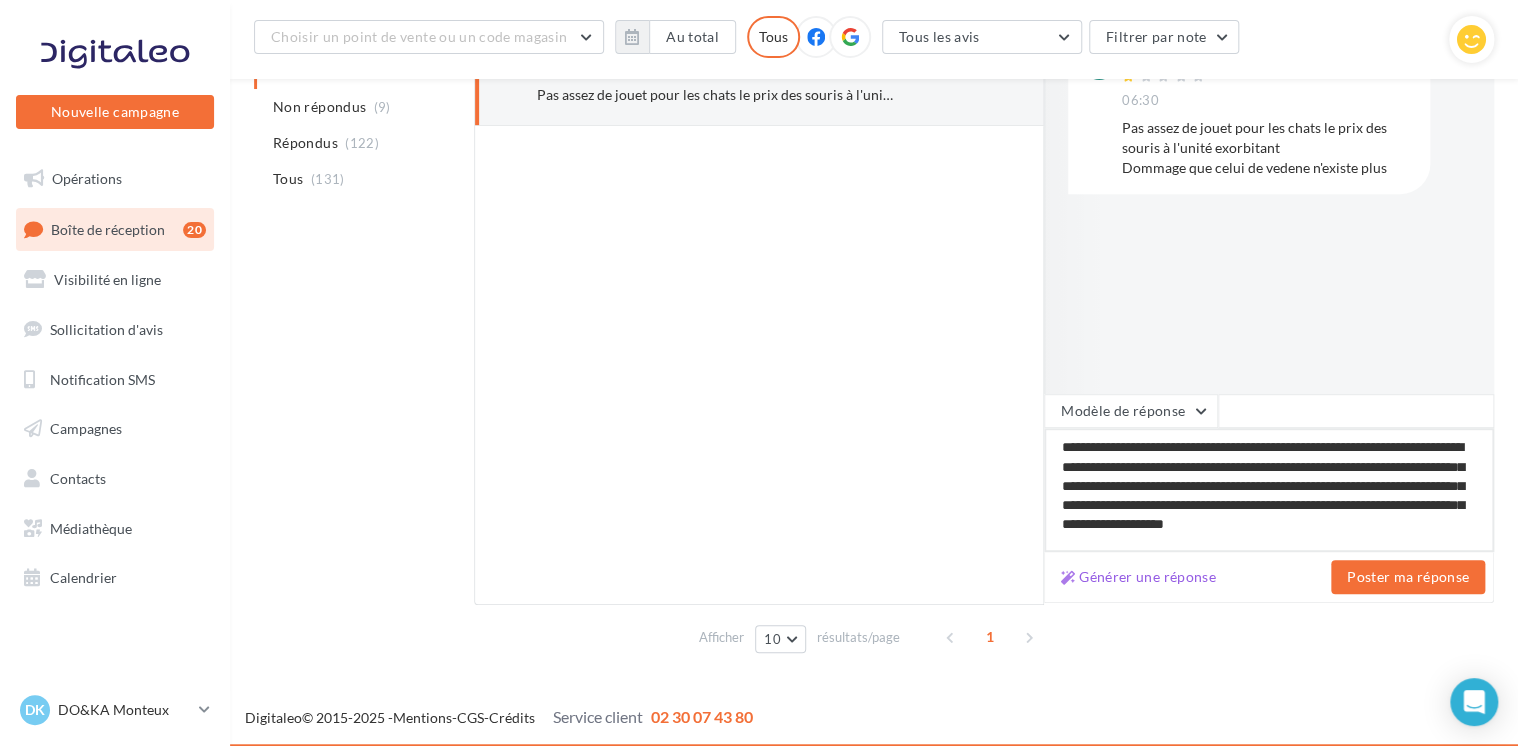 type on "**********" 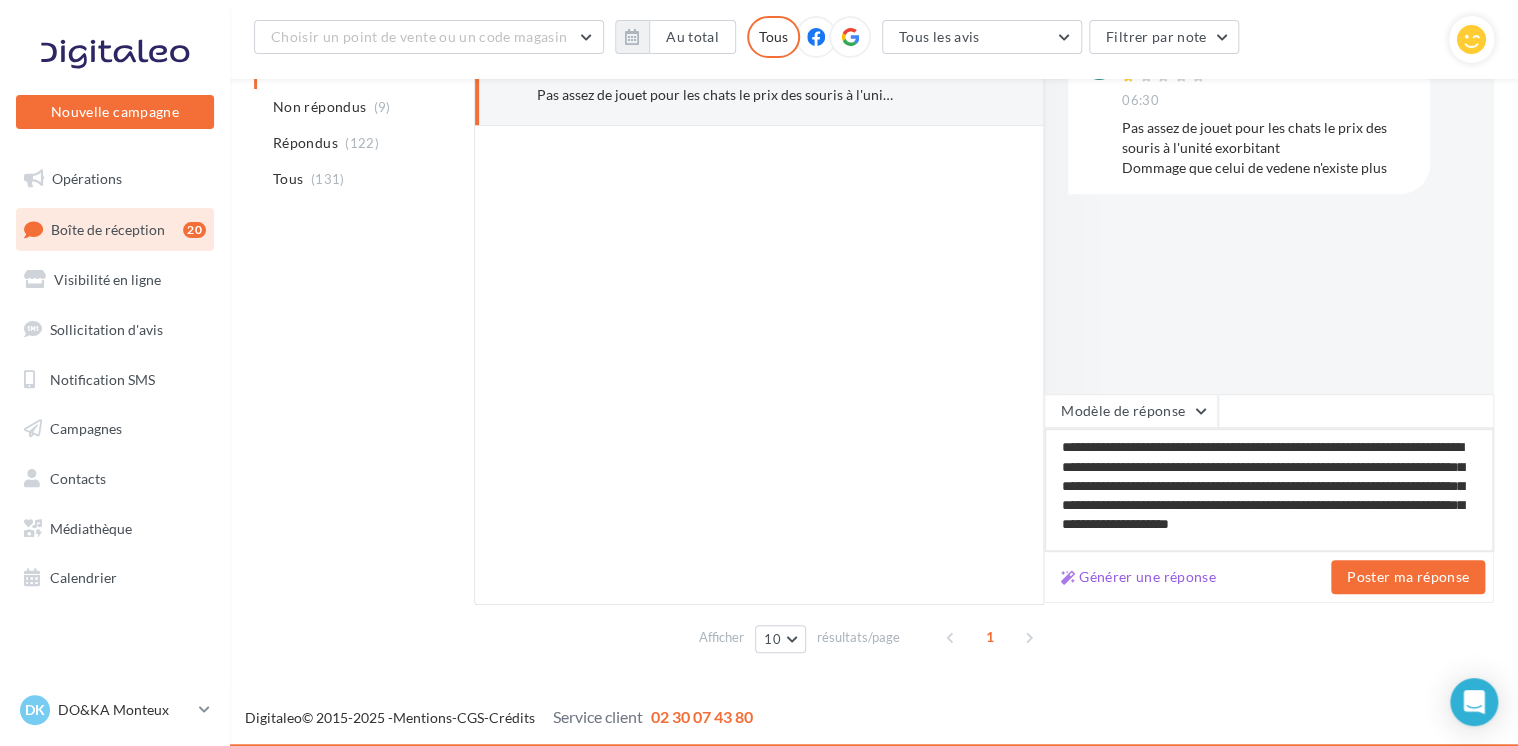 type on "**********" 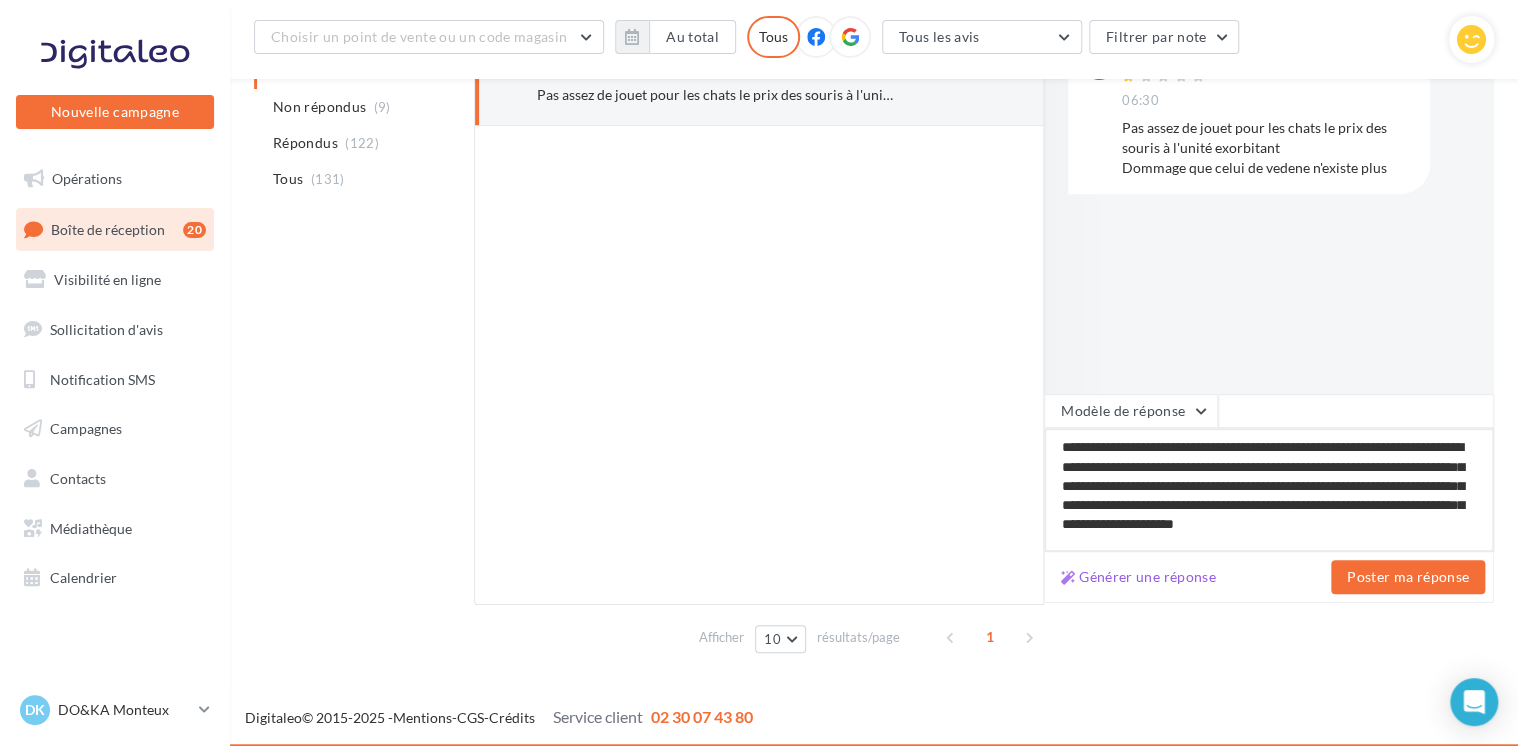 type on "**********" 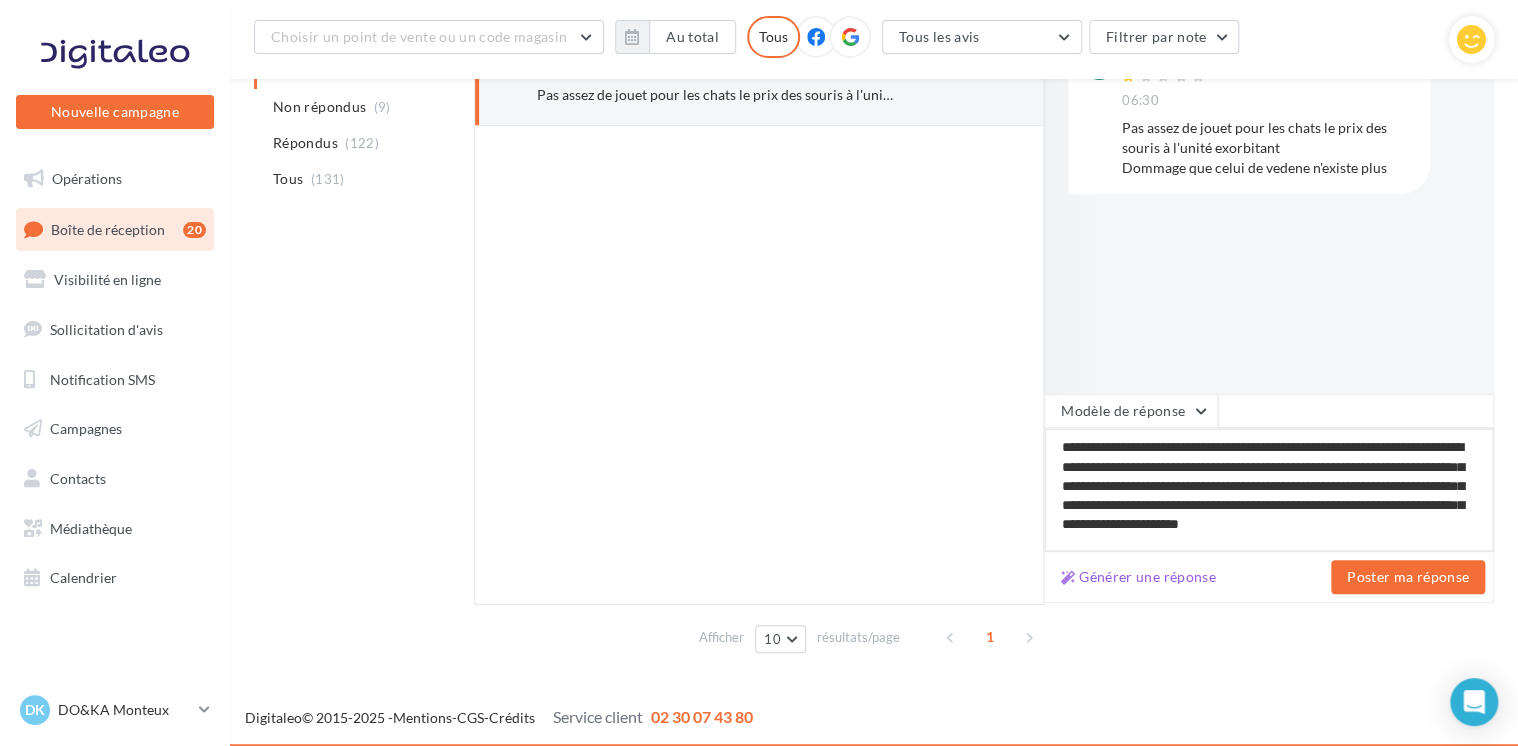 type on "**********" 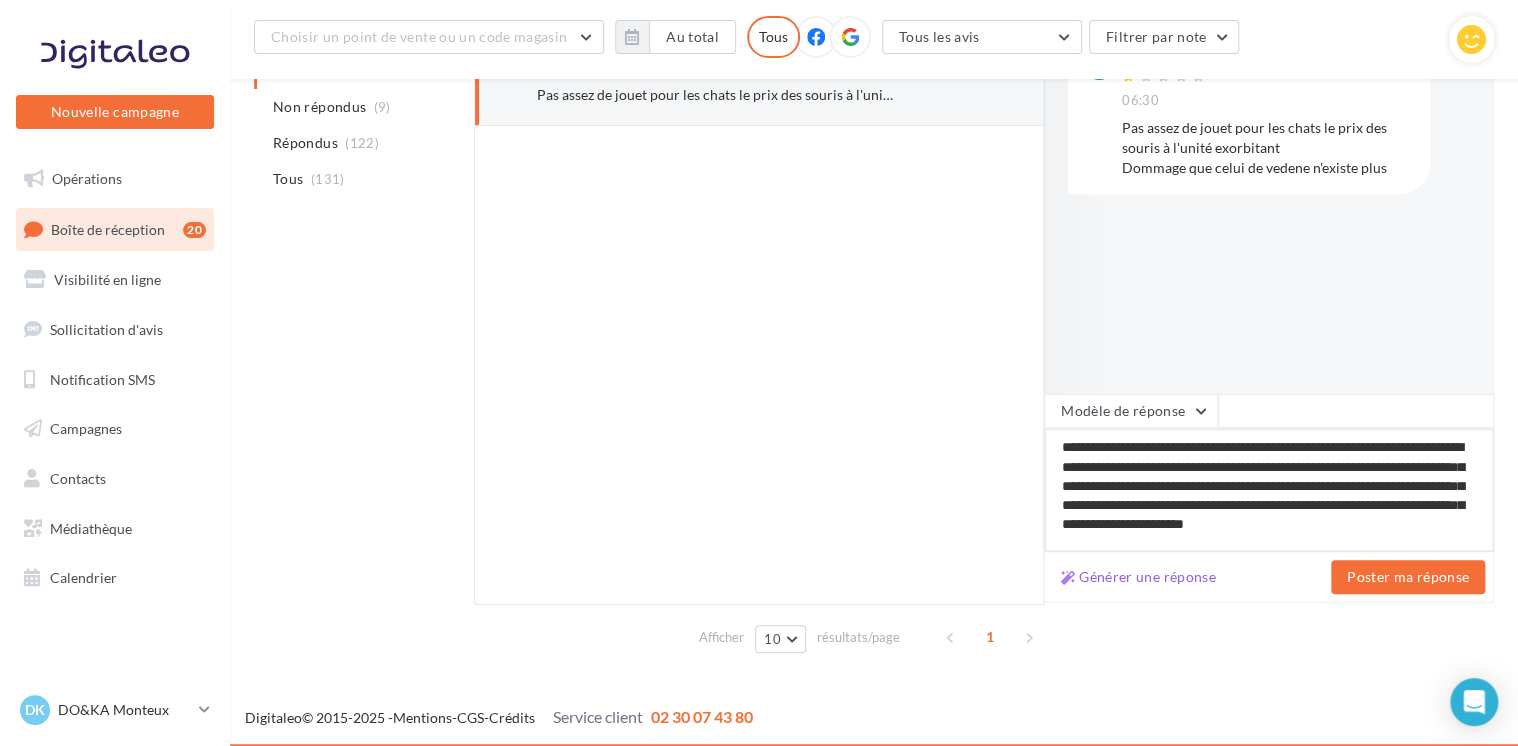 type on "**********" 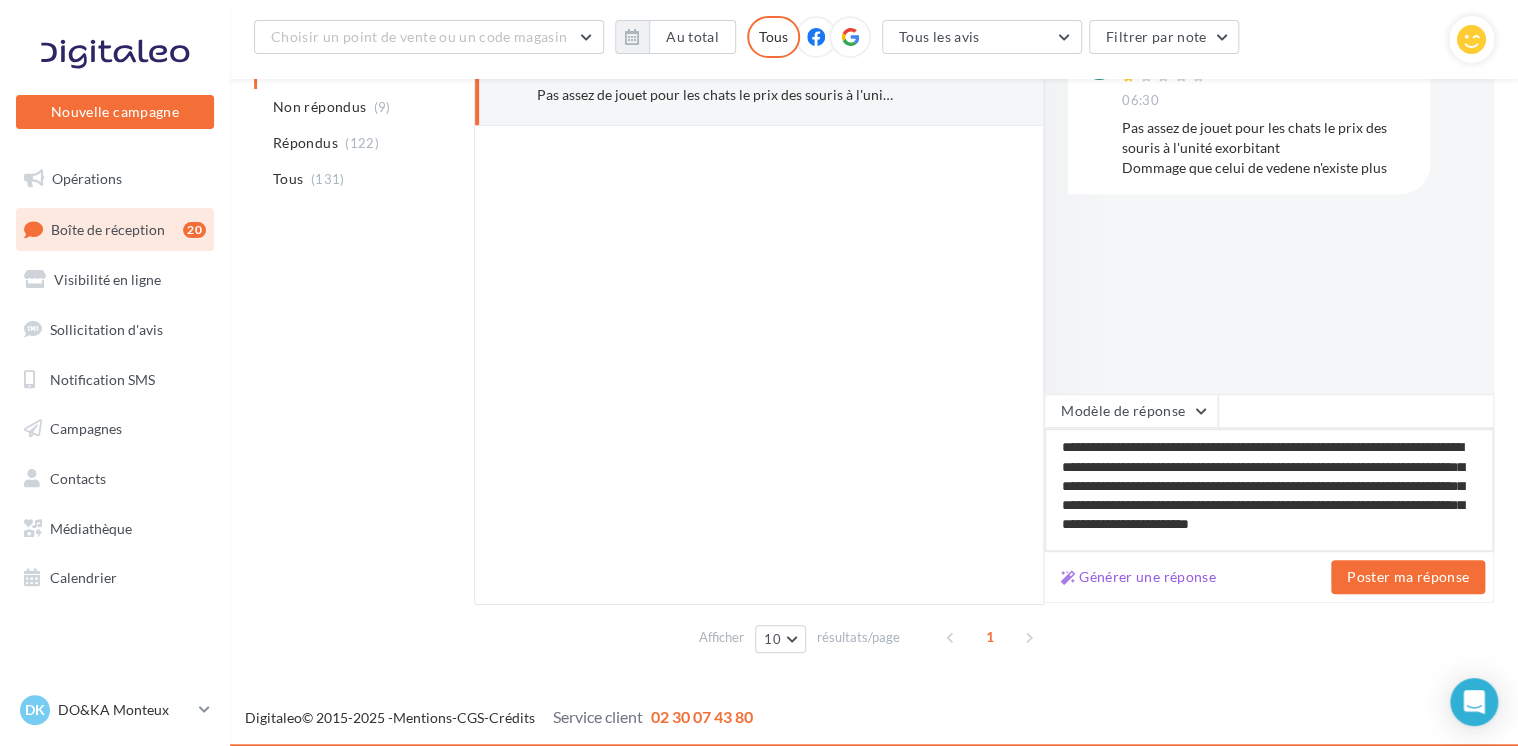 type on "**********" 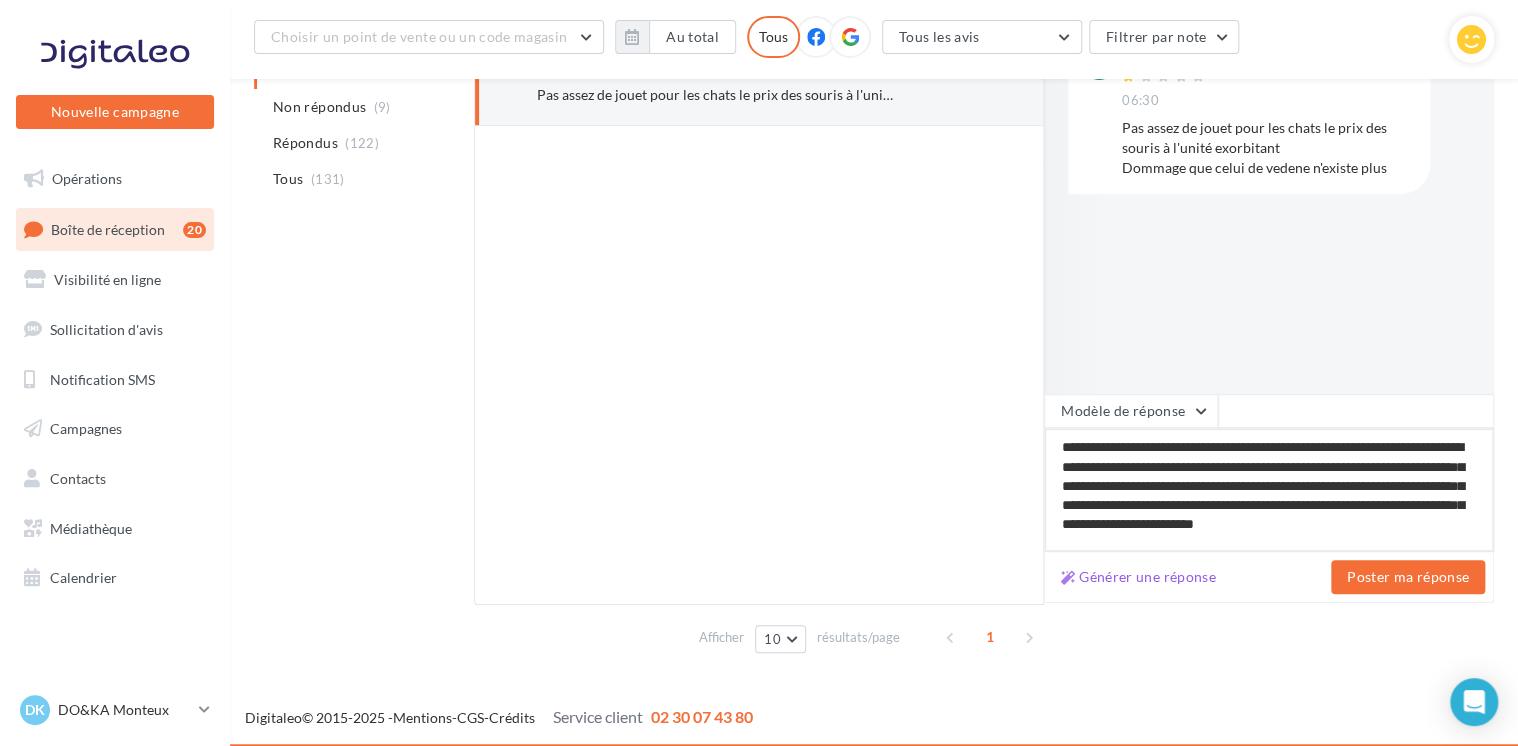 type on "**********" 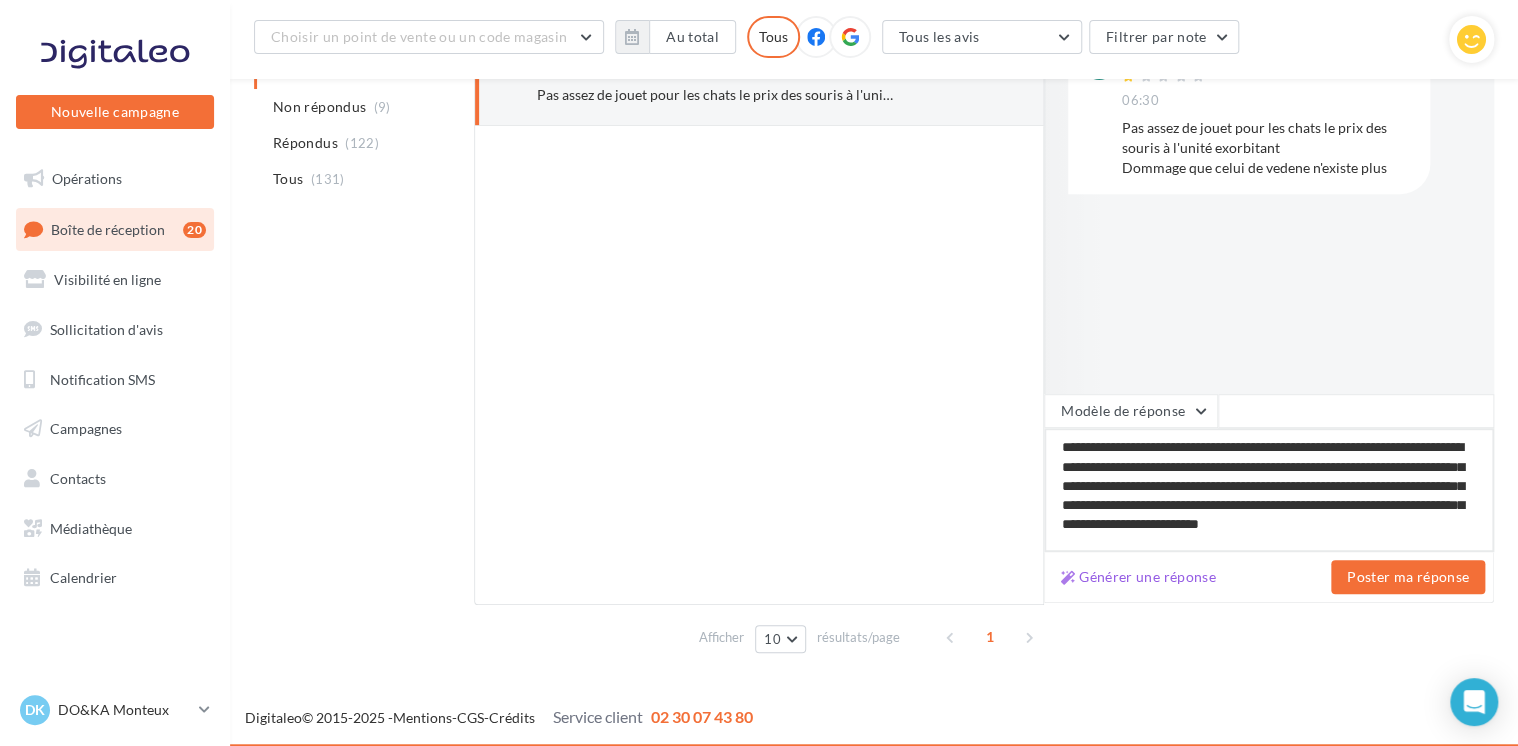 type on "**********" 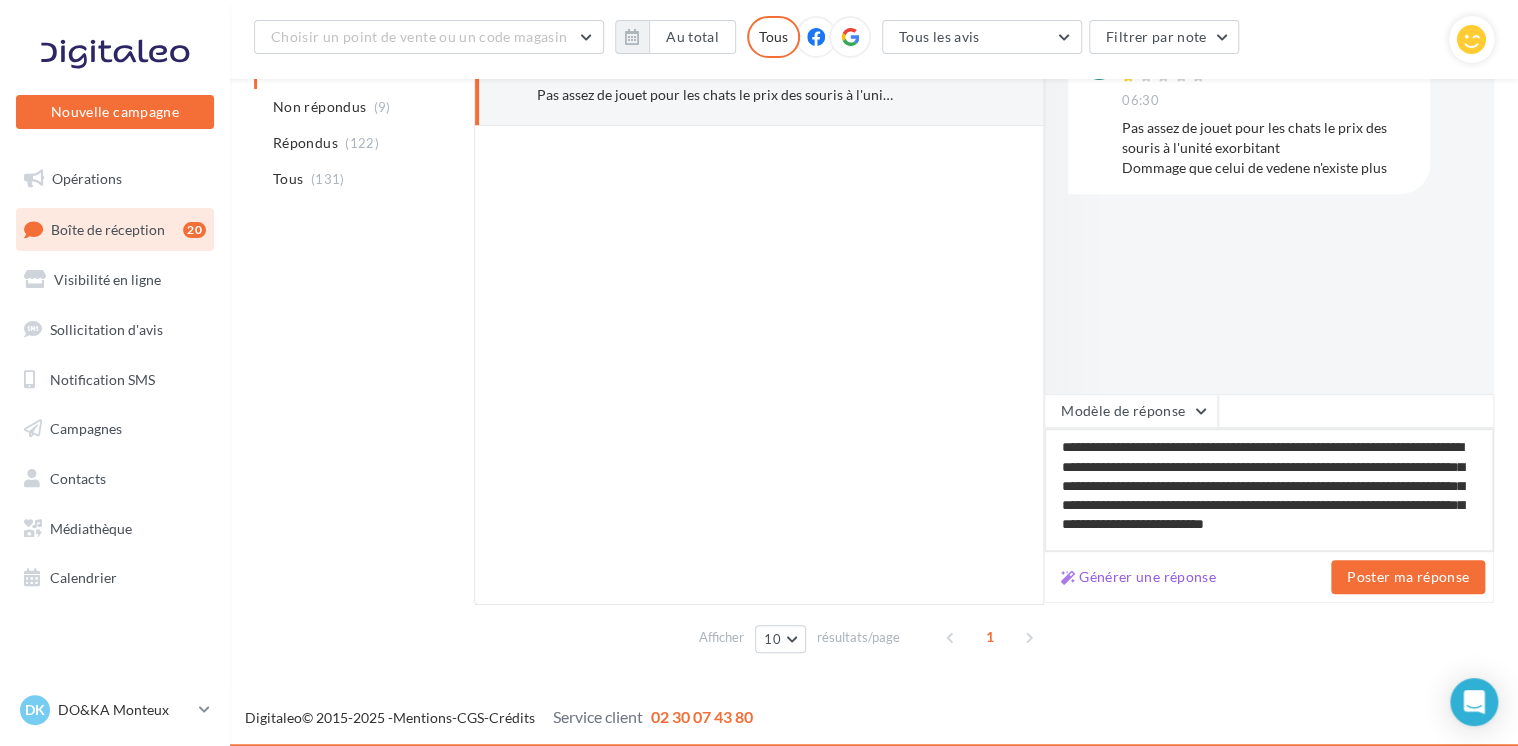 type on "**********" 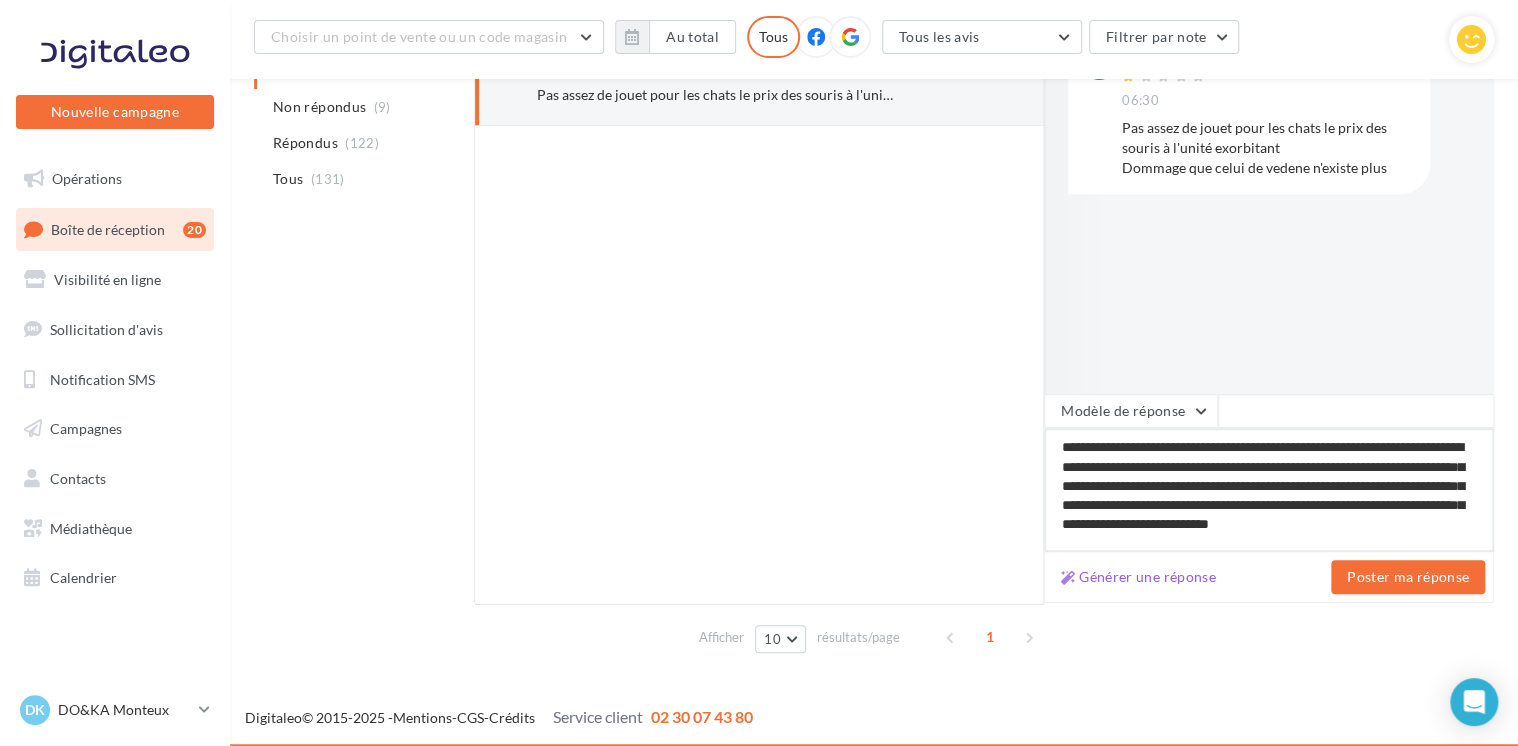 type on "**********" 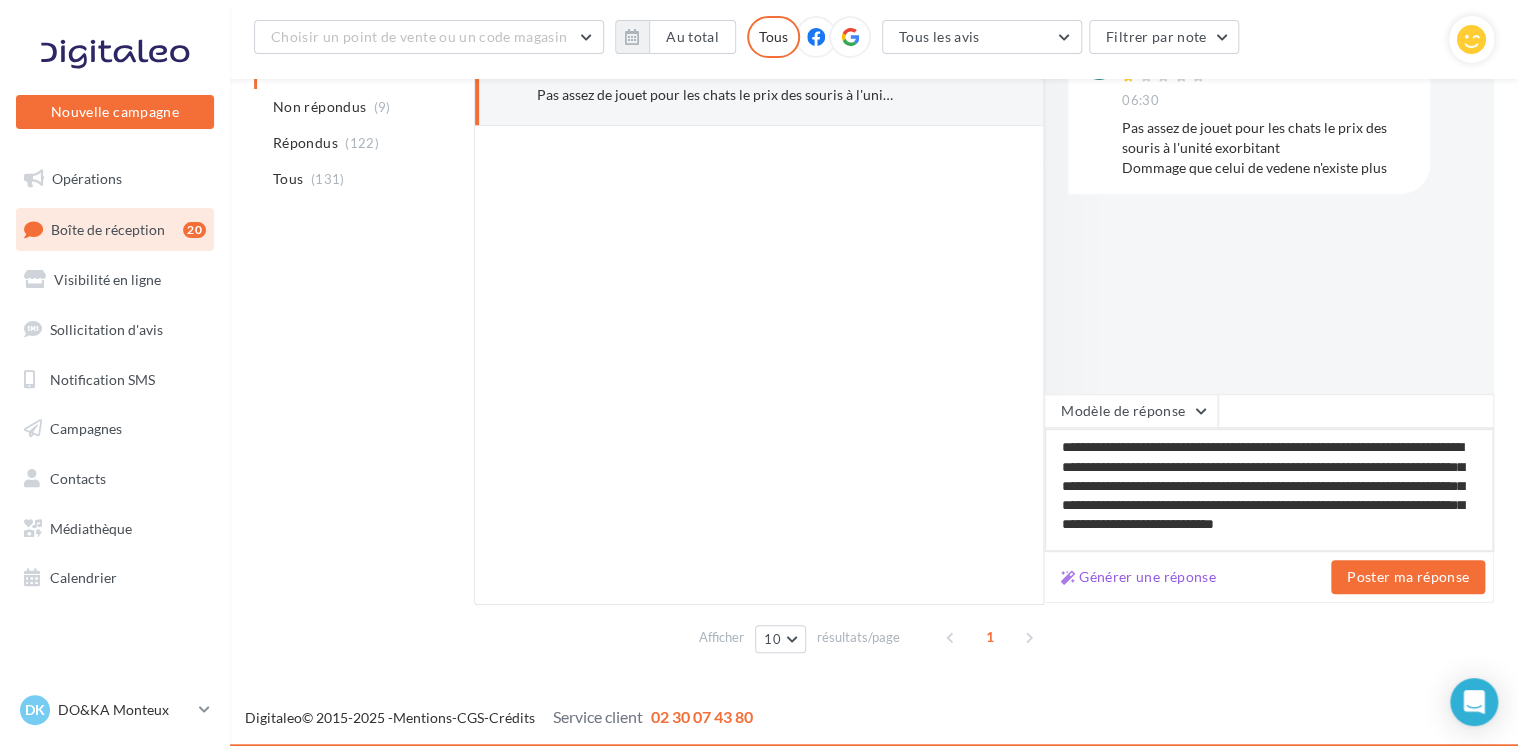 type on "**********" 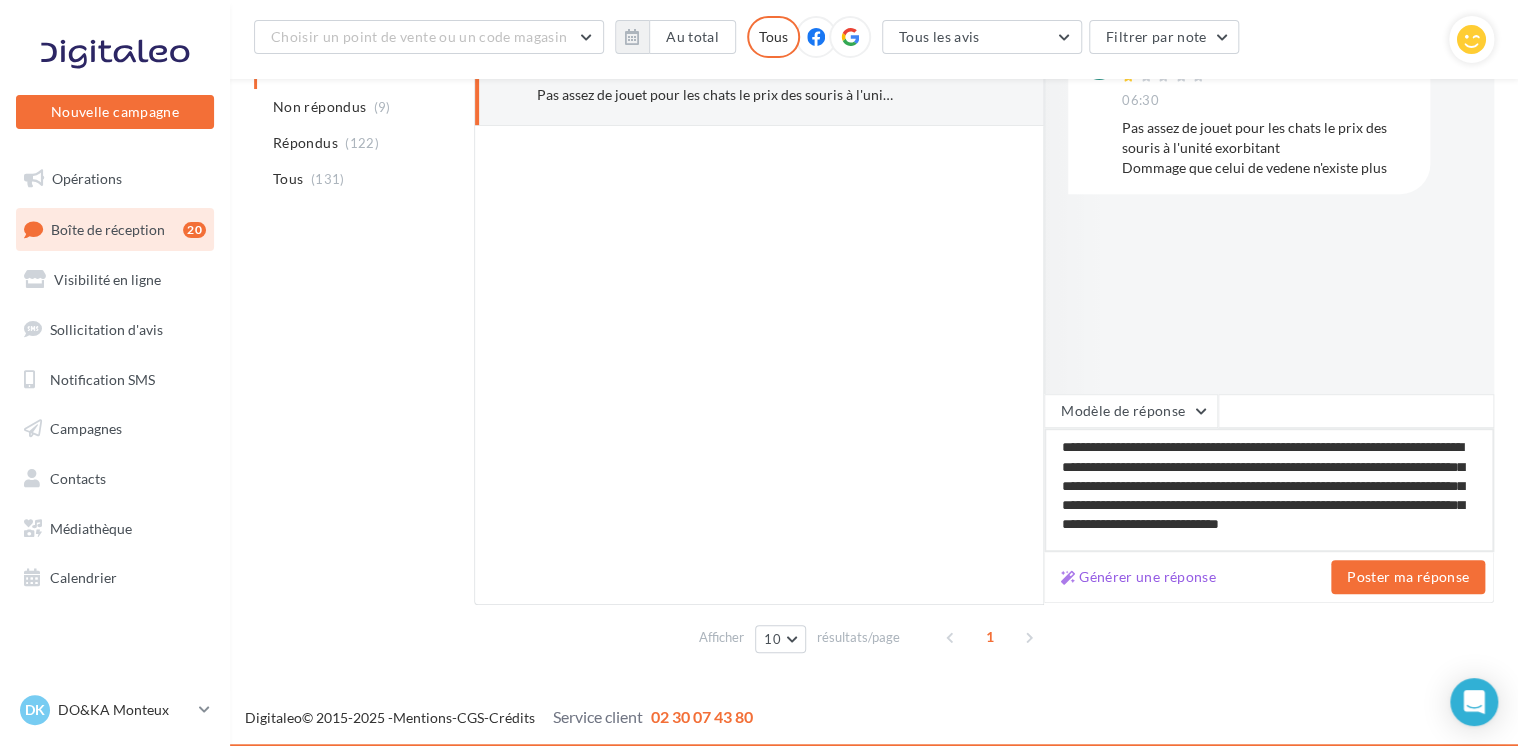 type on "**********" 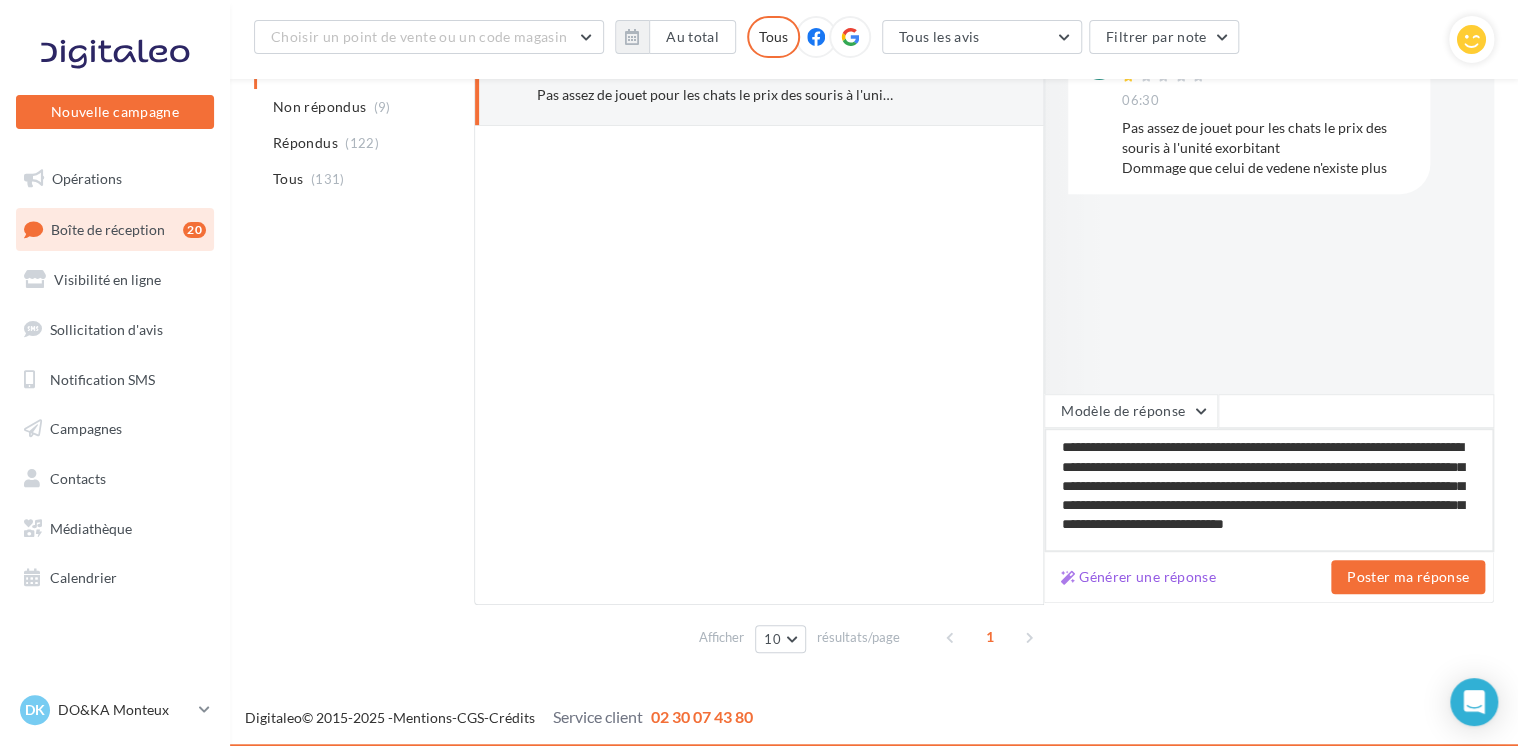 type on "**********" 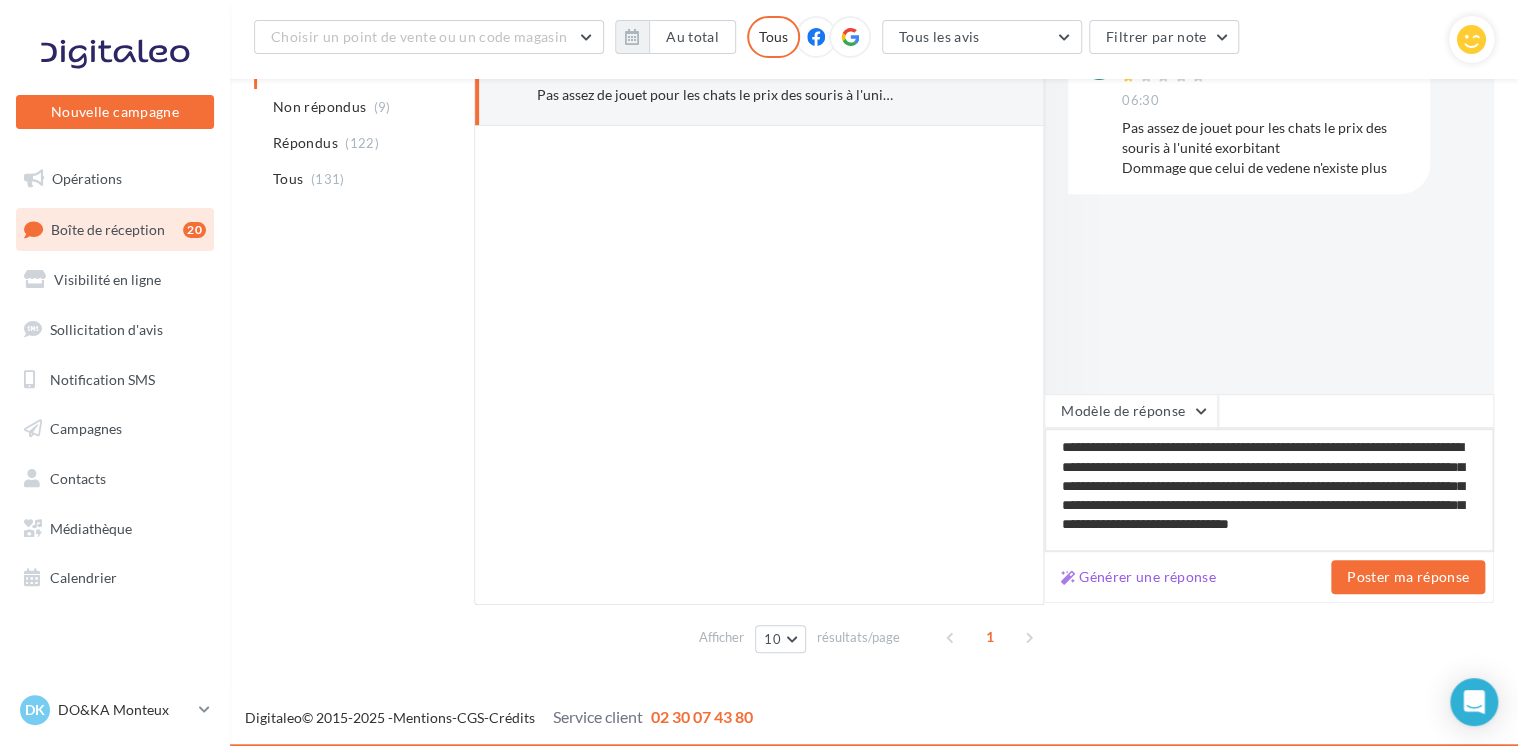 type on "**********" 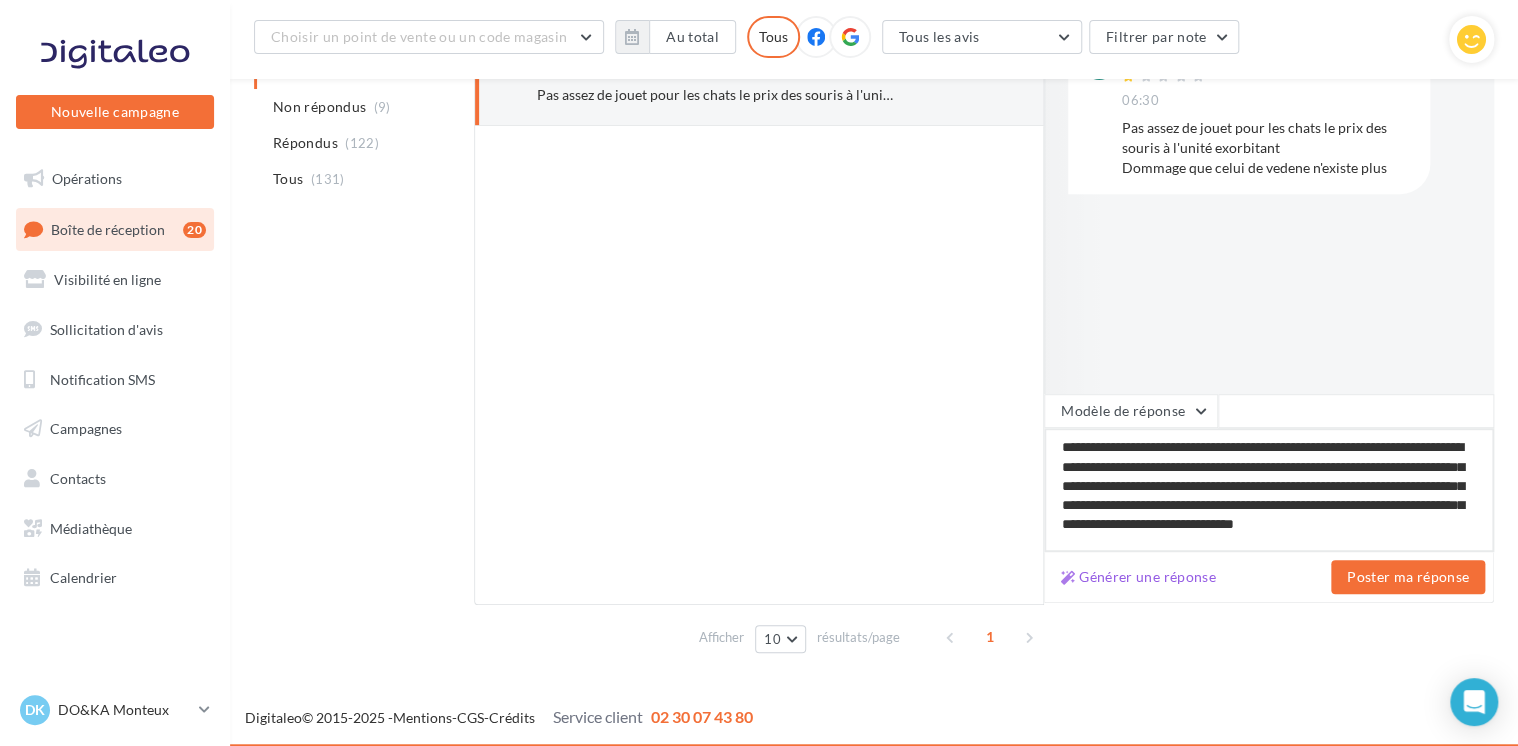 type on "**********" 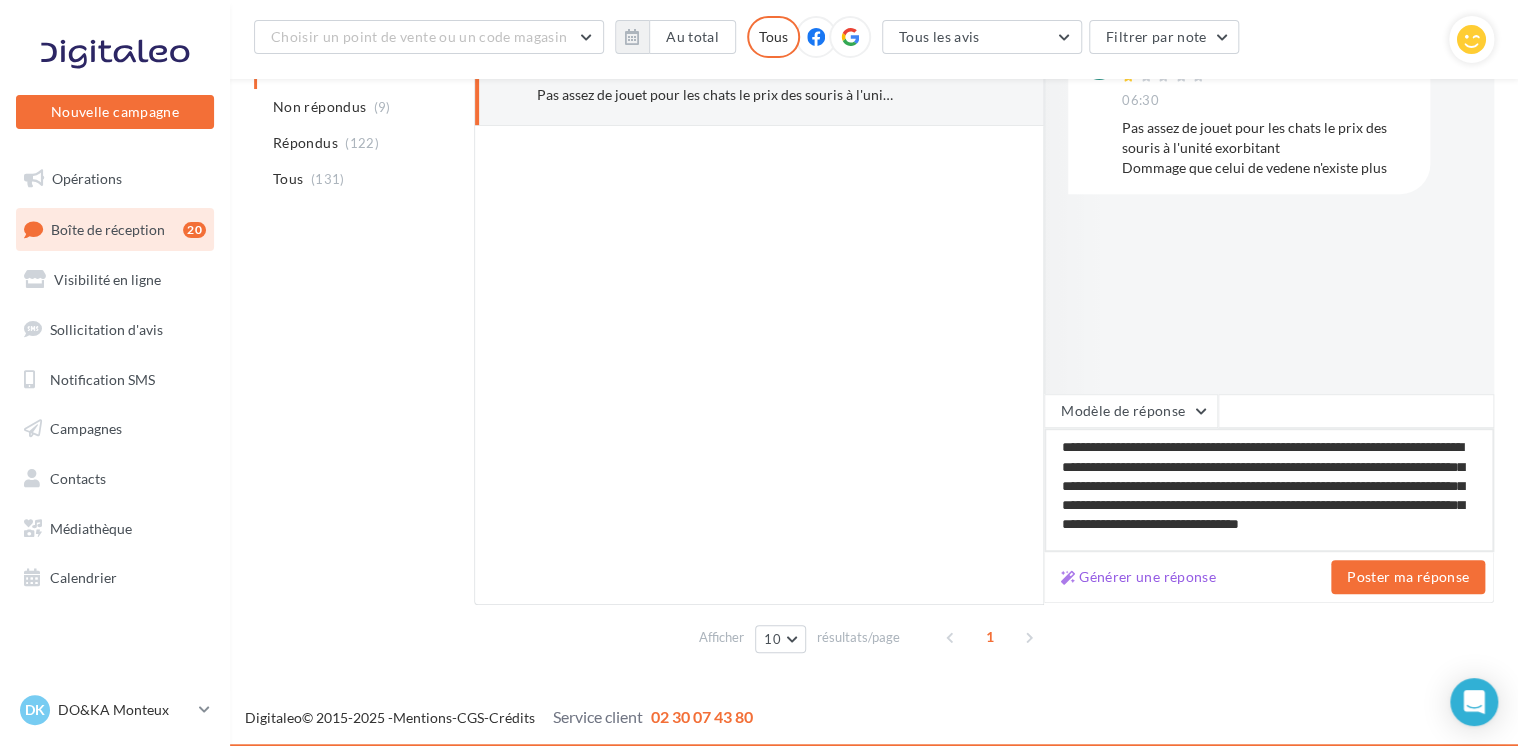 type on "**********" 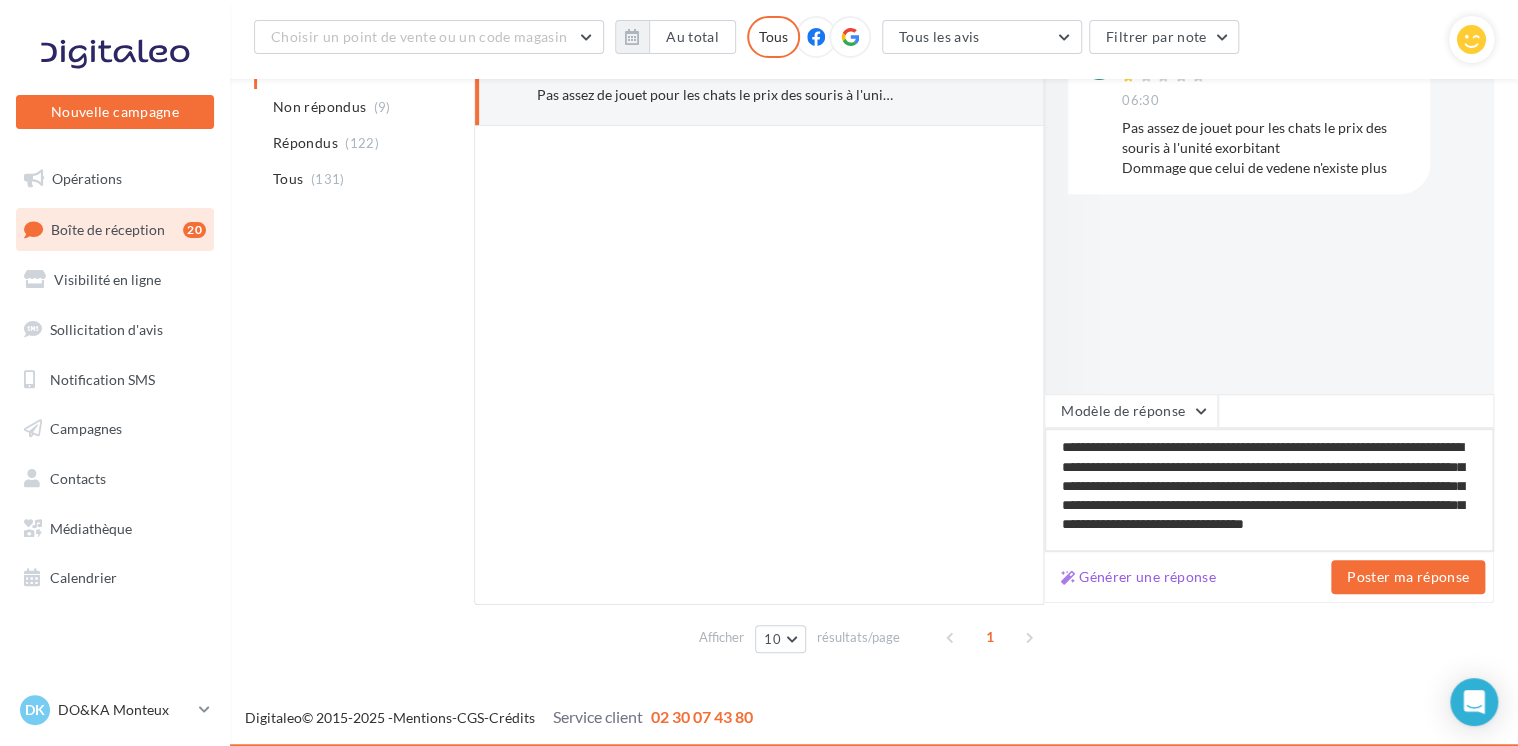 type on "**********" 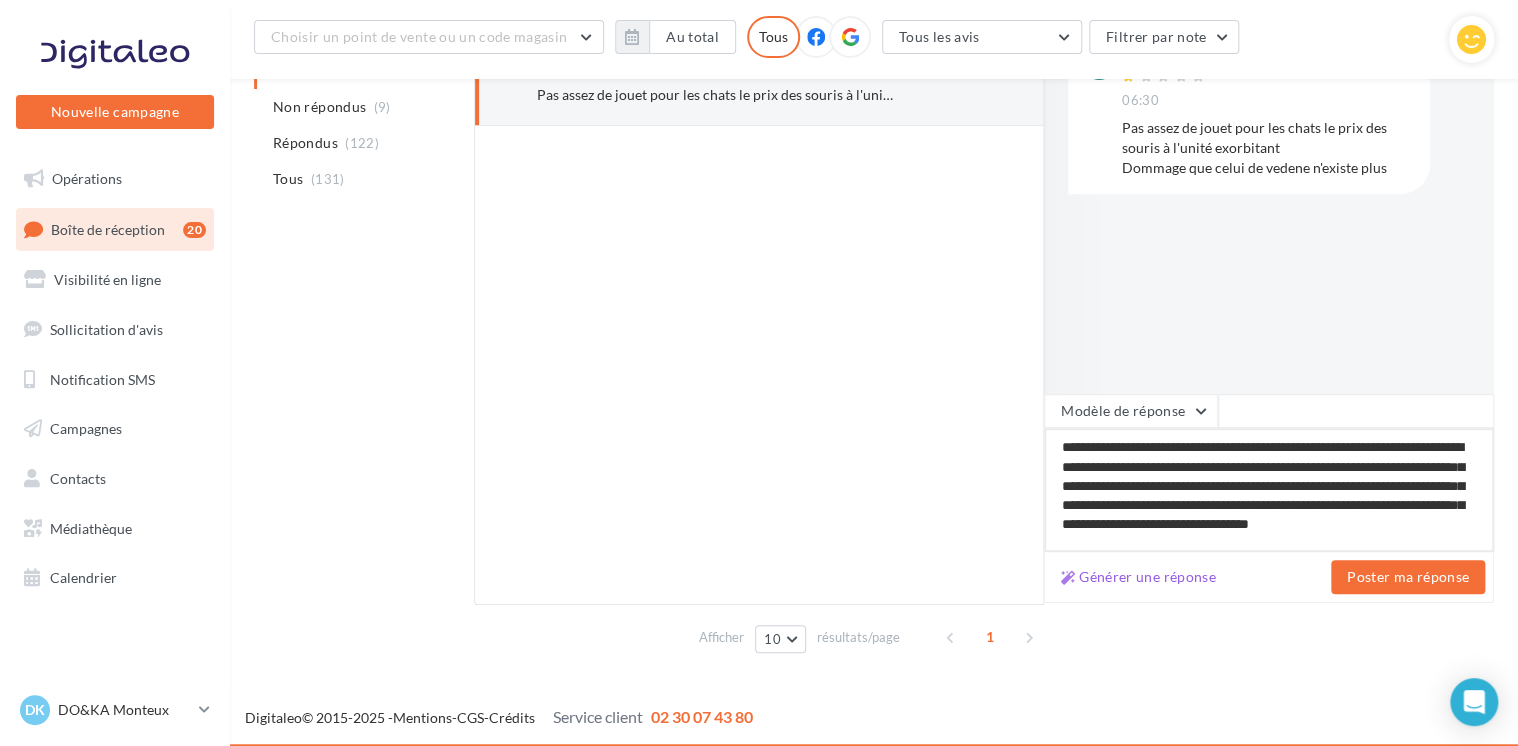 type on "**********" 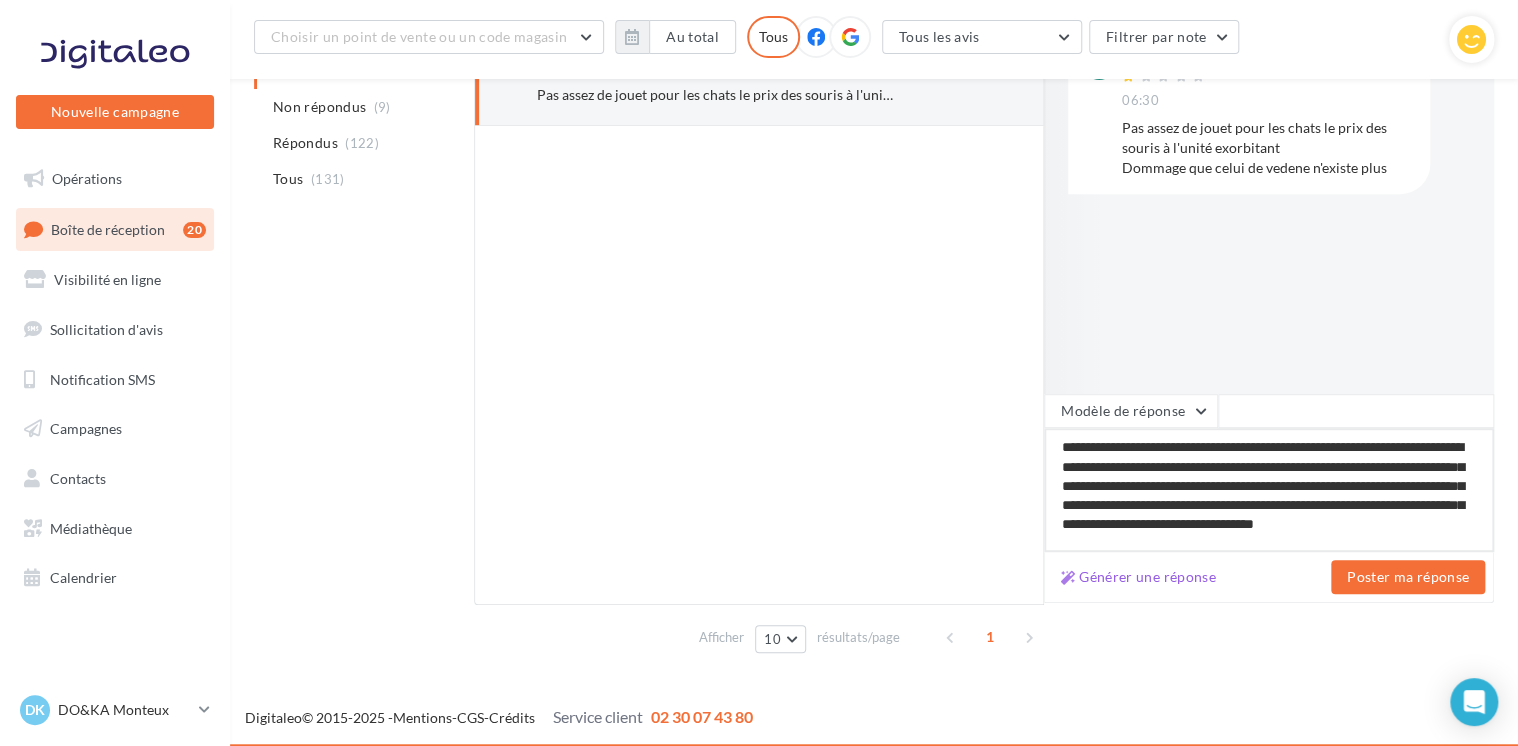 type on "**********" 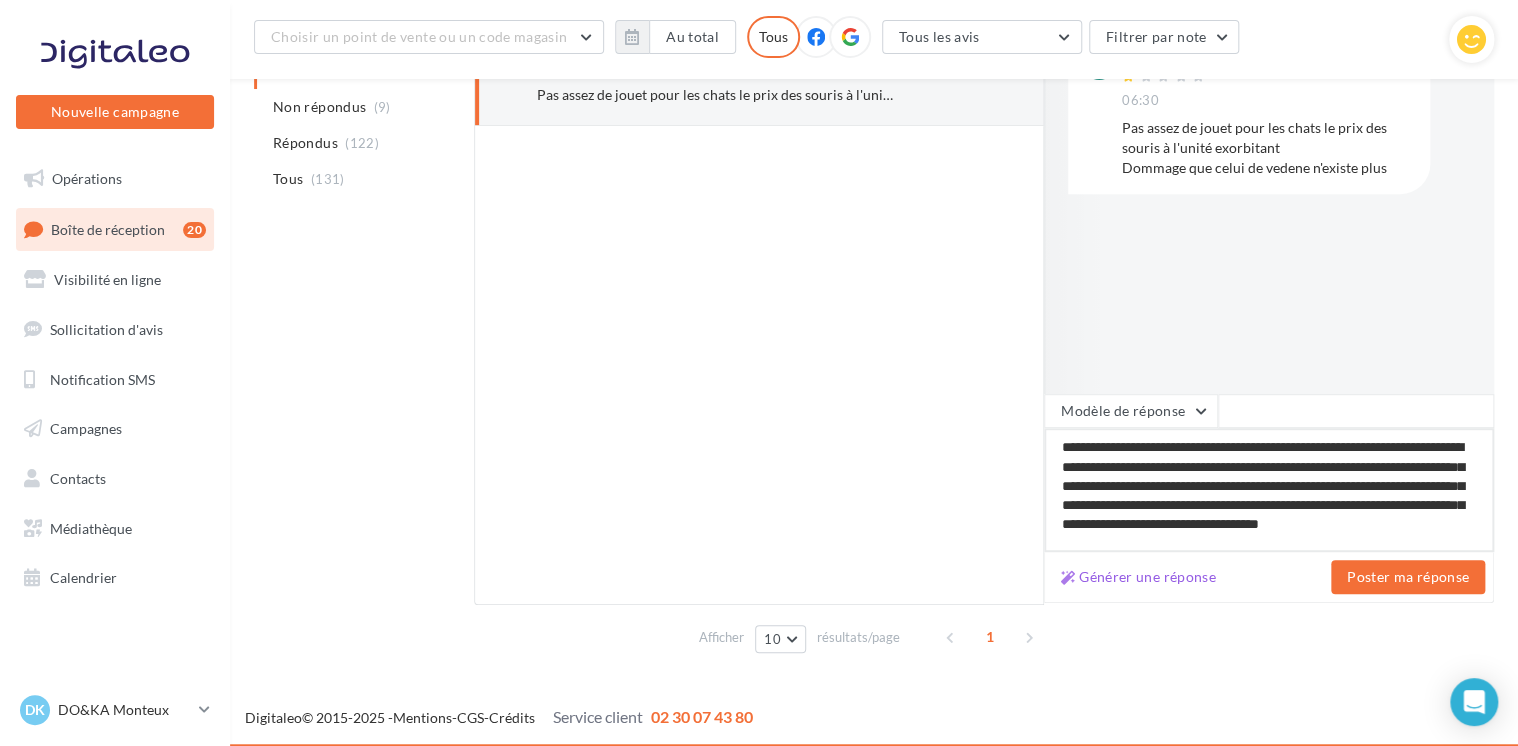 type on "**********" 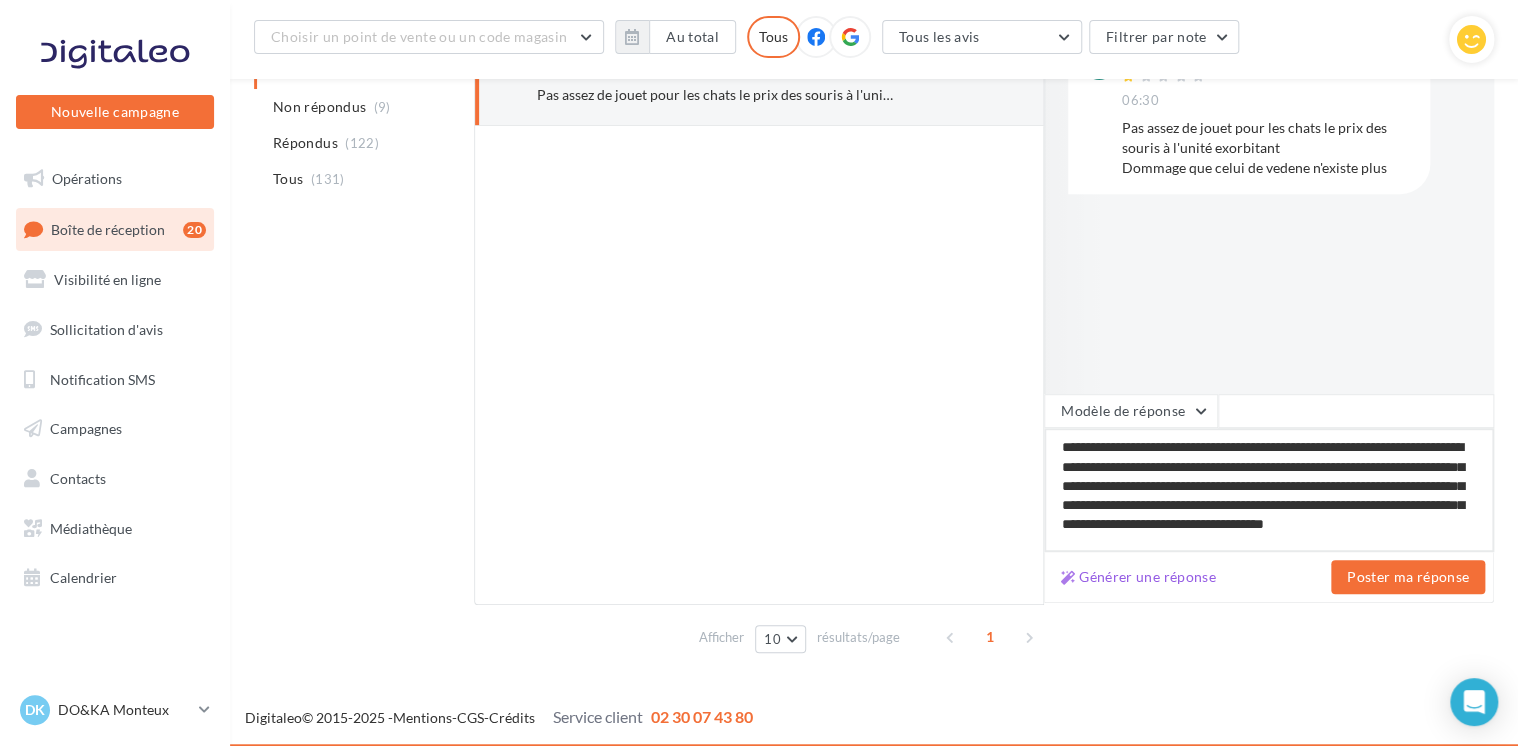 type on "**********" 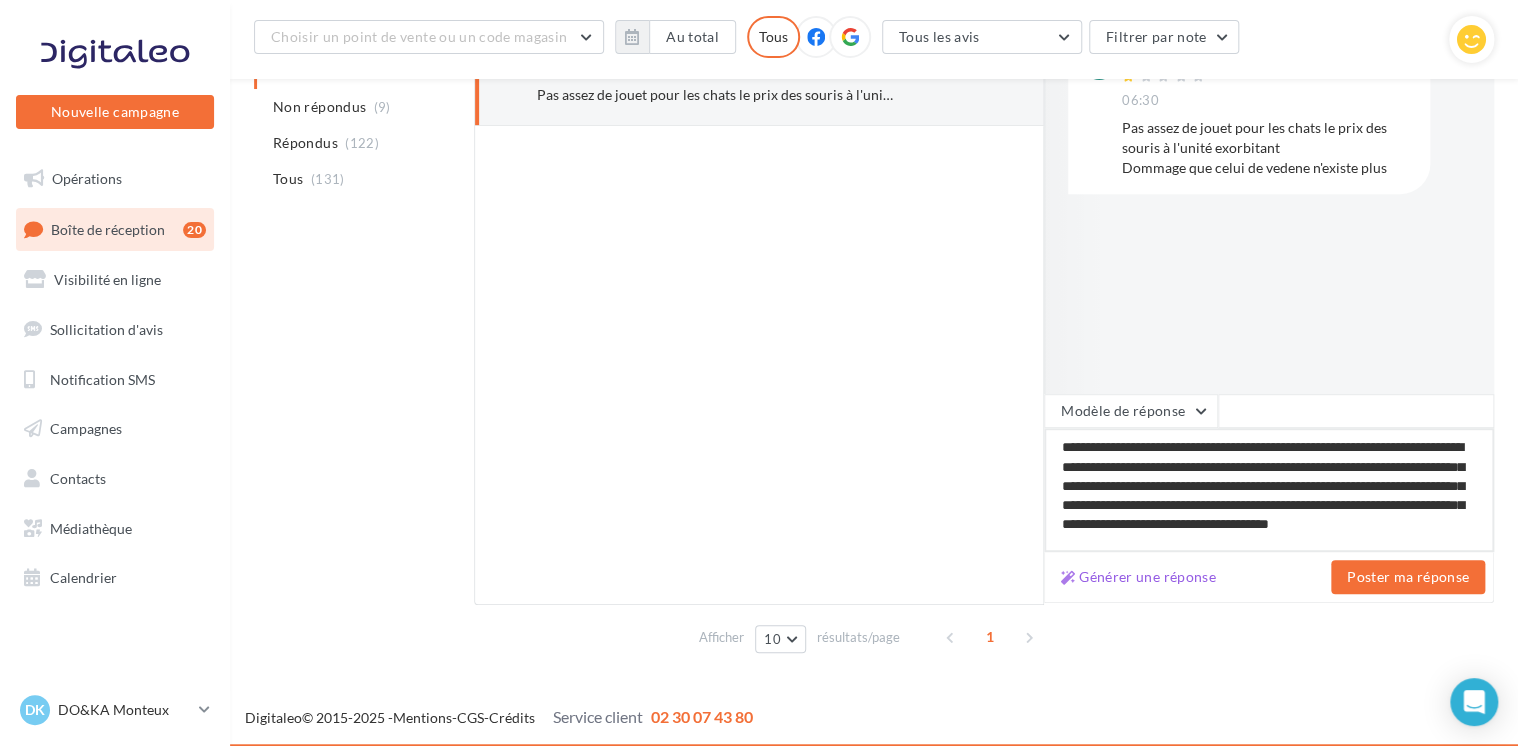 type on "**********" 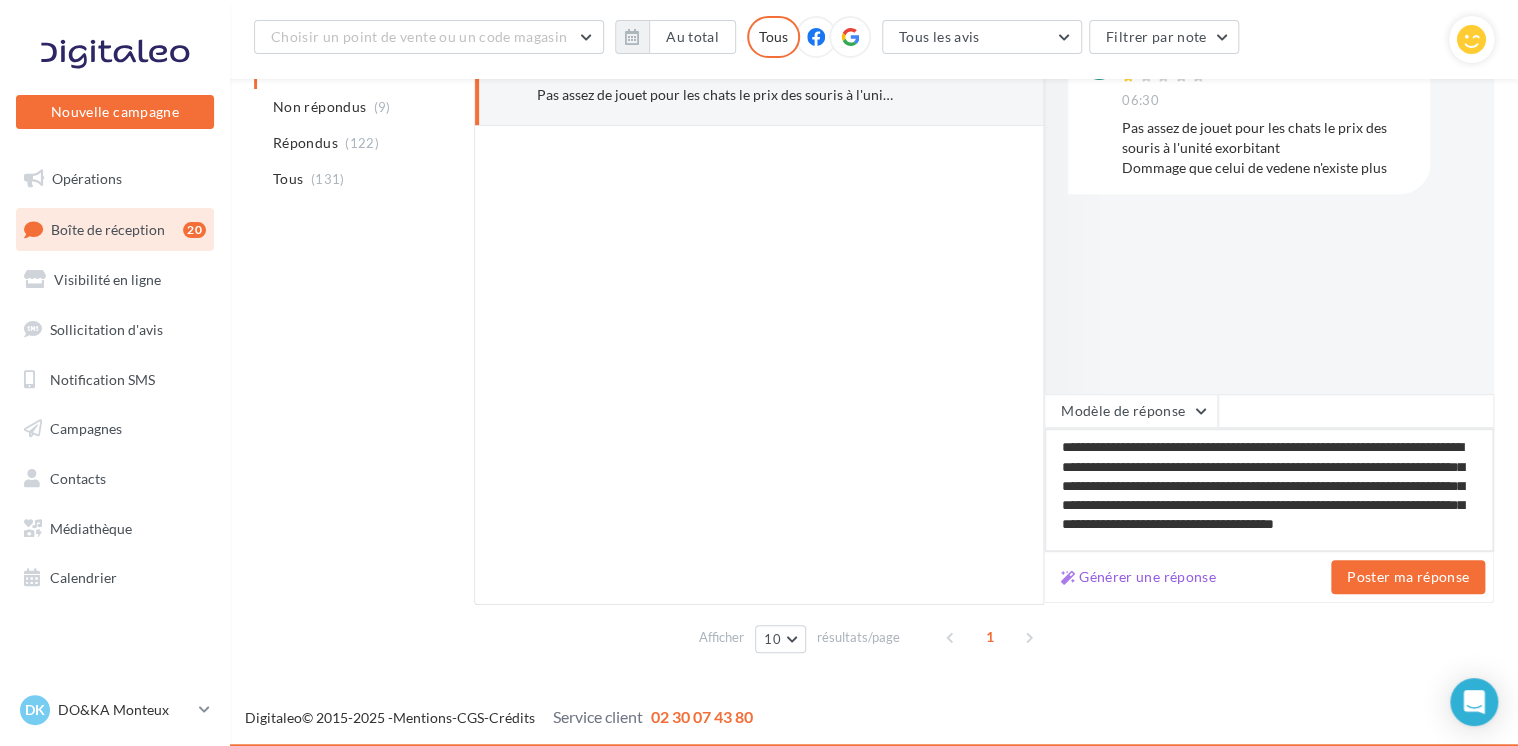 type 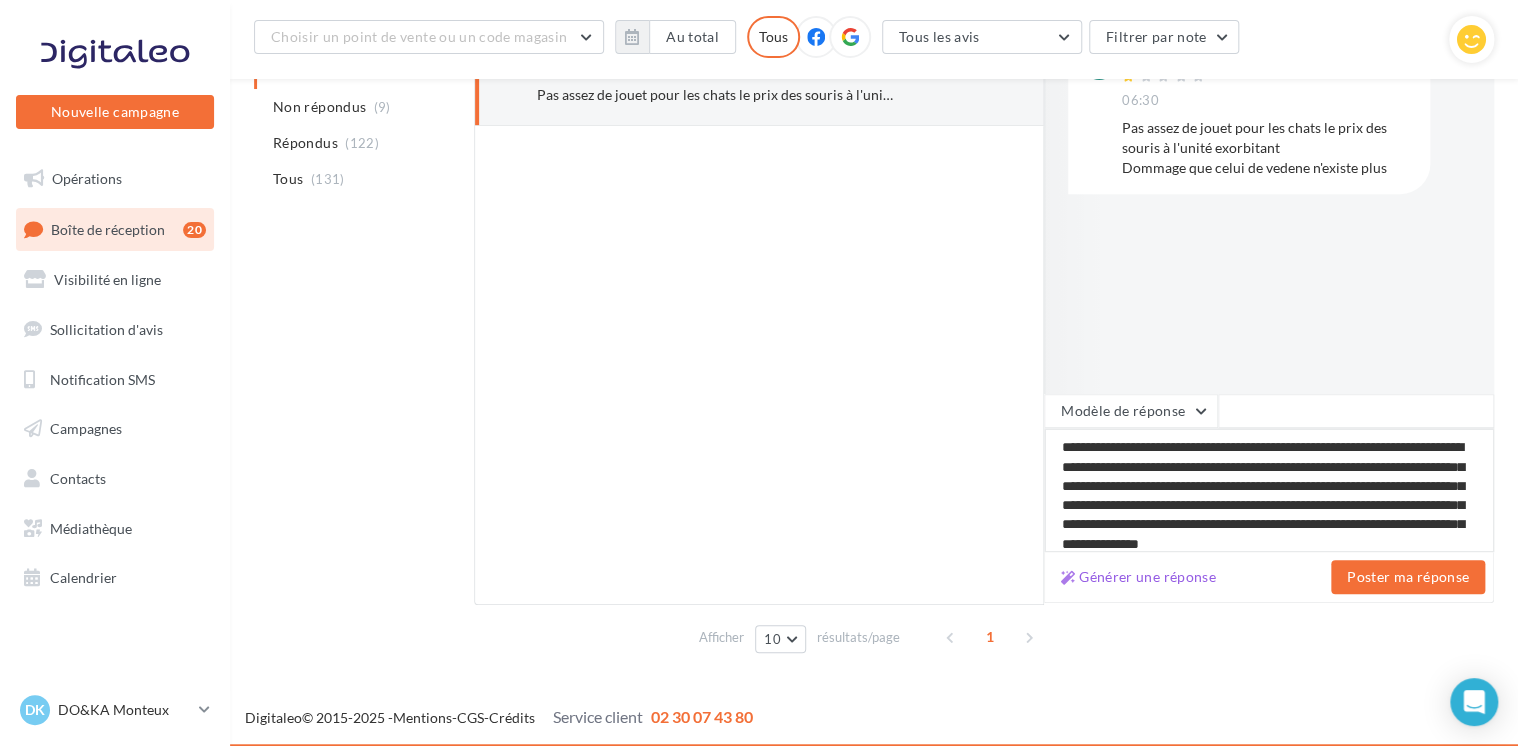 drag, startPoint x: 1320, startPoint y: 524, endPoint x: 1430, endPoint y: 511, distance: 110.76552 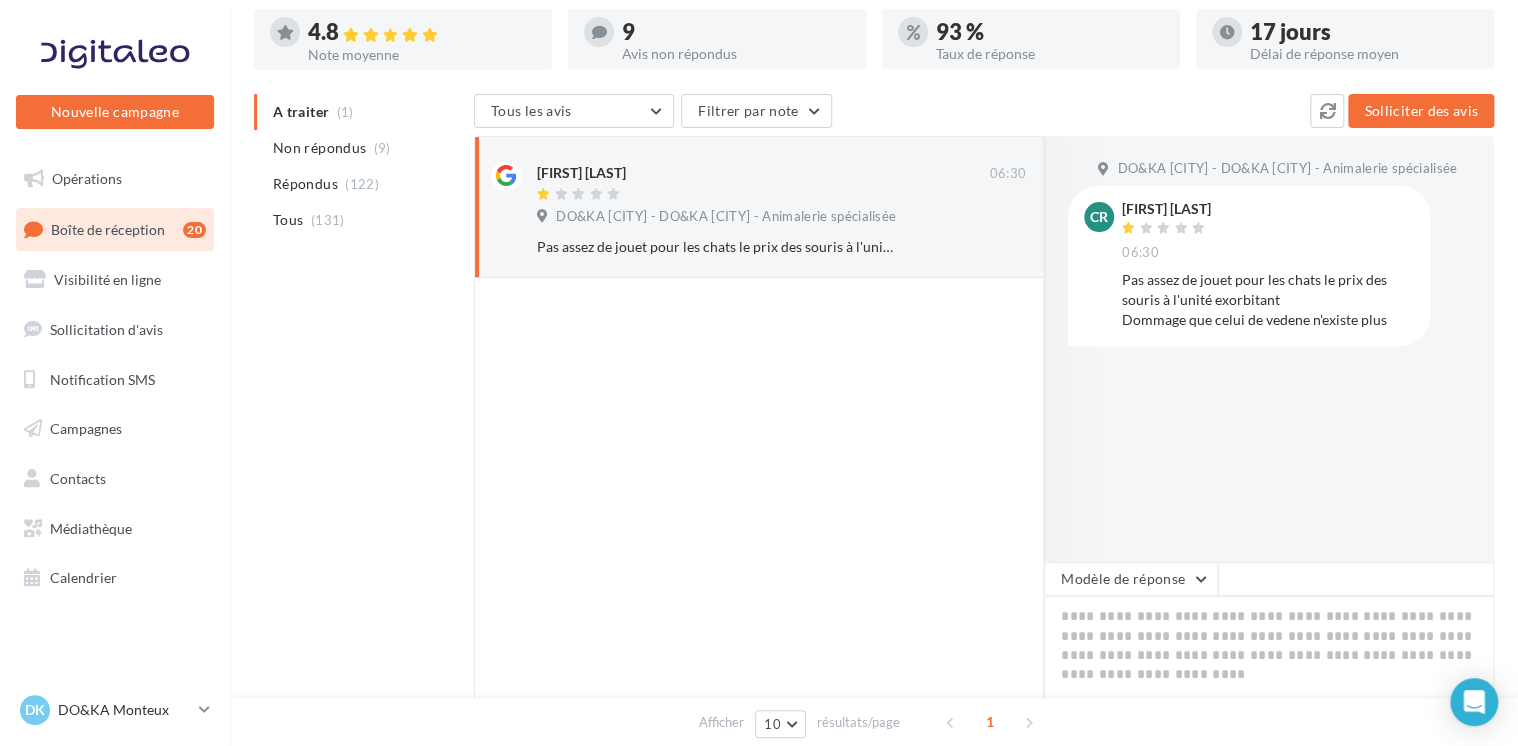 scroll, scrollTop: 300, scrollLeft: 0, axis: vertical 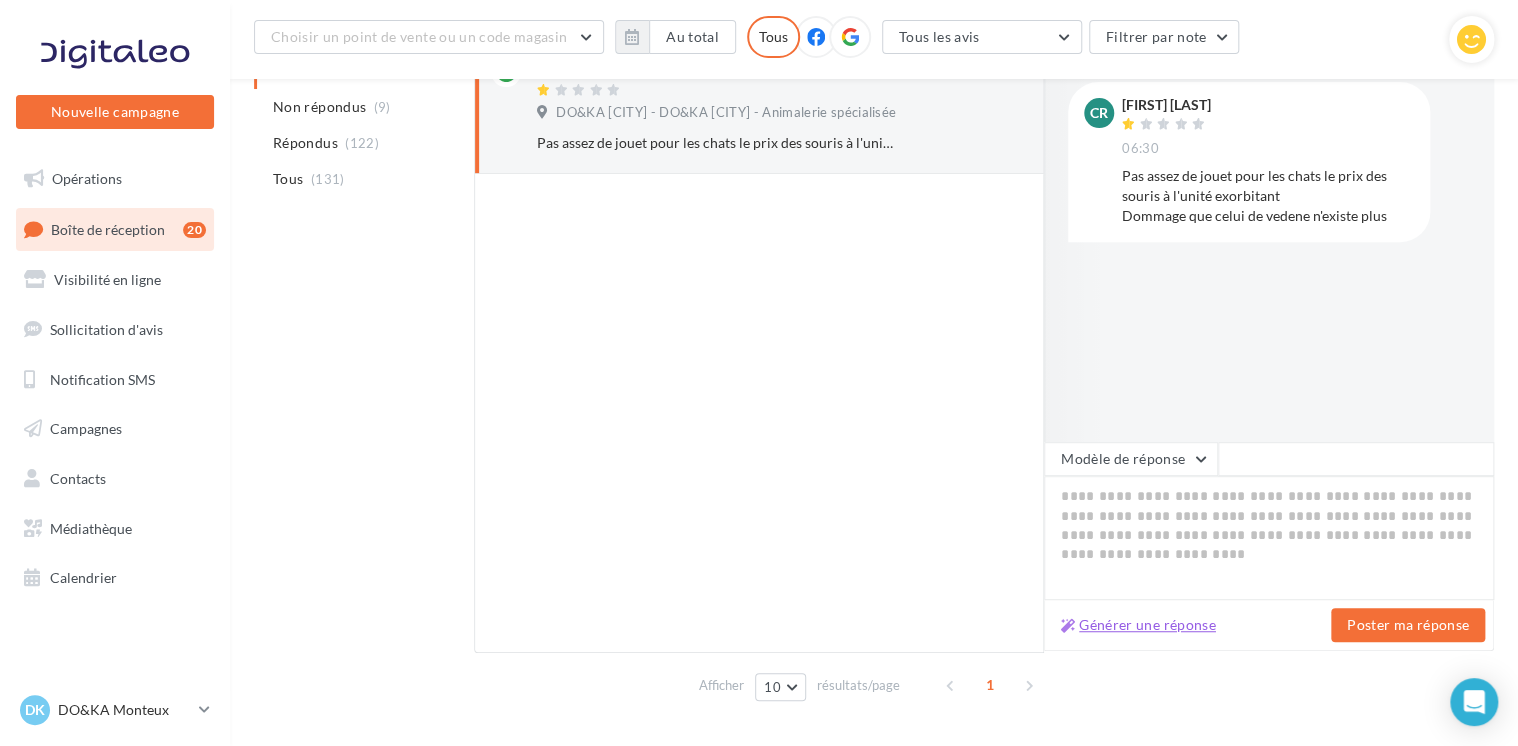 click on "Générer une réponse" at bounding box center (1138, 625) 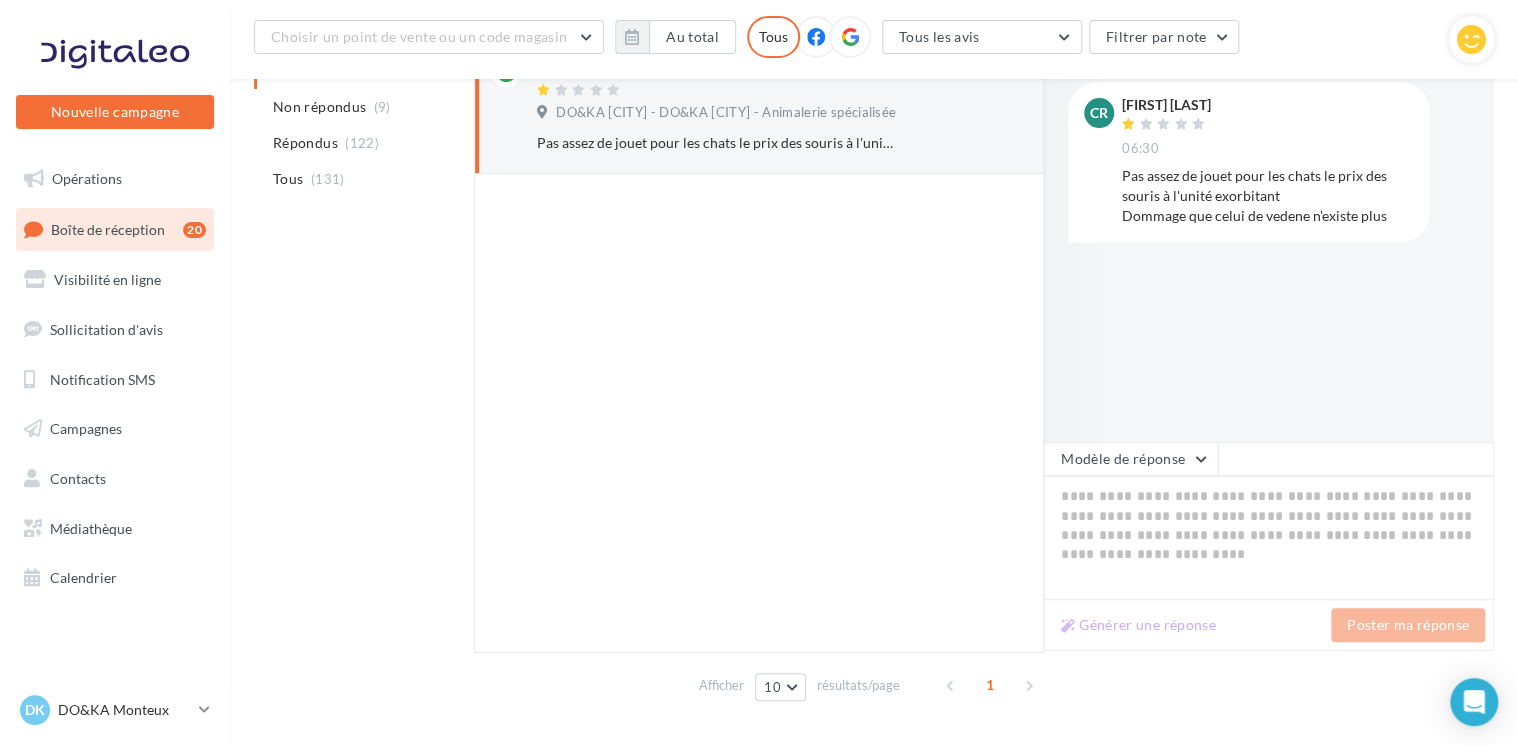 type on "**********" 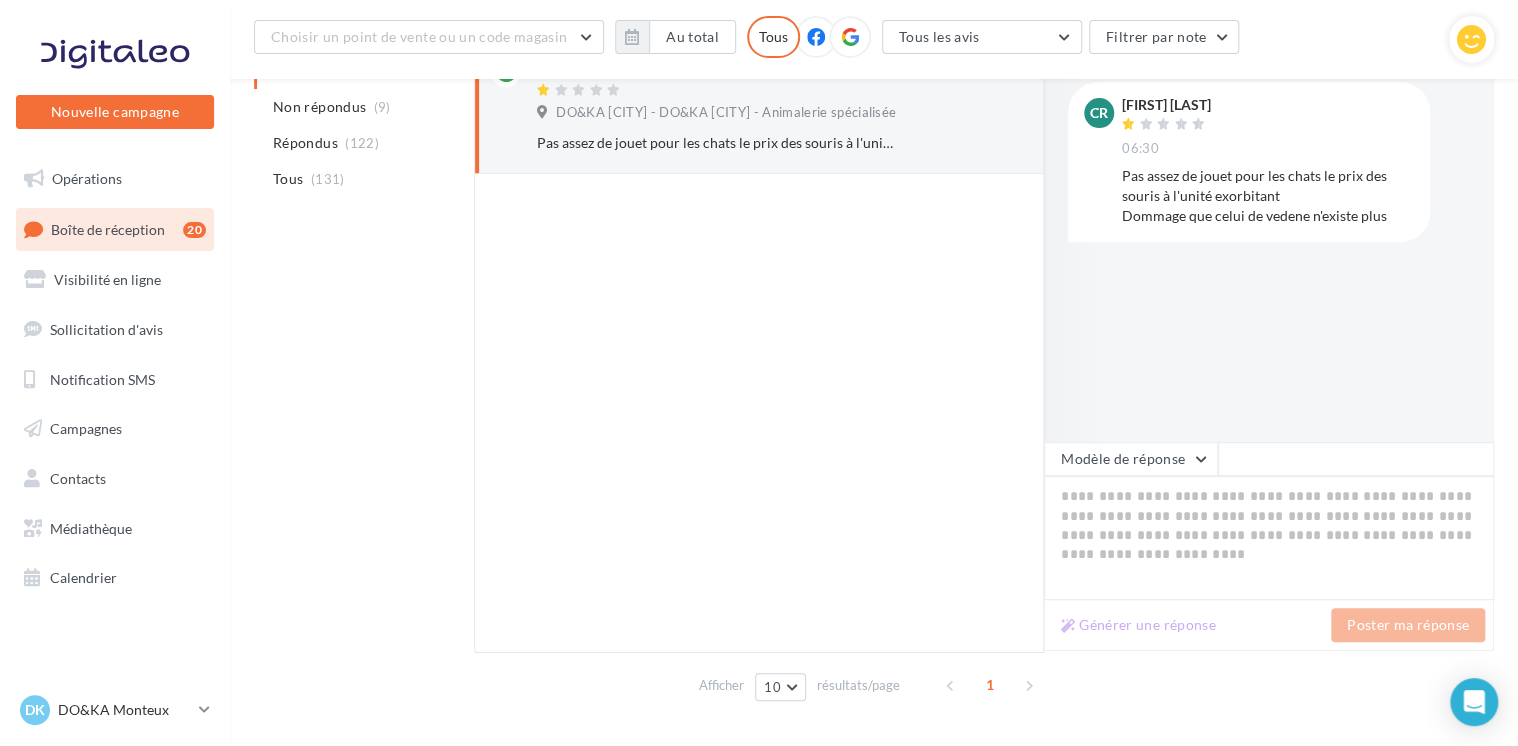 type on "**********" 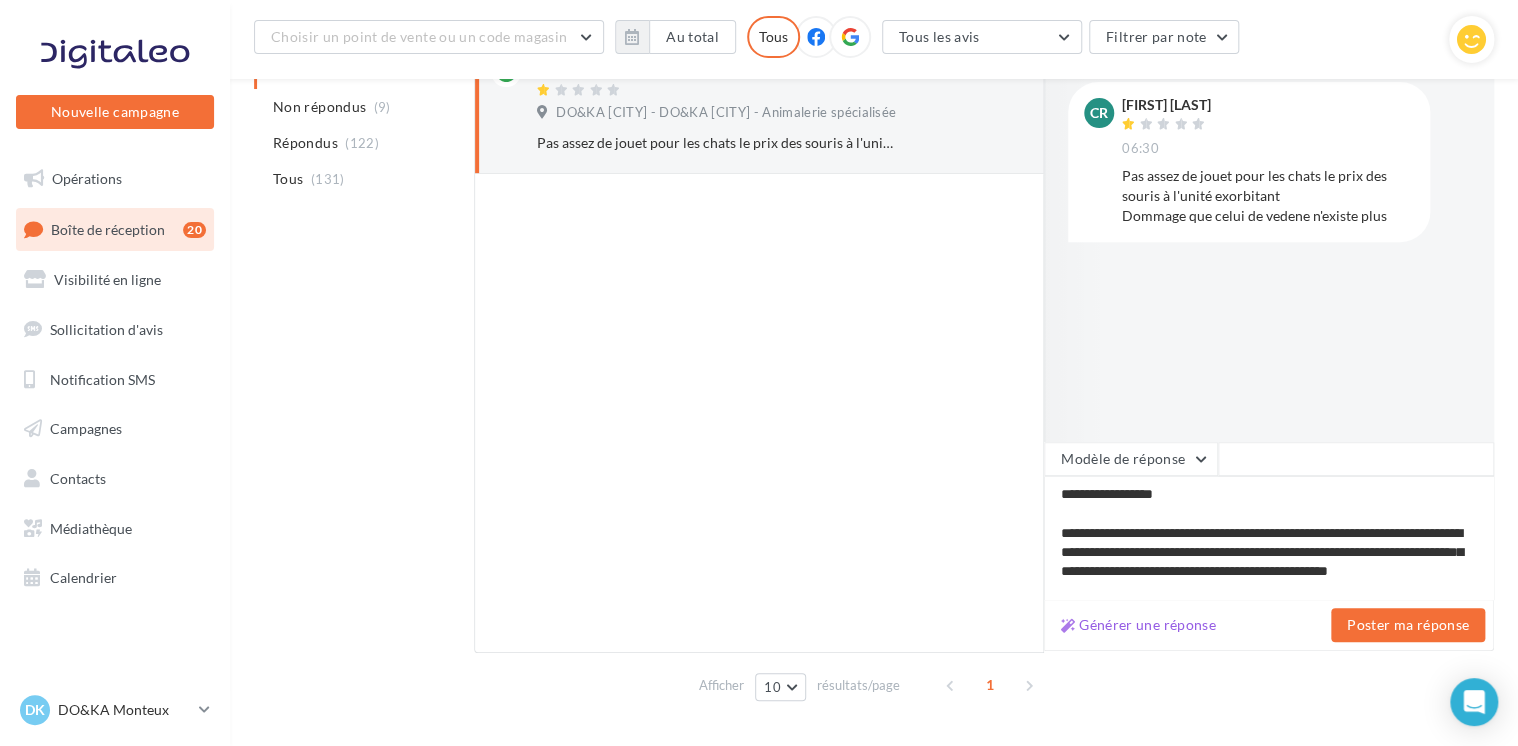 scroll, scrollTop: 348, scrollLeft: 0, axis: vertical 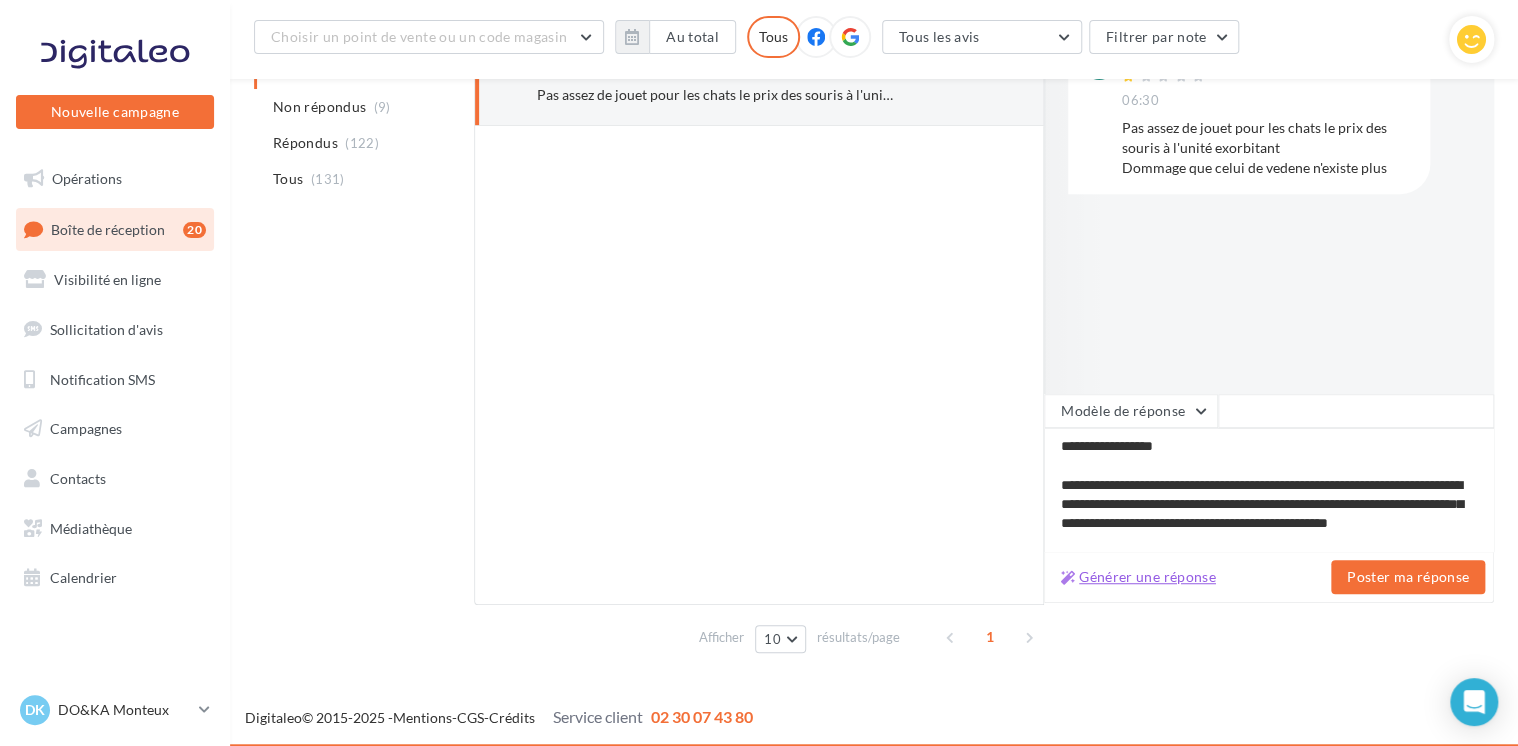 click on "Générer une réponse" at bounding box center (1138, 577) 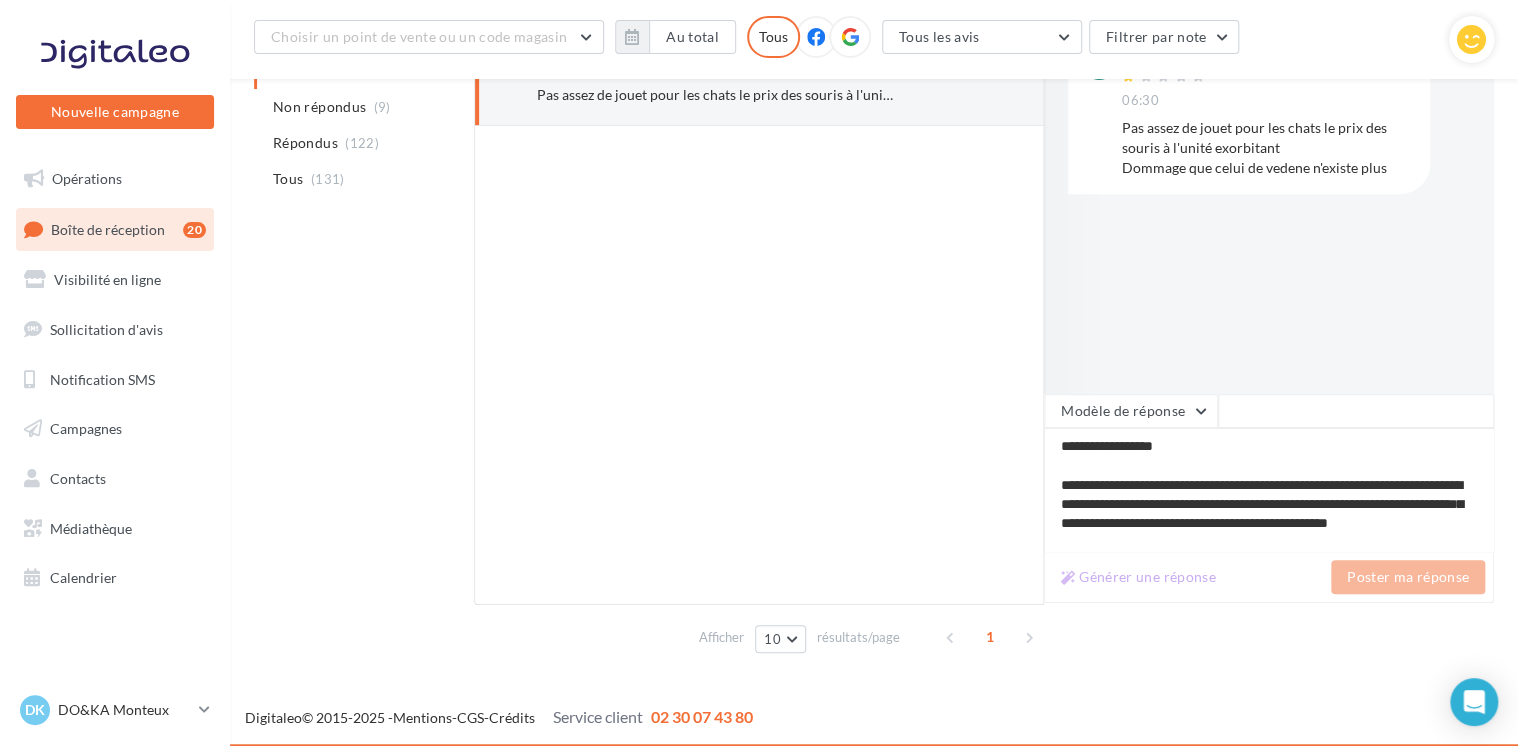type on "**********" 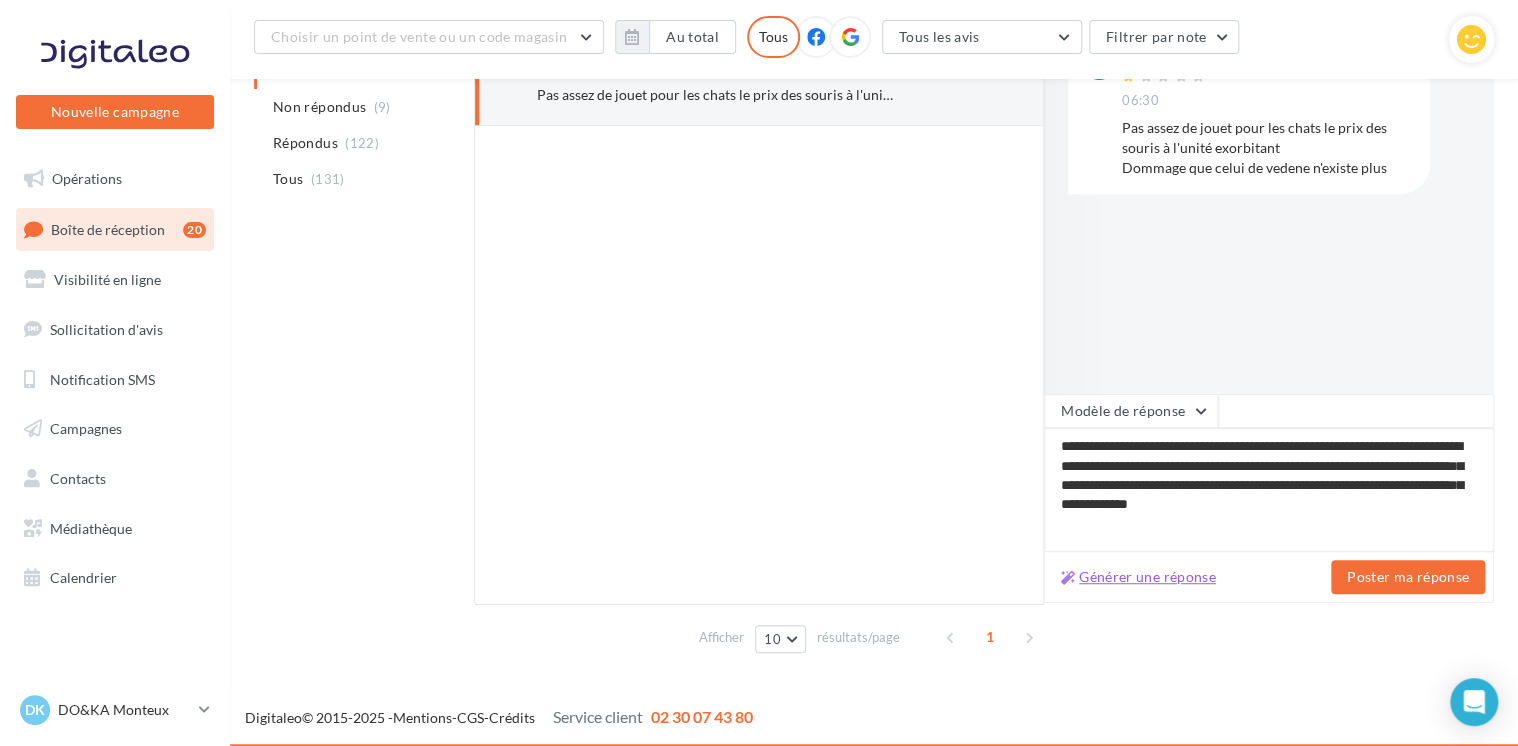 click on "Générer une réponse" at bounding box center (1138, 577) 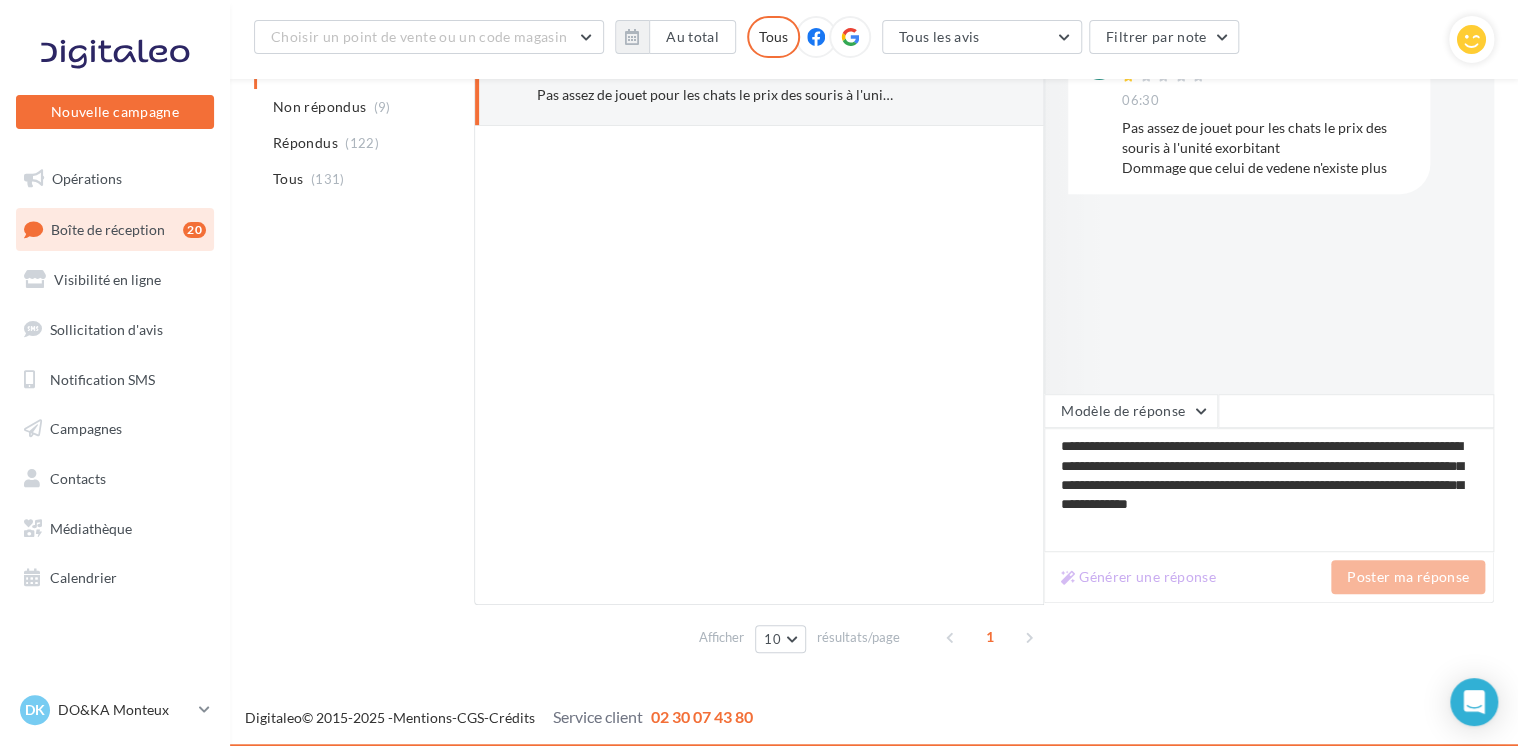 type on "**********" 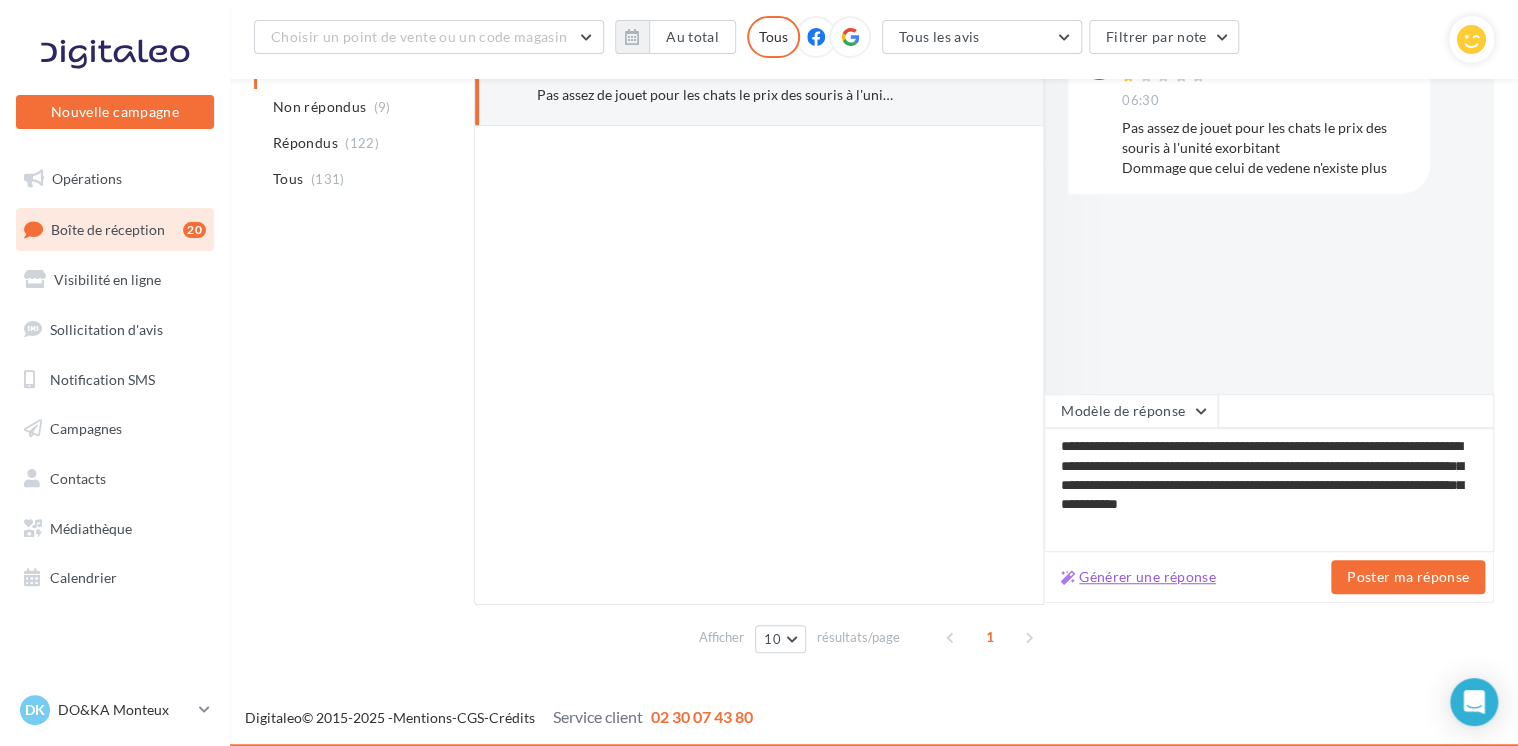 click on "Générer une réponse" at bounding box center (1138, 577) 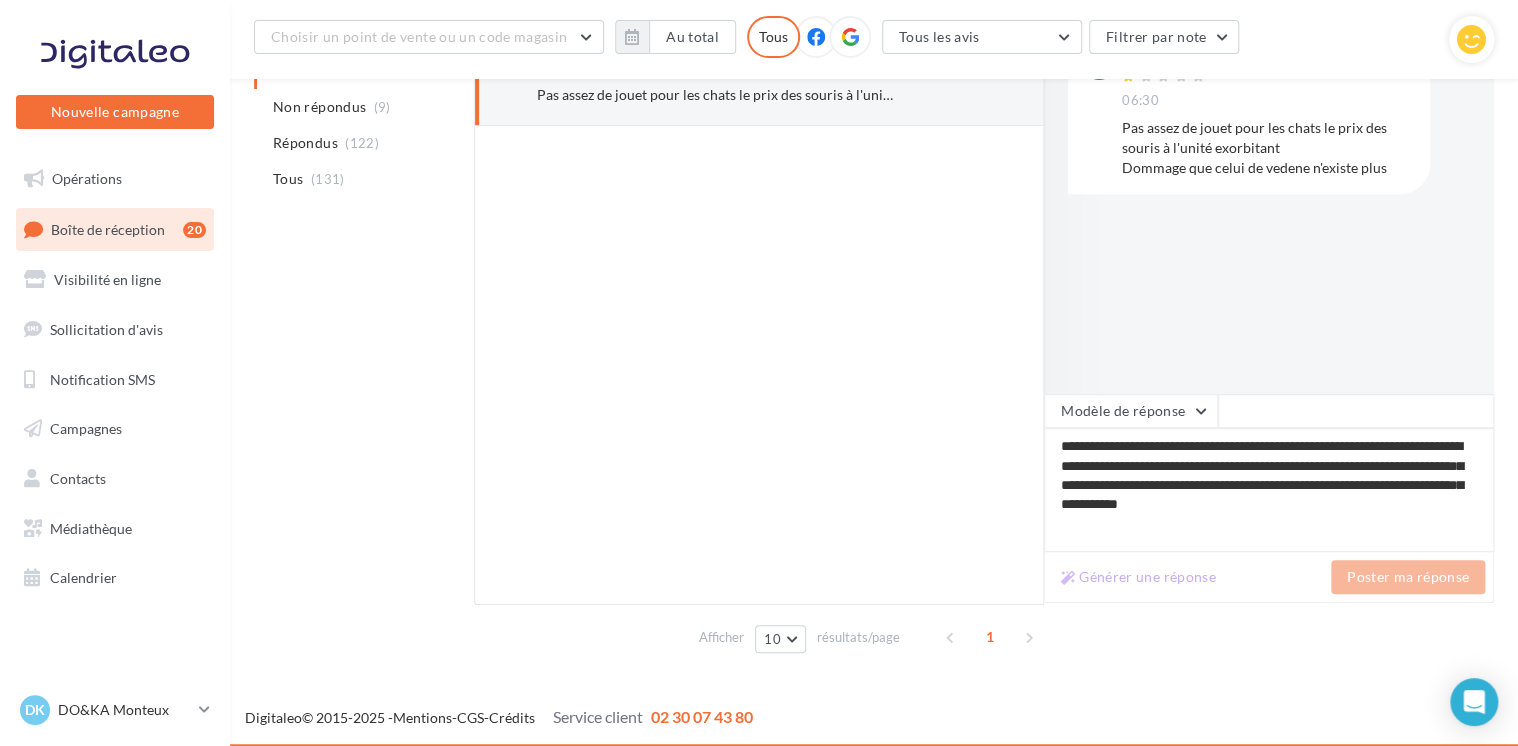 type on "**********" 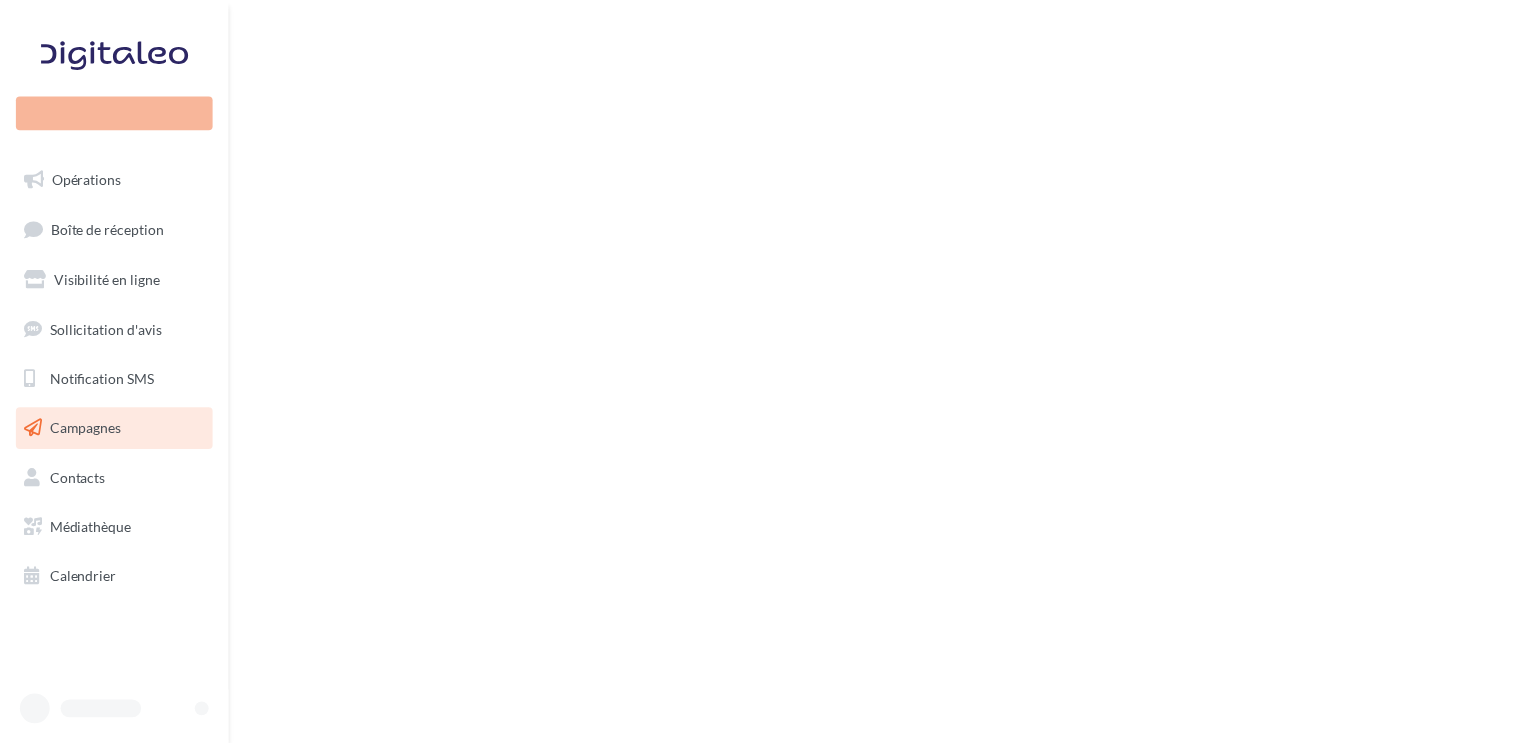 scroll, scrollTop: 0, scrollLeft: 0, axis: both 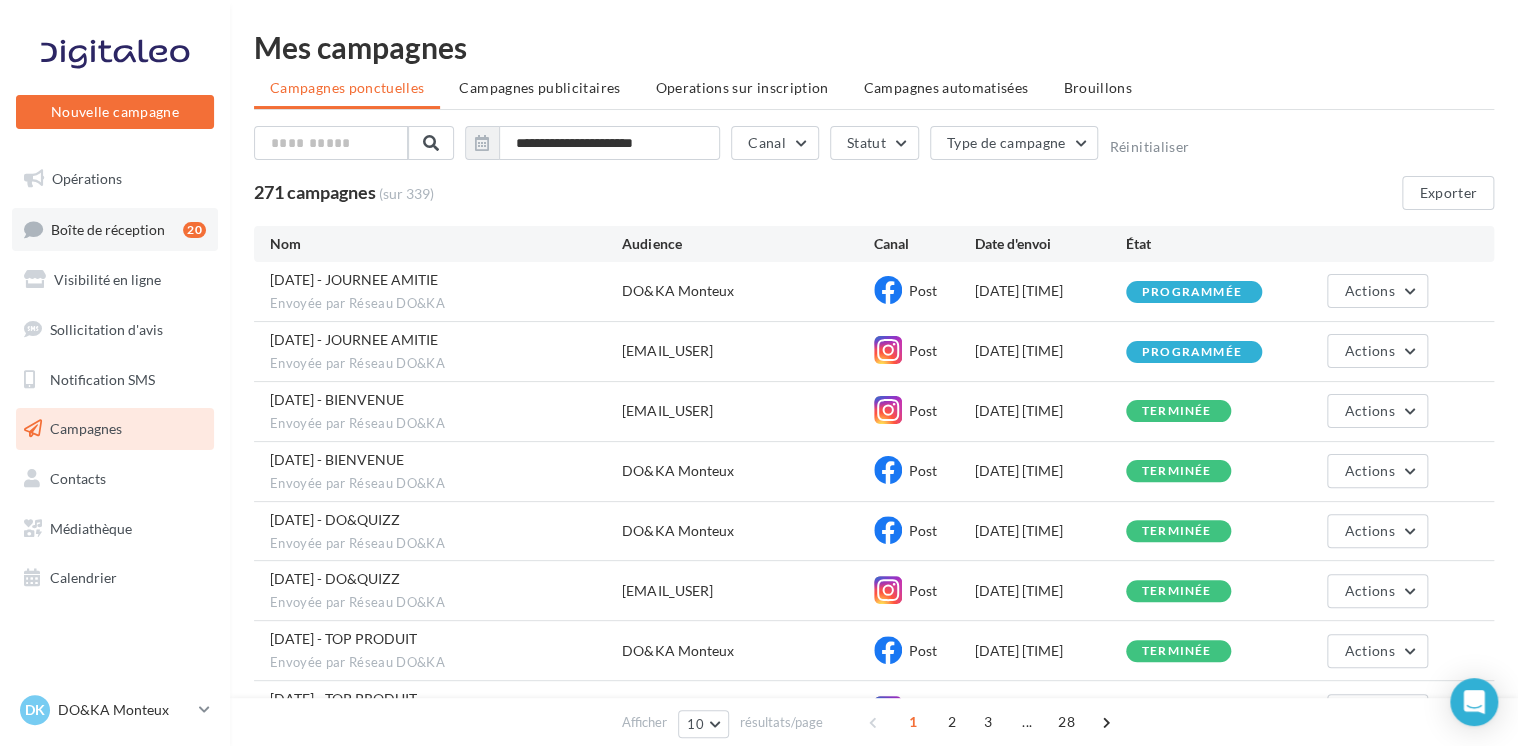 click on "Boîte de réception" at bounding box center [108, 228] 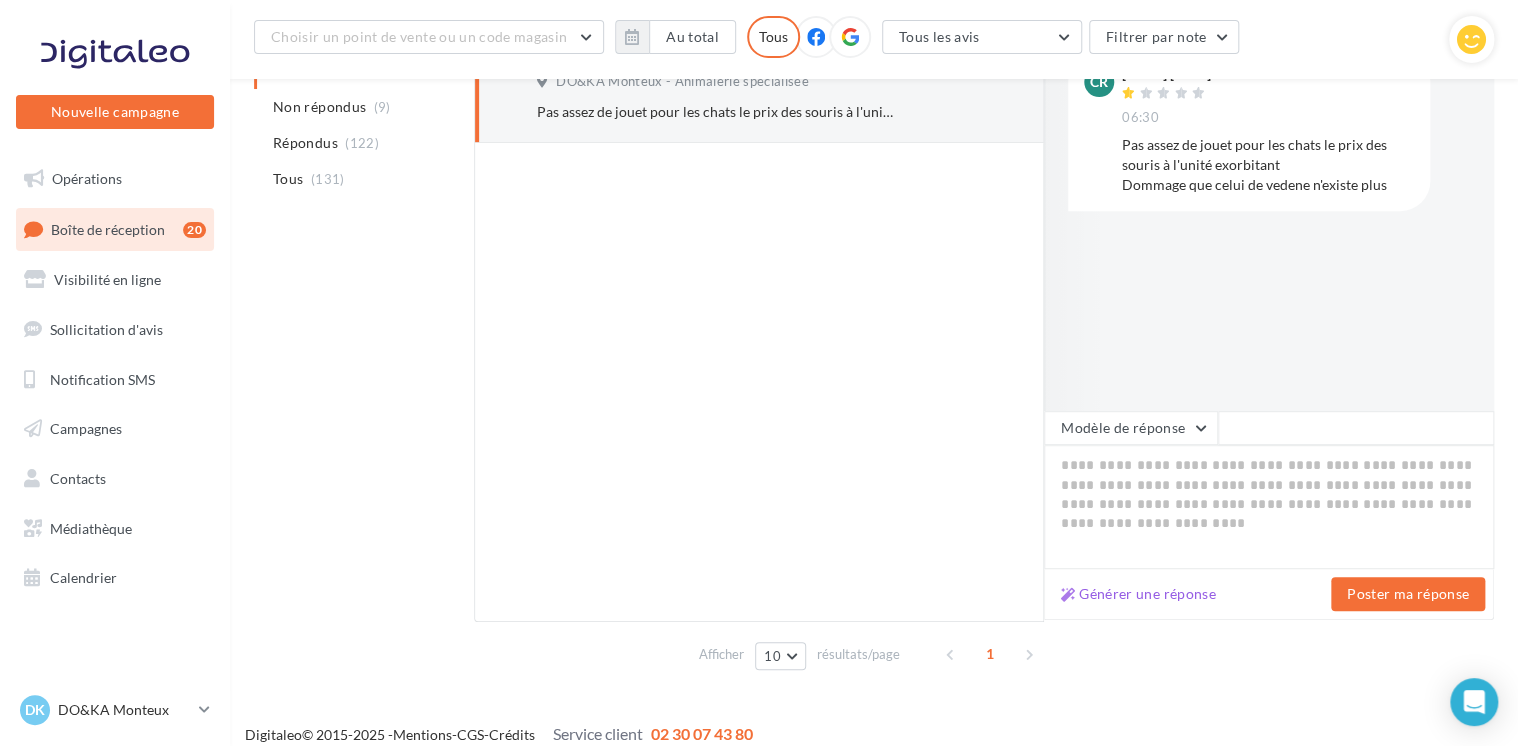scroll, scrollTop: 348, scrollLeft: 0, axis: vertical 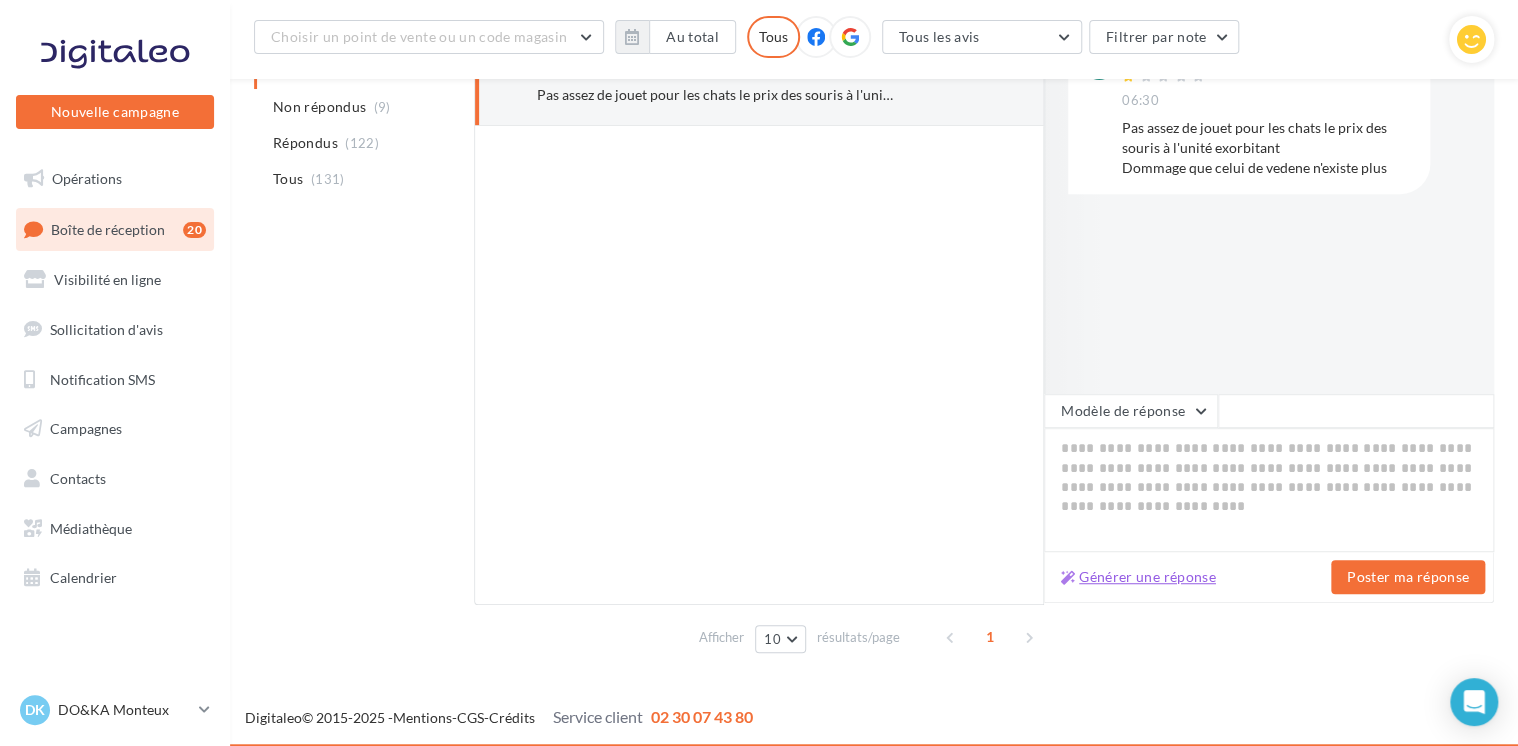 click on "Générer une réponse" at bounding box center (1138, 577) 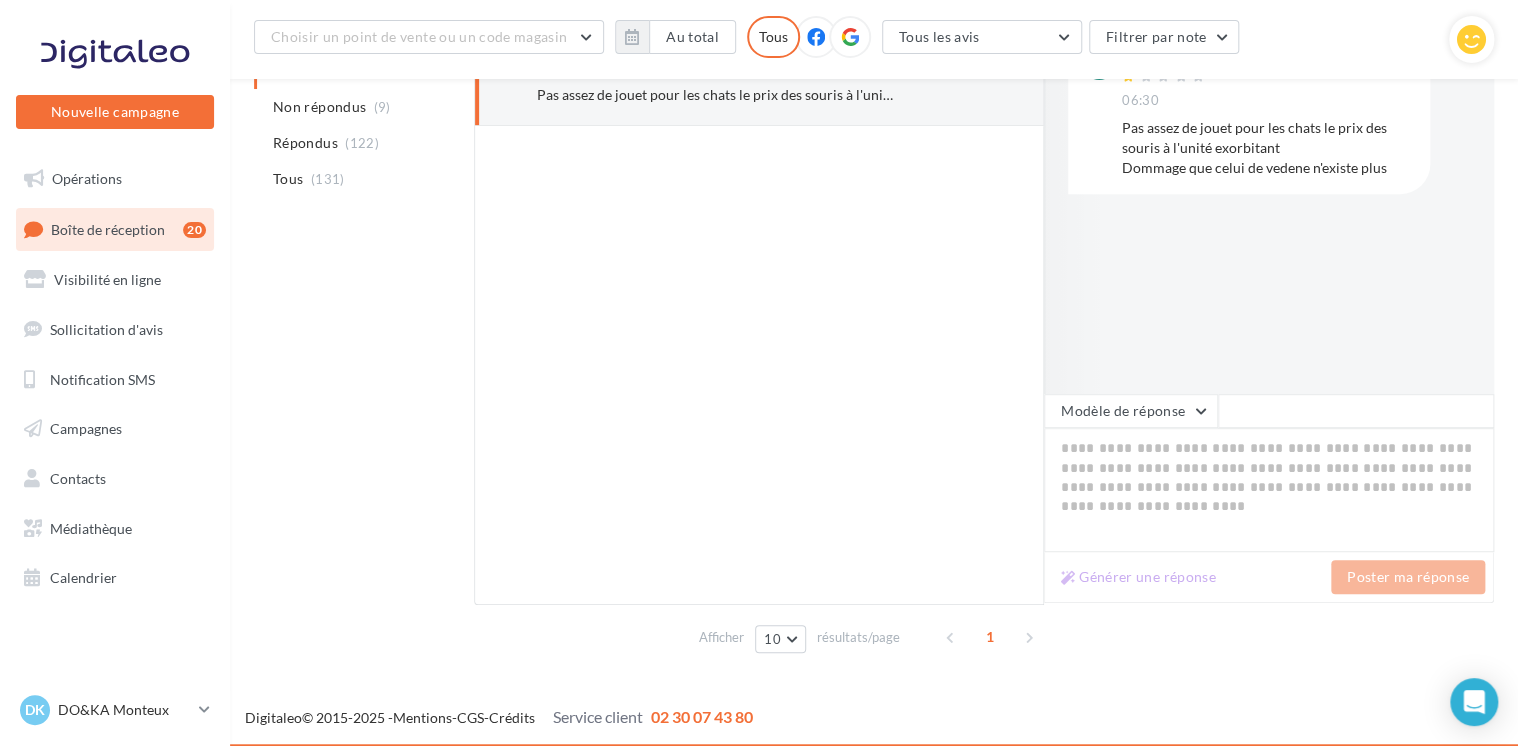 type on "**********" 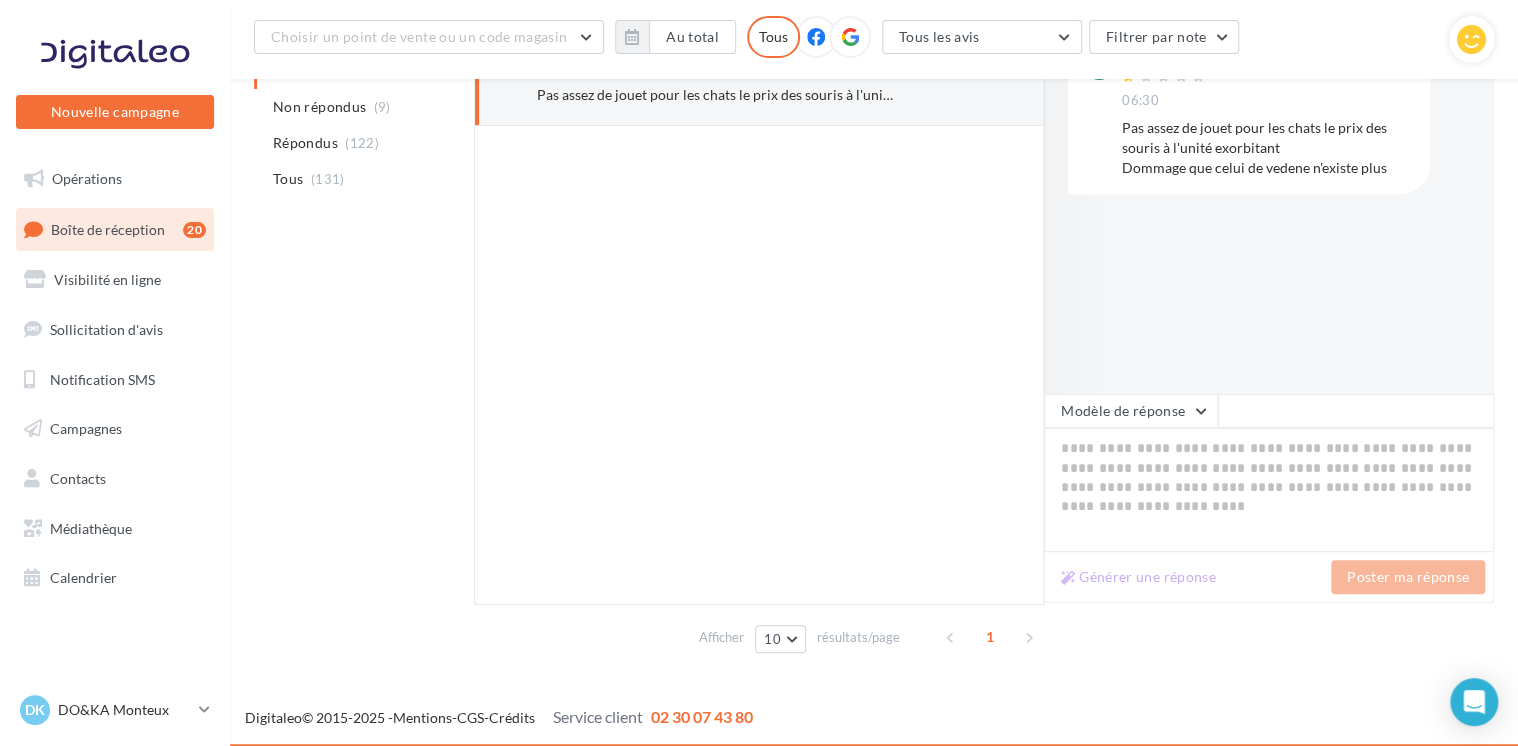 type on "**********" 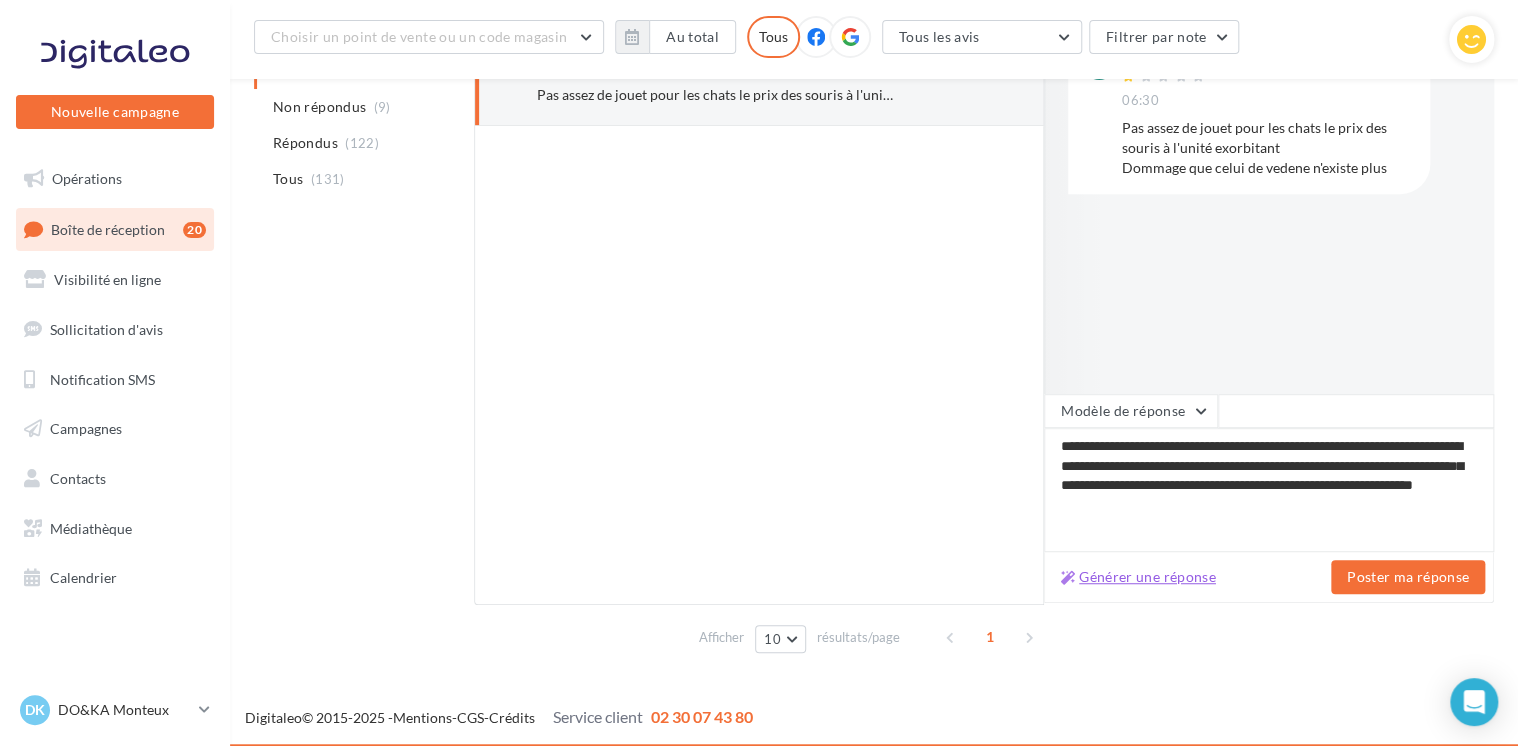 click on "Générer une réponse" at bounding box center (1138, 577) 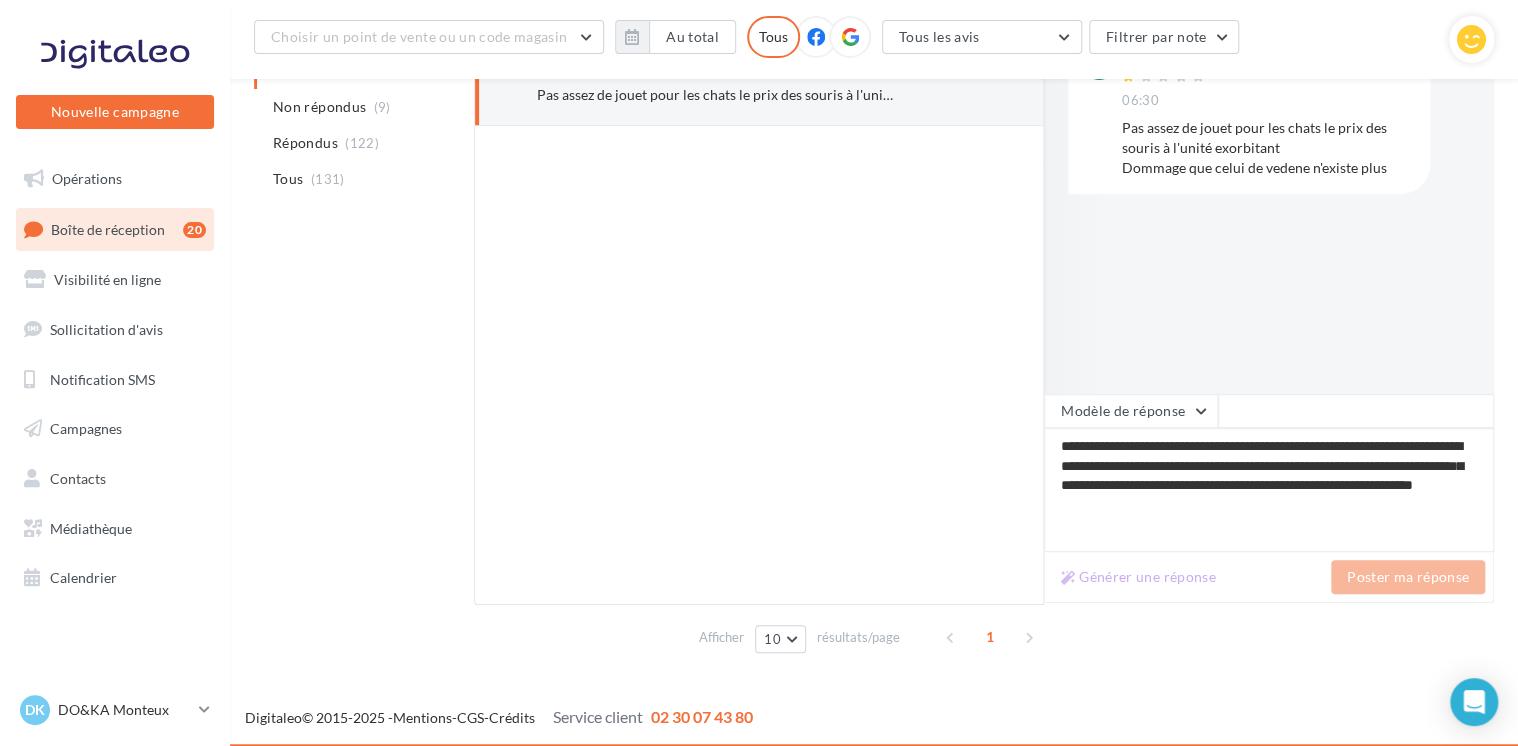type on "**********" 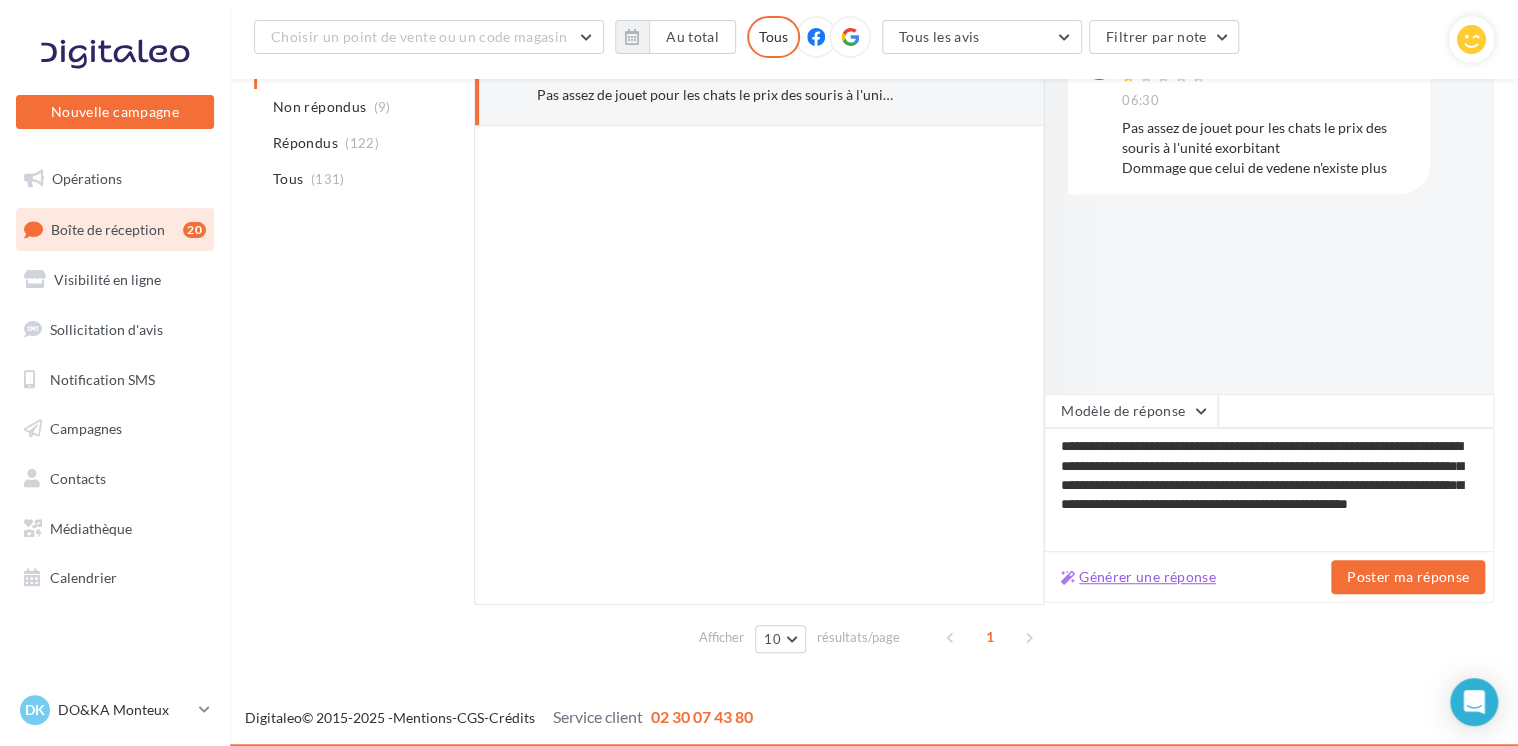click on "Générer une réponse" at bounding box center [1138, 577] 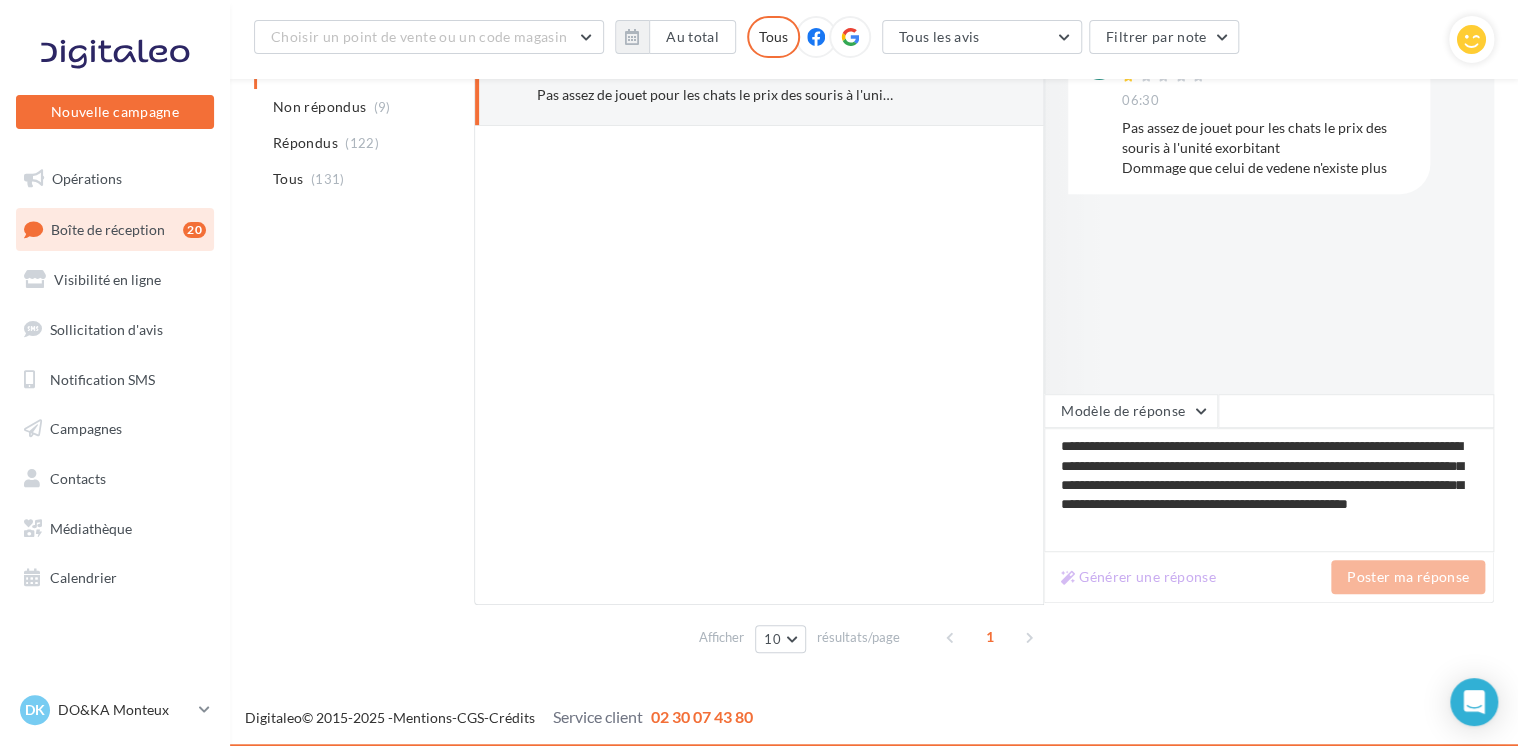 type on "**********" 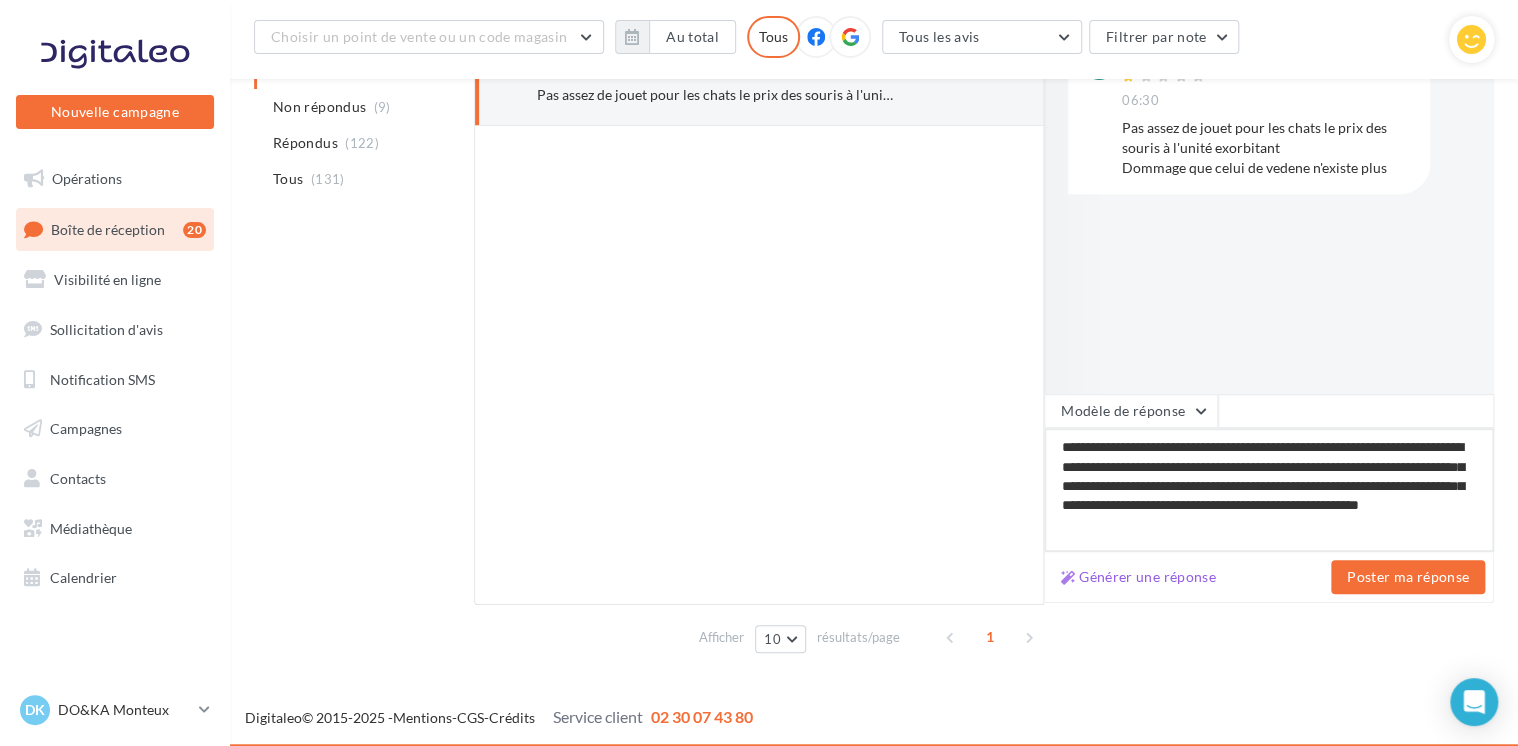 click on "**********" at bounding box center [1269, 490] 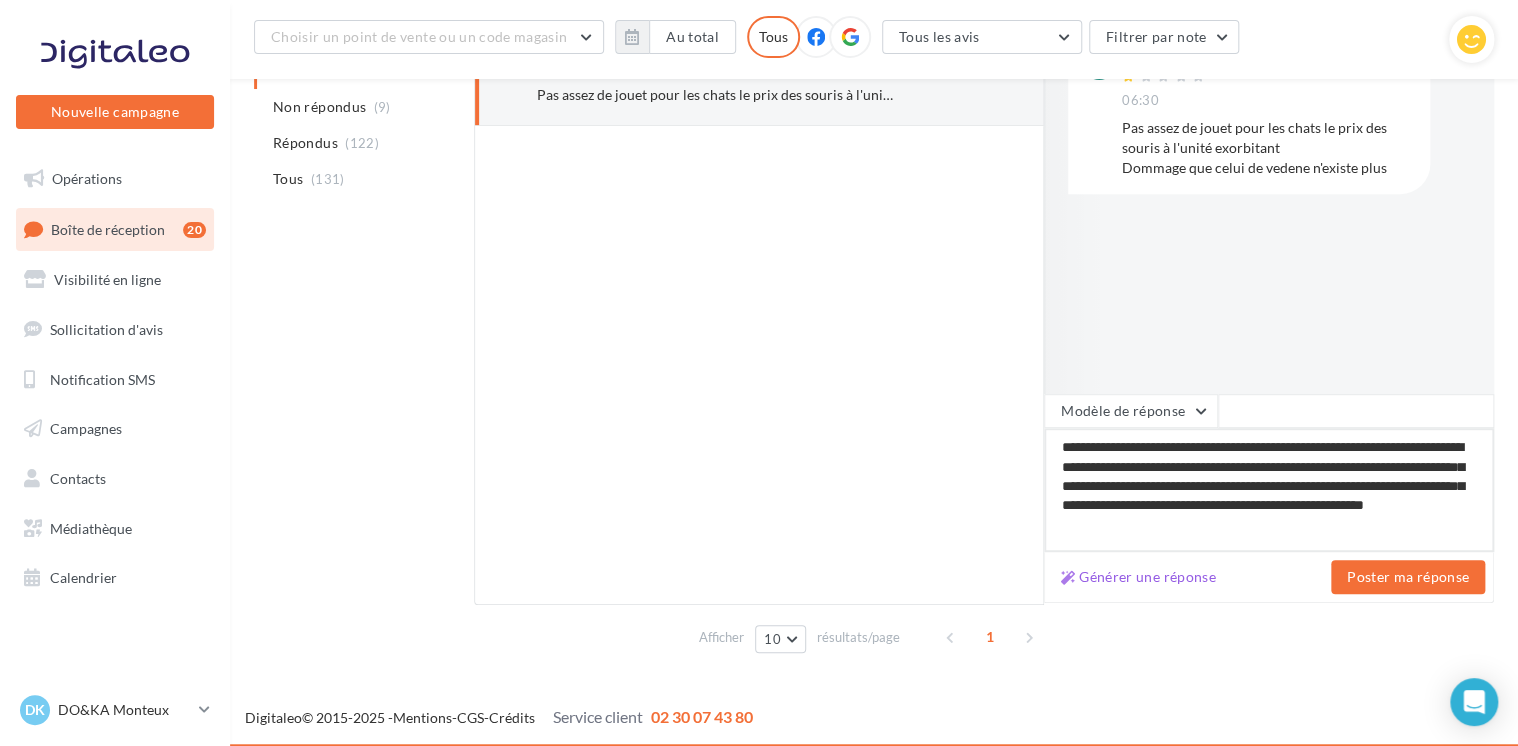 type on "**********" 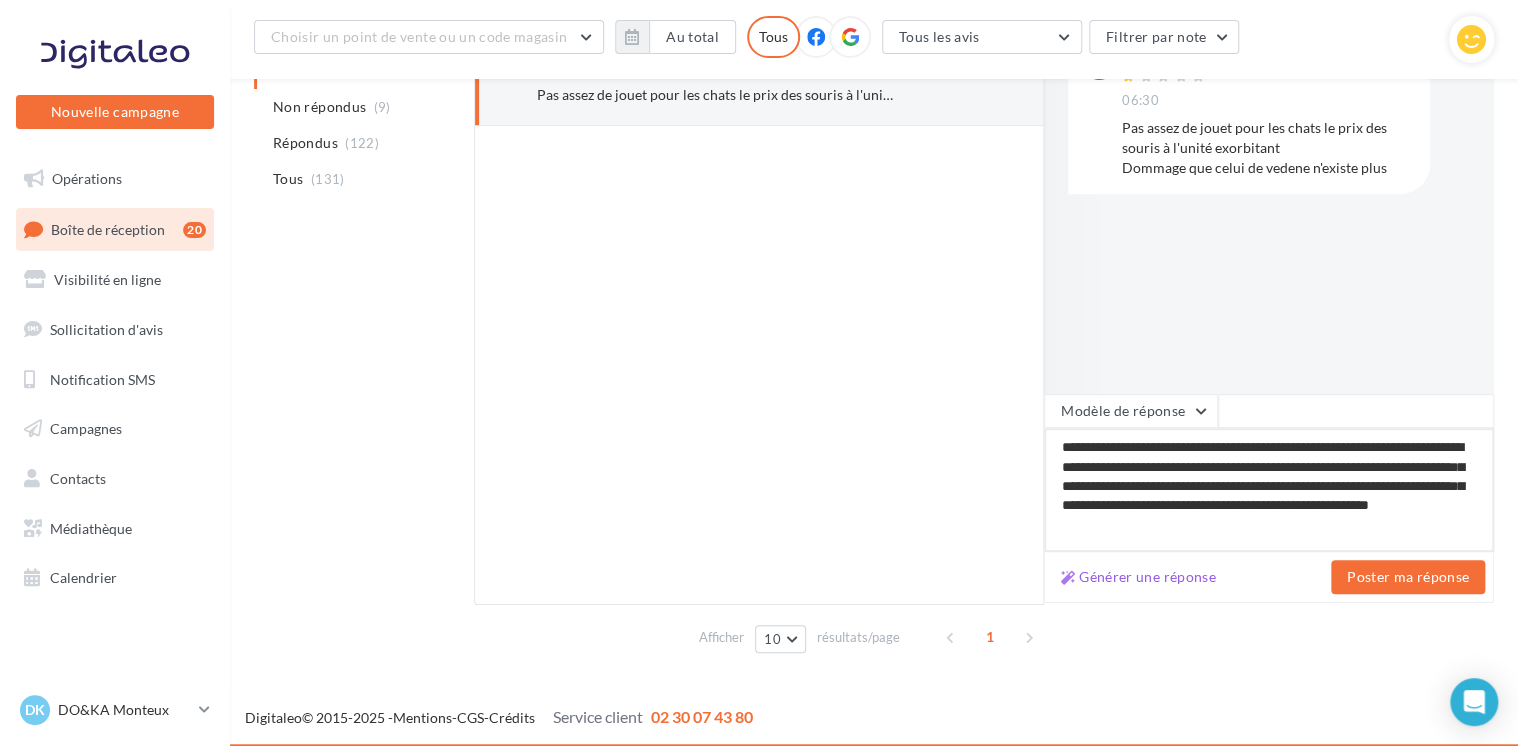type on "**********" 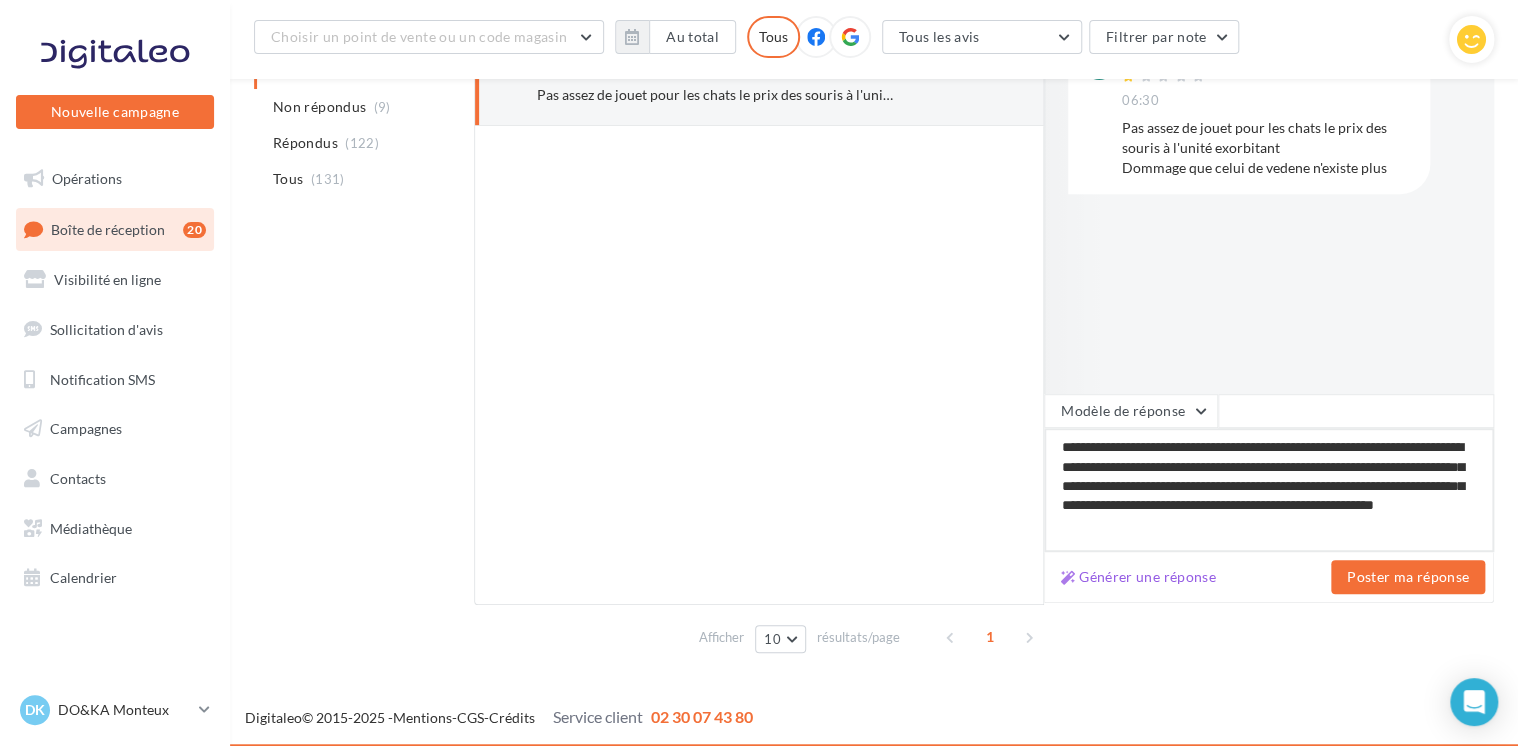 type on "**********" 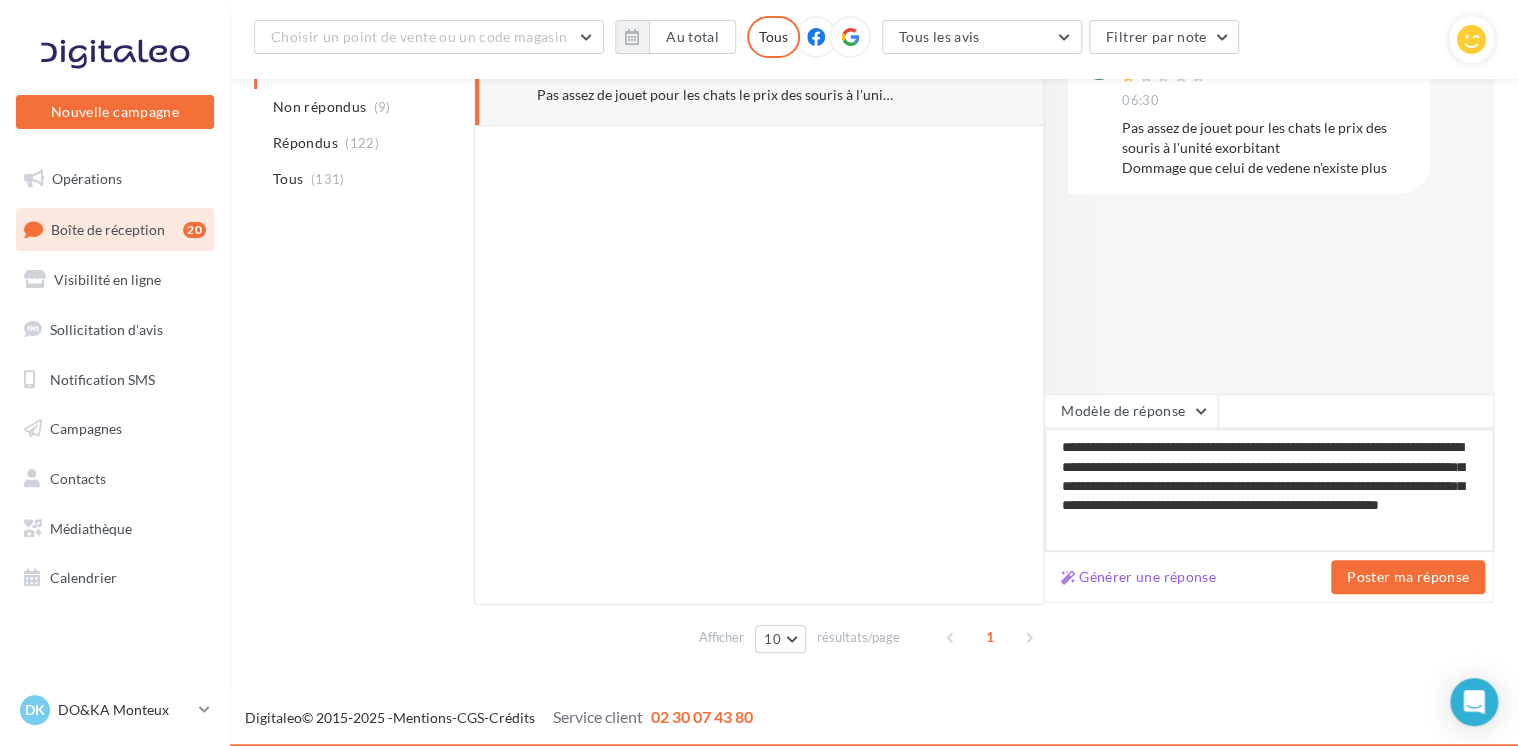type on "**********" 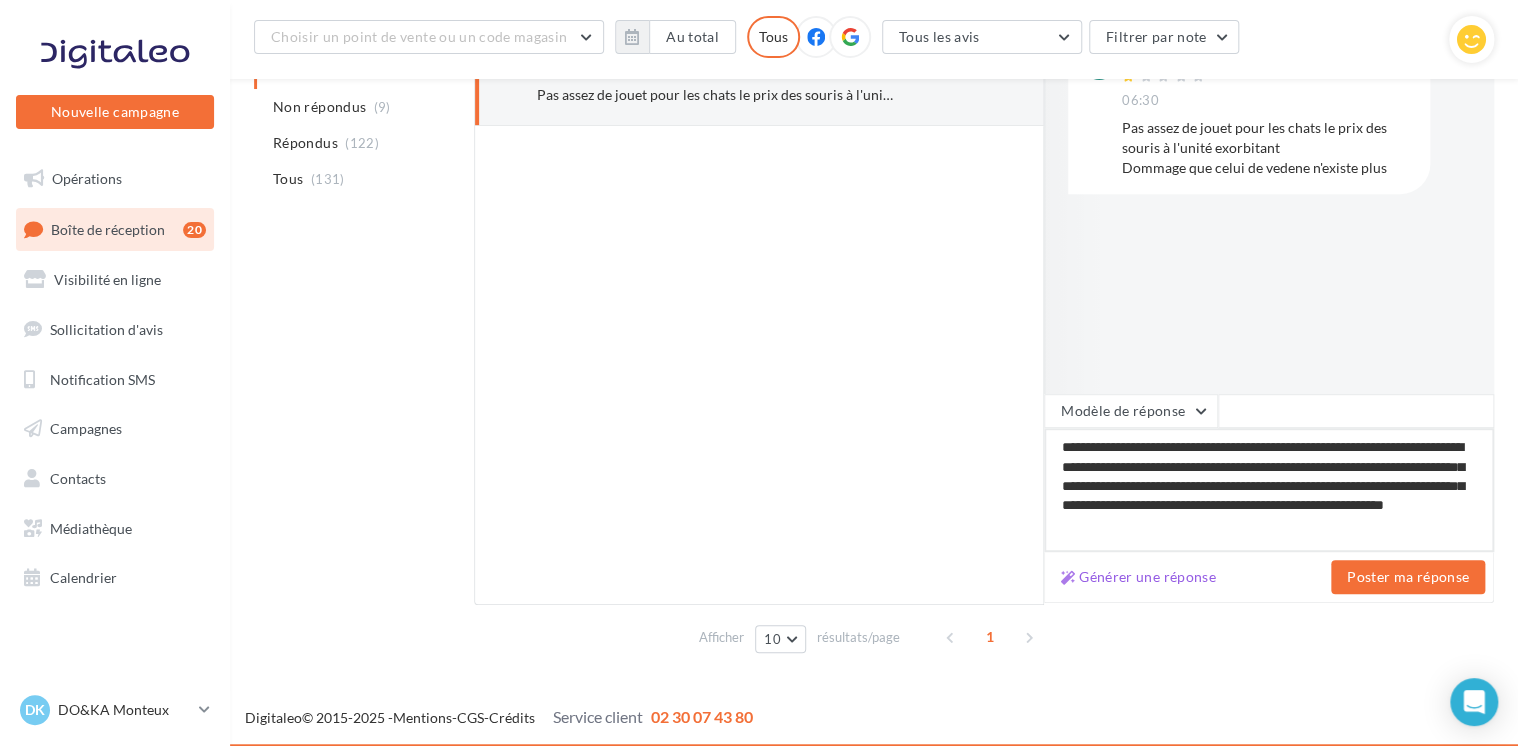 type on "**********" 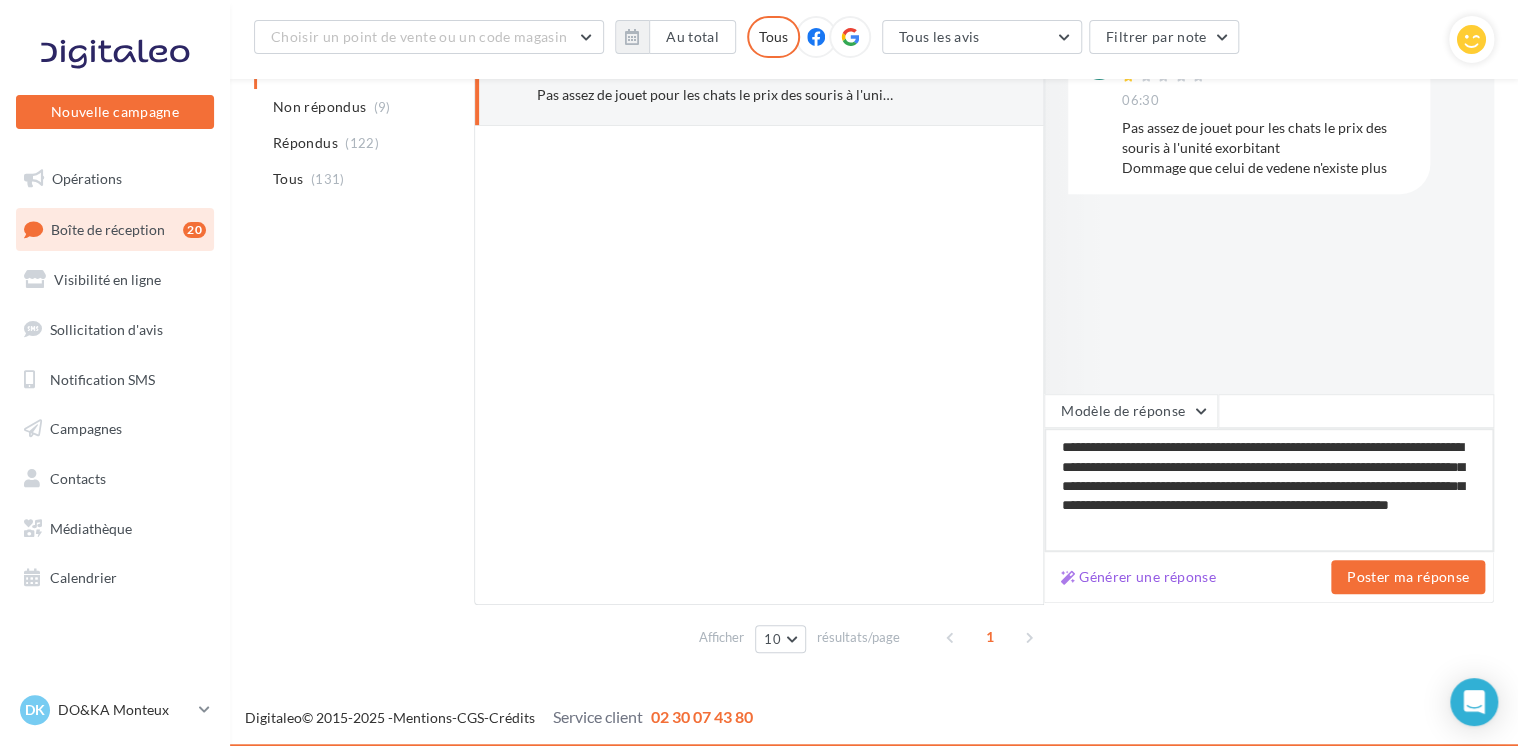 type on "**********" 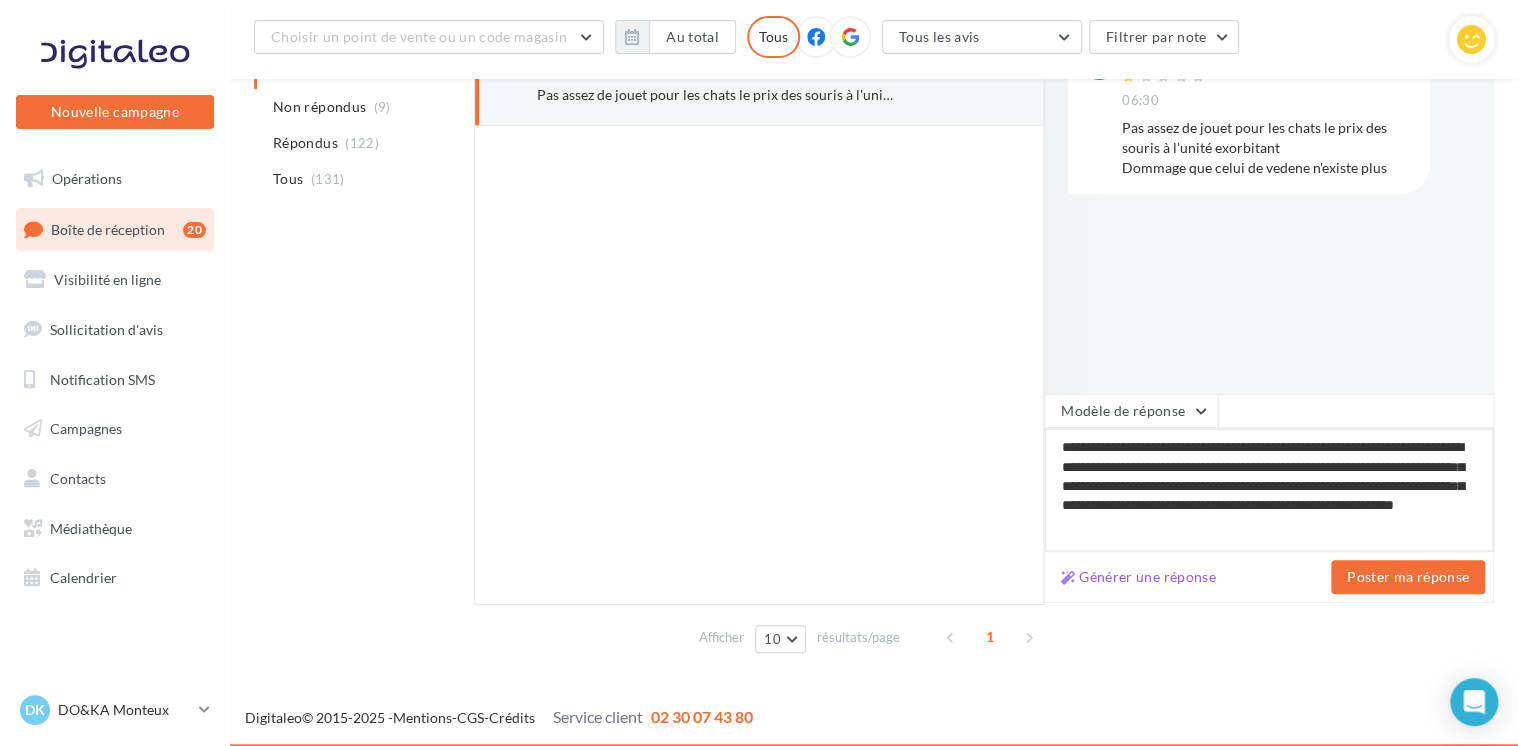 type on "**********" 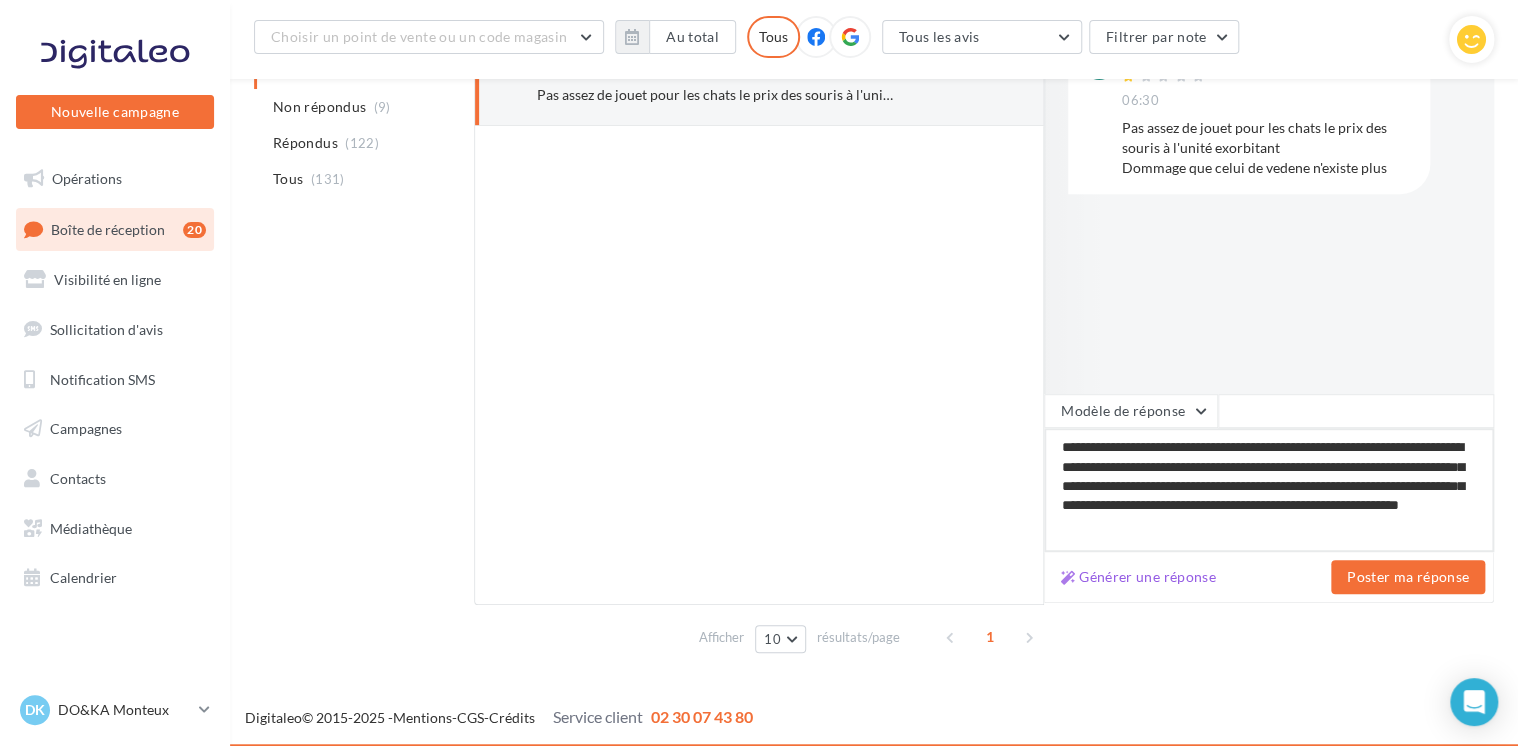 type on "**********" 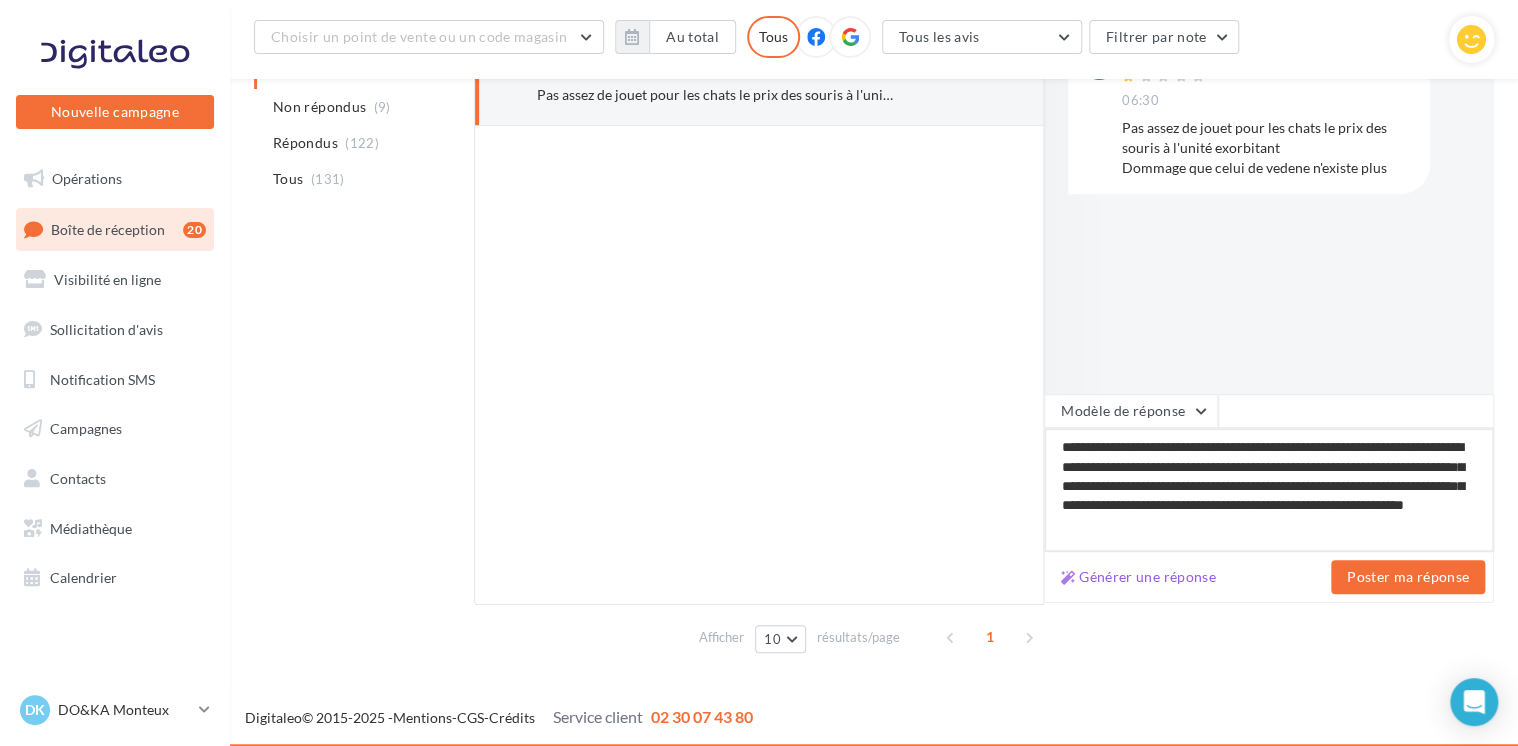 type on "**********" 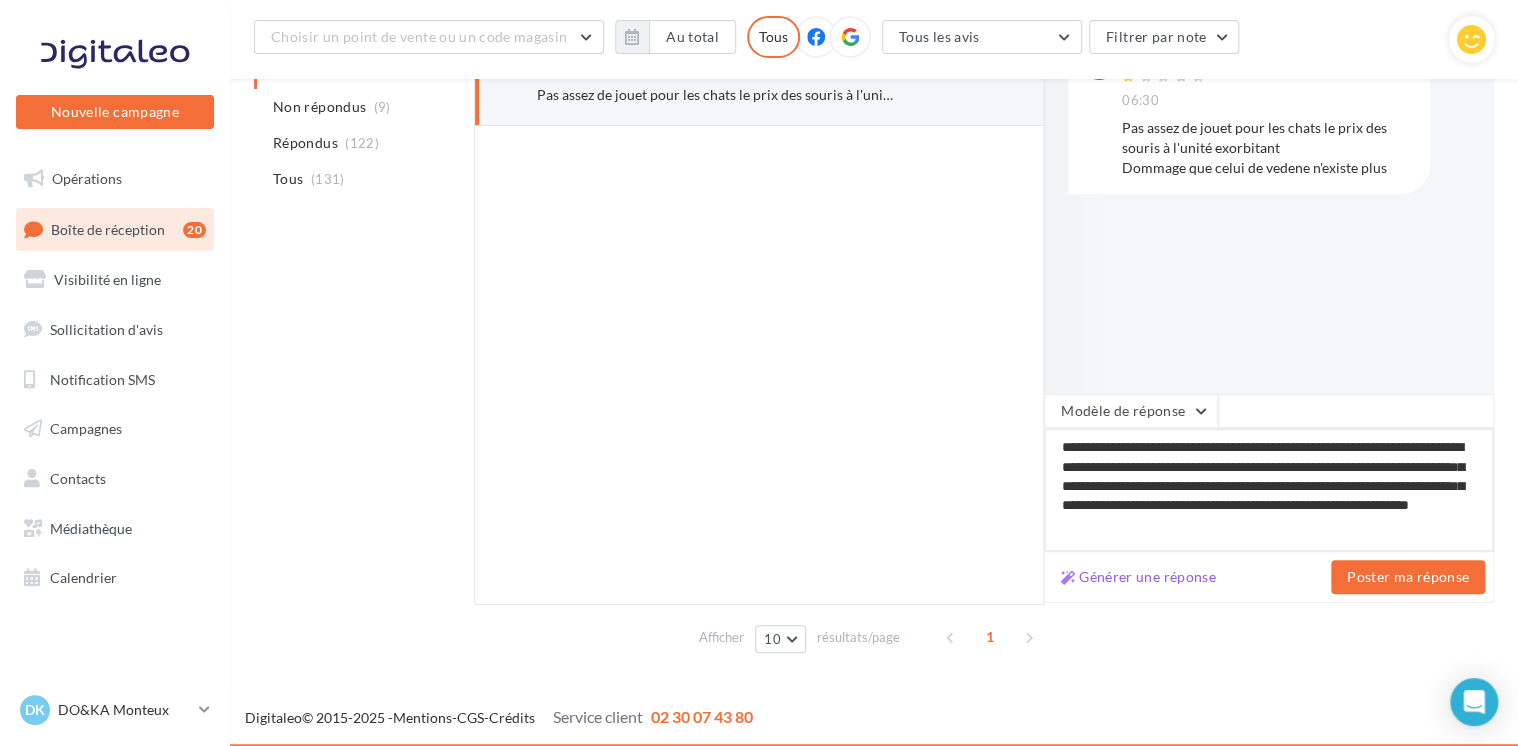 type on "**********" 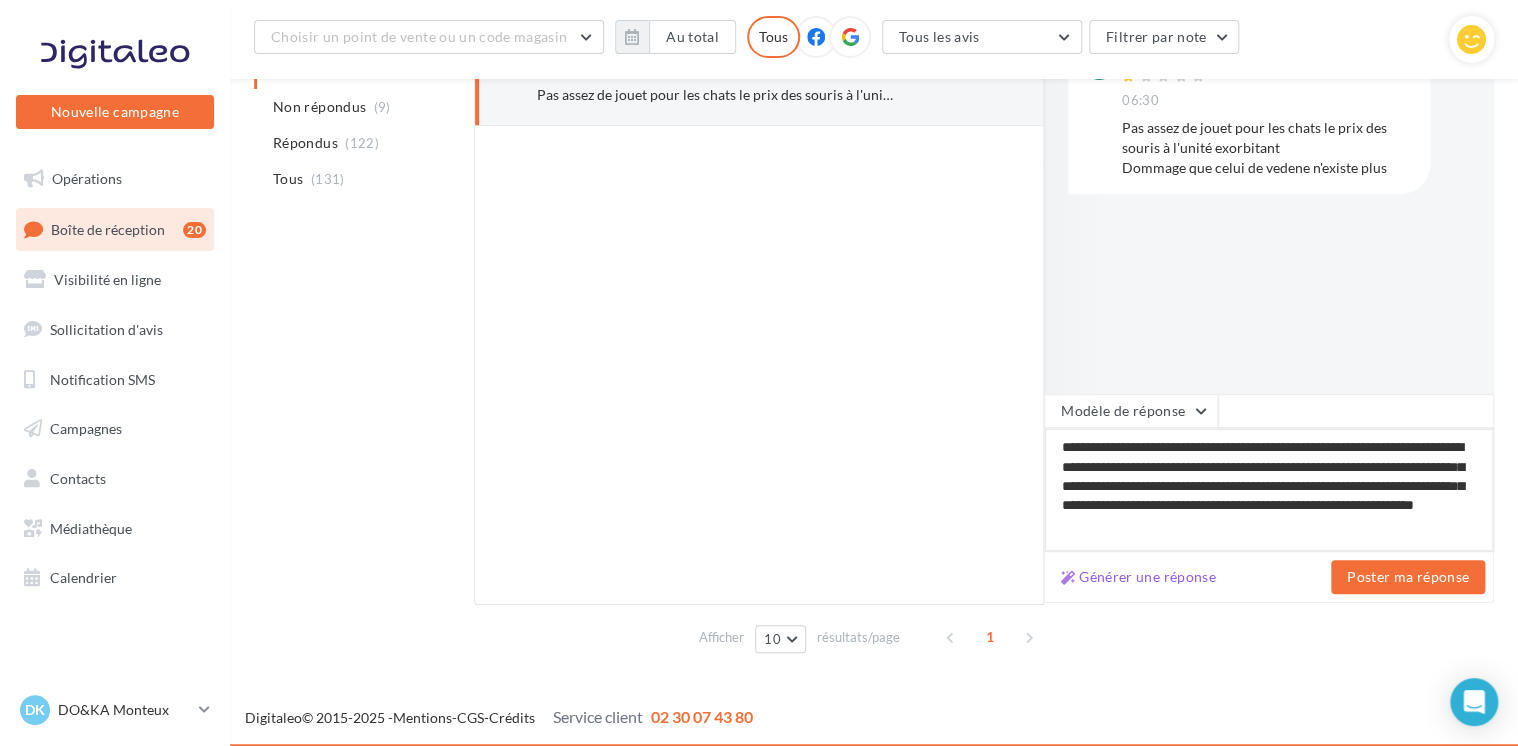 type on "**********" 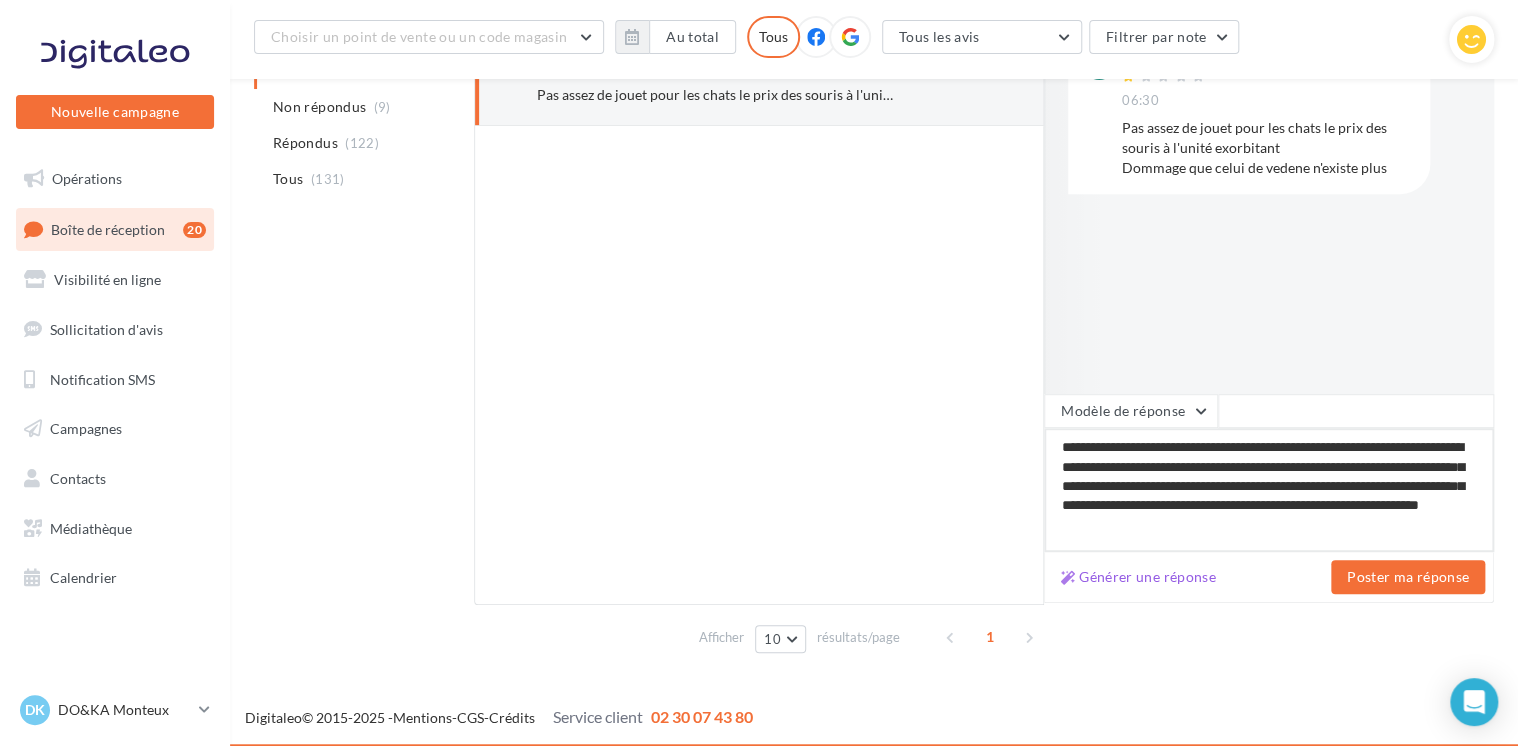 type on "**********" 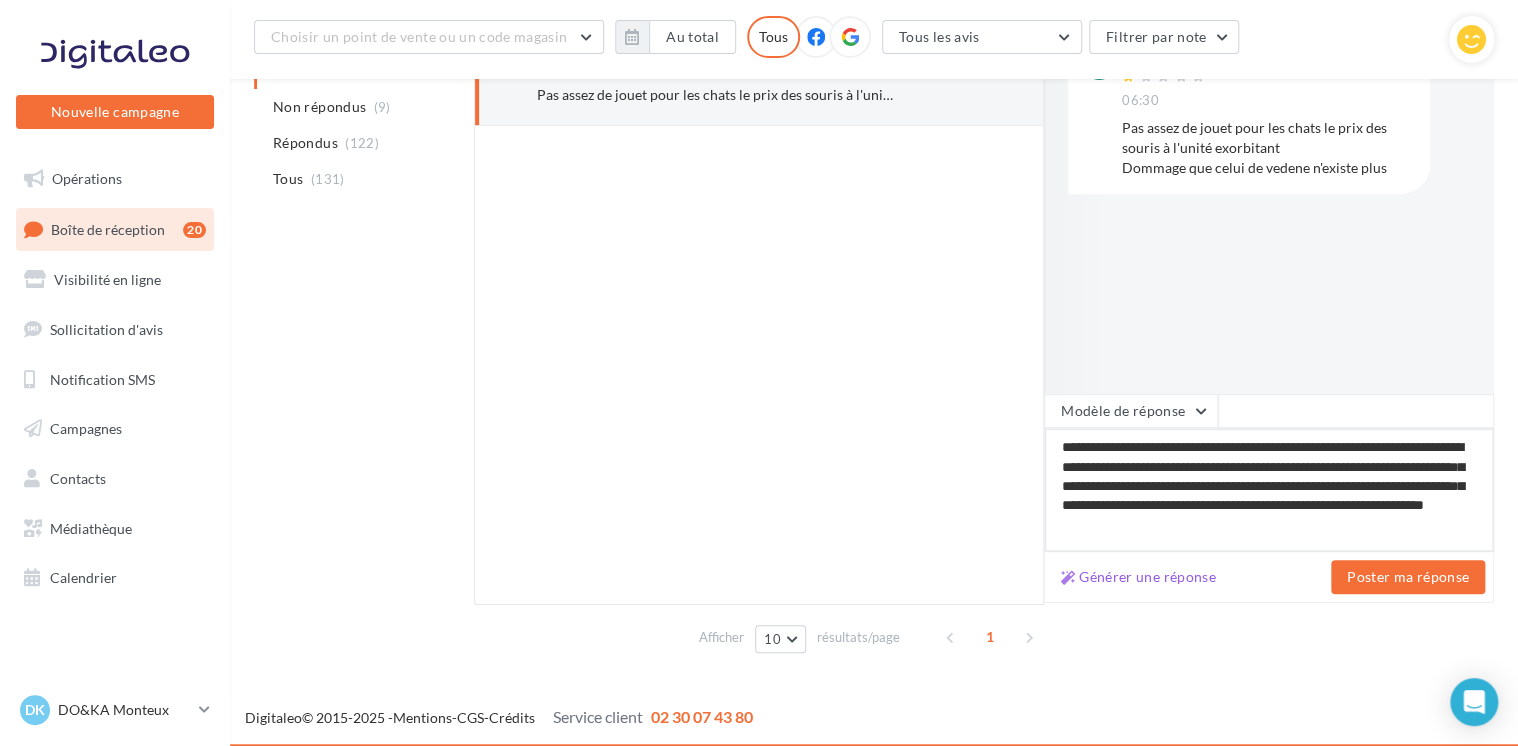 type on "**********" 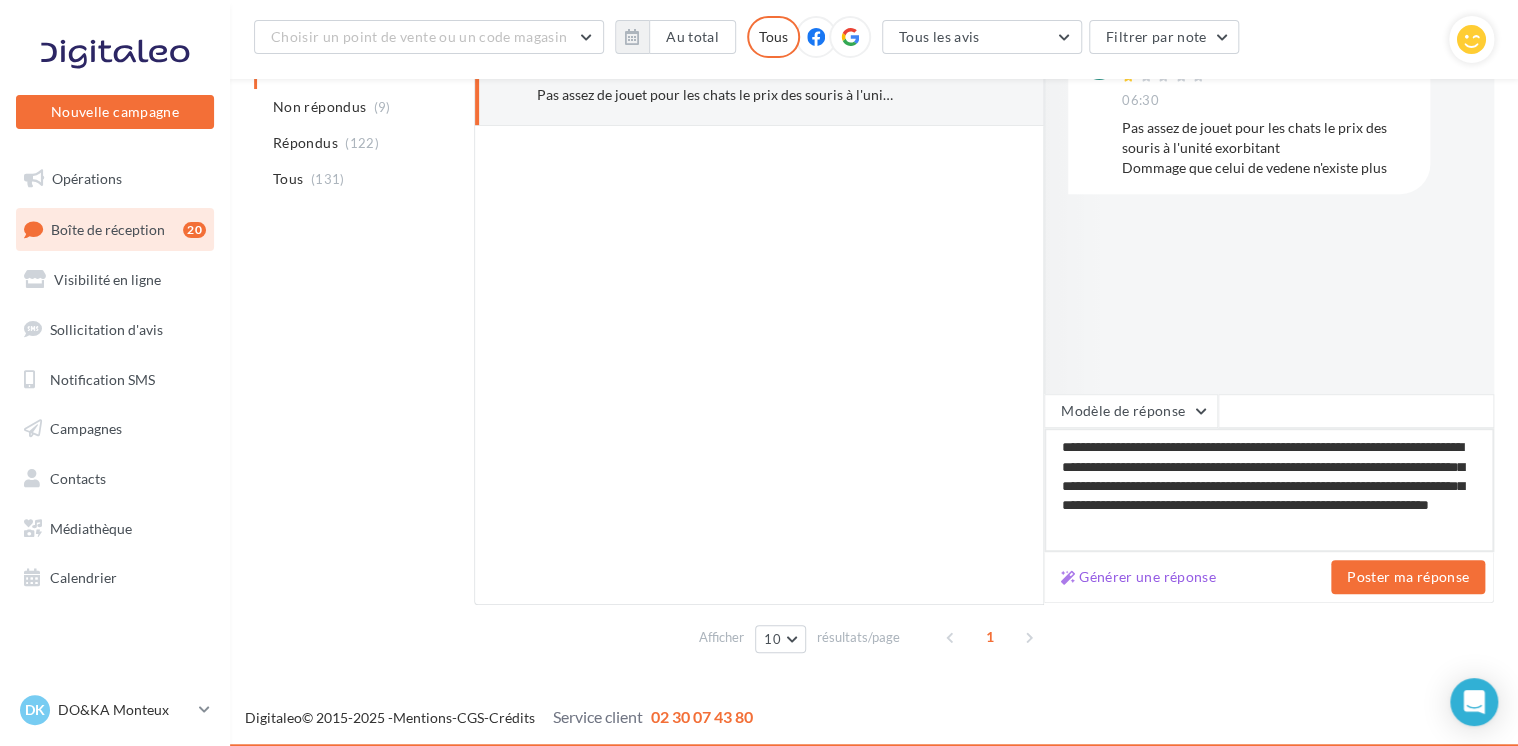type on "**********" 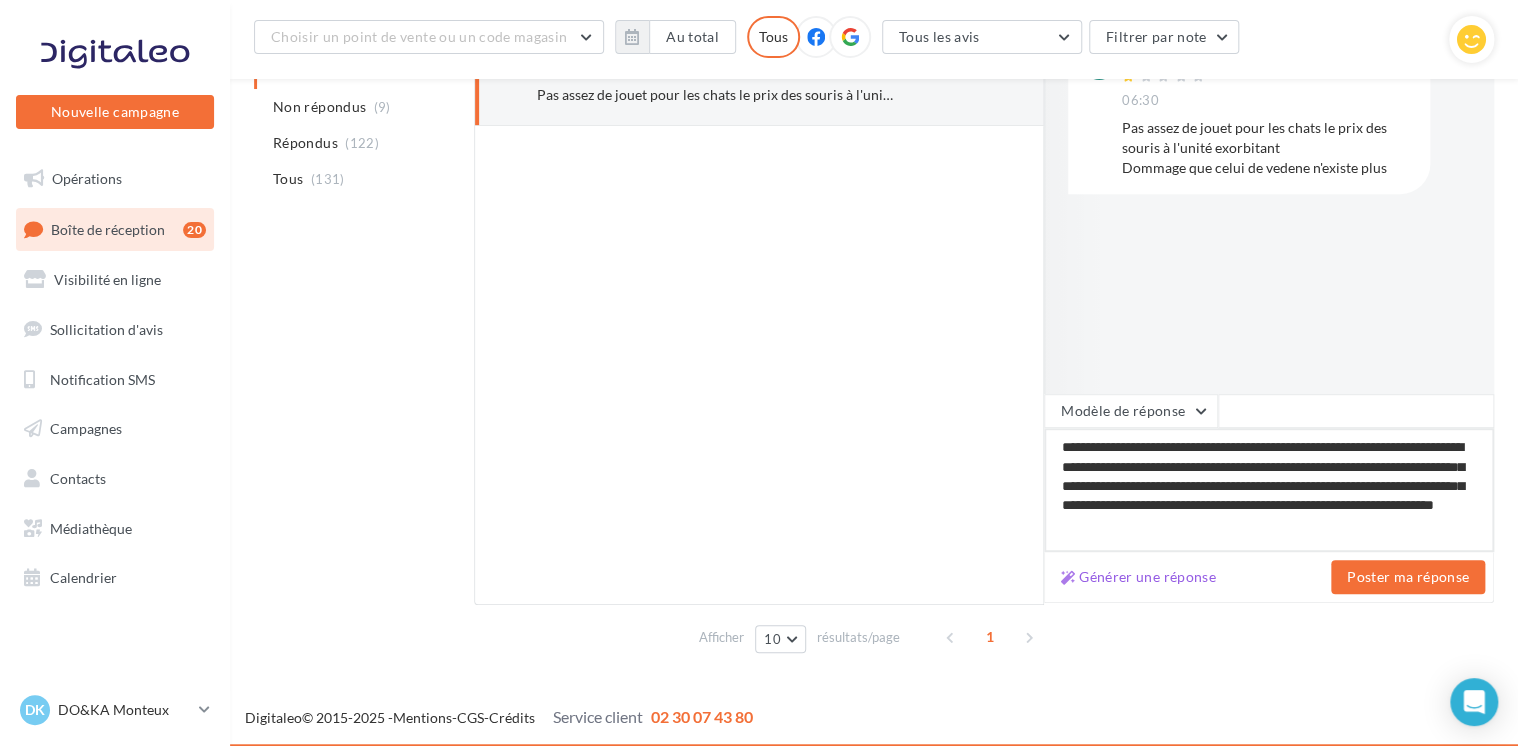 type on "**********" 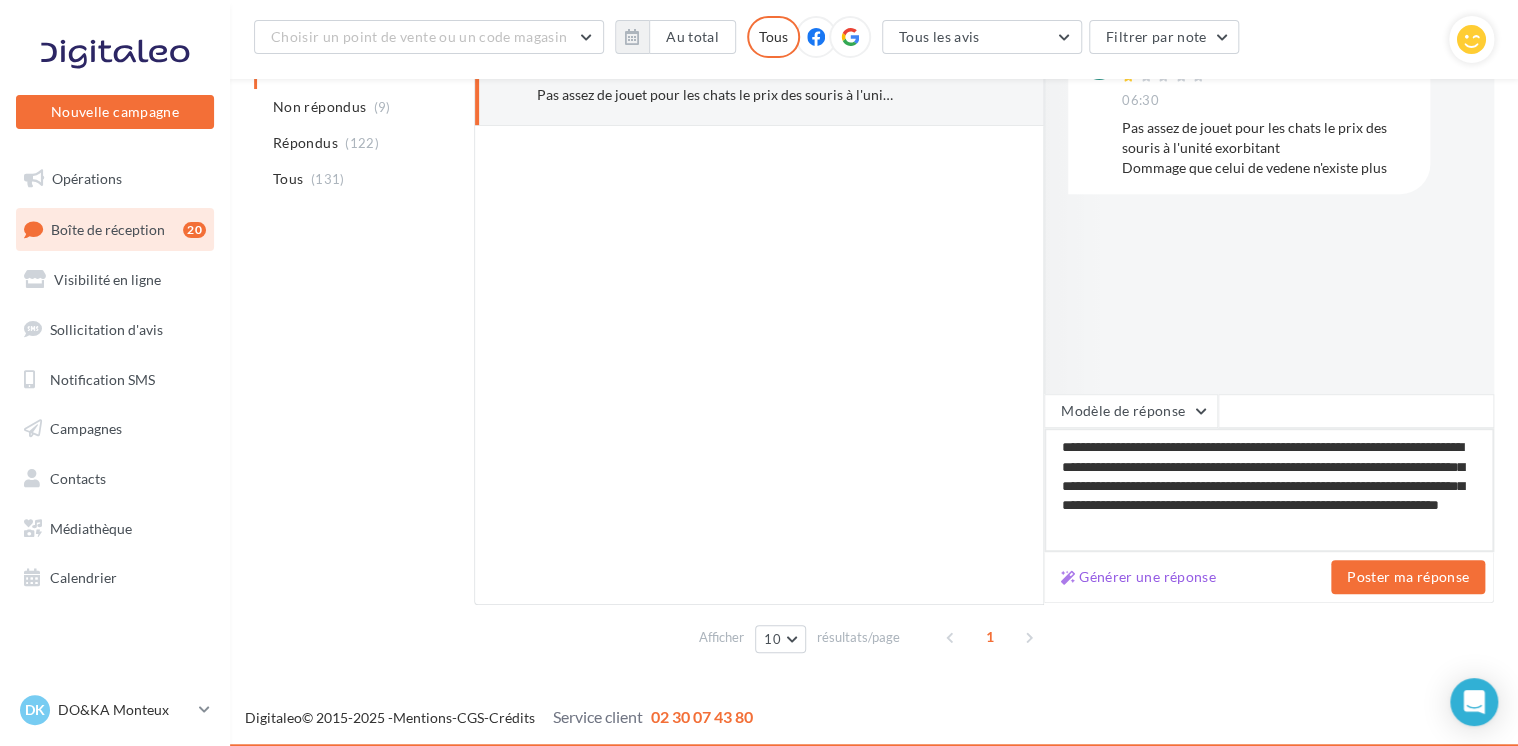 type on "**********" 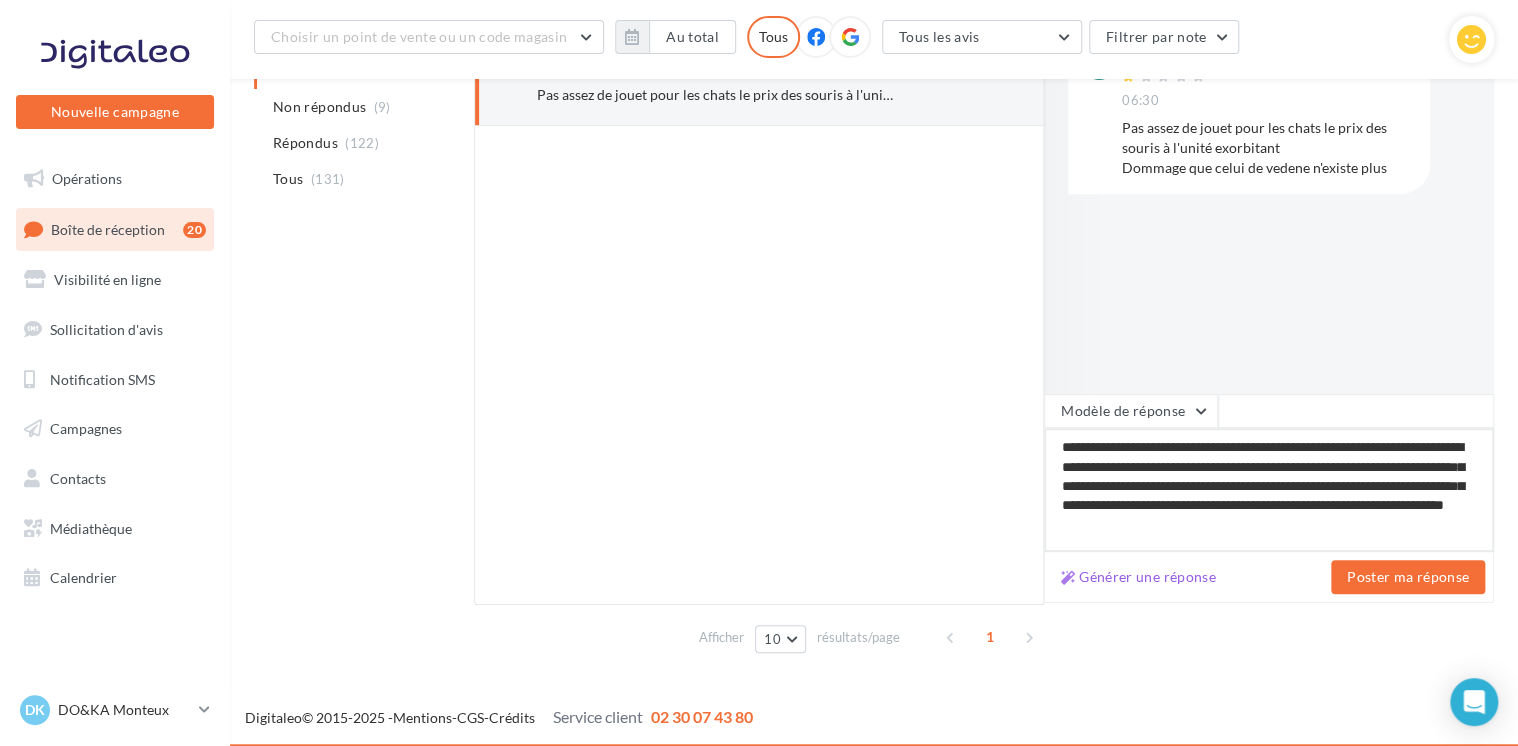 type on "**********" 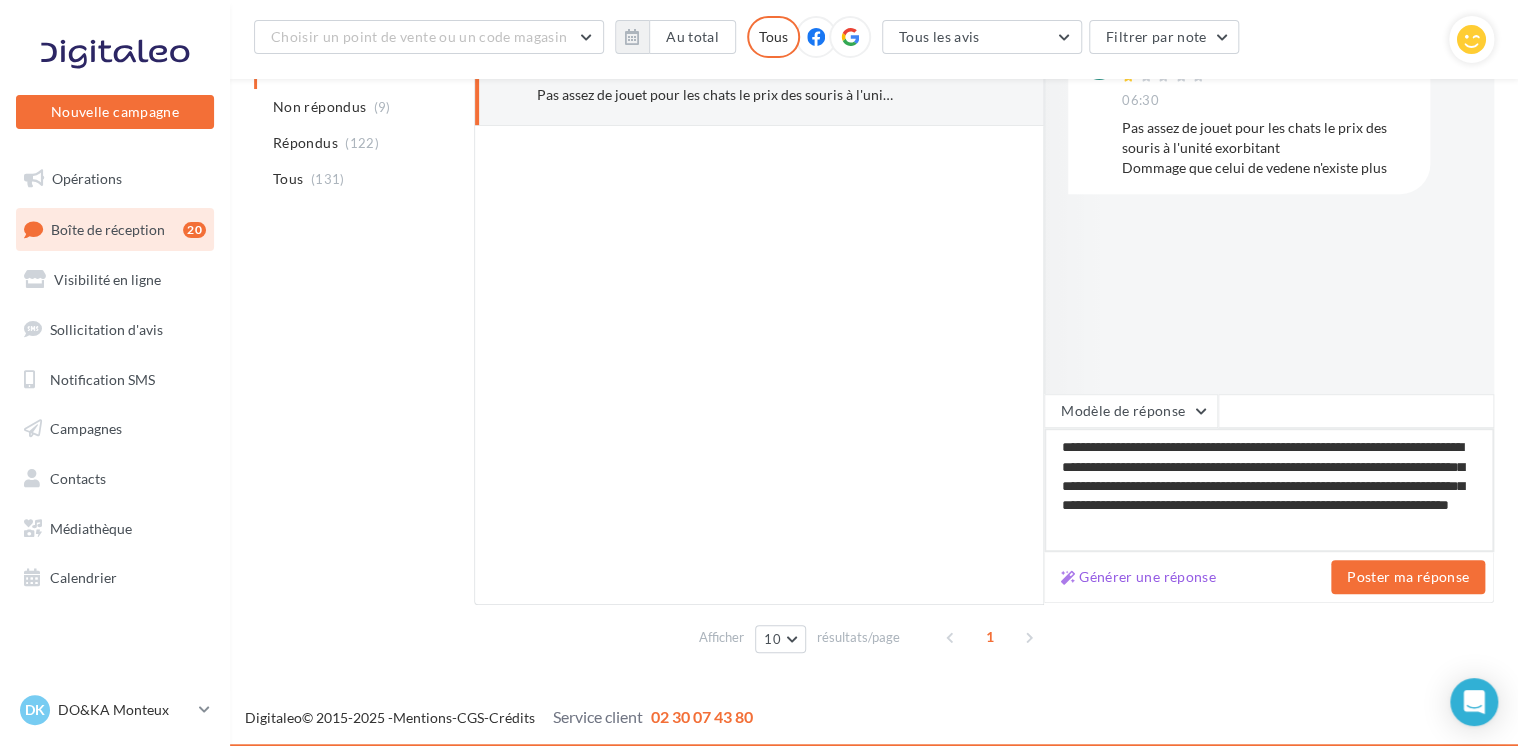 type on "**********" 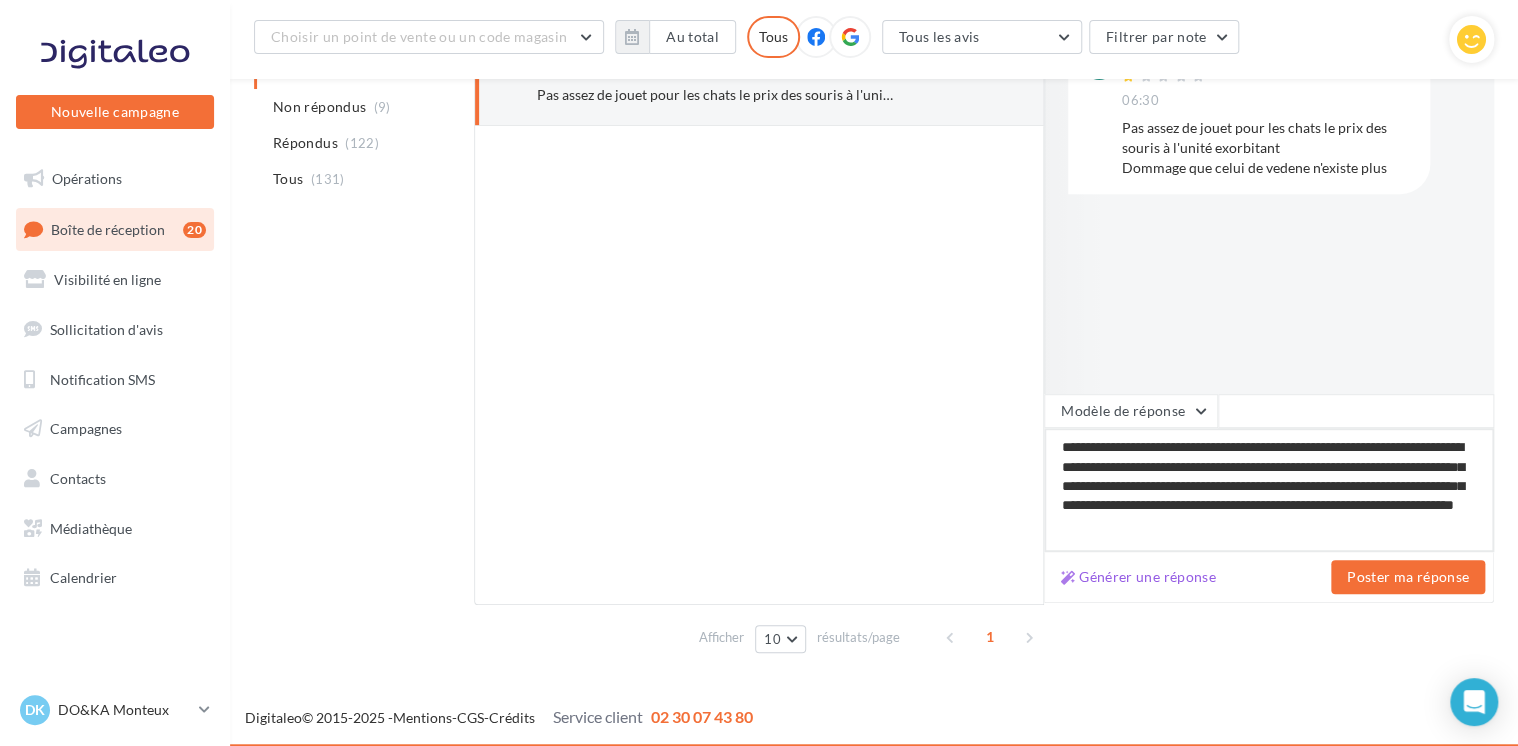 type on "**********" 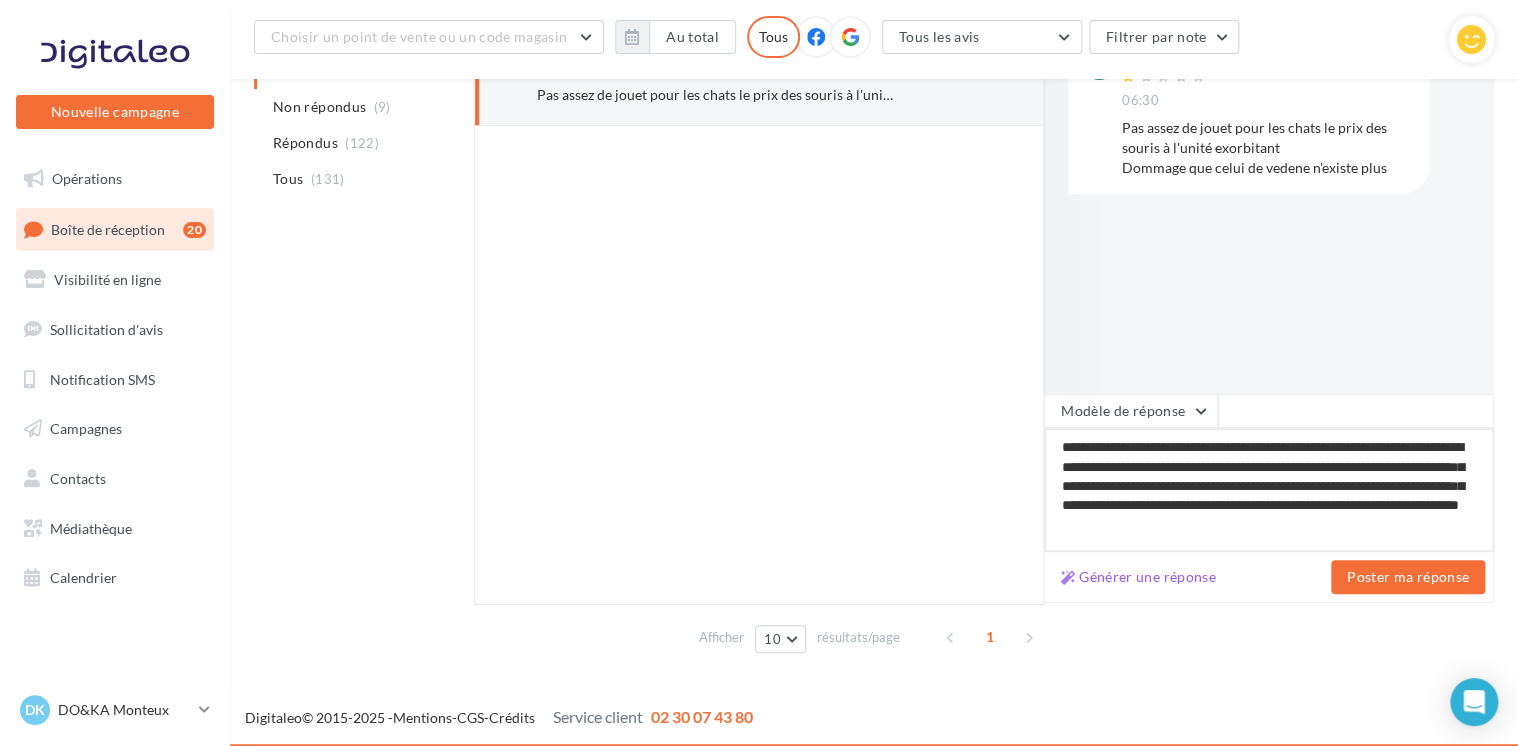 type on "**********" 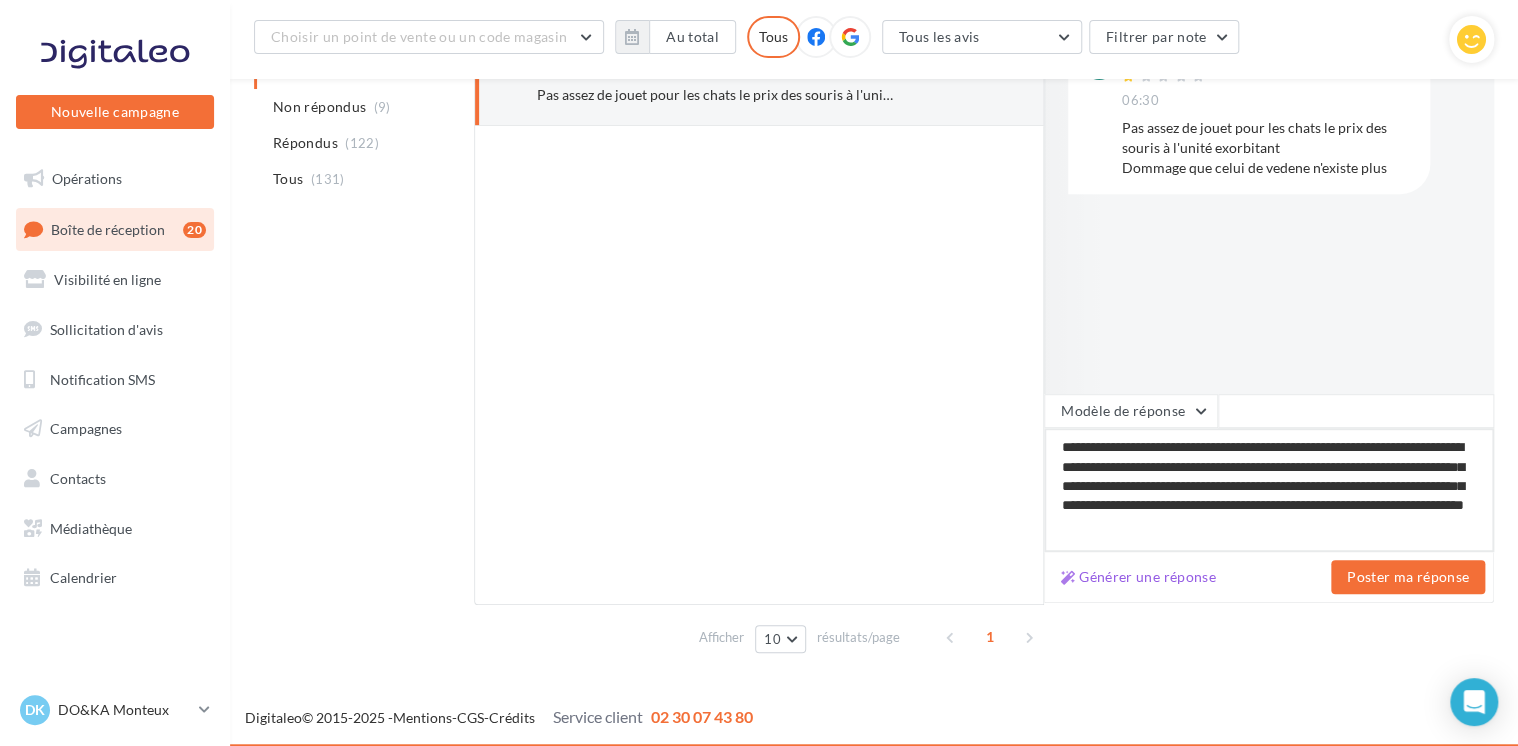 type on "**********" 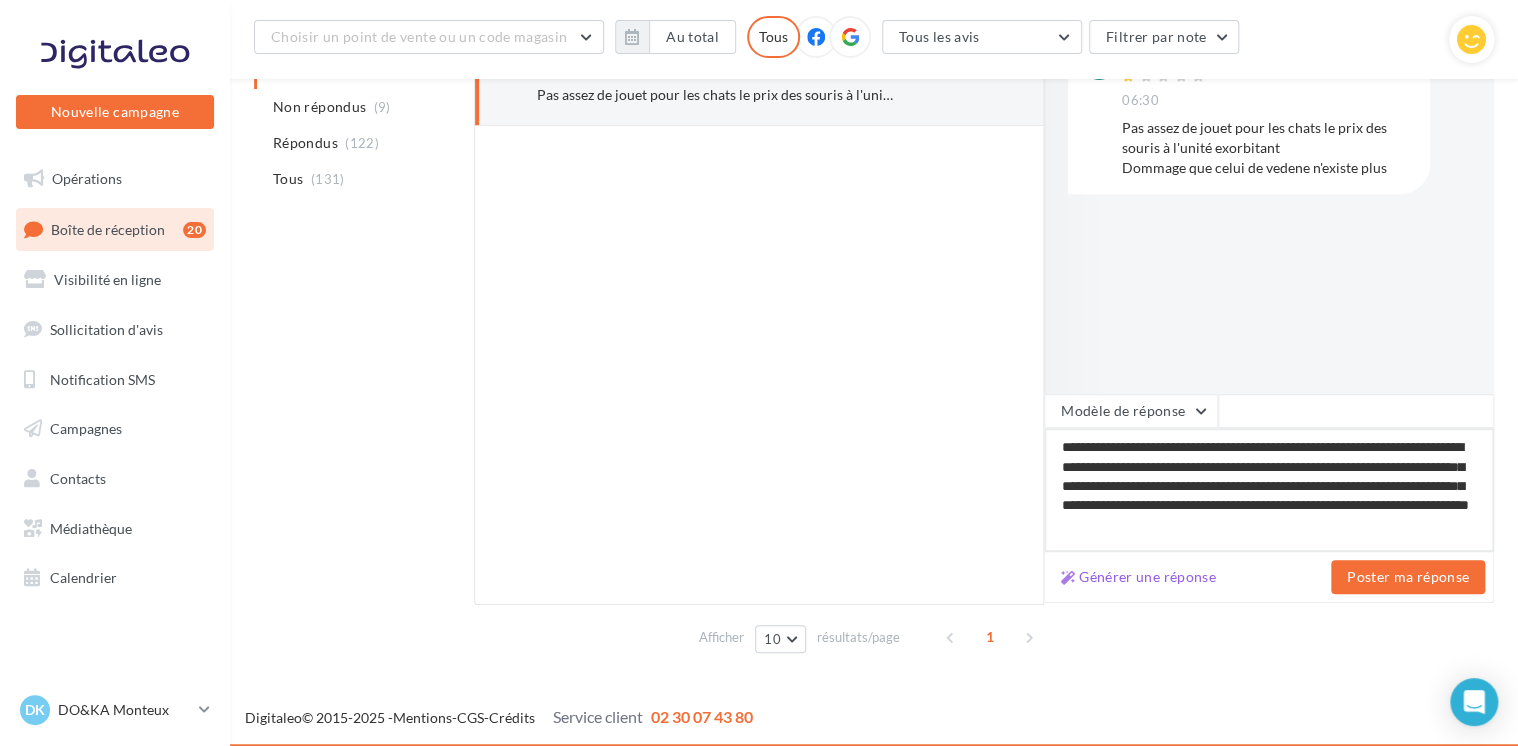type on "**********" 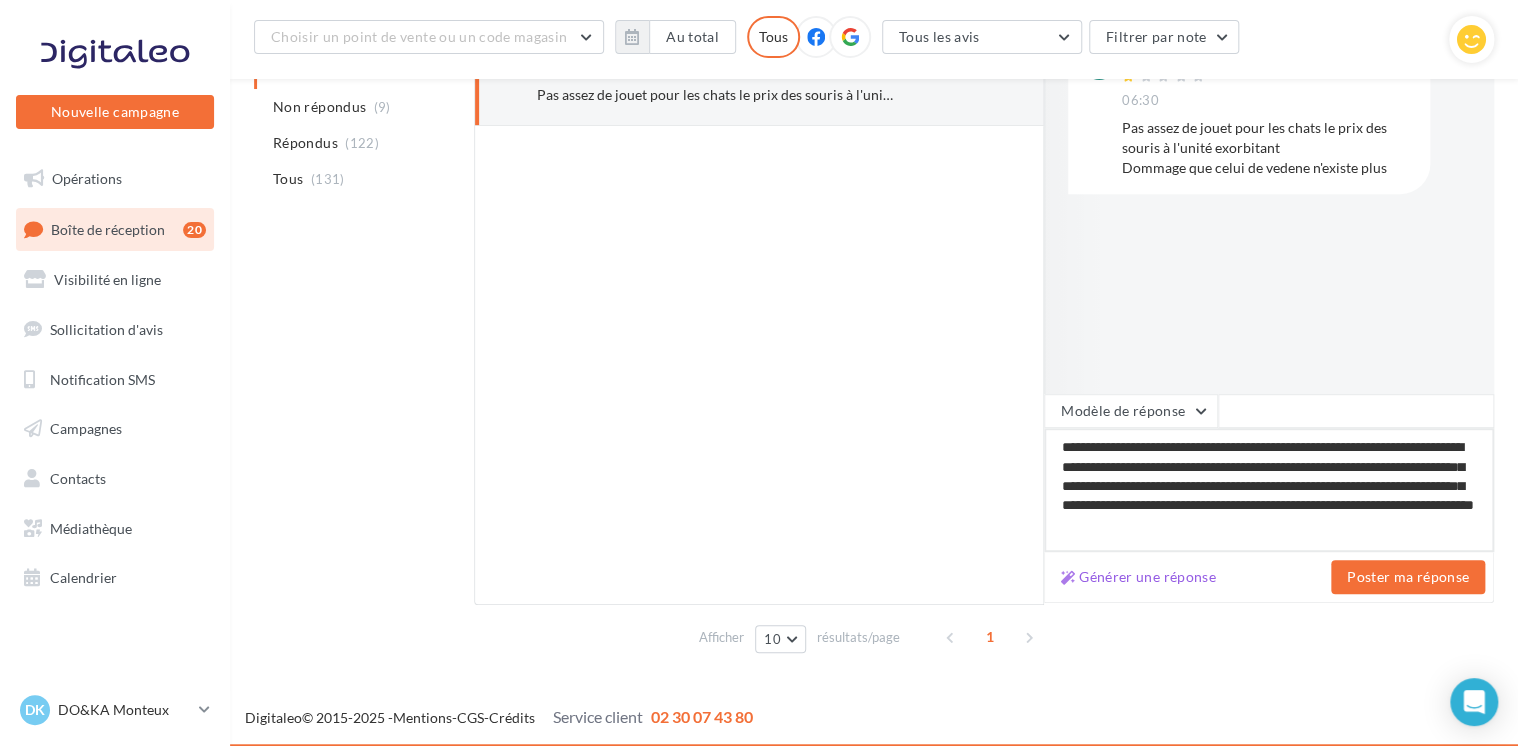 type on "**********" 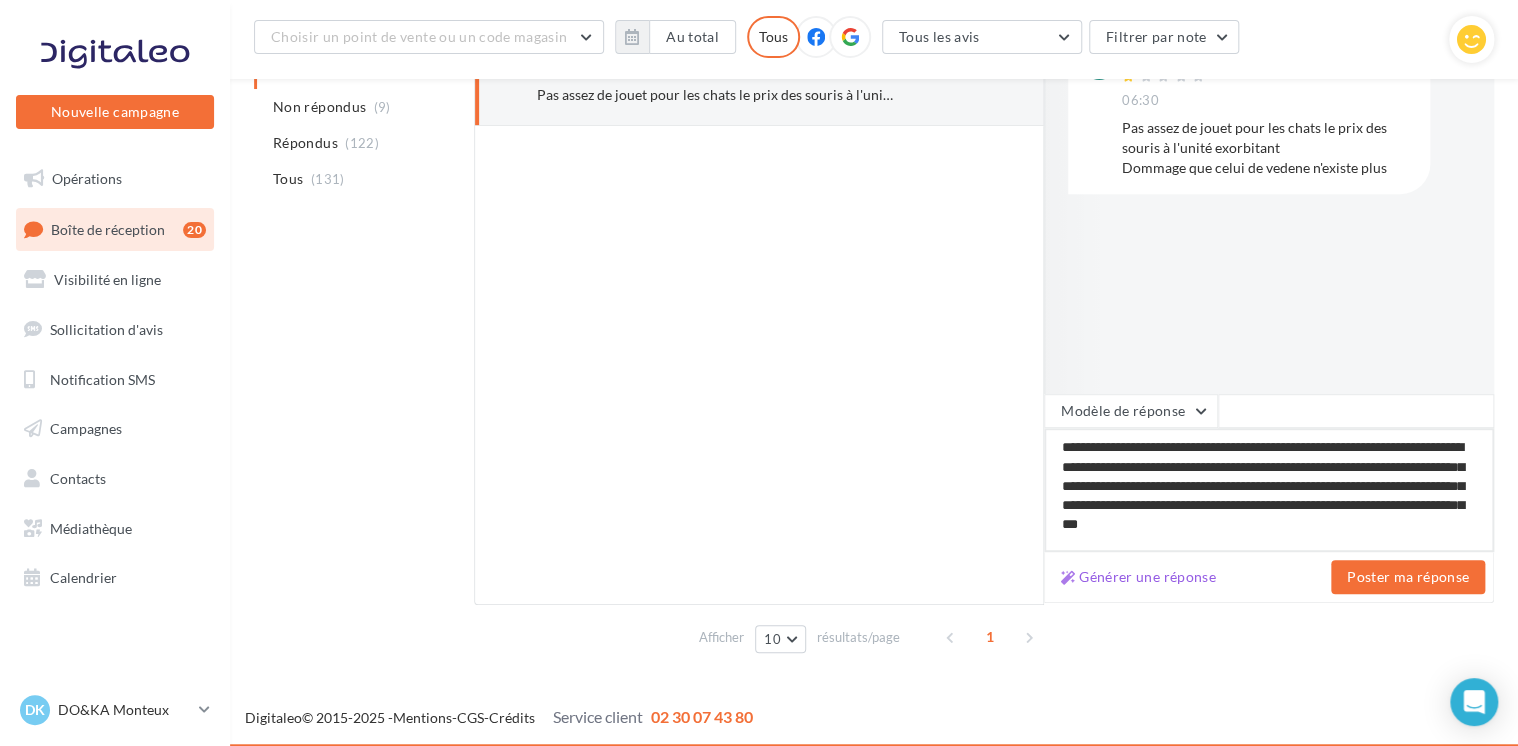 type on "**********" 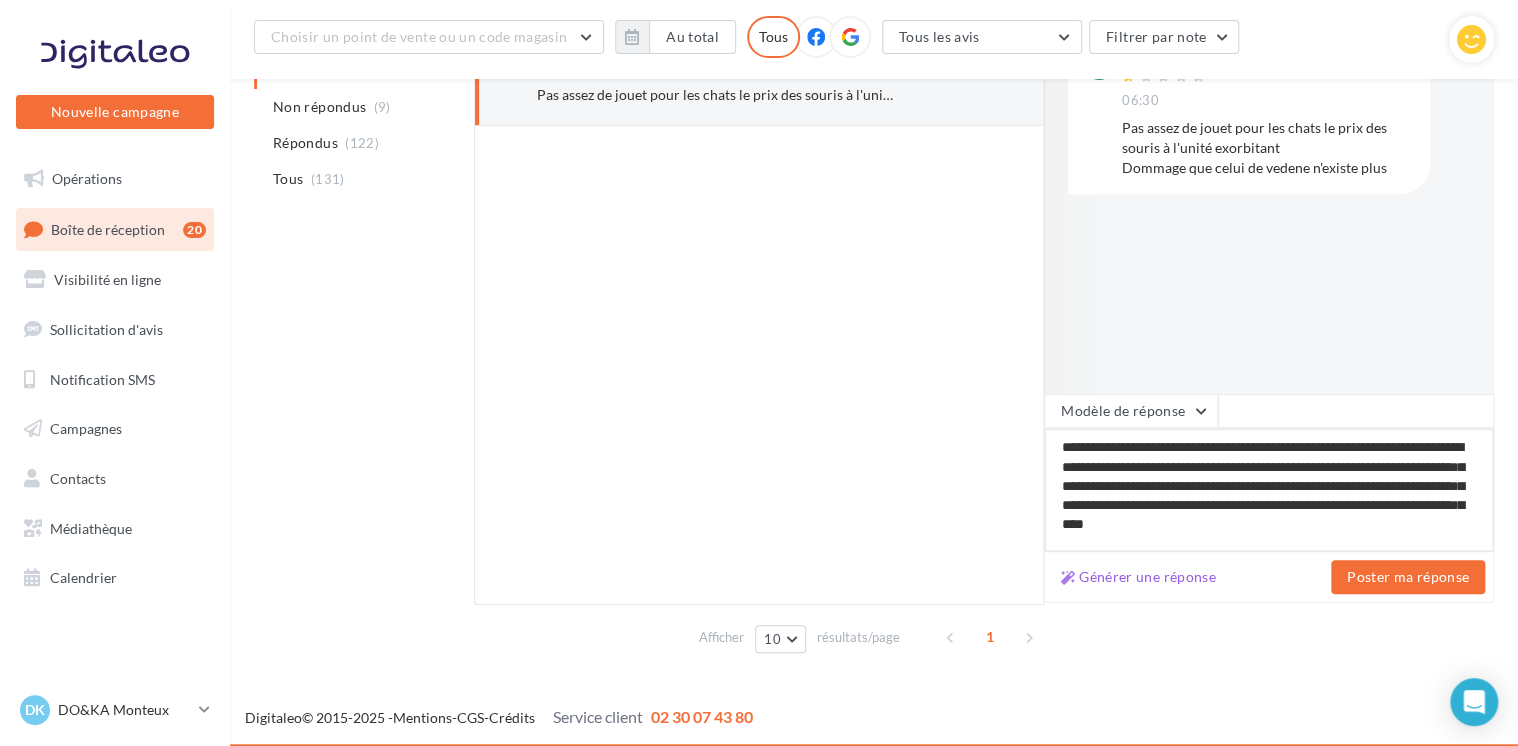 type on "**********" 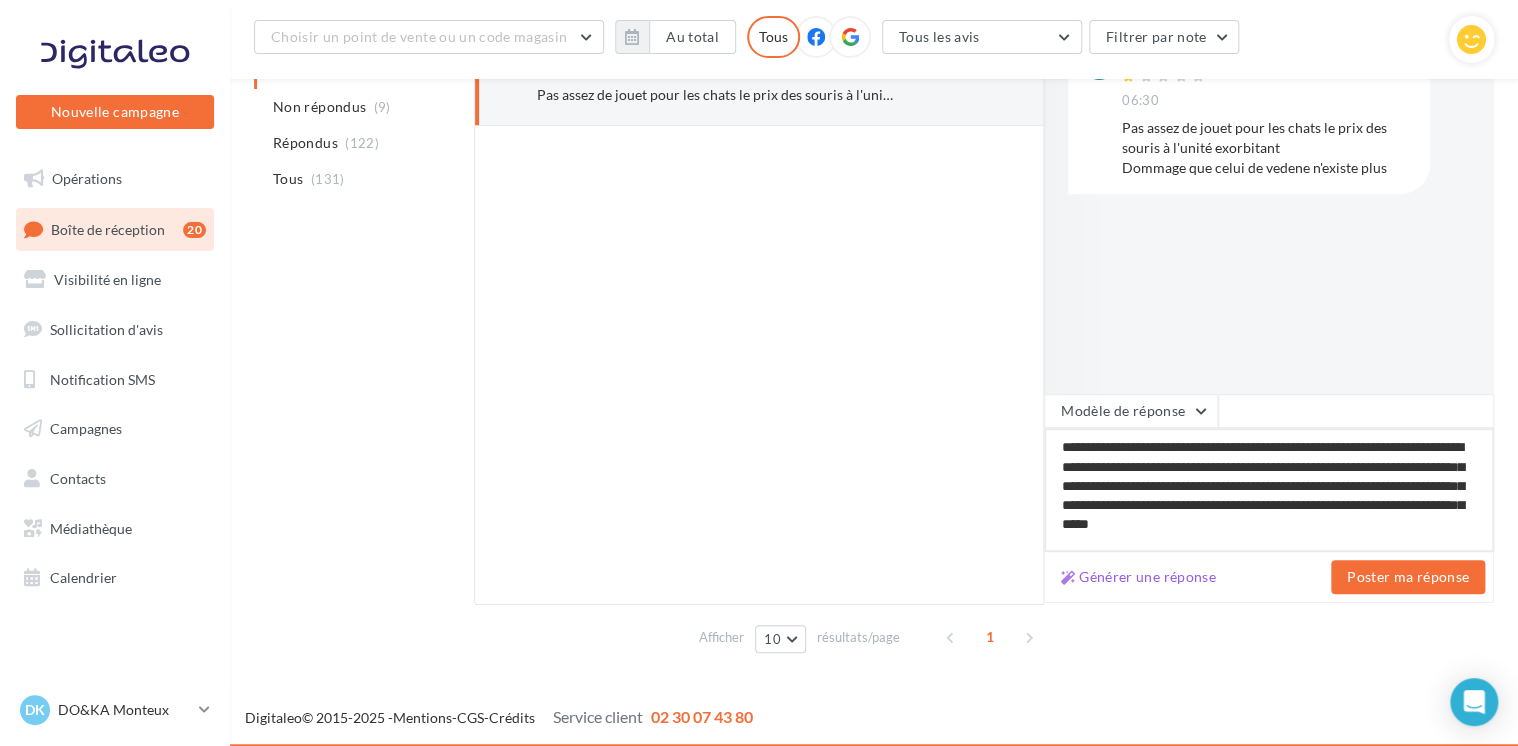 type on "**********" 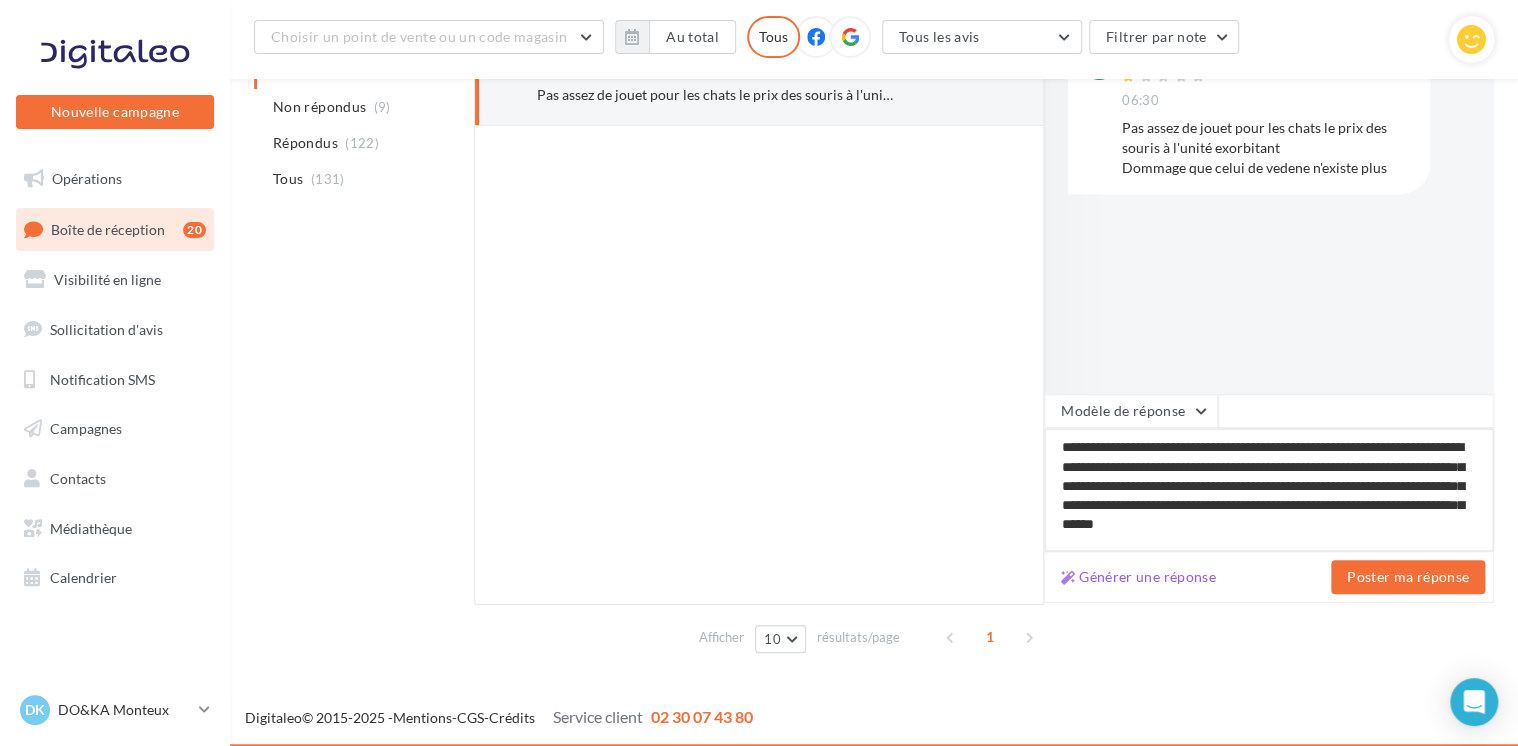 type on "**********" 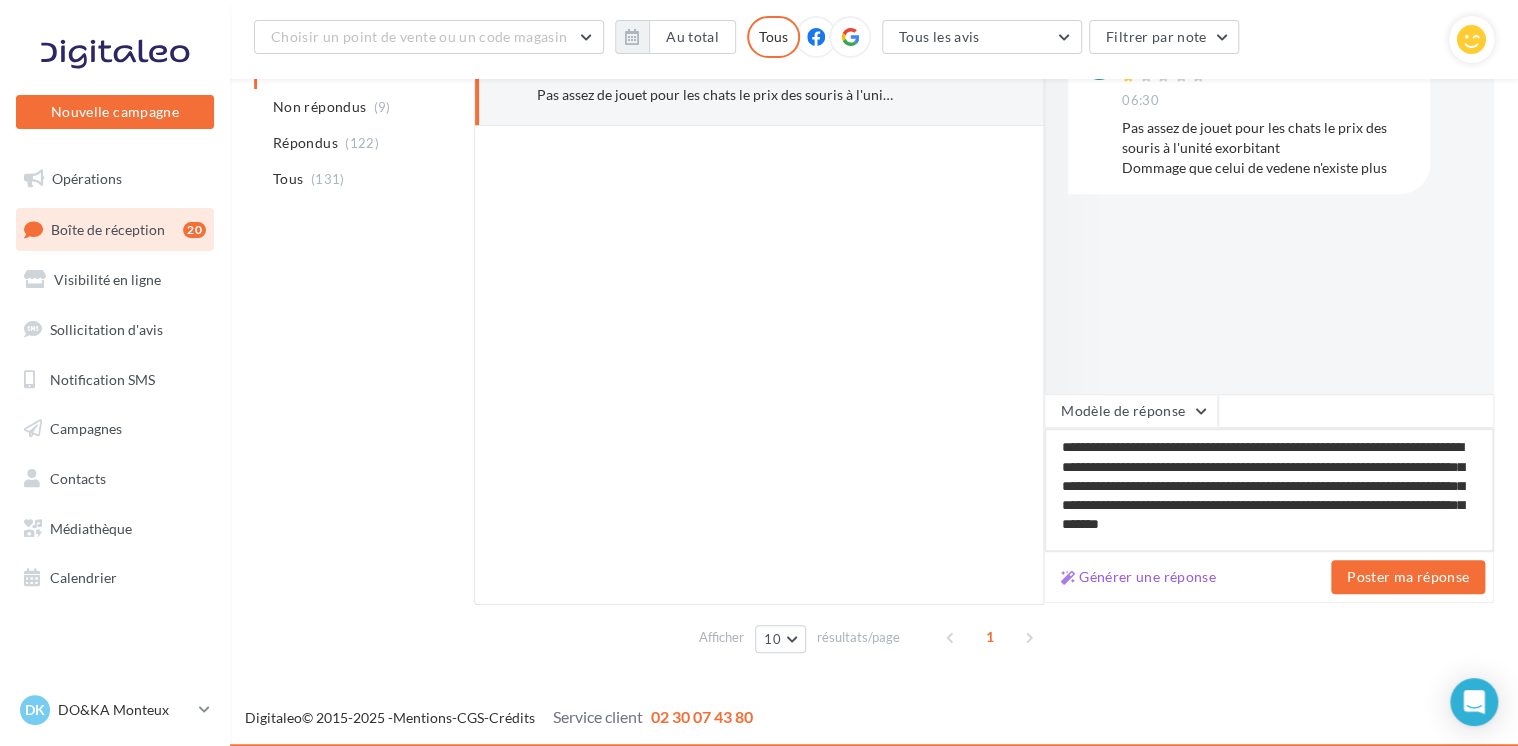type on "**********" 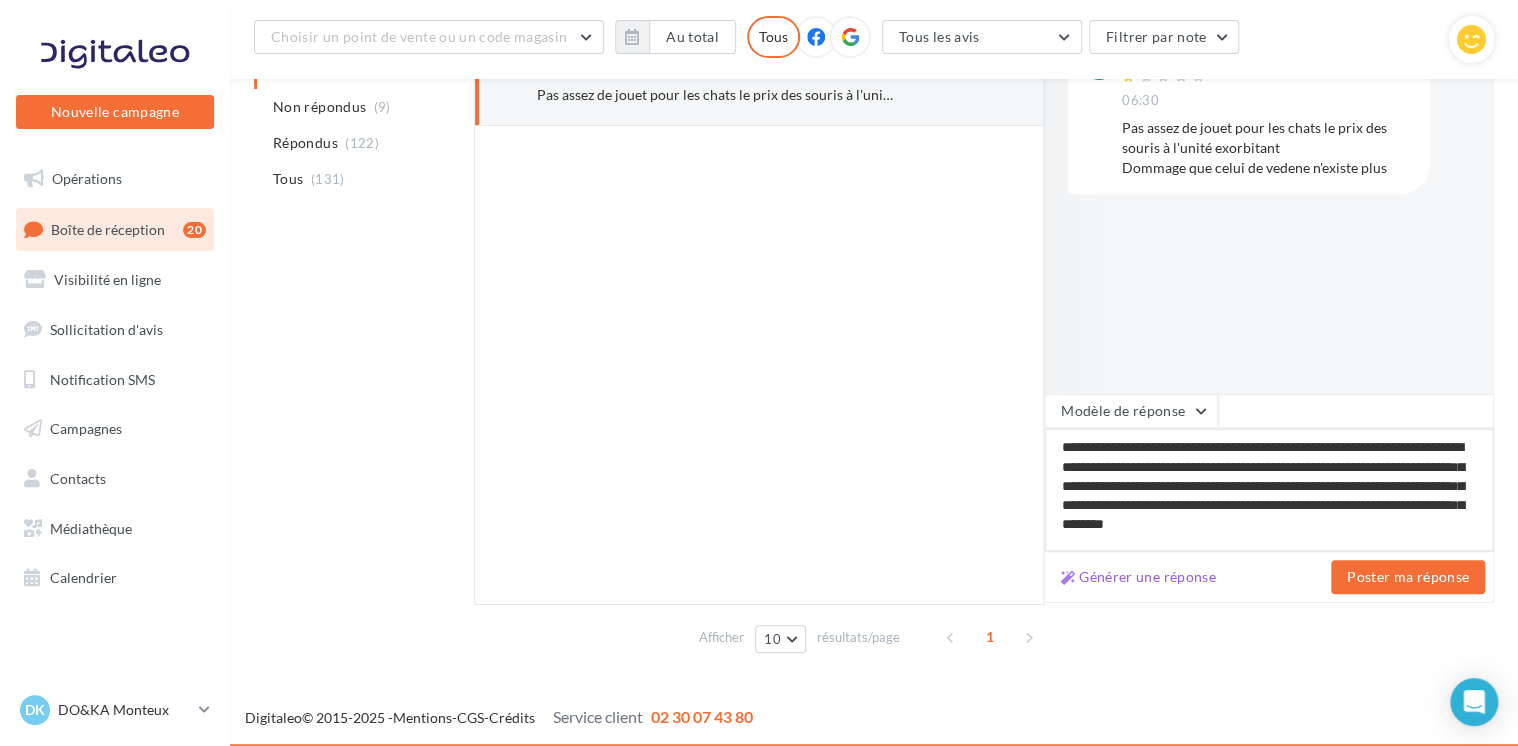 type on "**********" 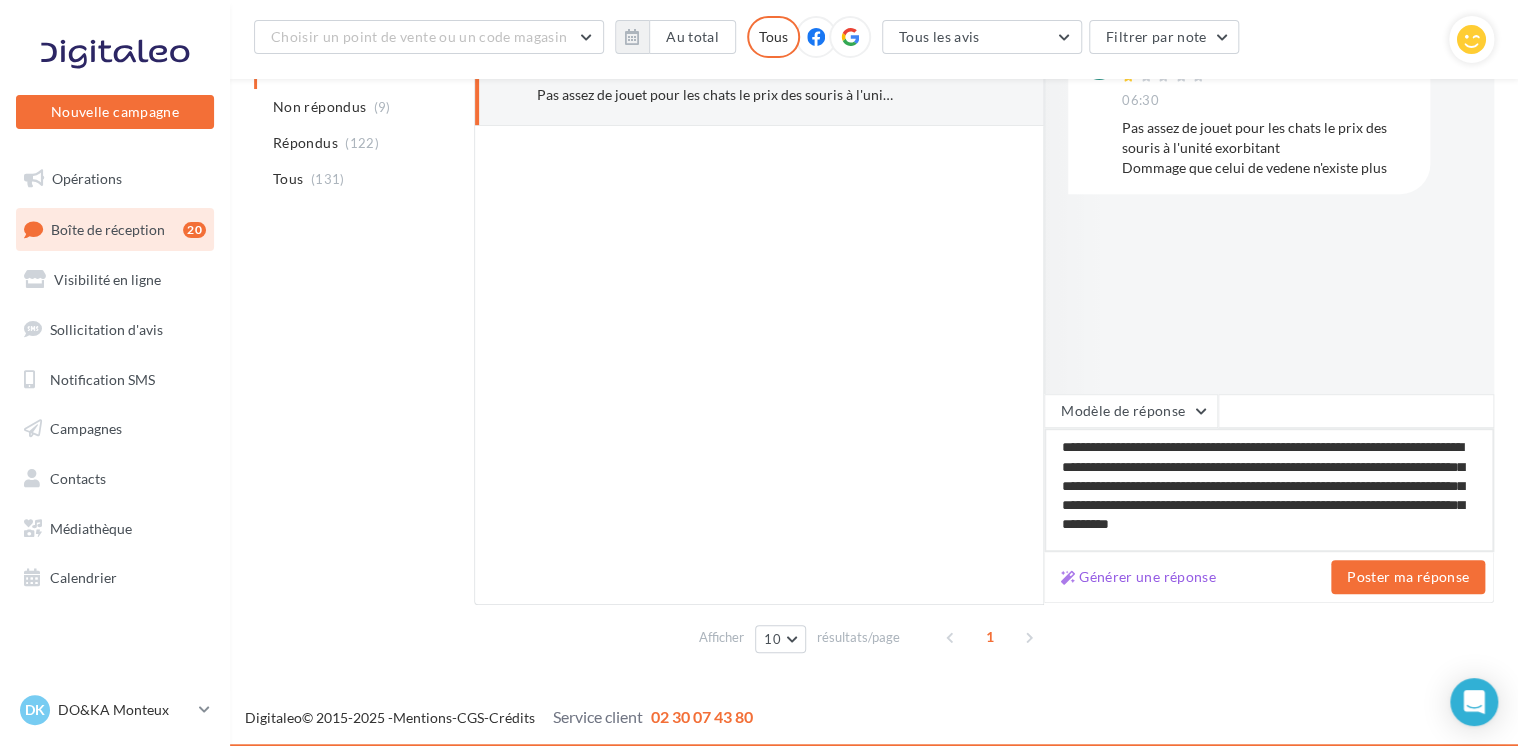 type on "**********" 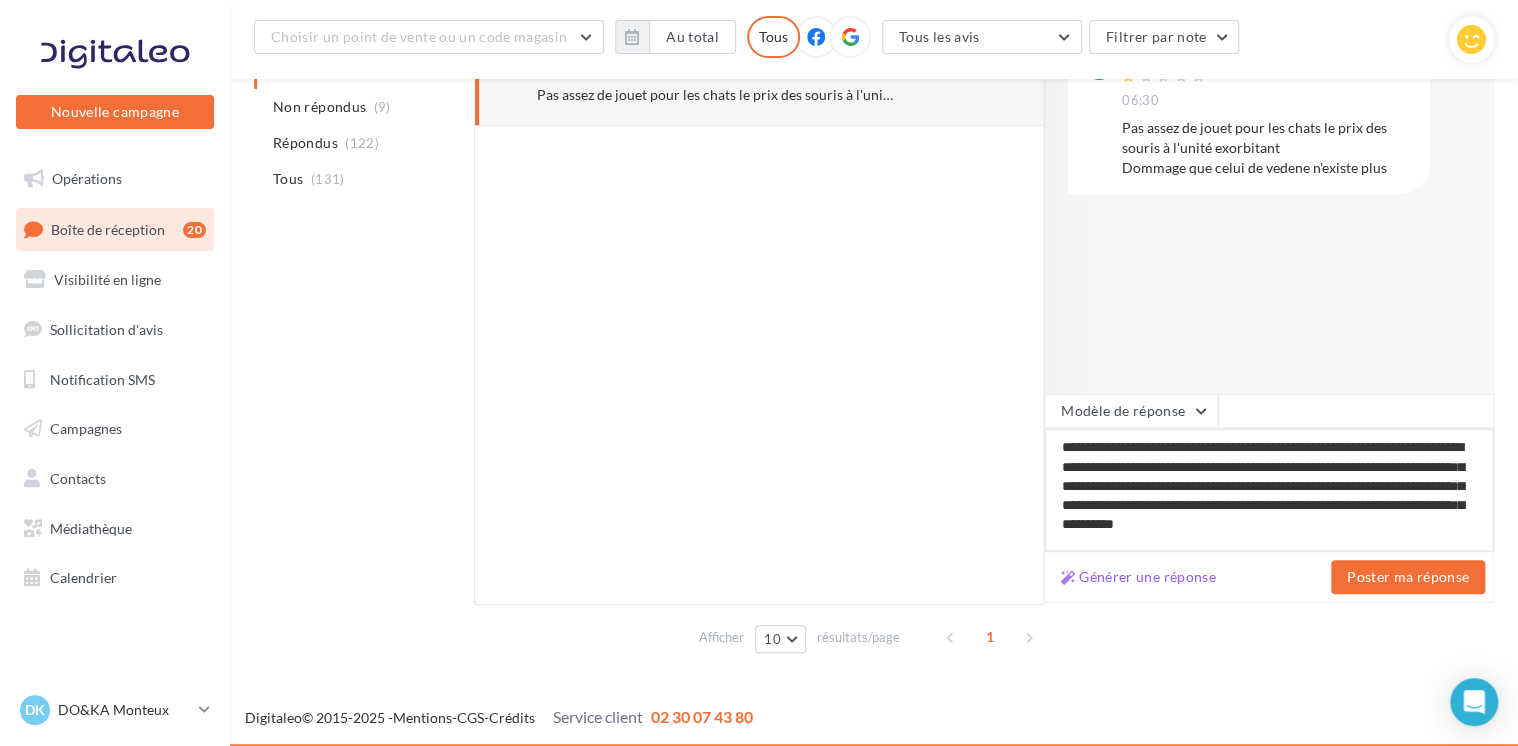 type on "**********" 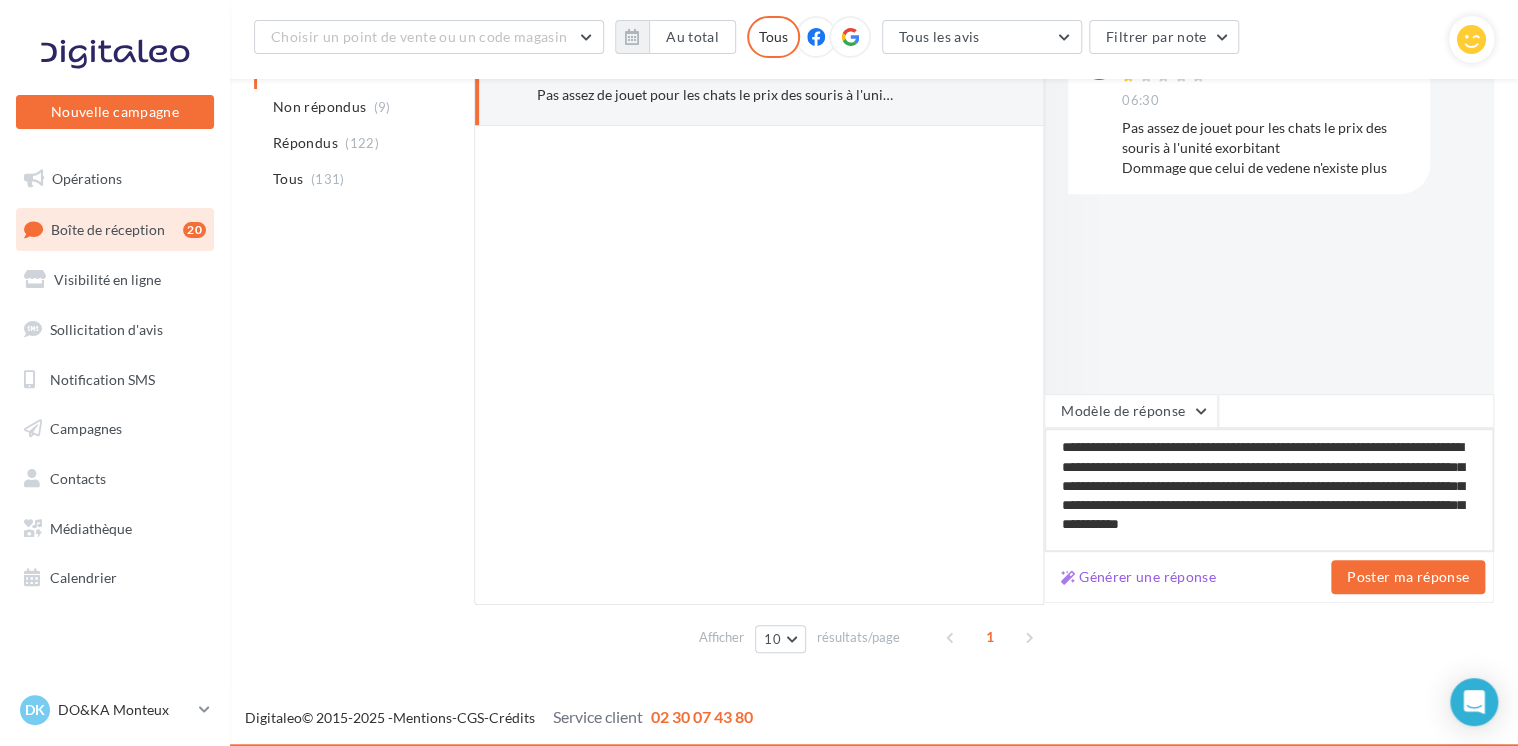 type on "**********" 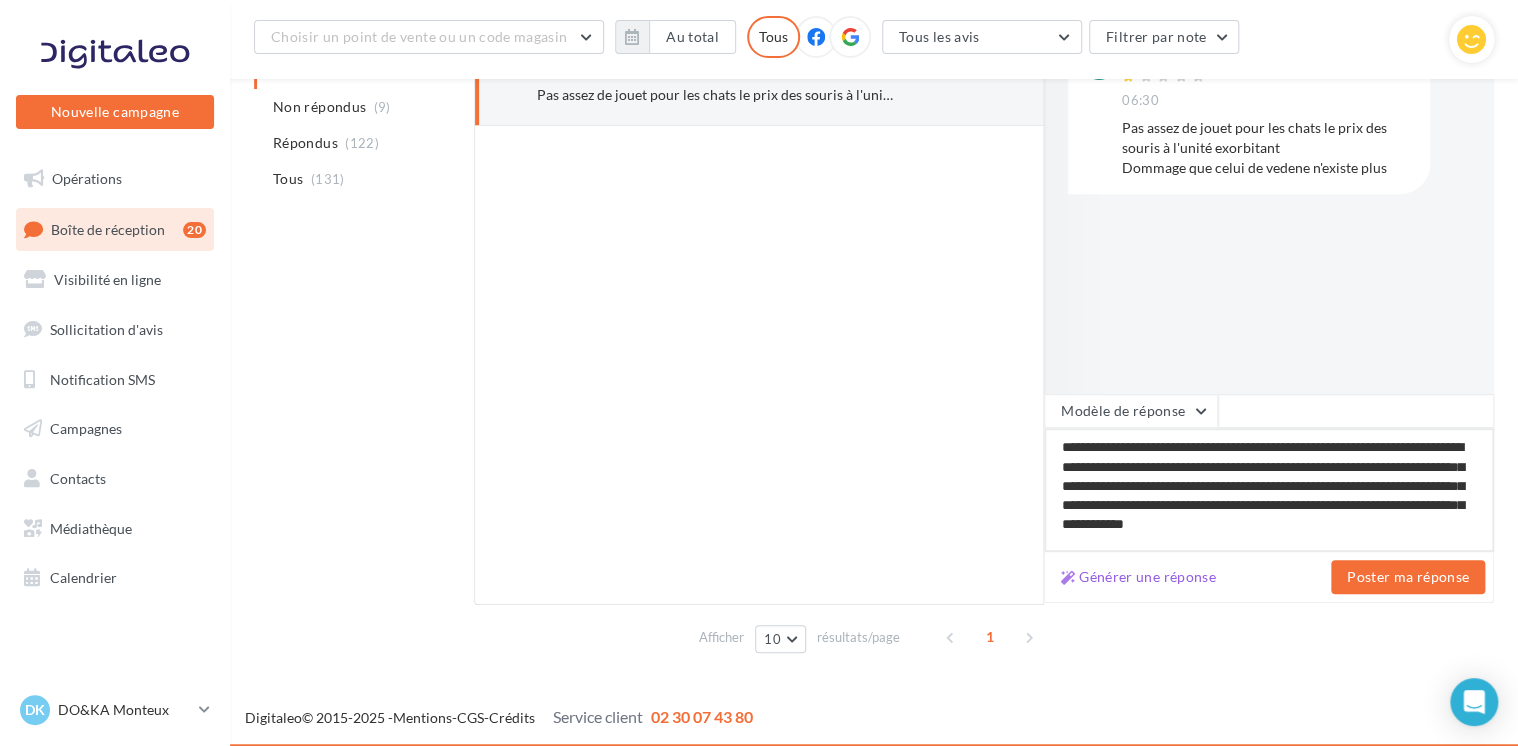 type on "**********" 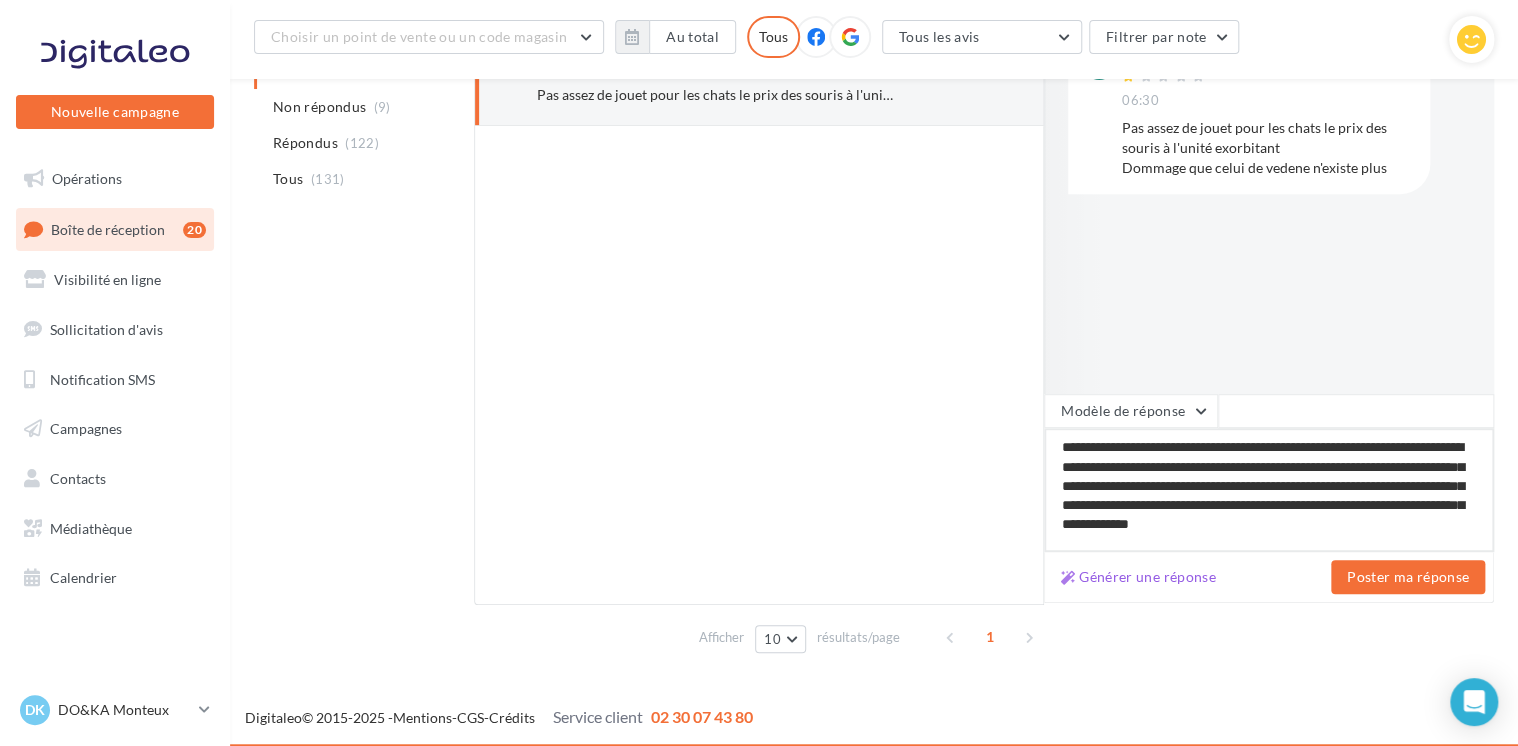 type on "**********" 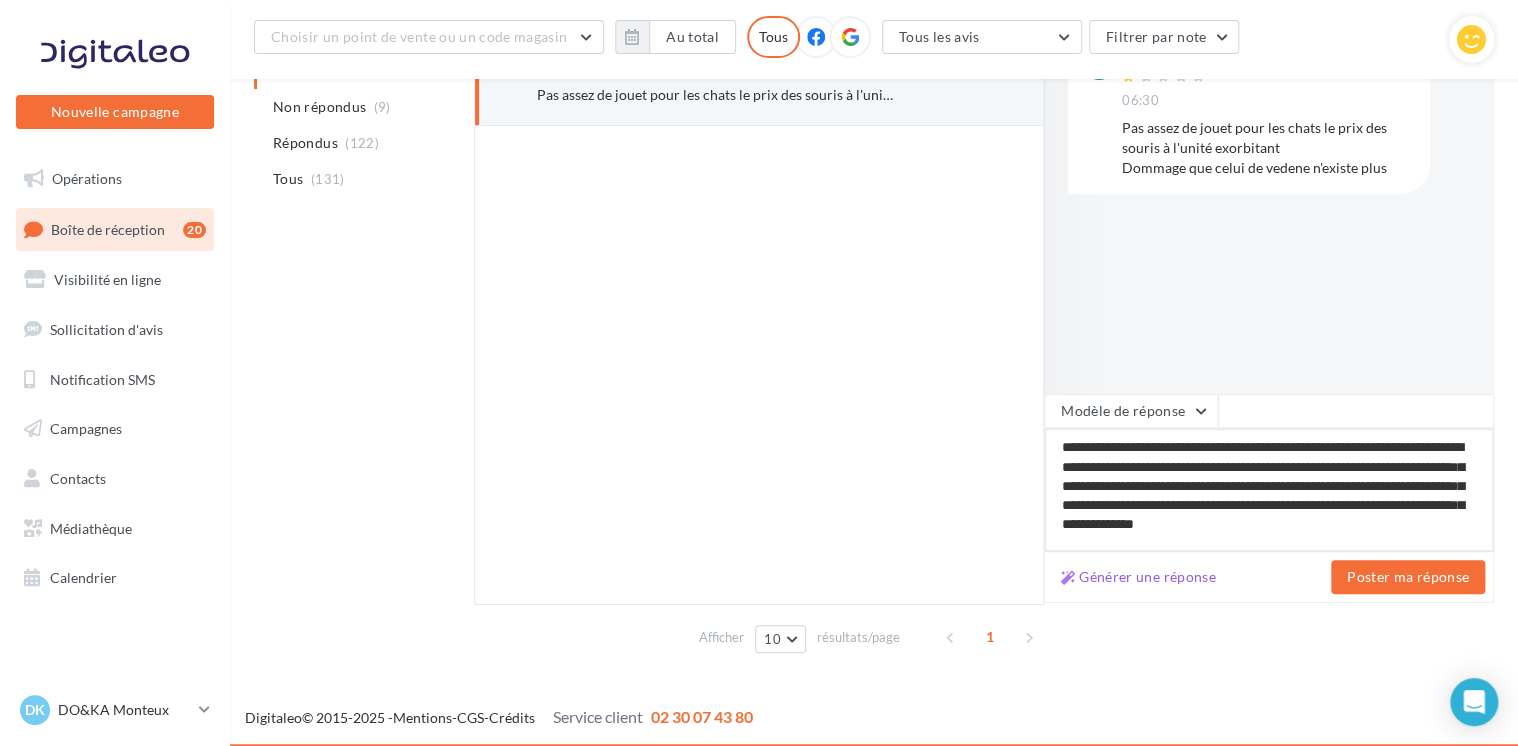 type on "**********" 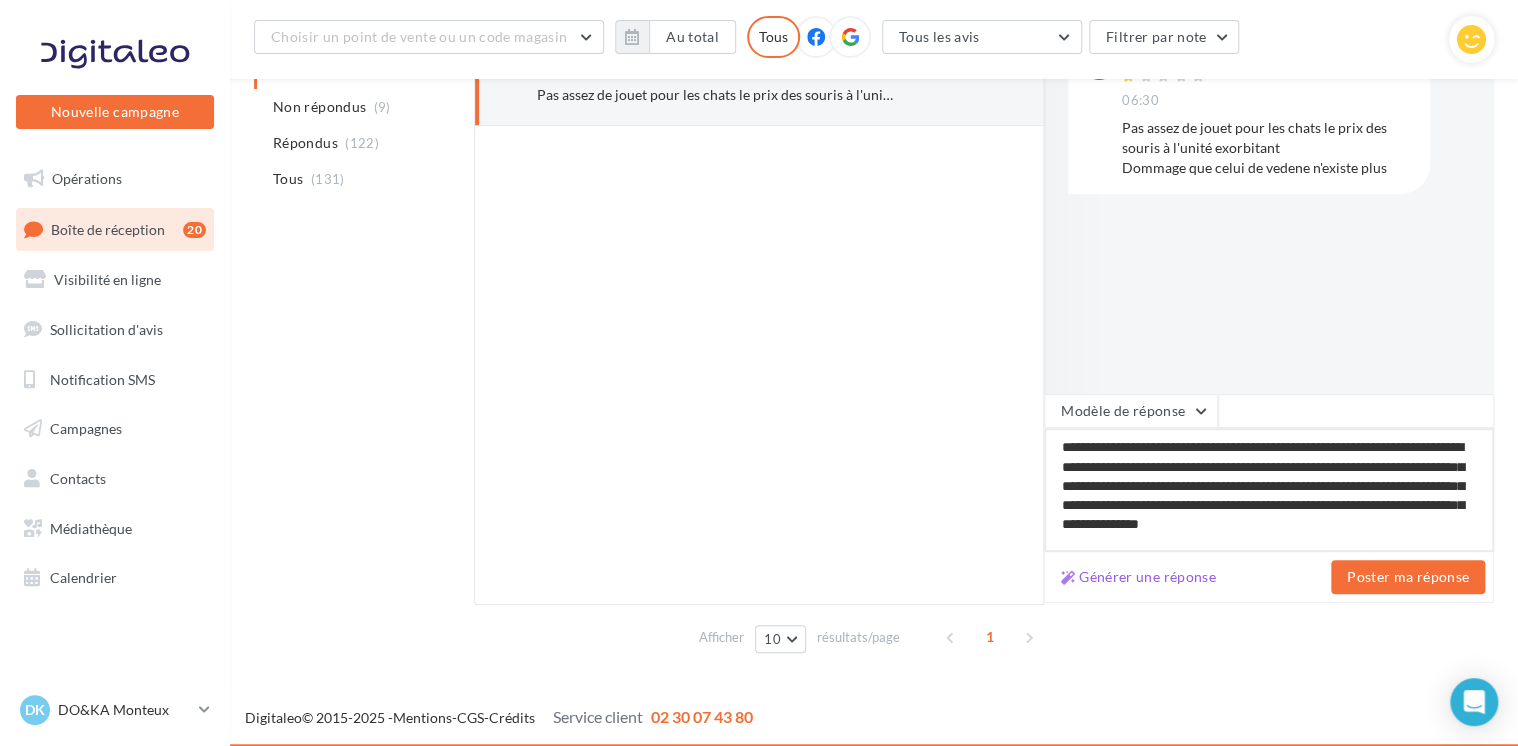 type on "**********" 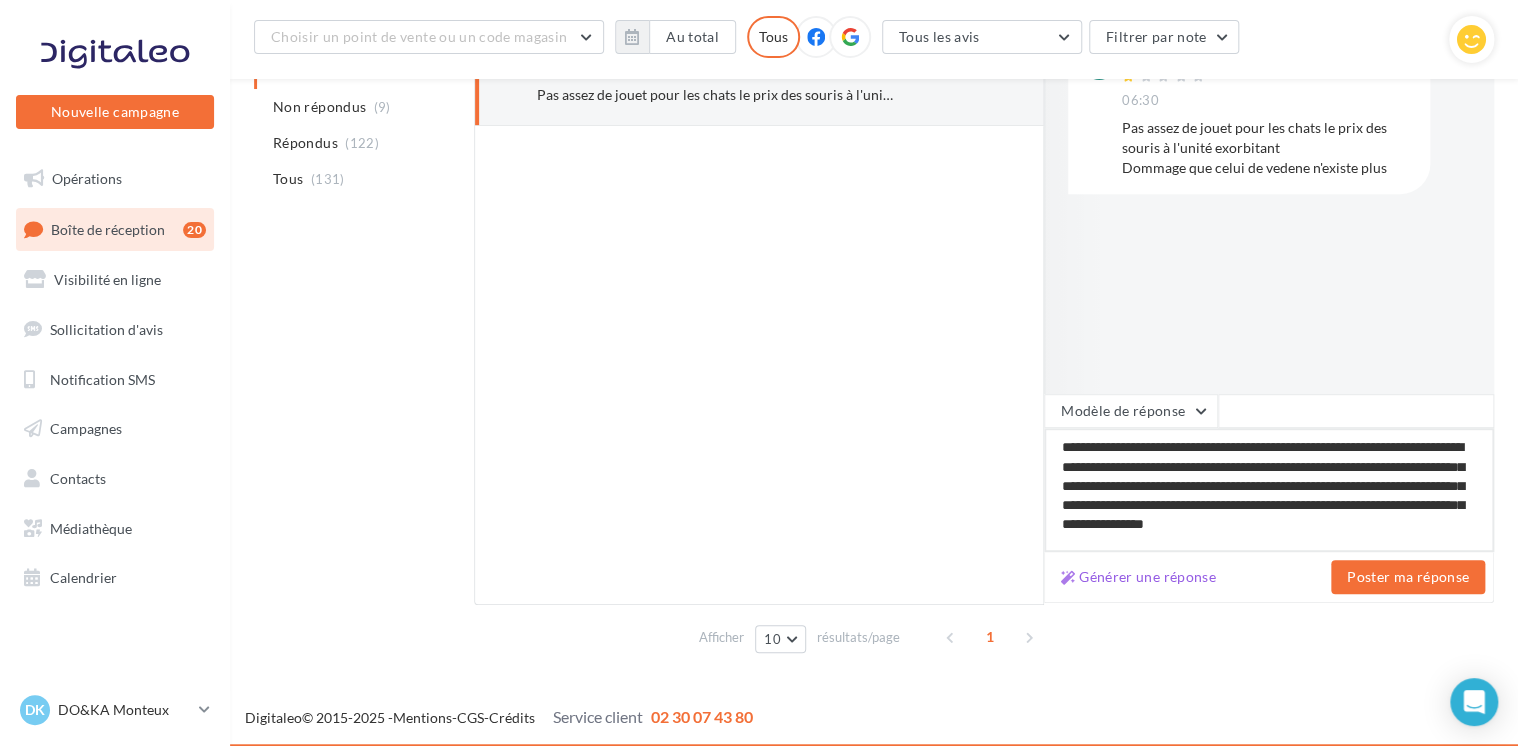 type on "**********" 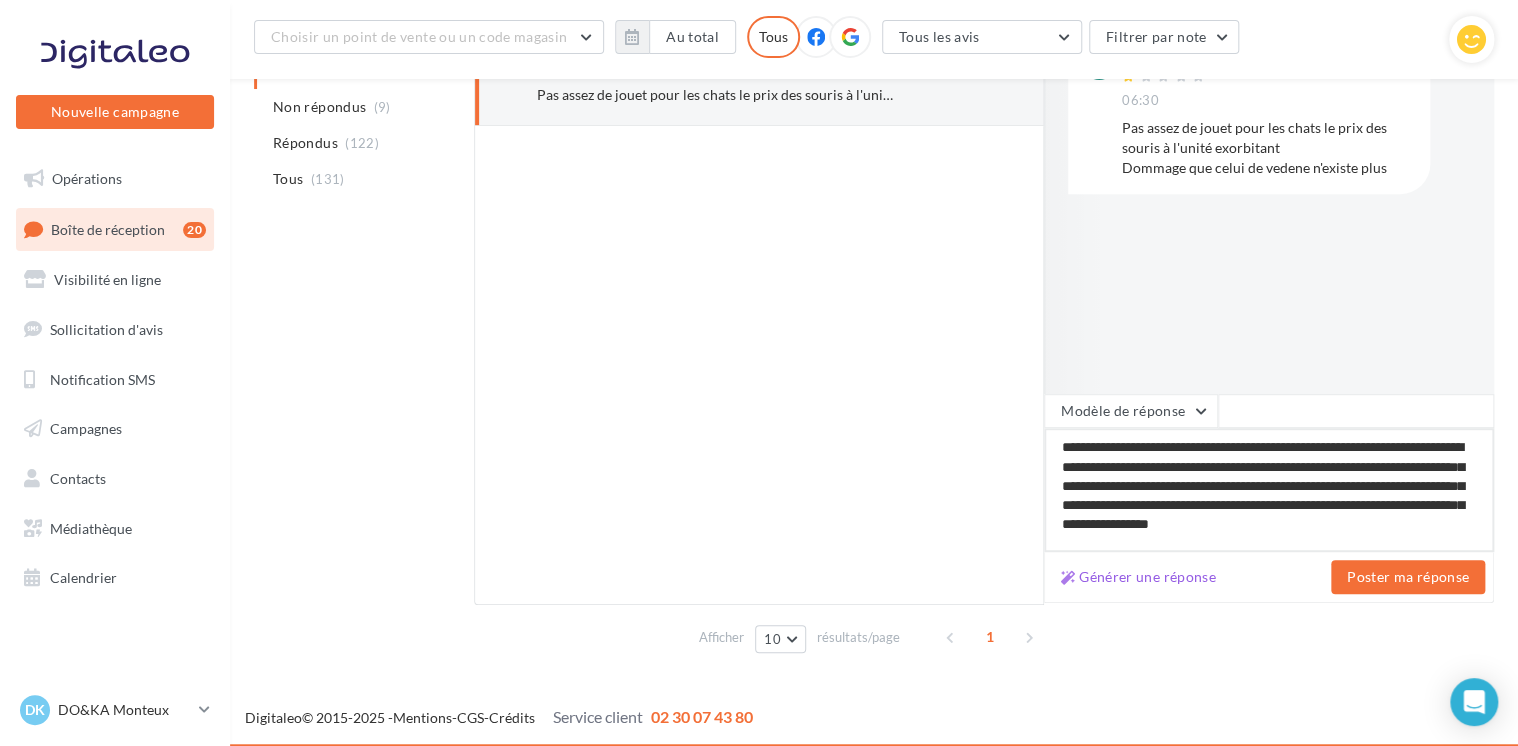 type on "**********" 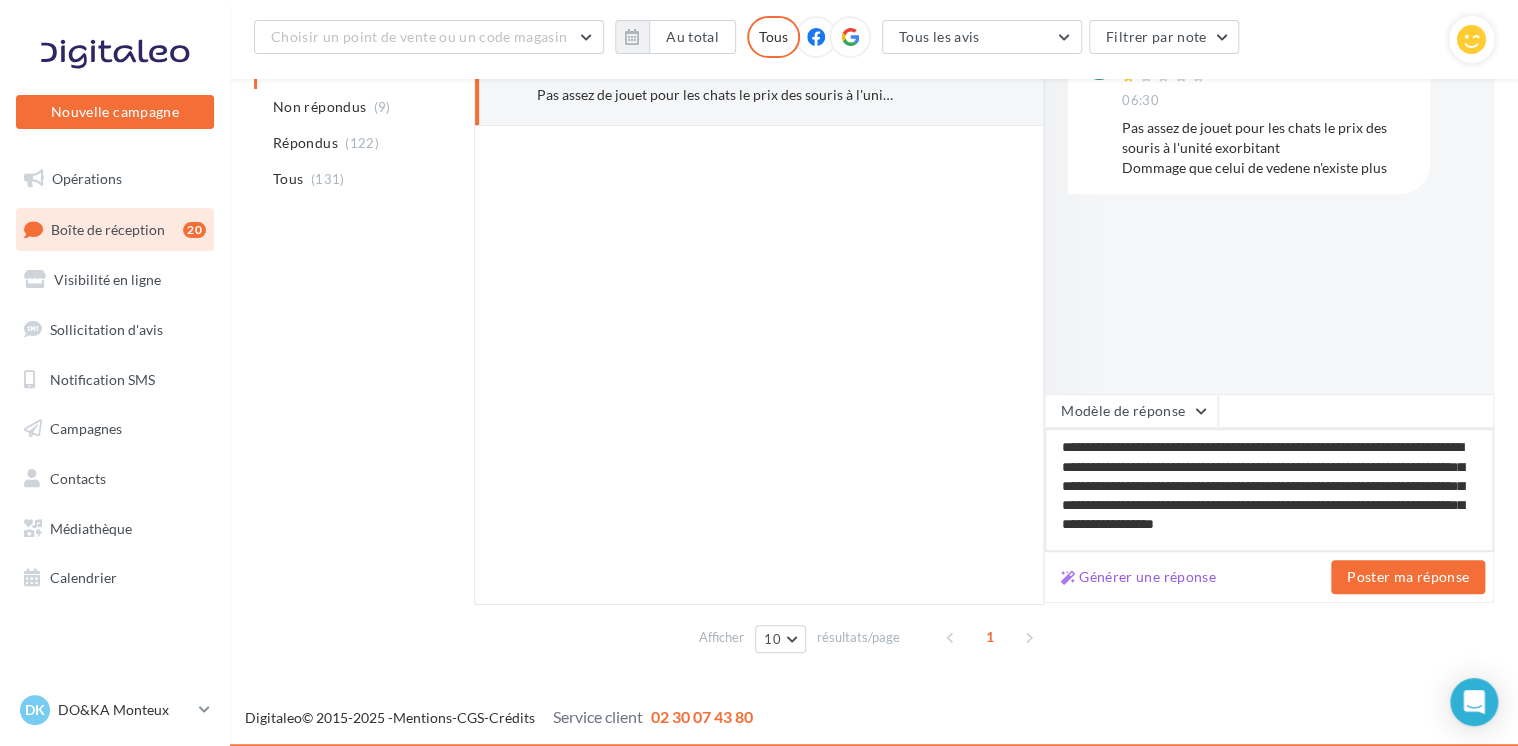 type on "**********" 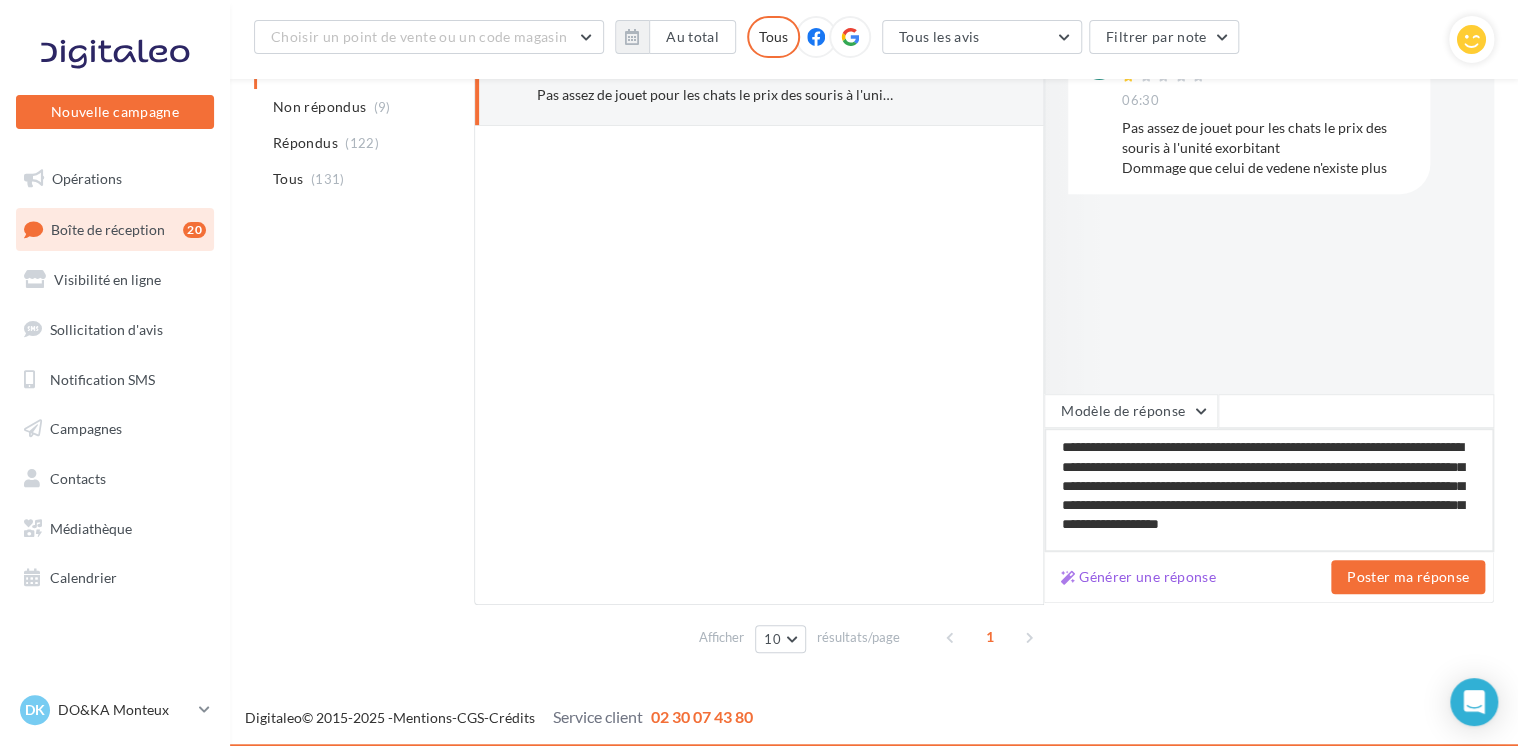 type on "**********" 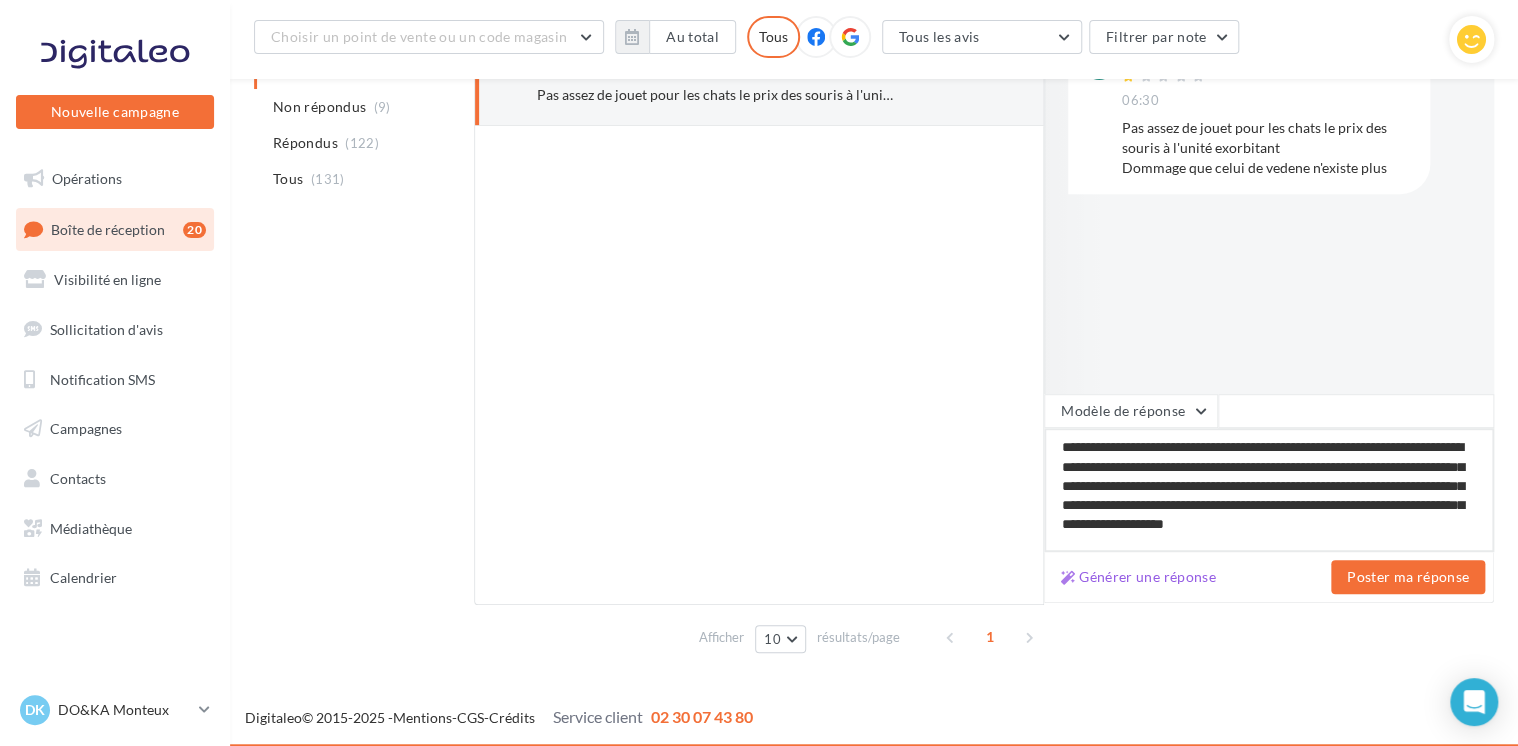 type on "**********" 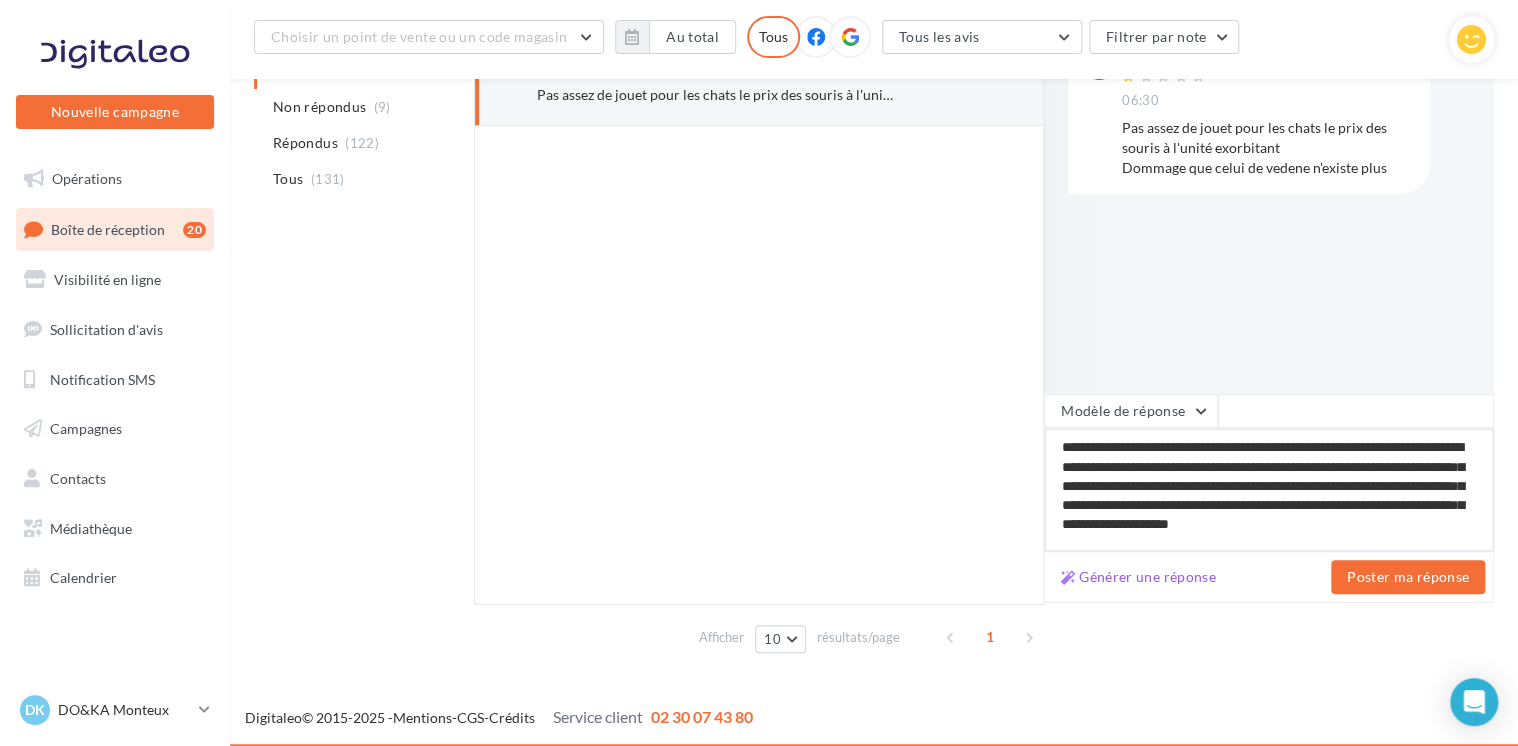 type on "**********" 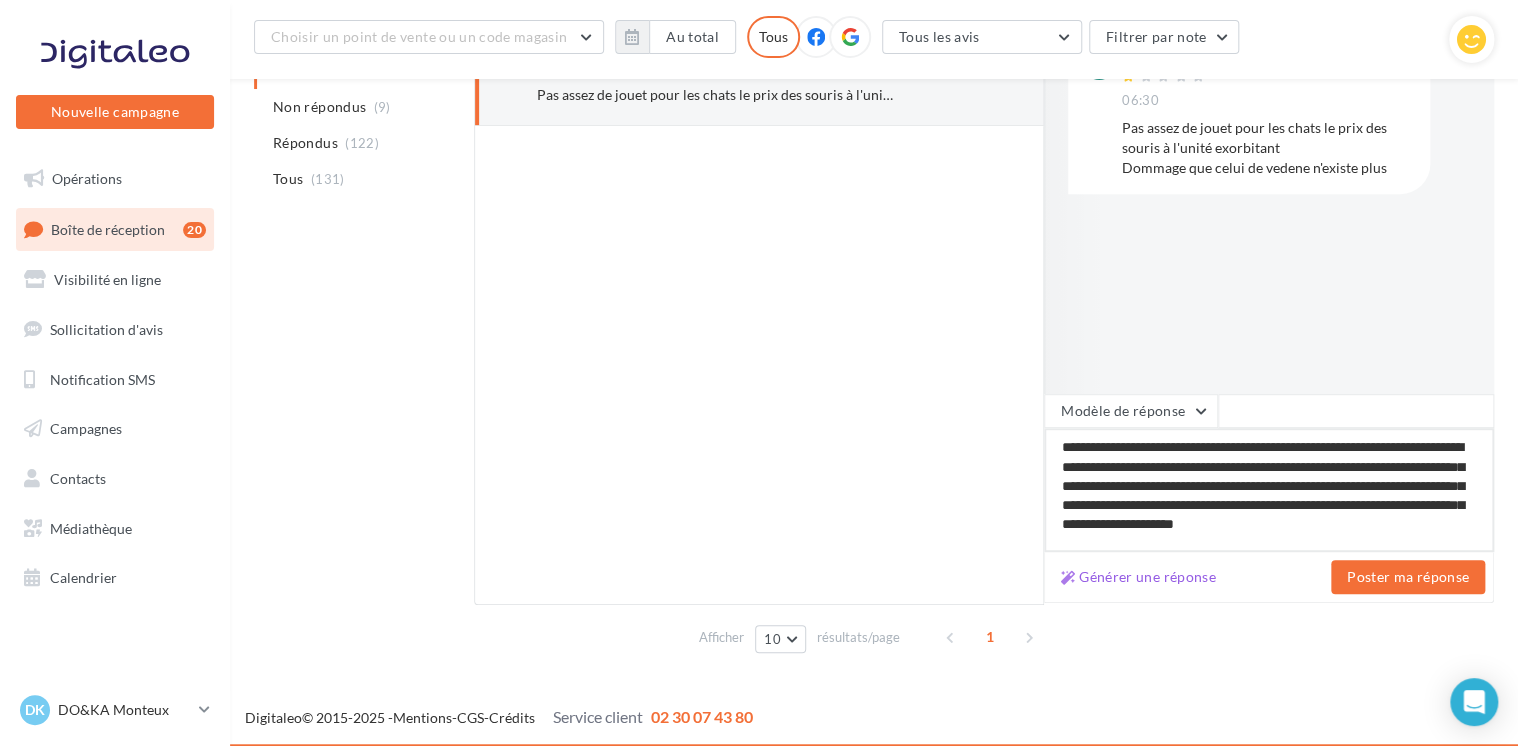 type on "**********" 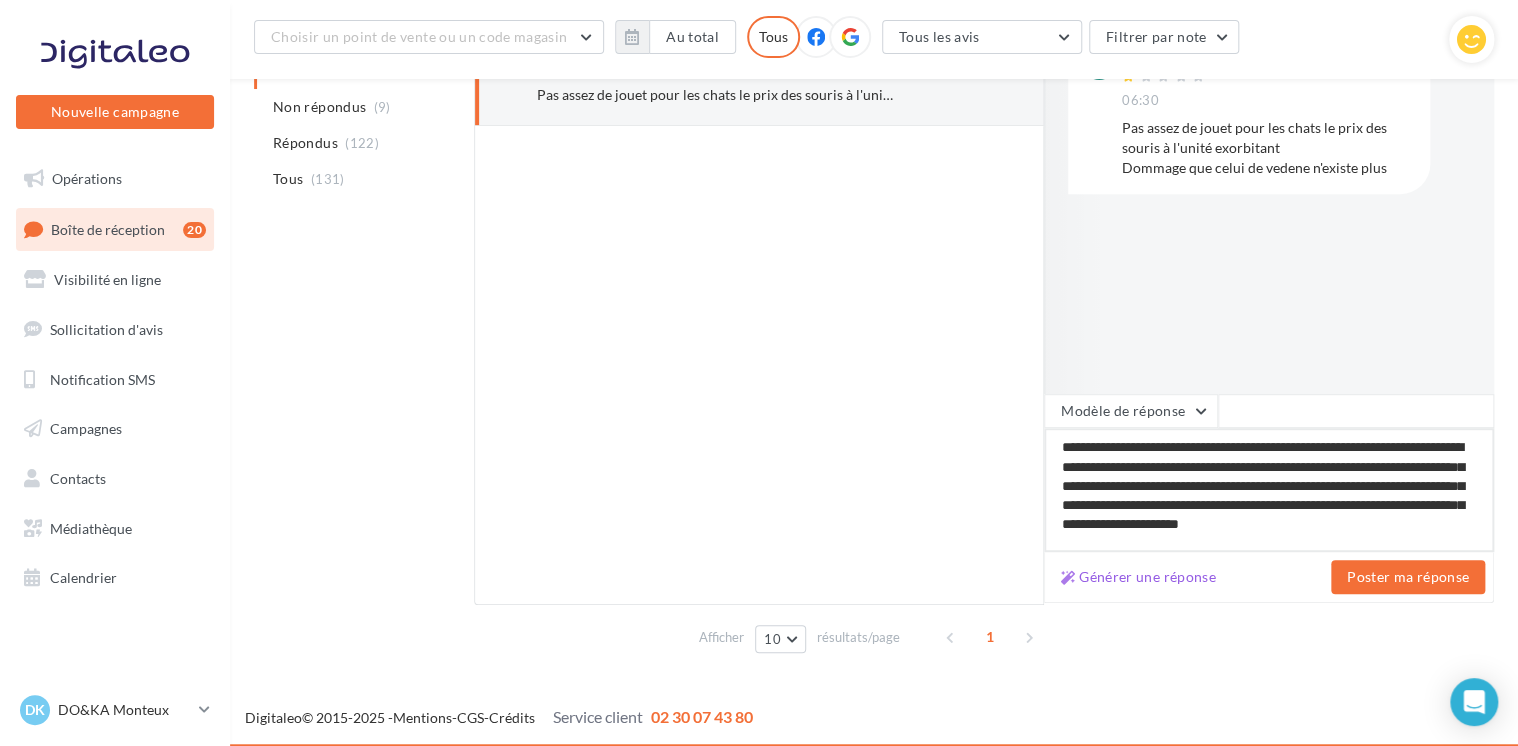 type on "**********" 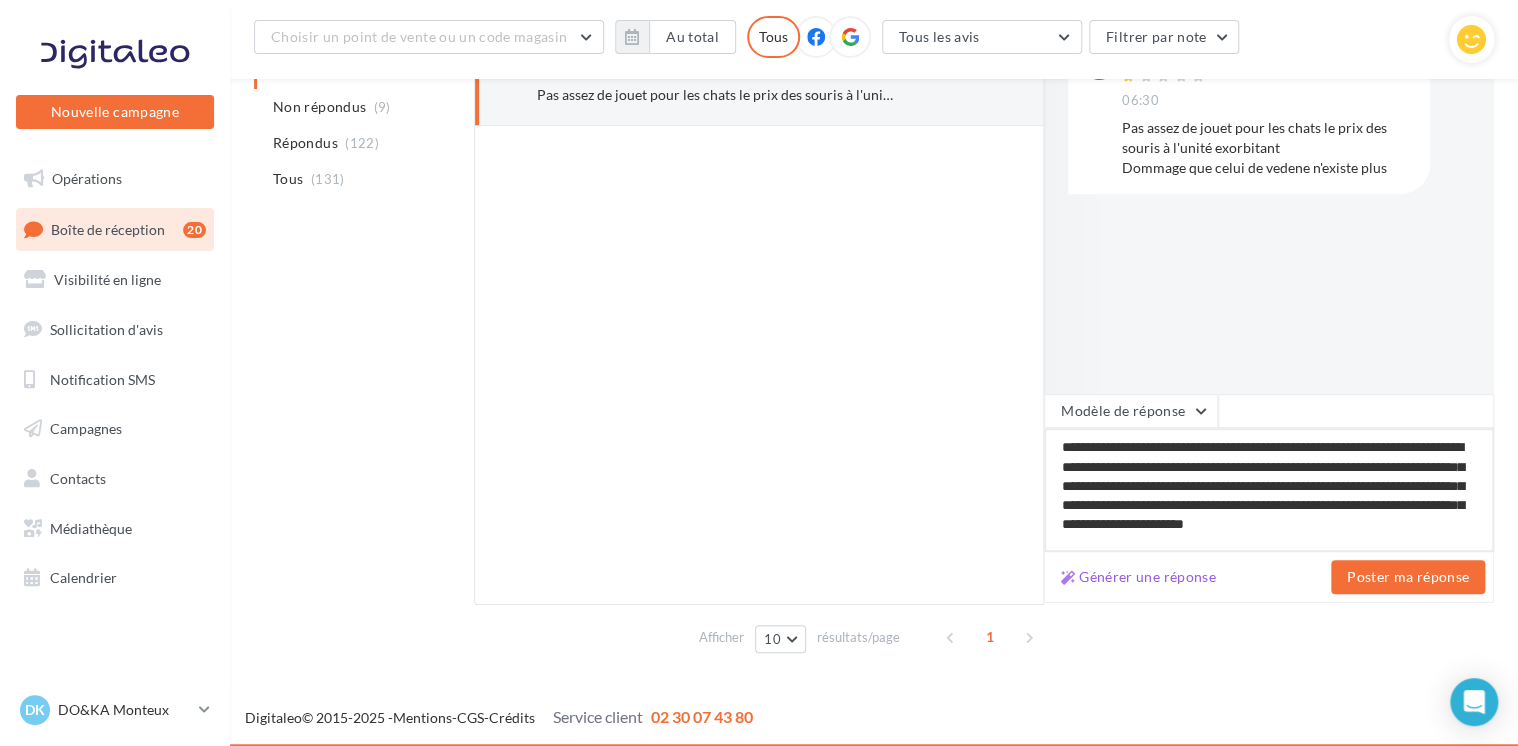 type on "**********" 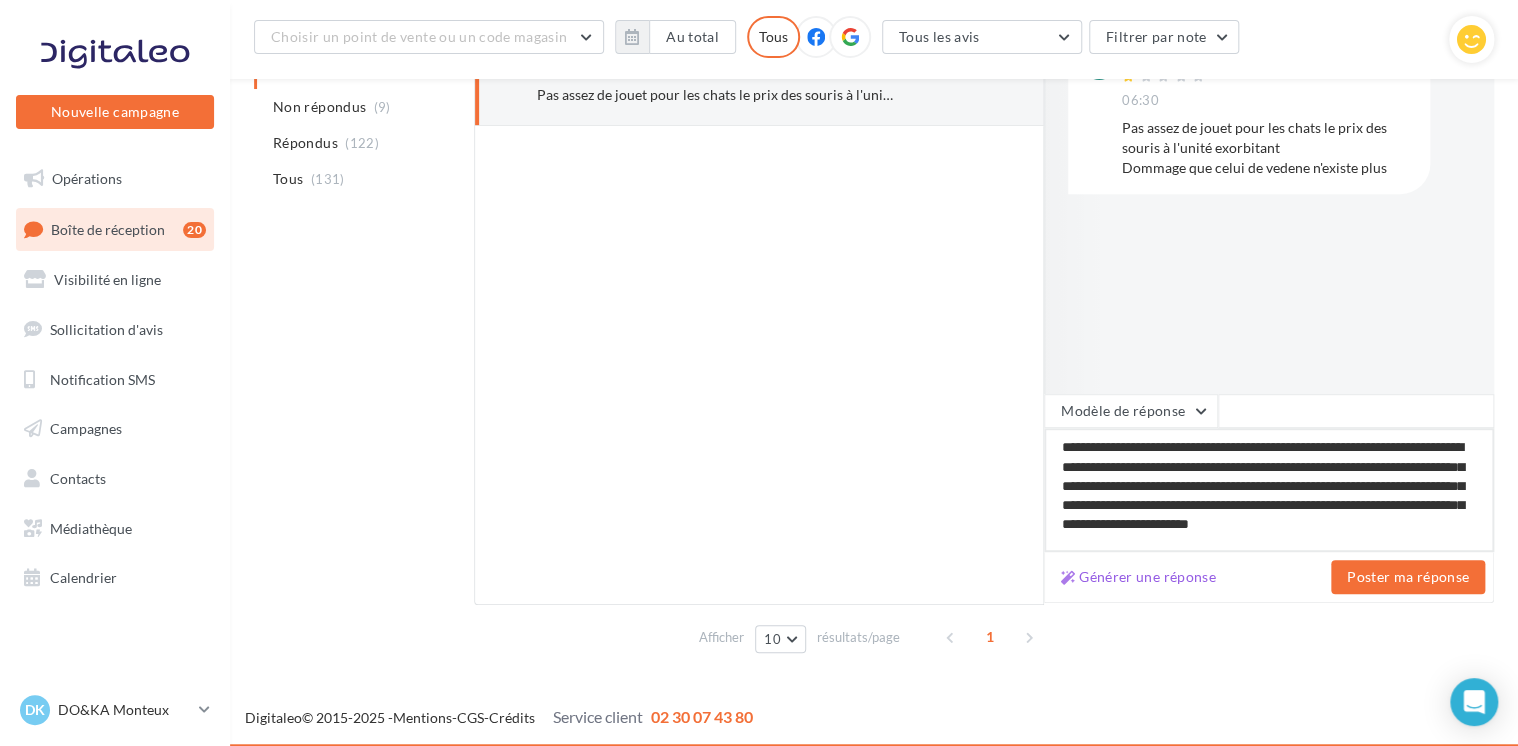 type on "**********" 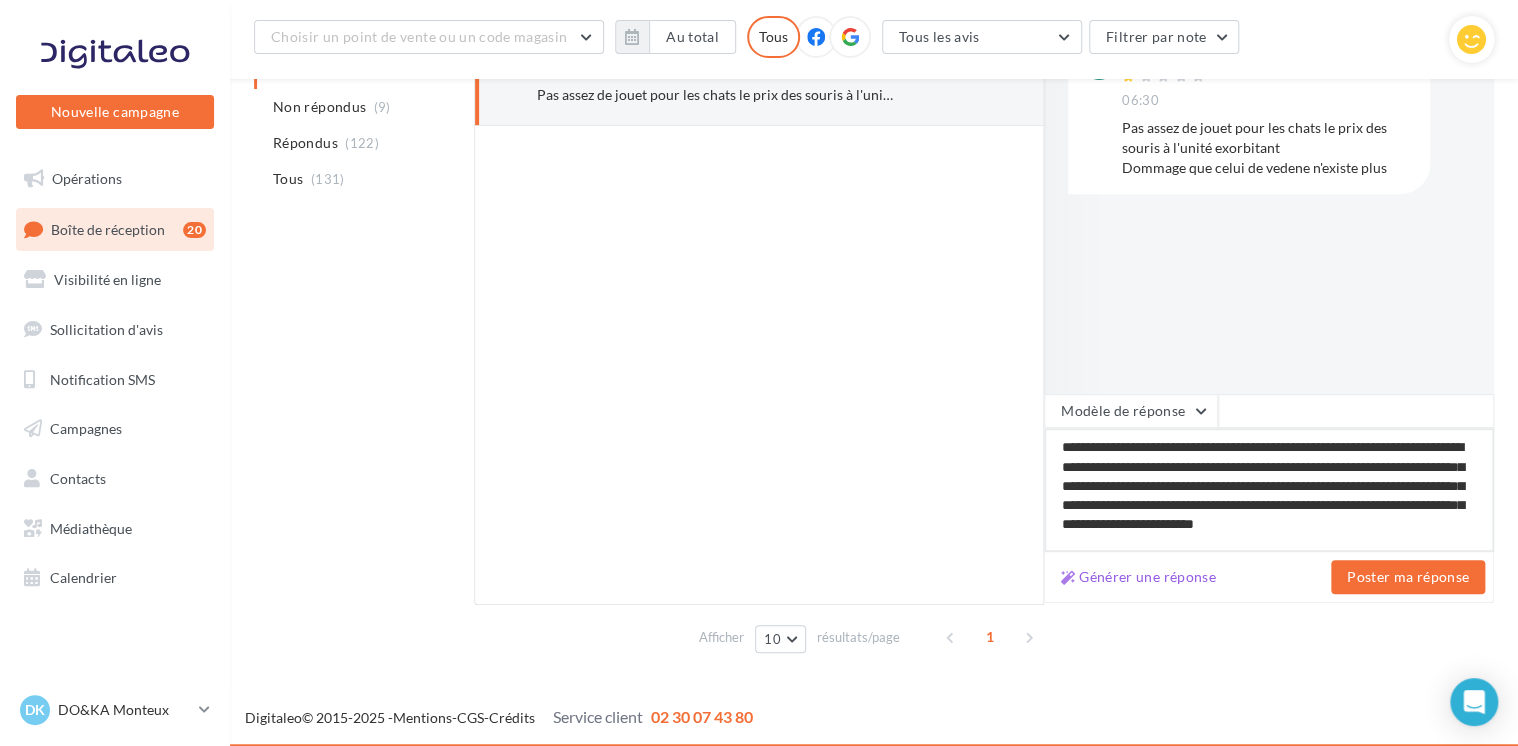 type on "**********" 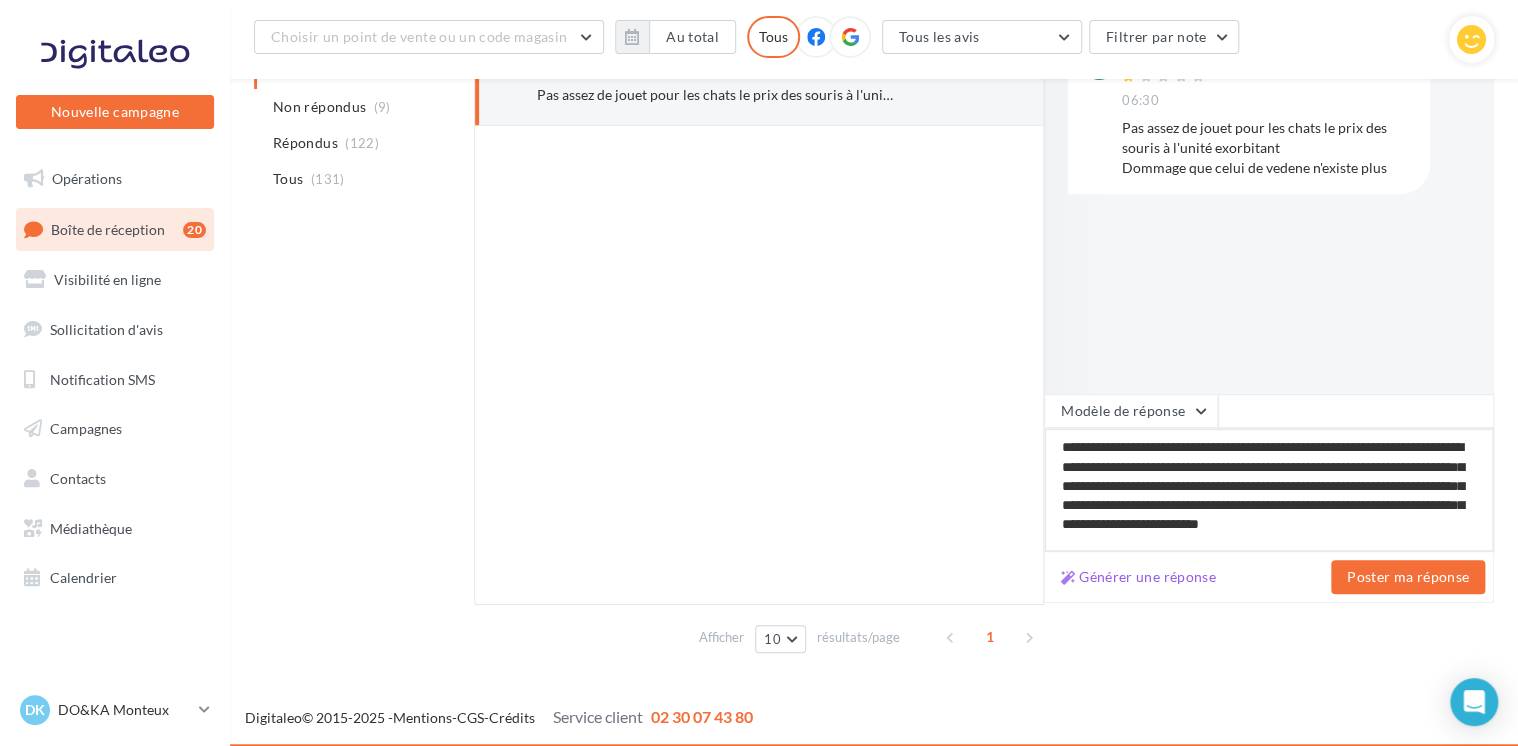 type on "**********" 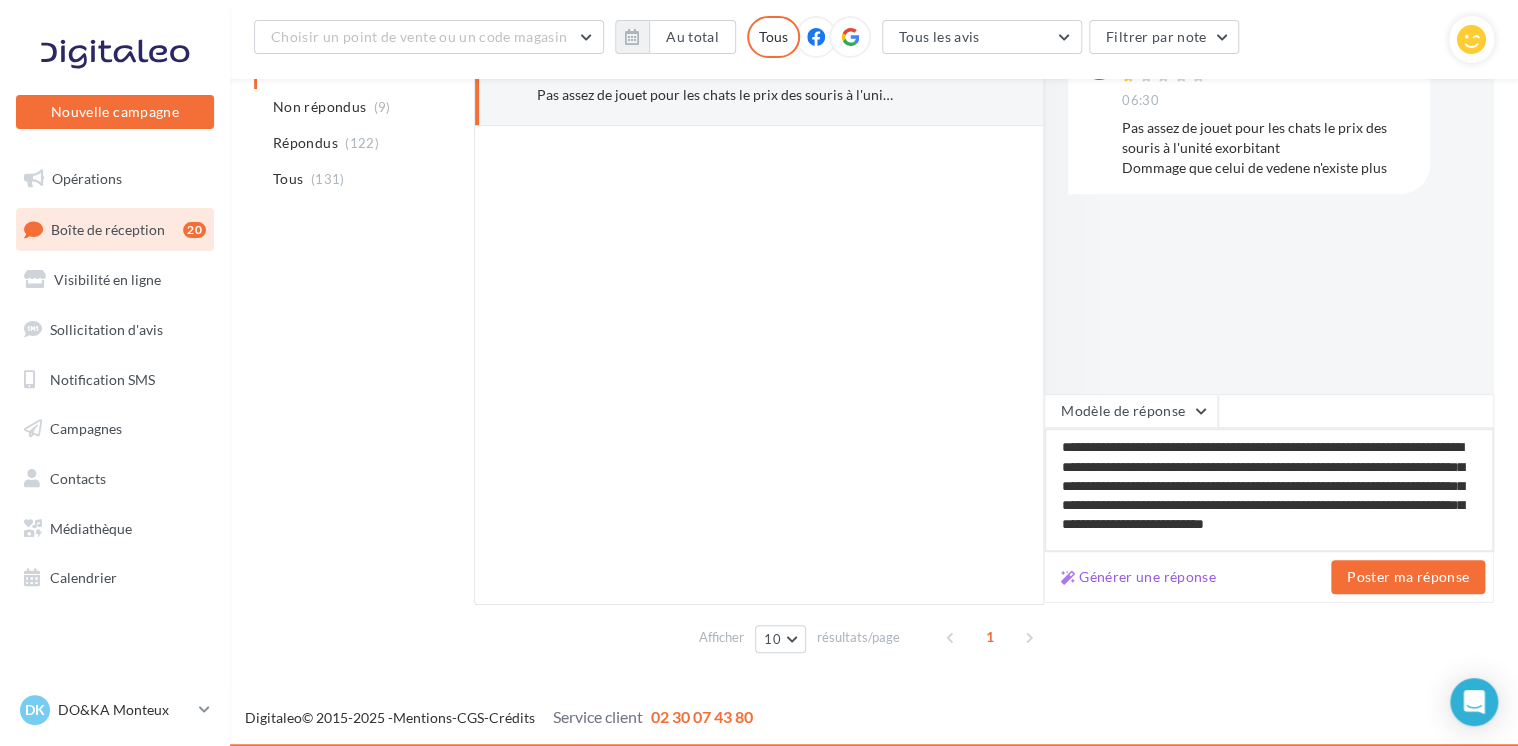 type on "**********" 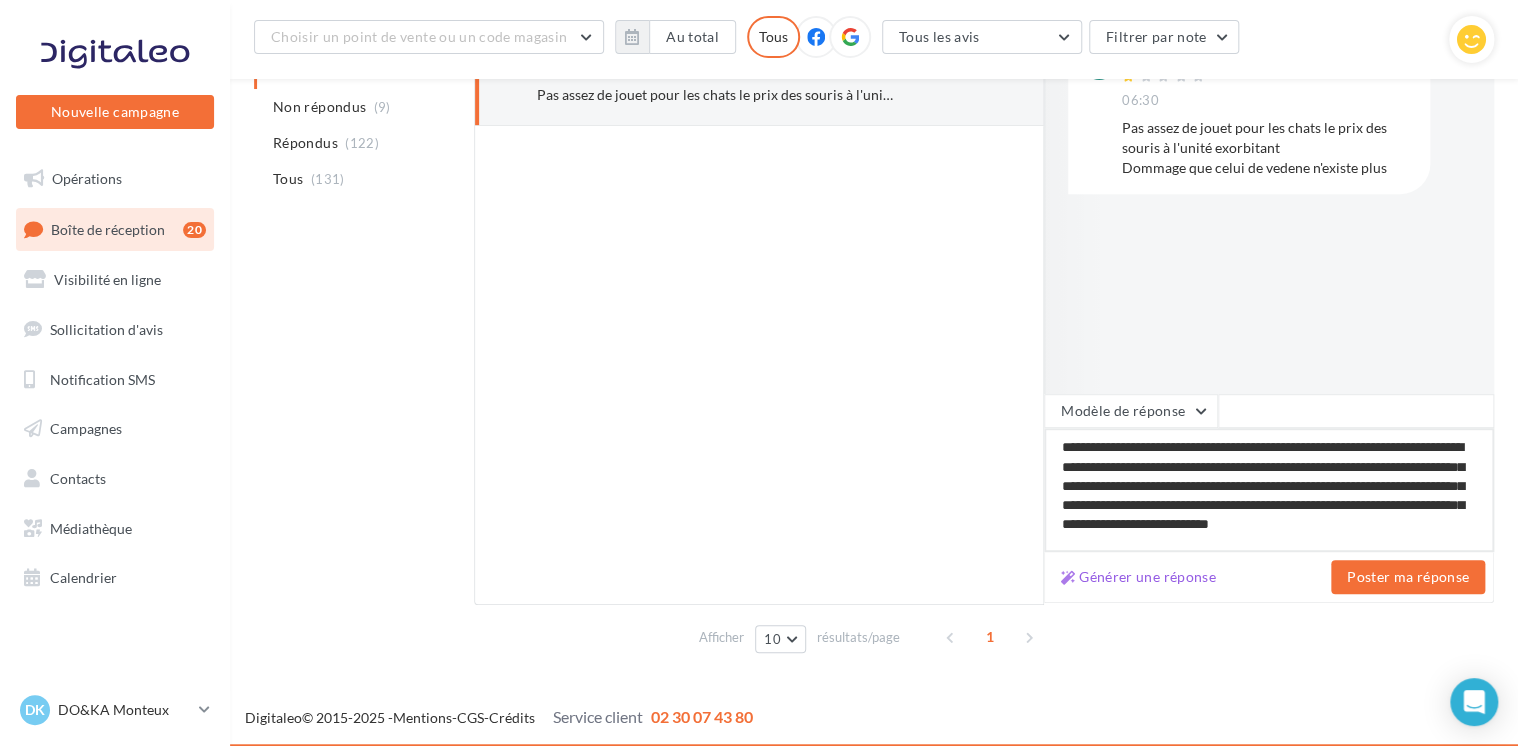 type on "**********" 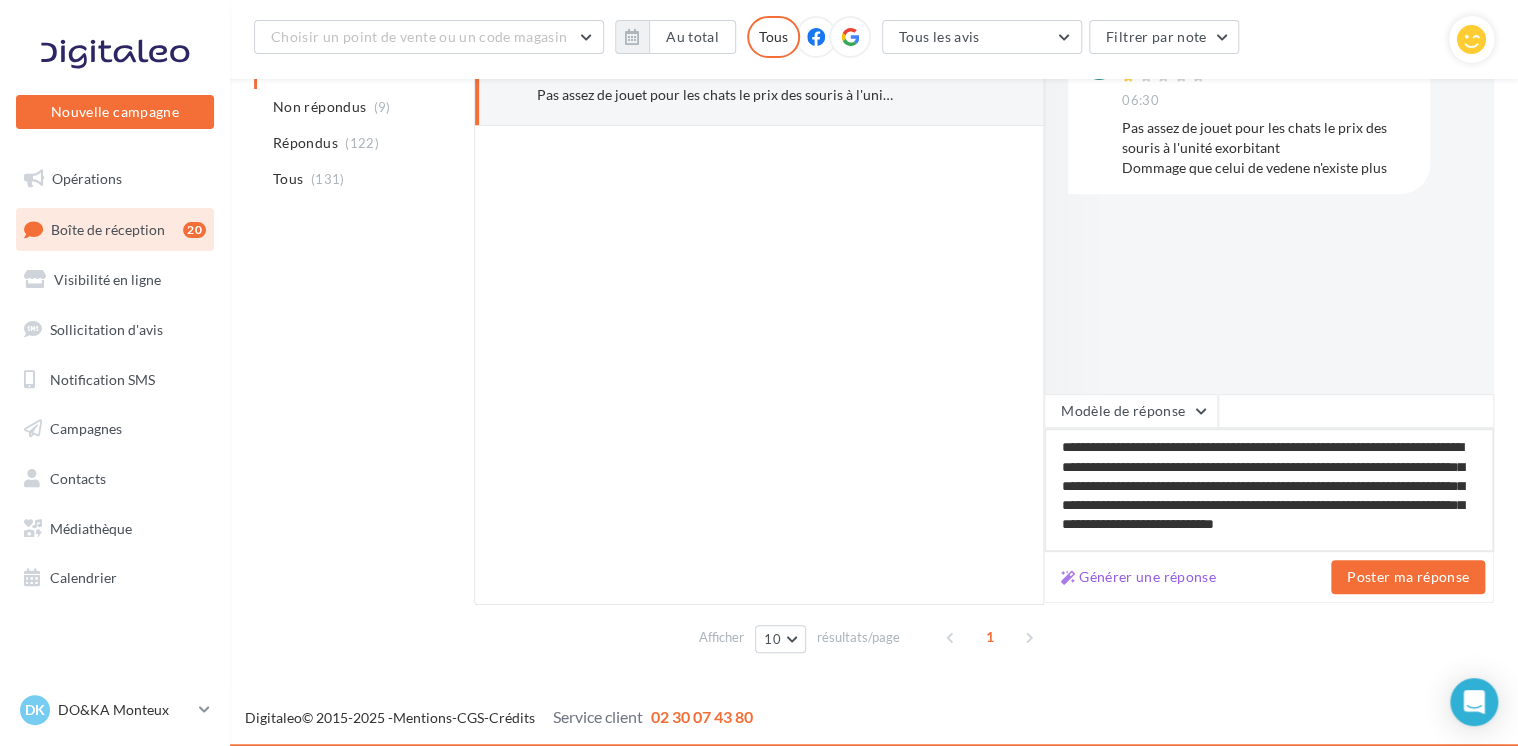 type on "**********" 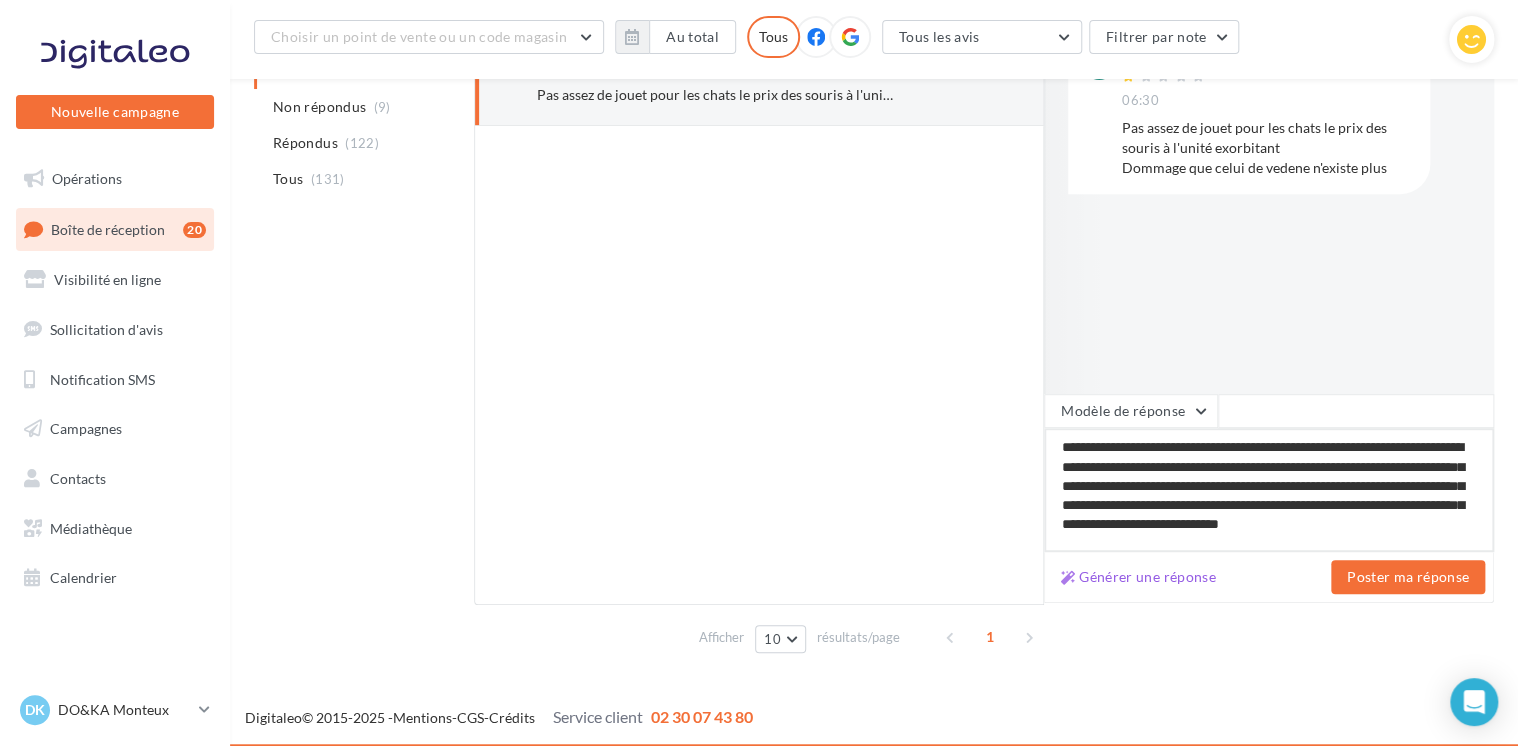 type on "**********" 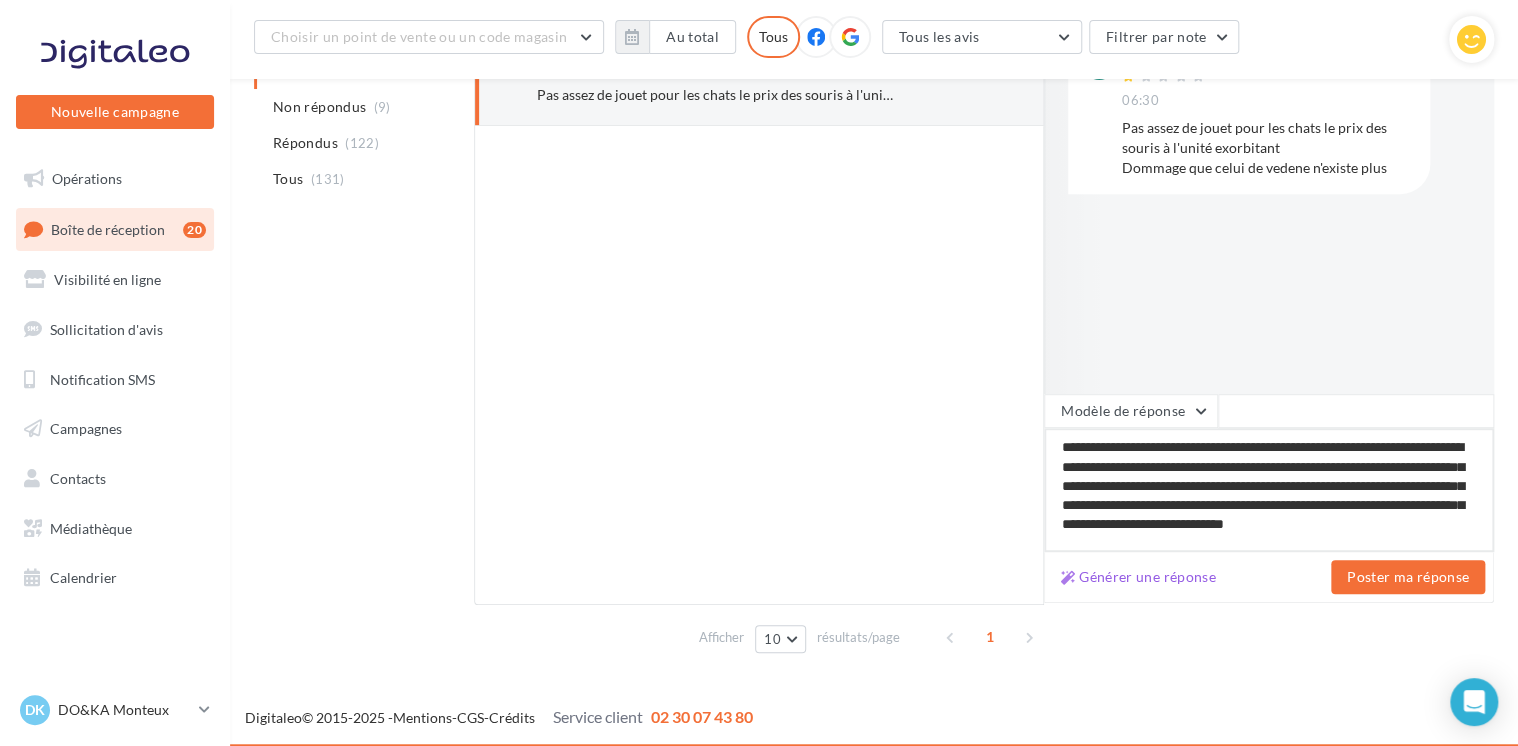 type on "**********" 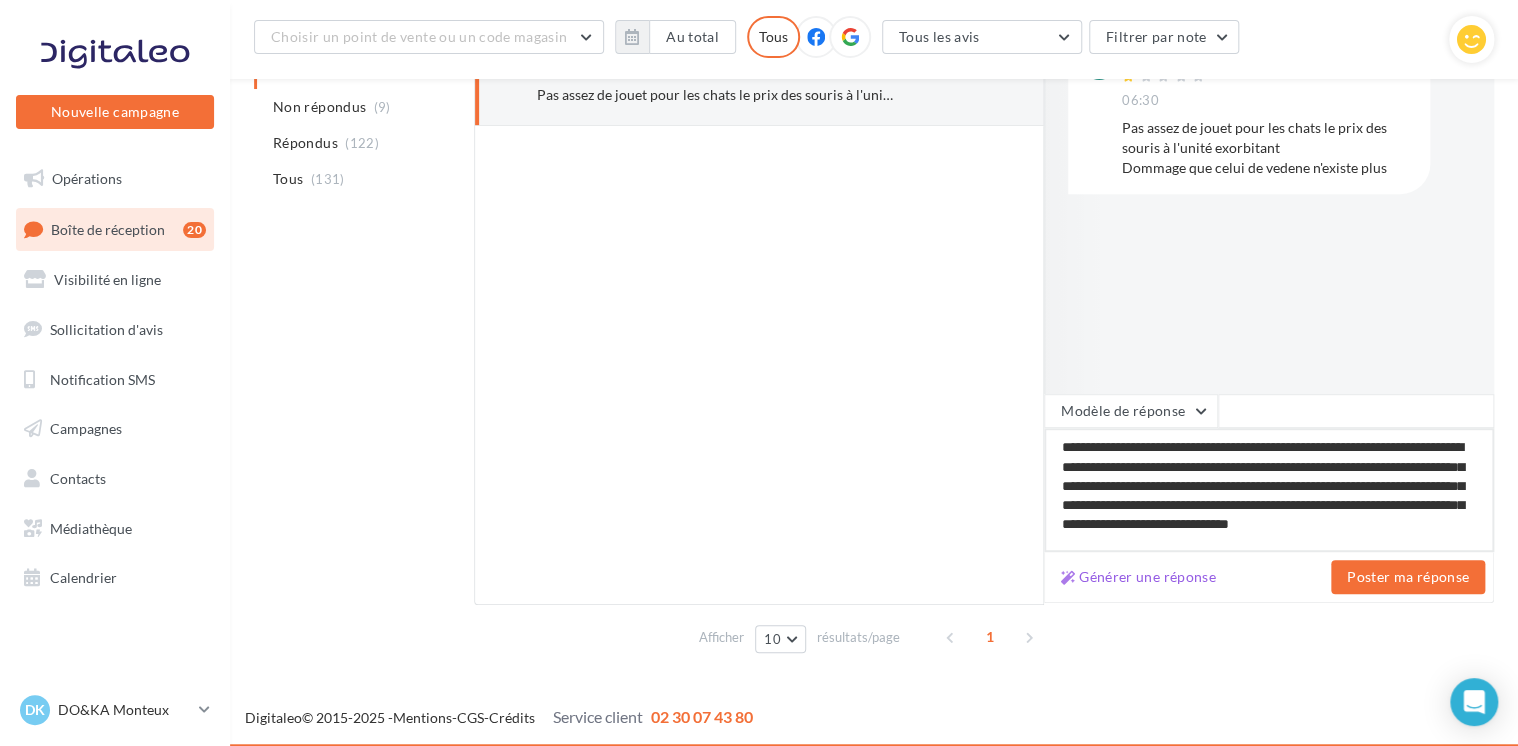type on "**********" 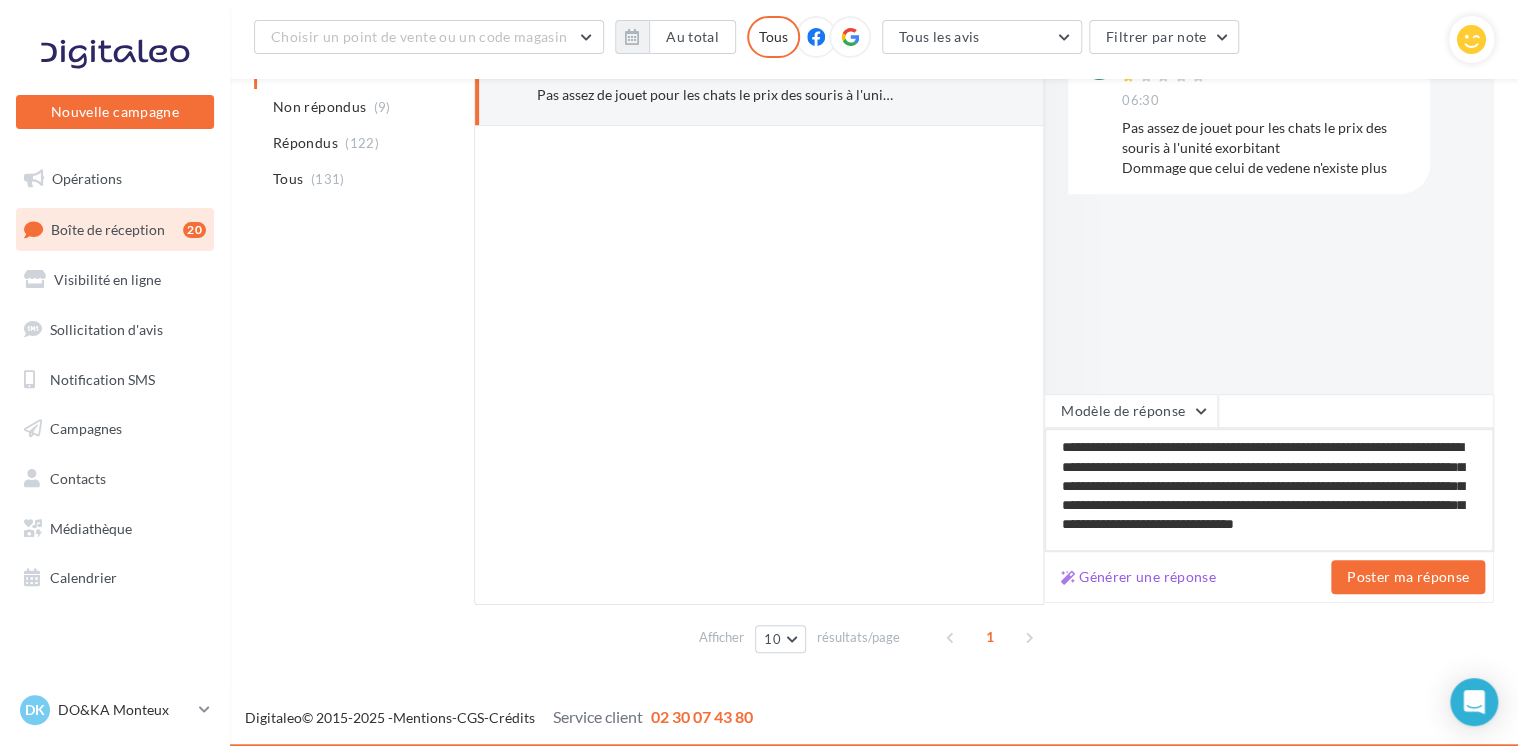 type on "**********" 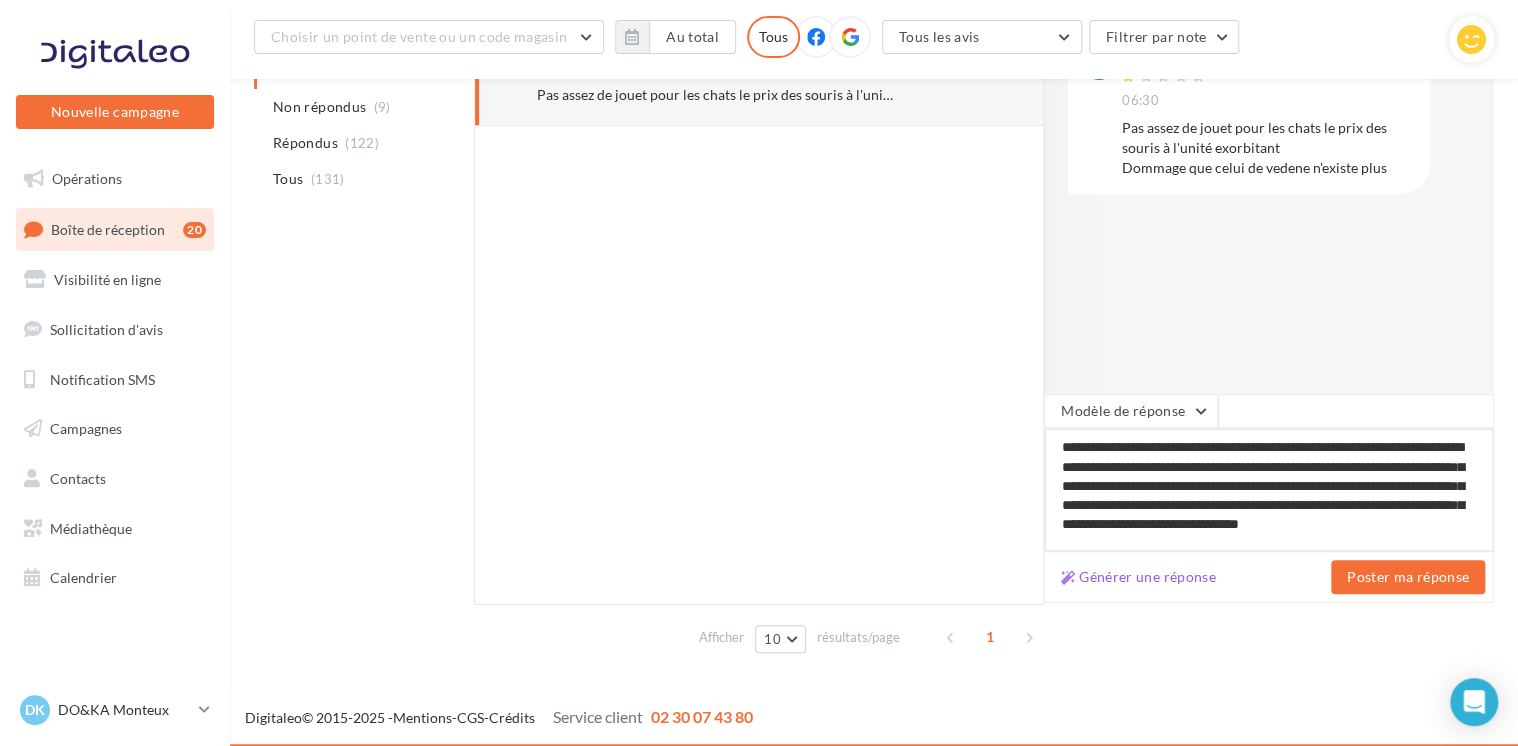 type on "**********" 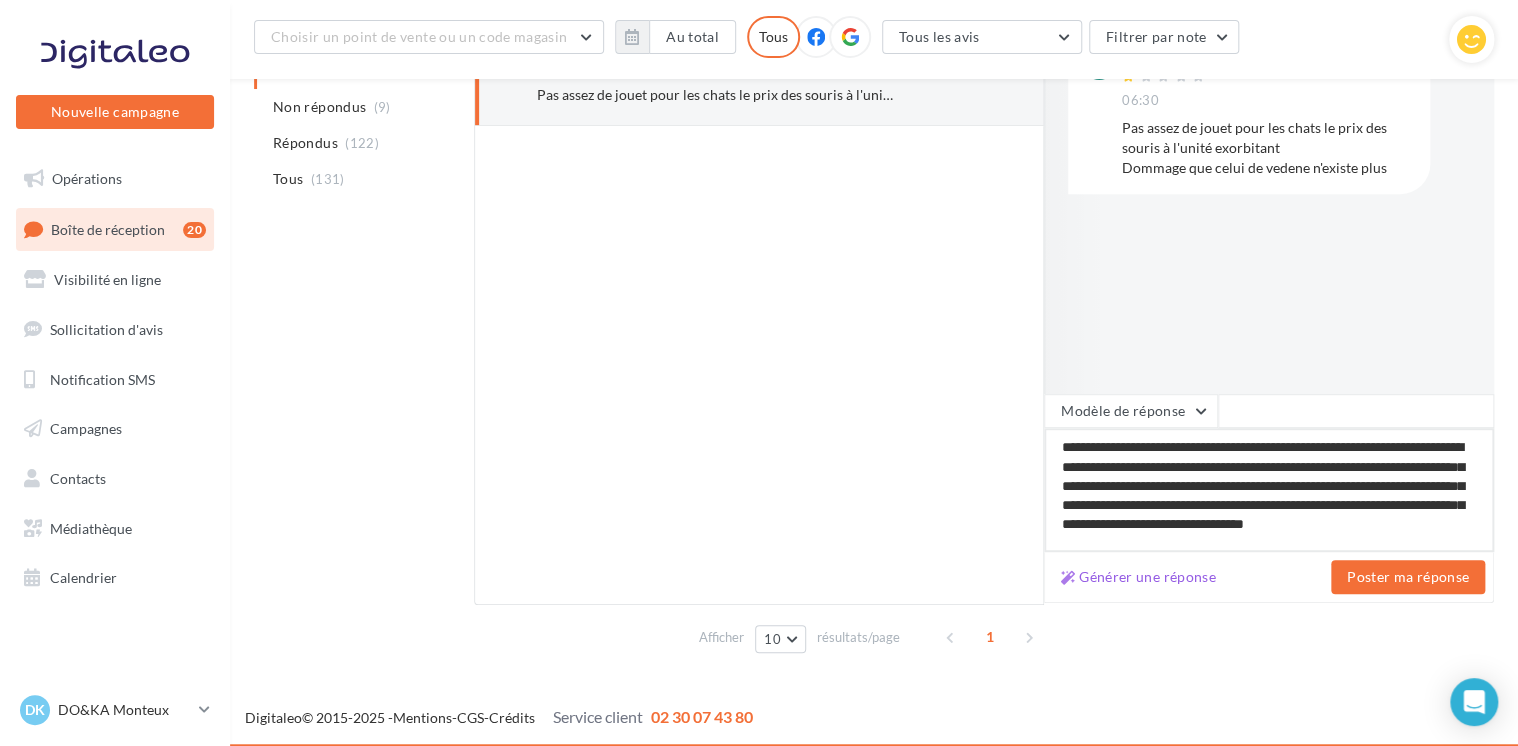 type on "**********" 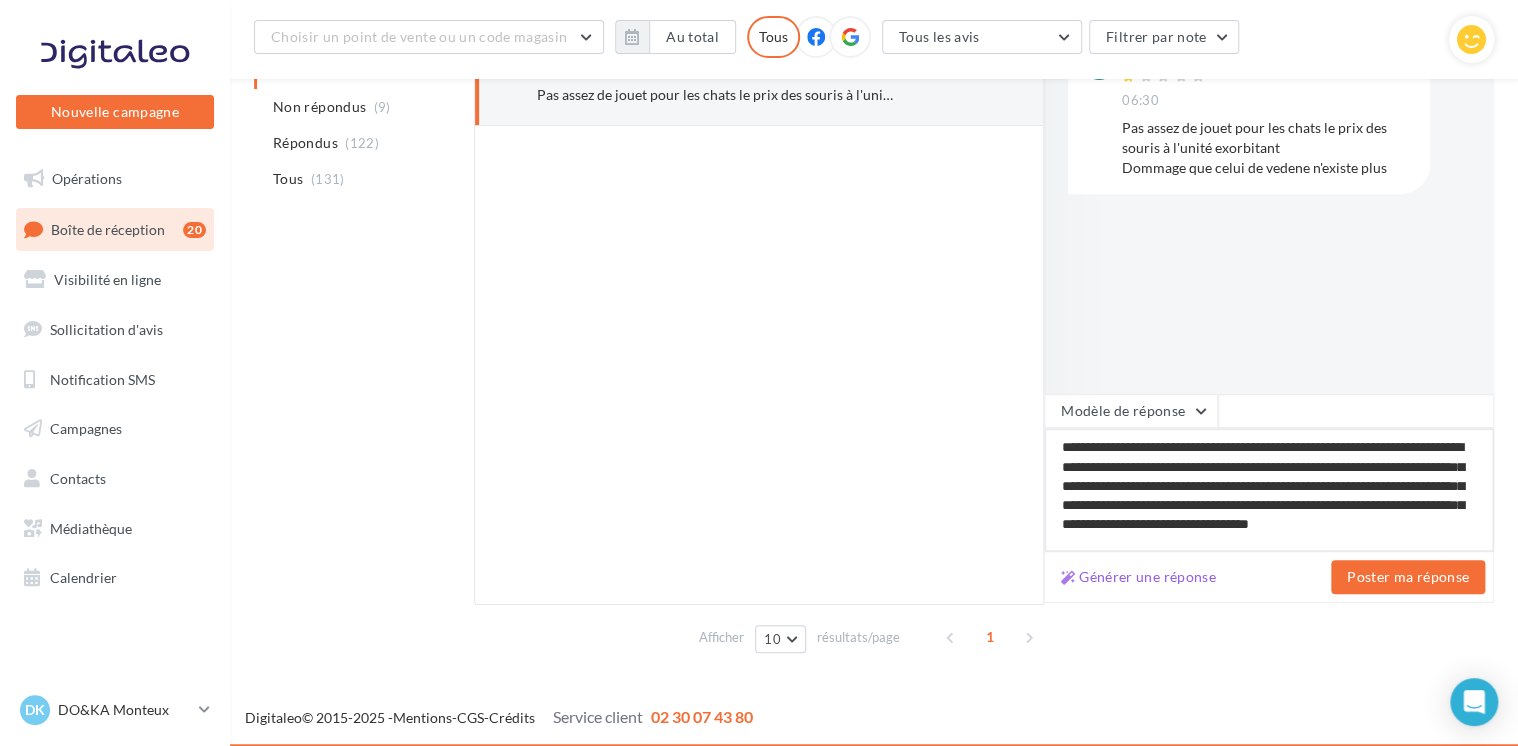 type on "**********" 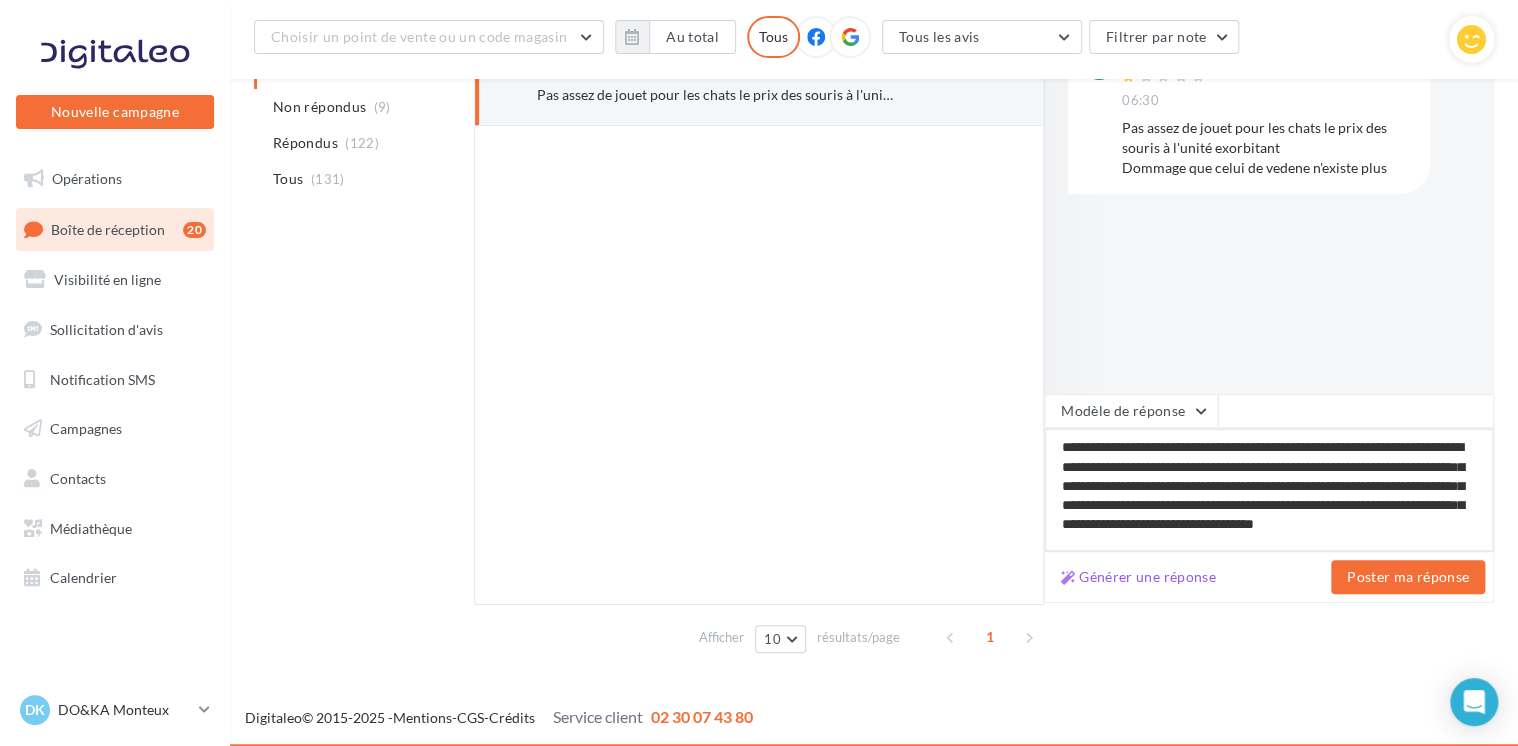 type on "**********" 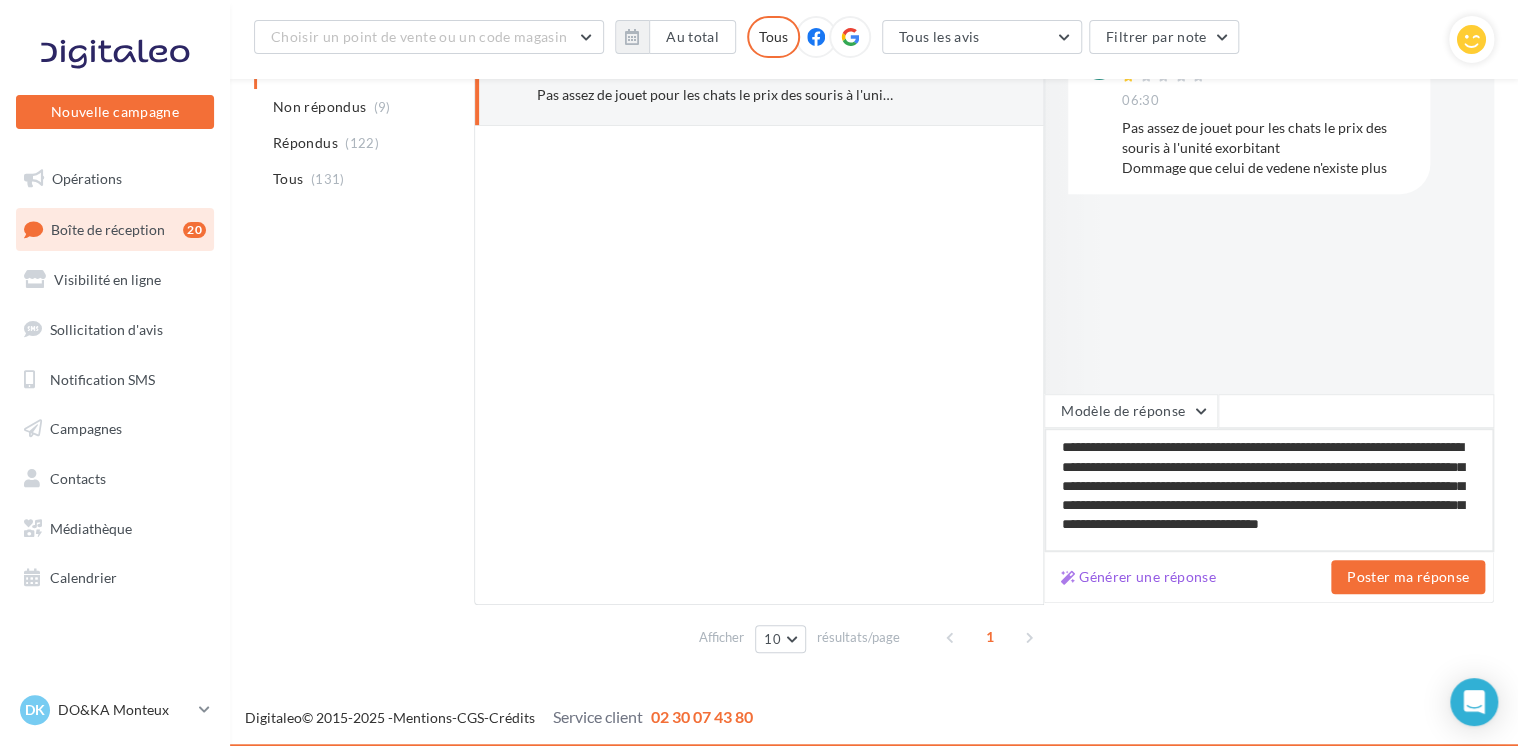type on "**********" 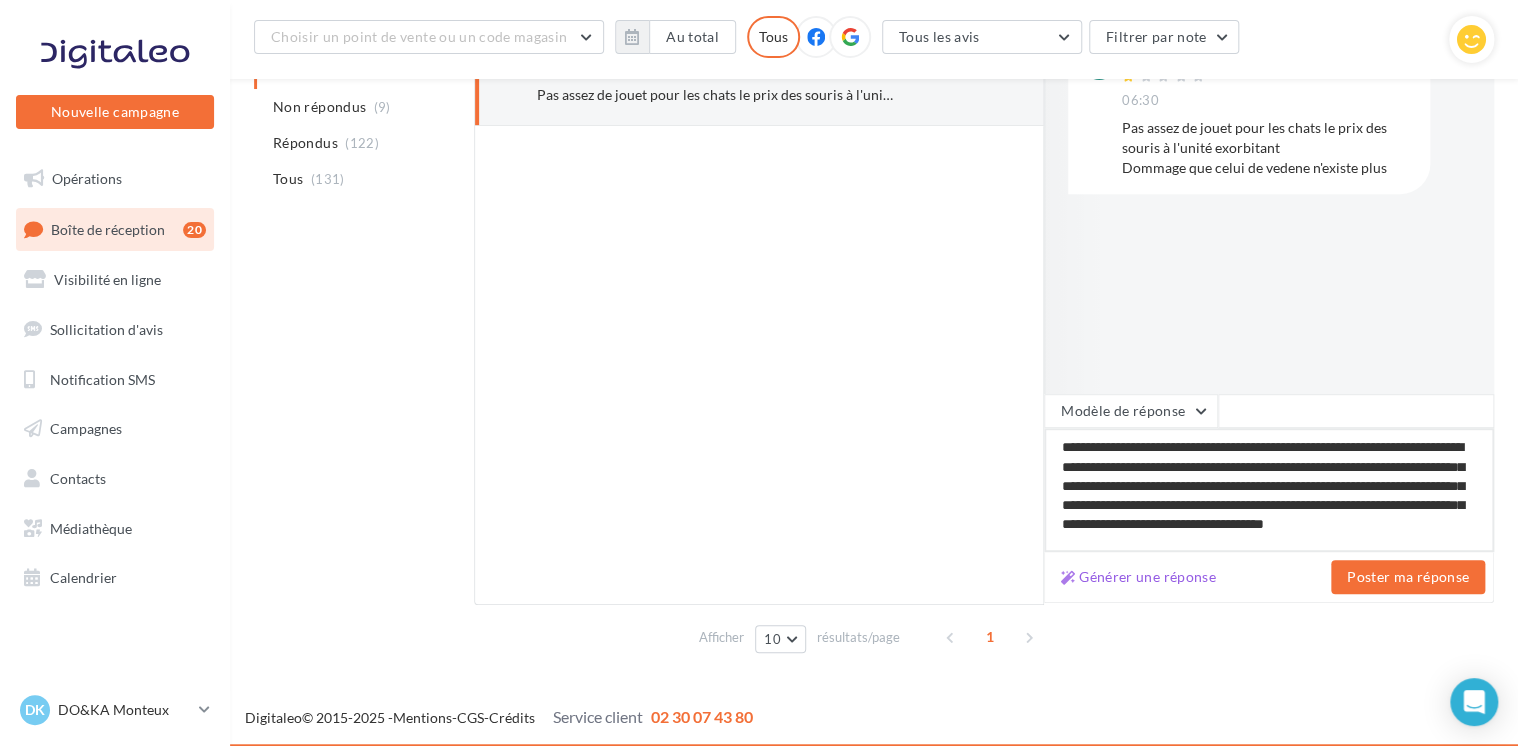type on "**********" 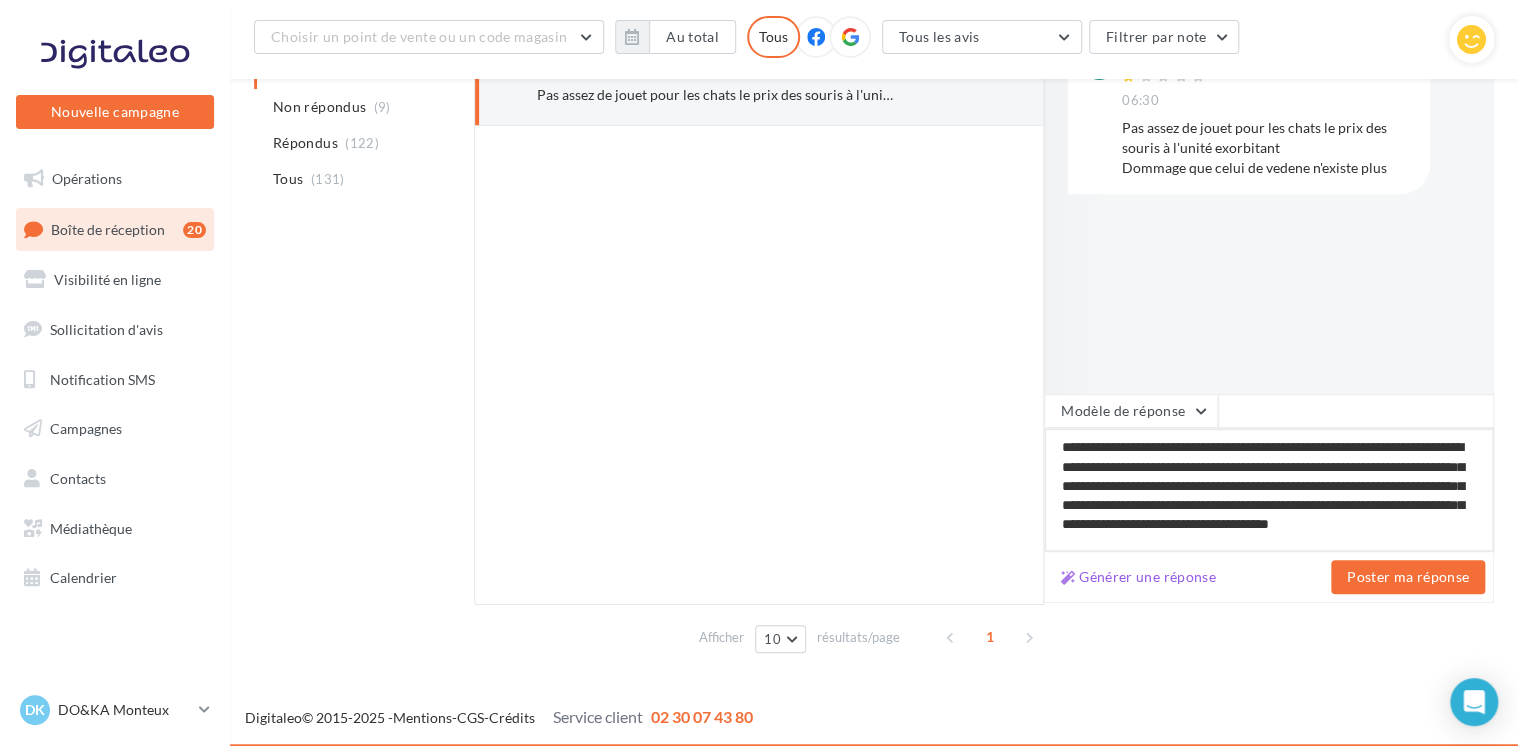type on "**********" 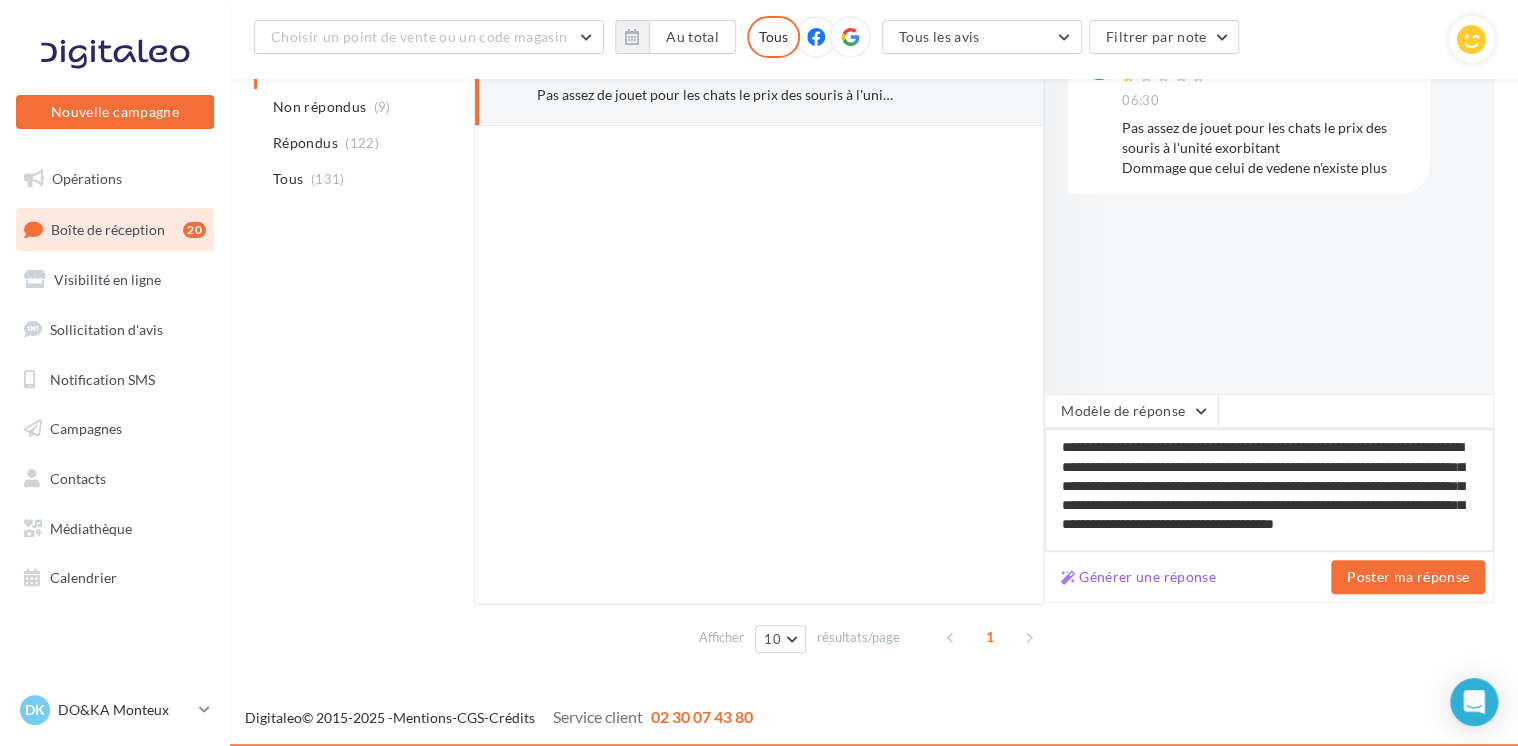 type on "**********" 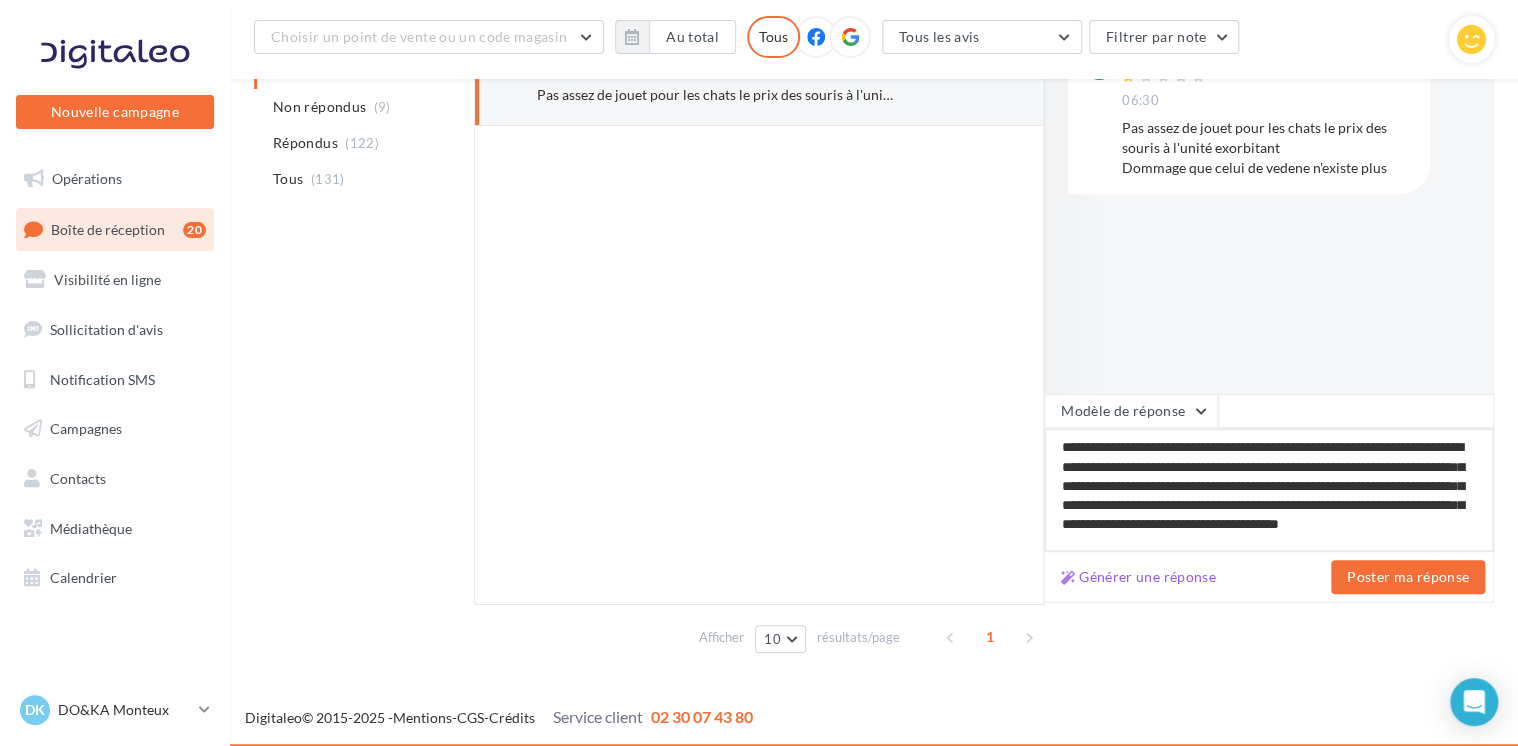 type on "**********" 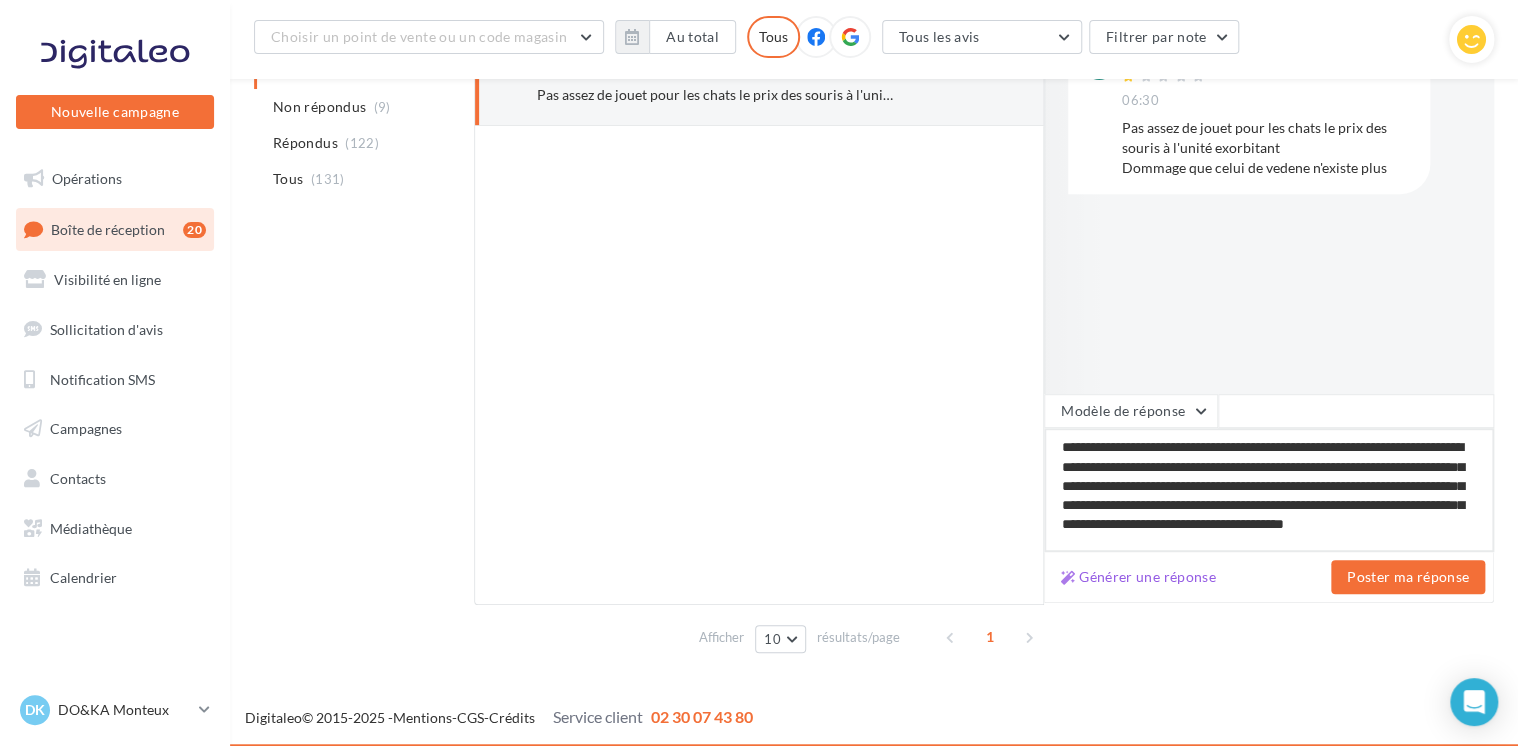 type on "**********" 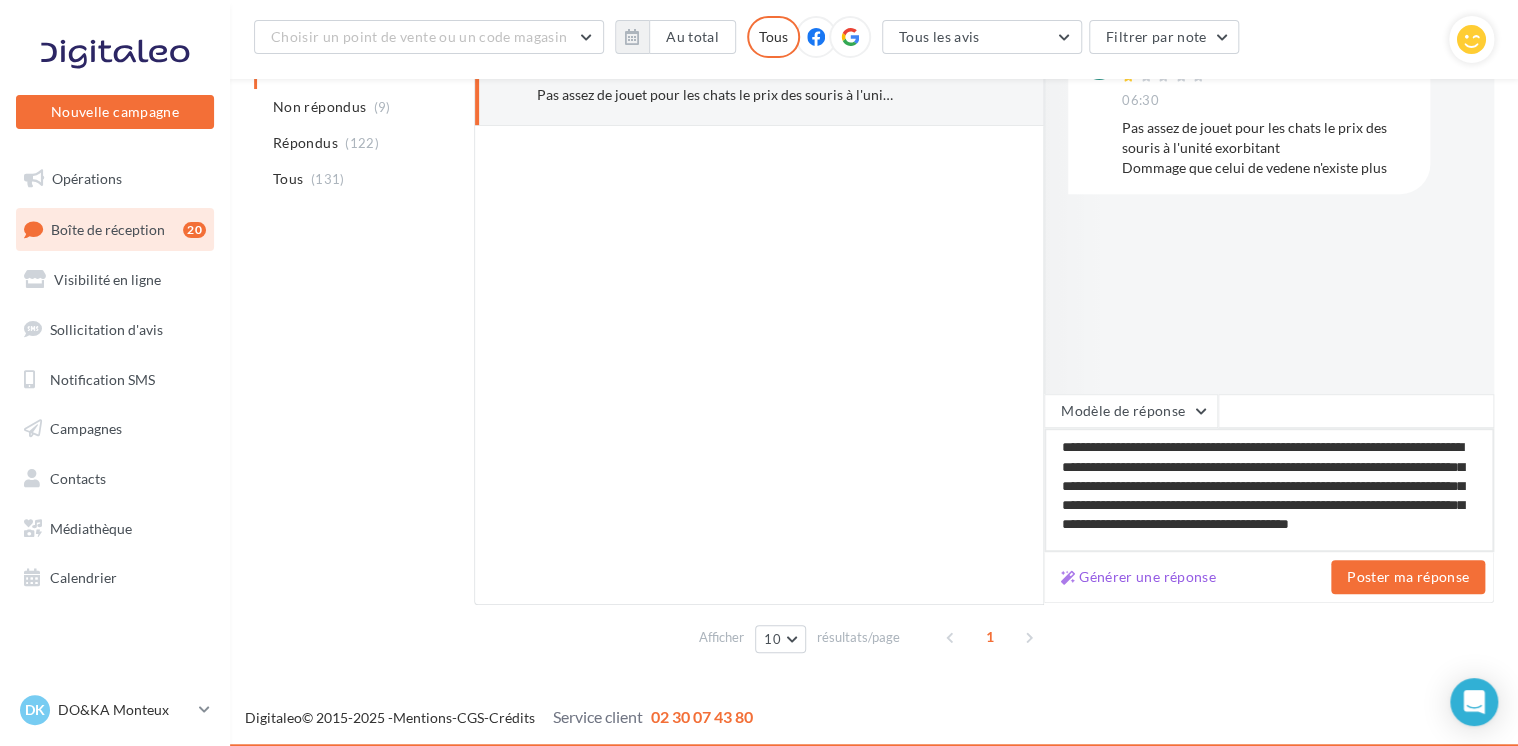type on "**********" 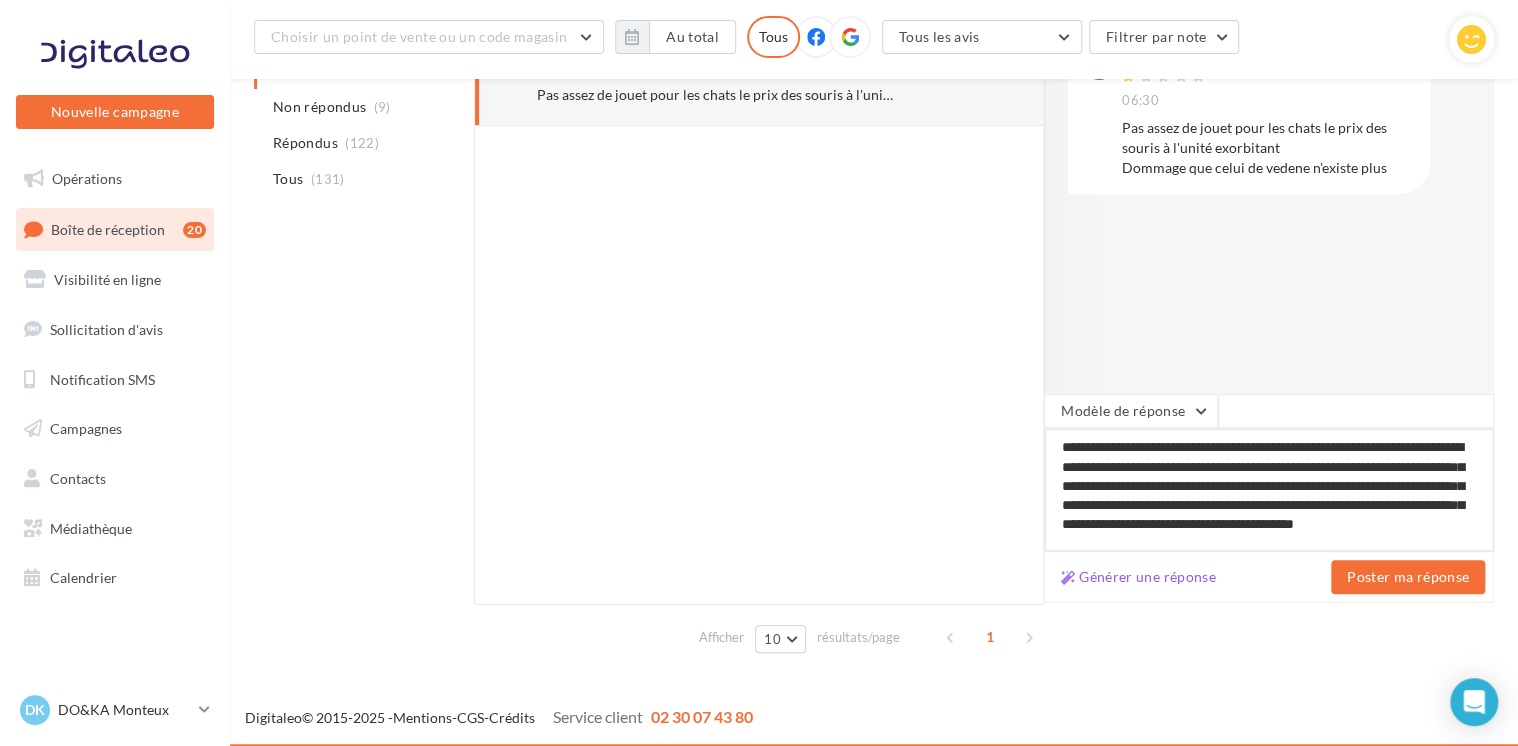 type on "**********" 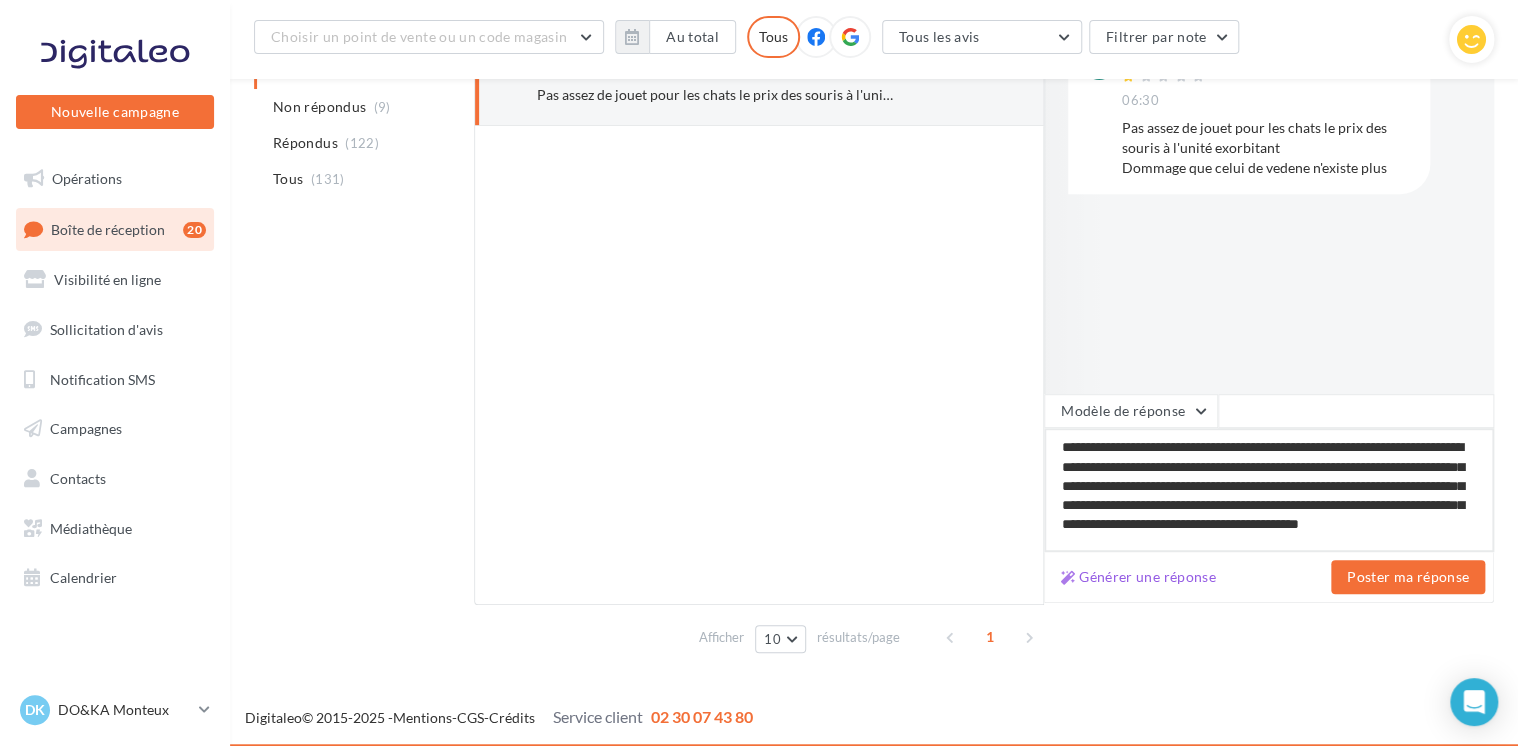 type on "**********" 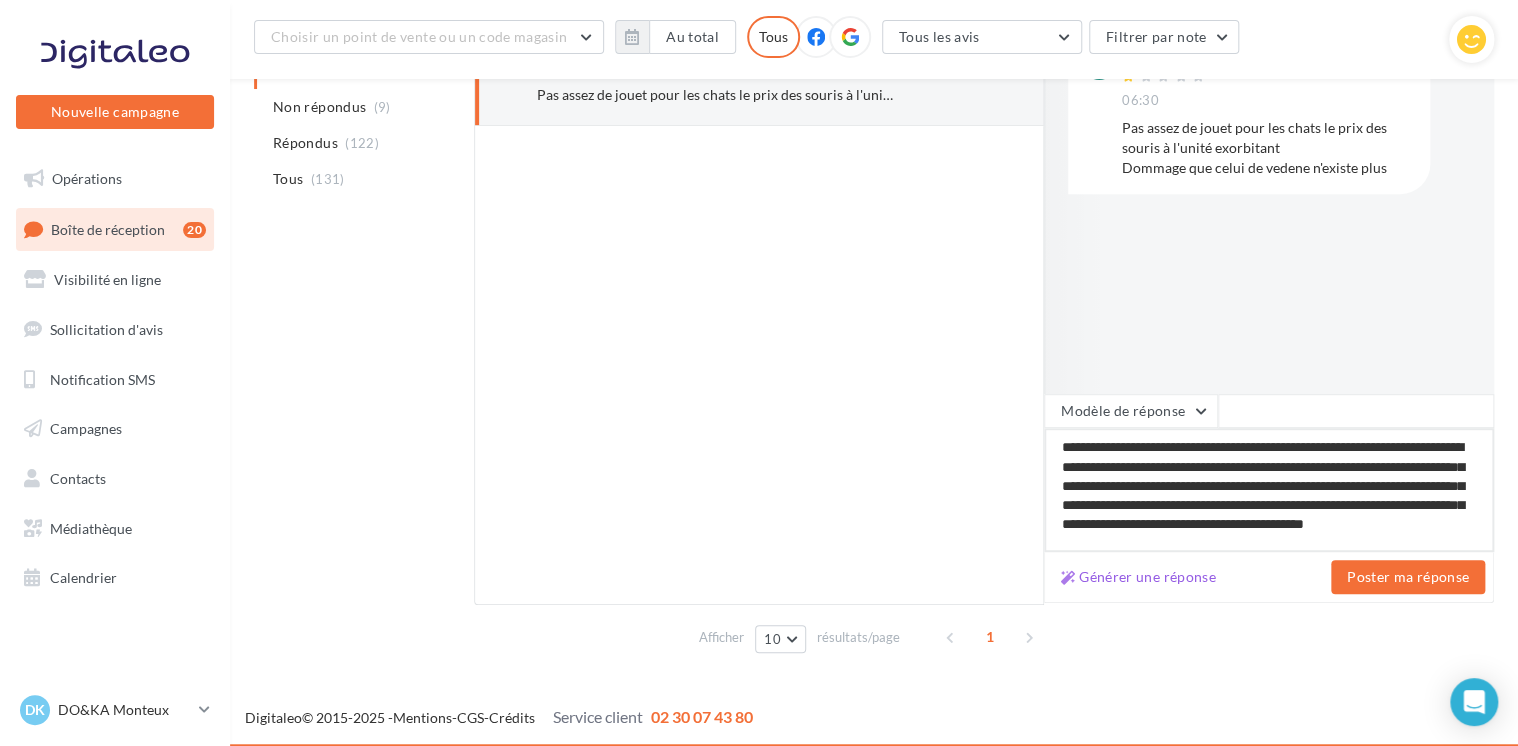 type on "**********" 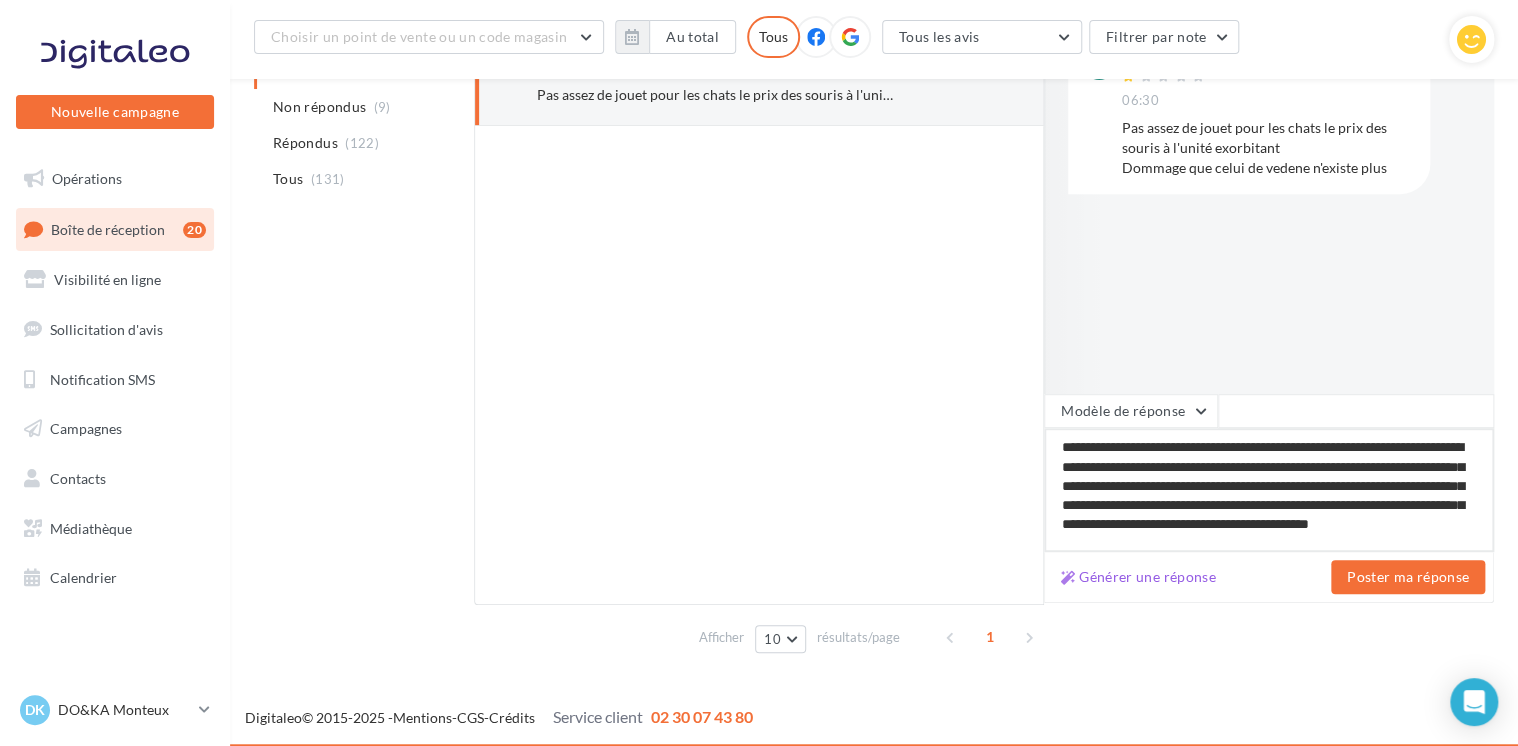 type on "**********" 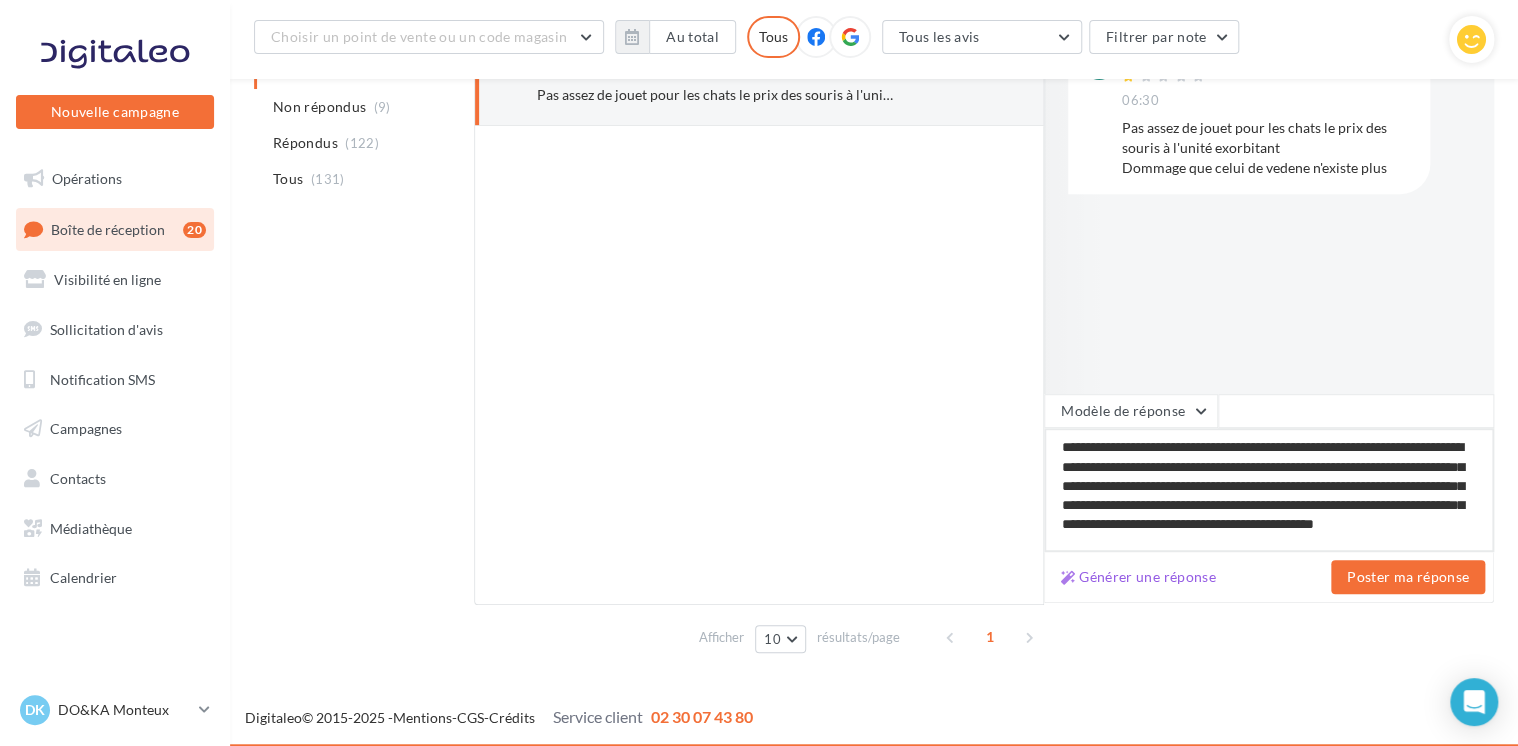 type on "**********" 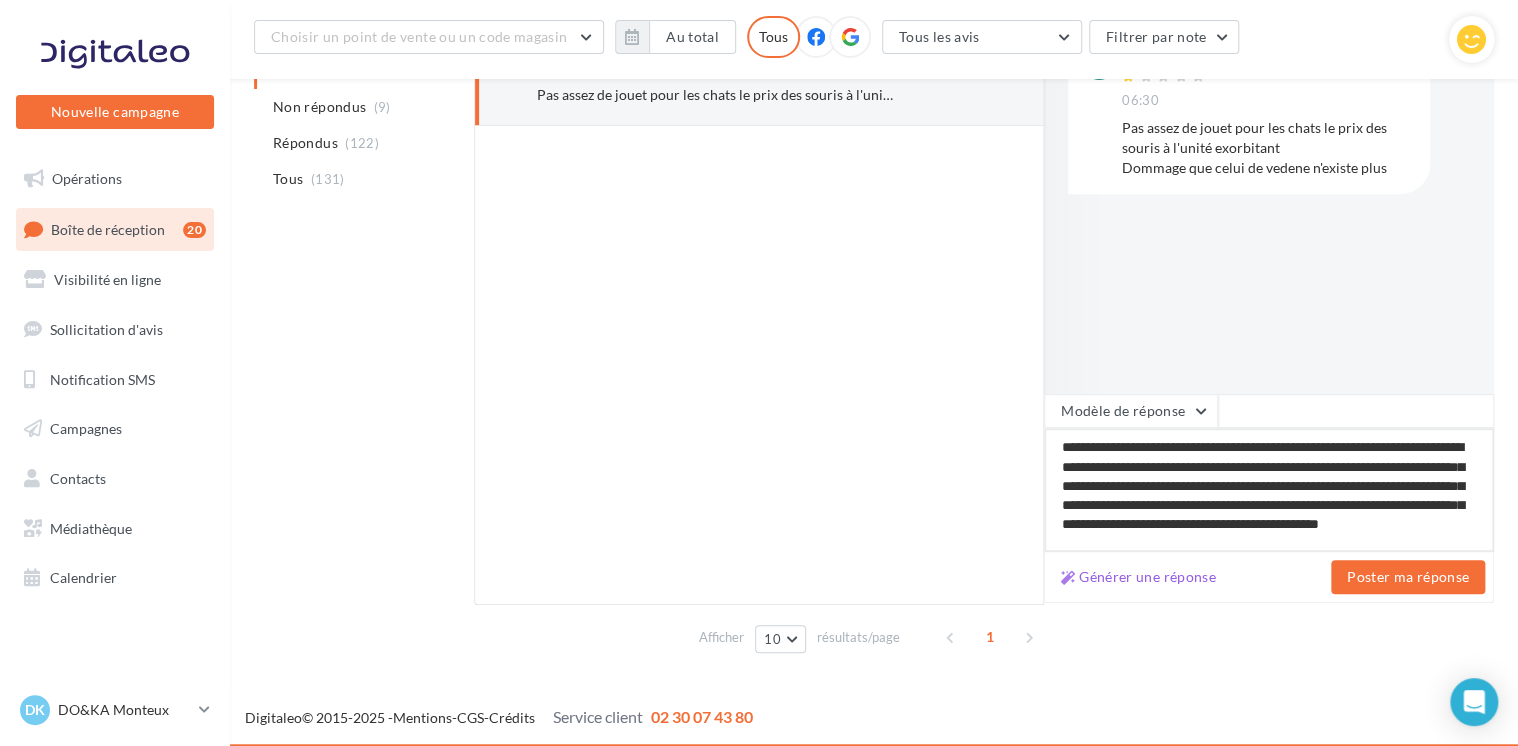 type on "**********" 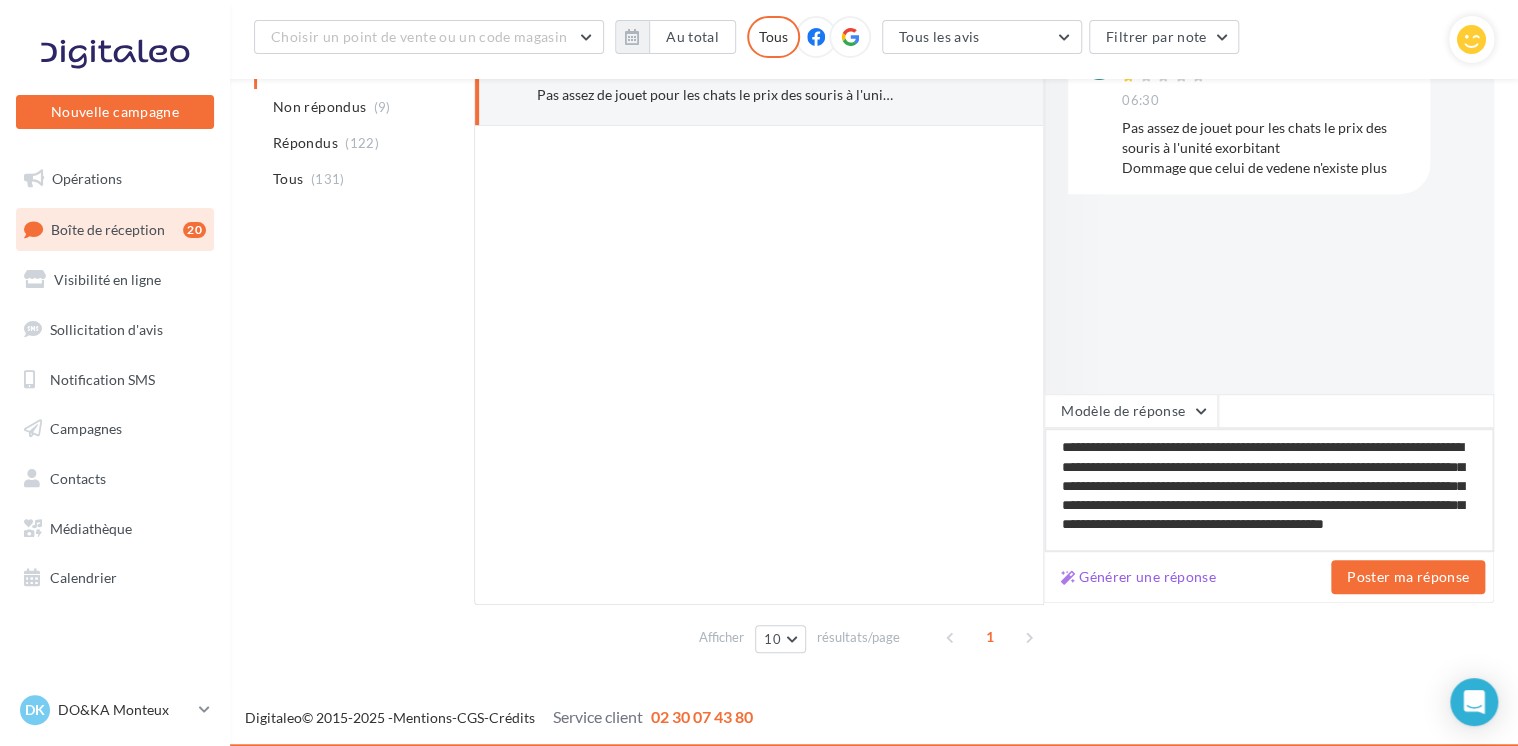 type on "**********" 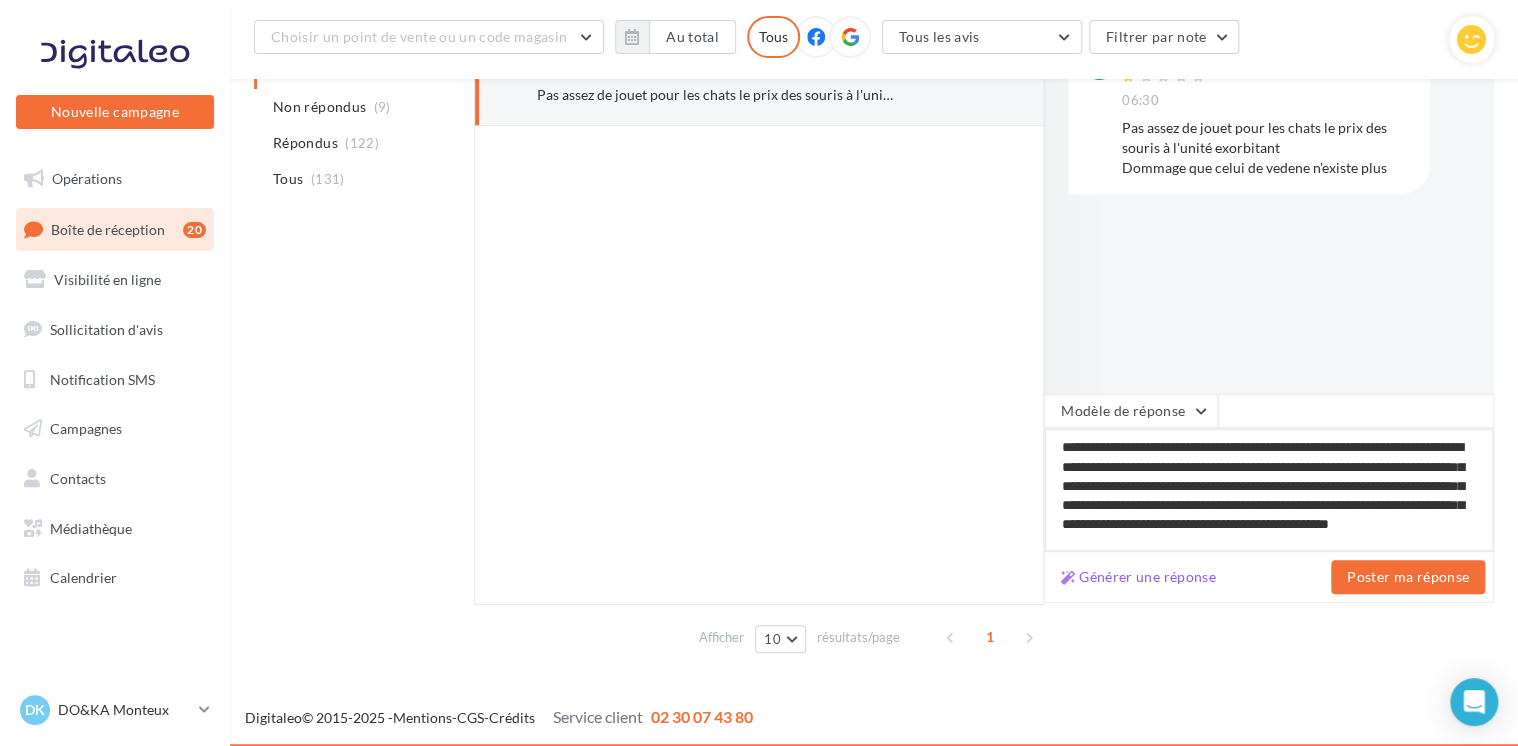 type on "**********" 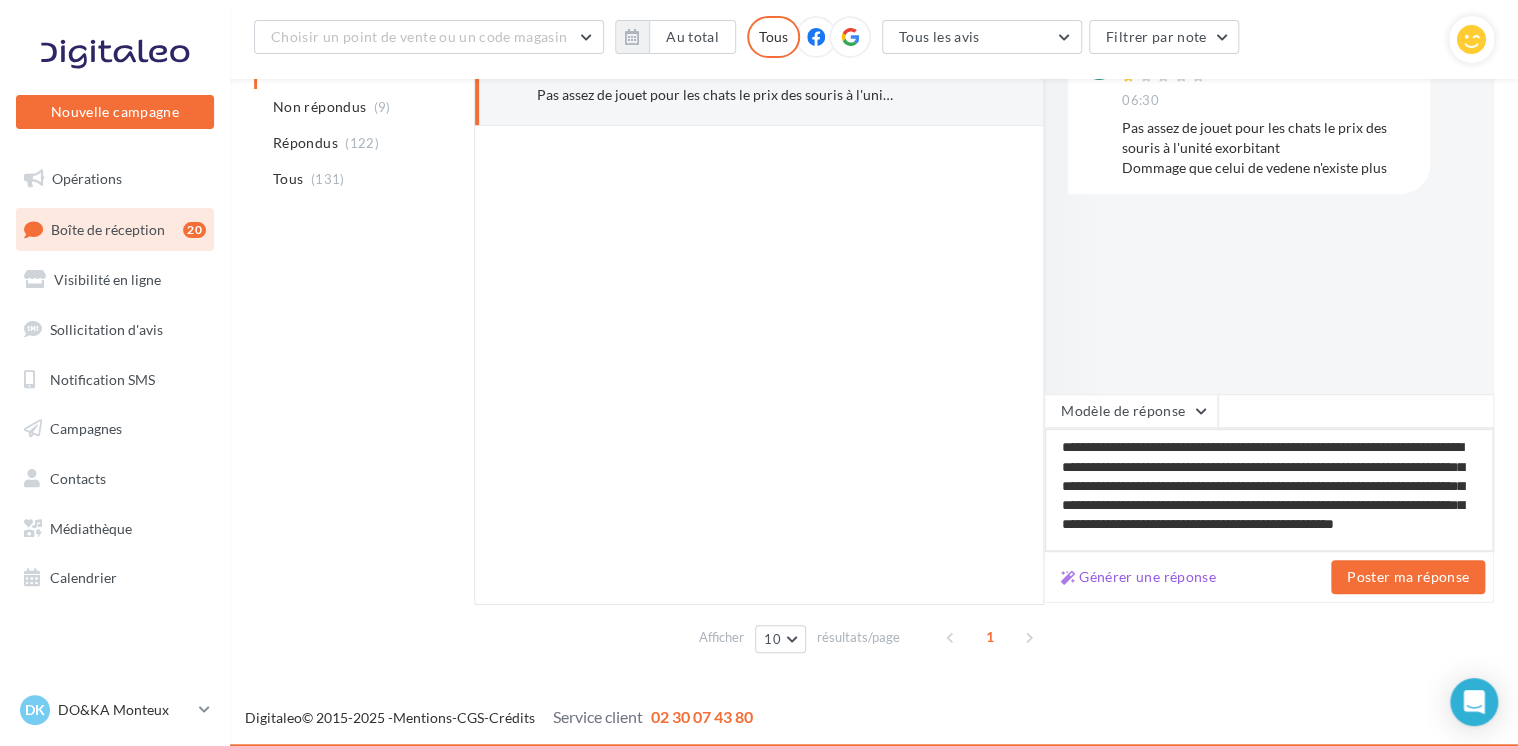type on "**********" 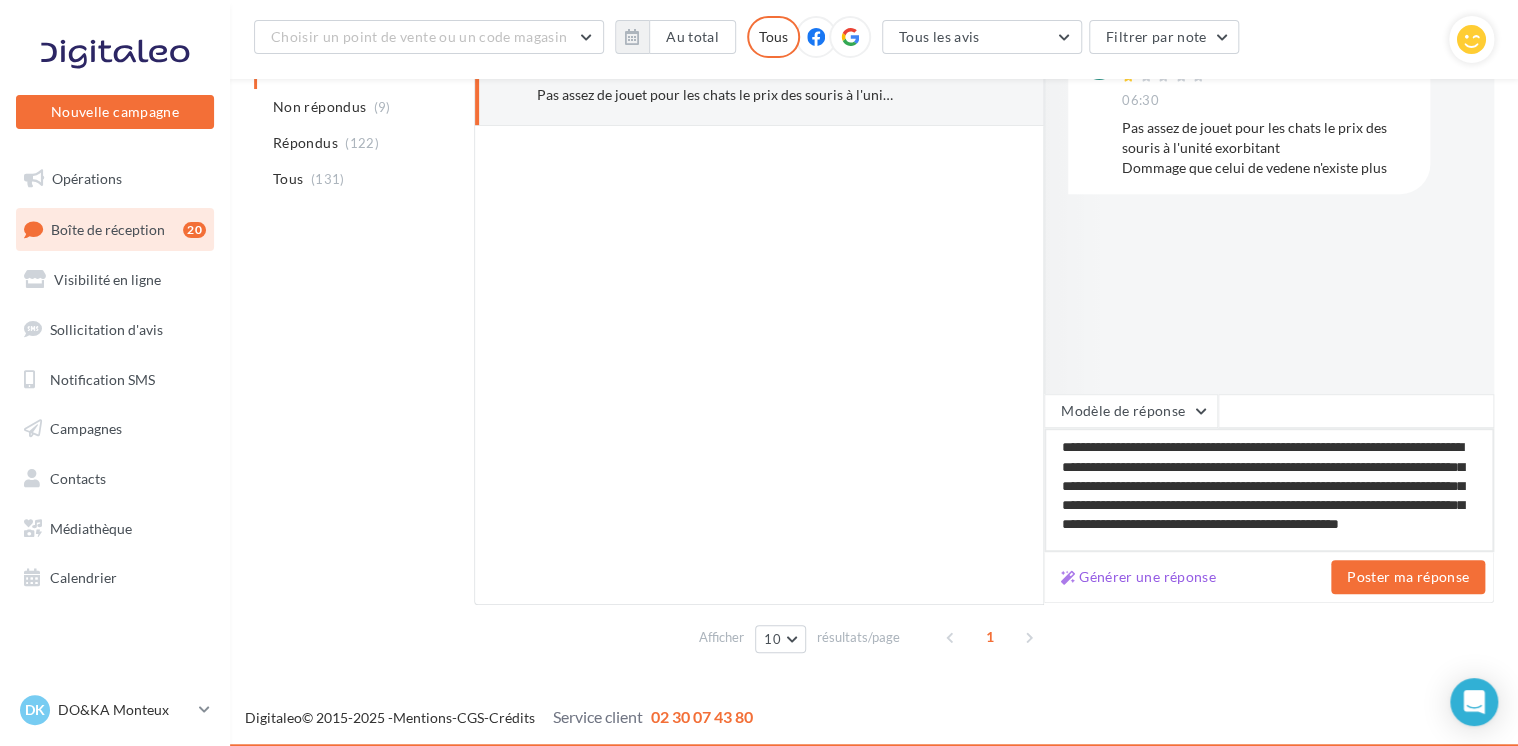 type on "**********" 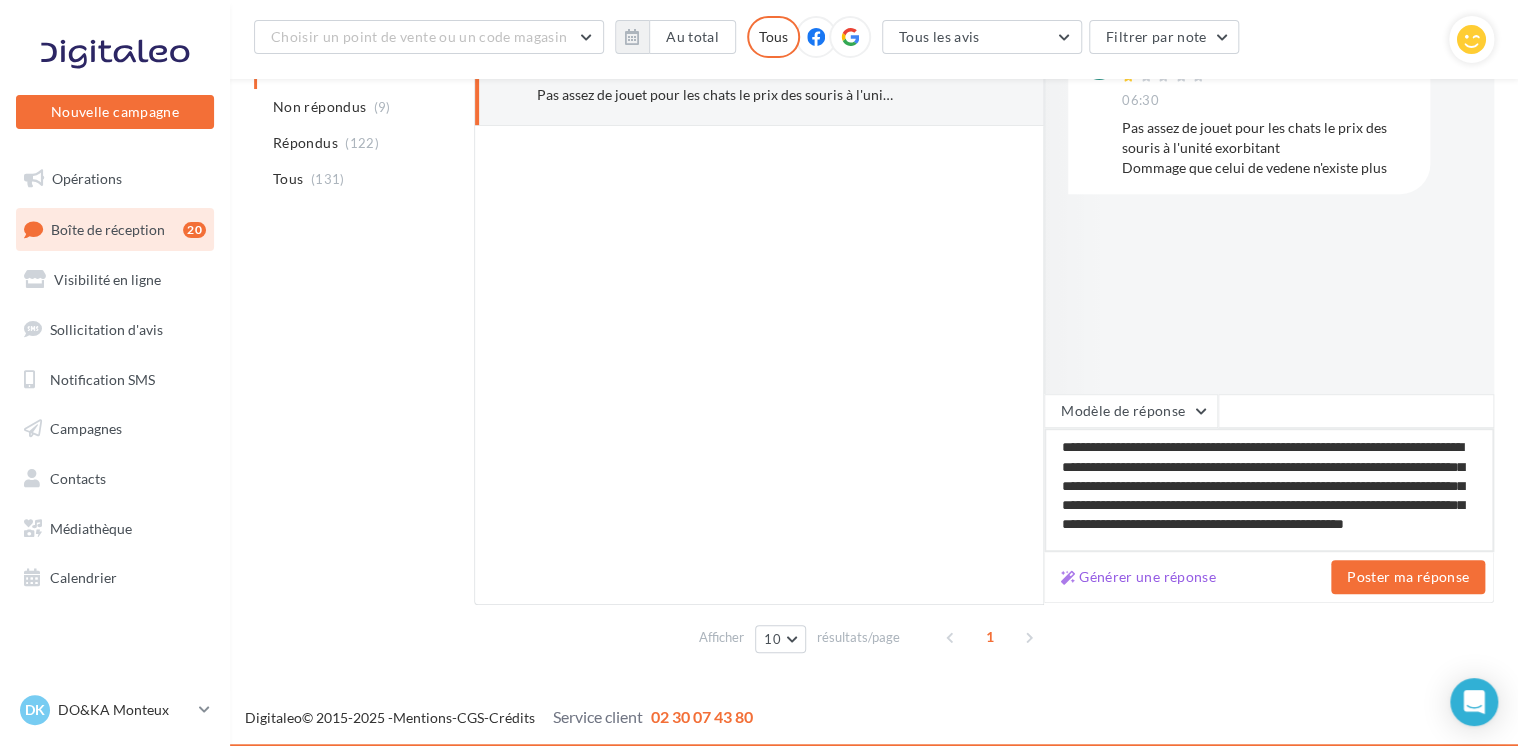 type on "**********" 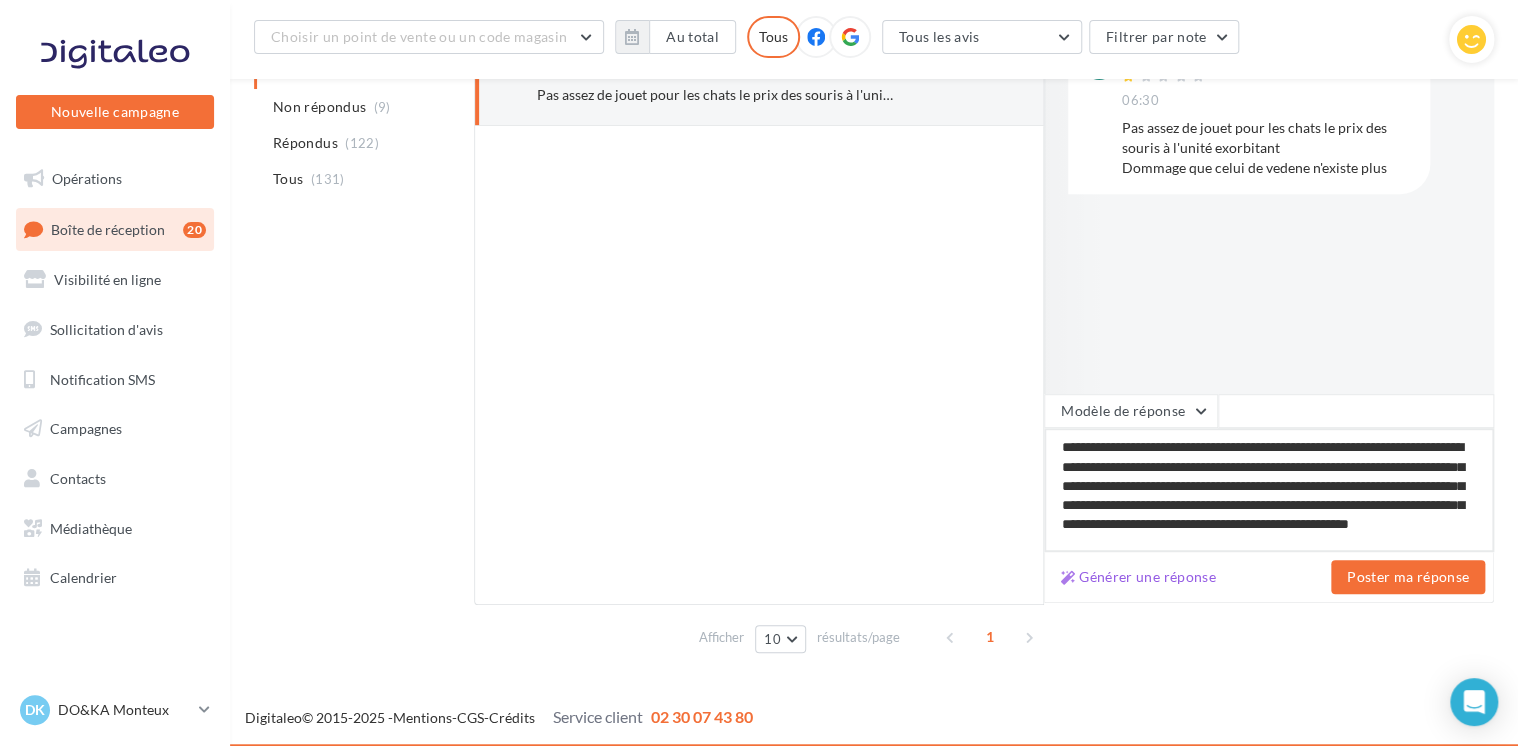 type on "**********" 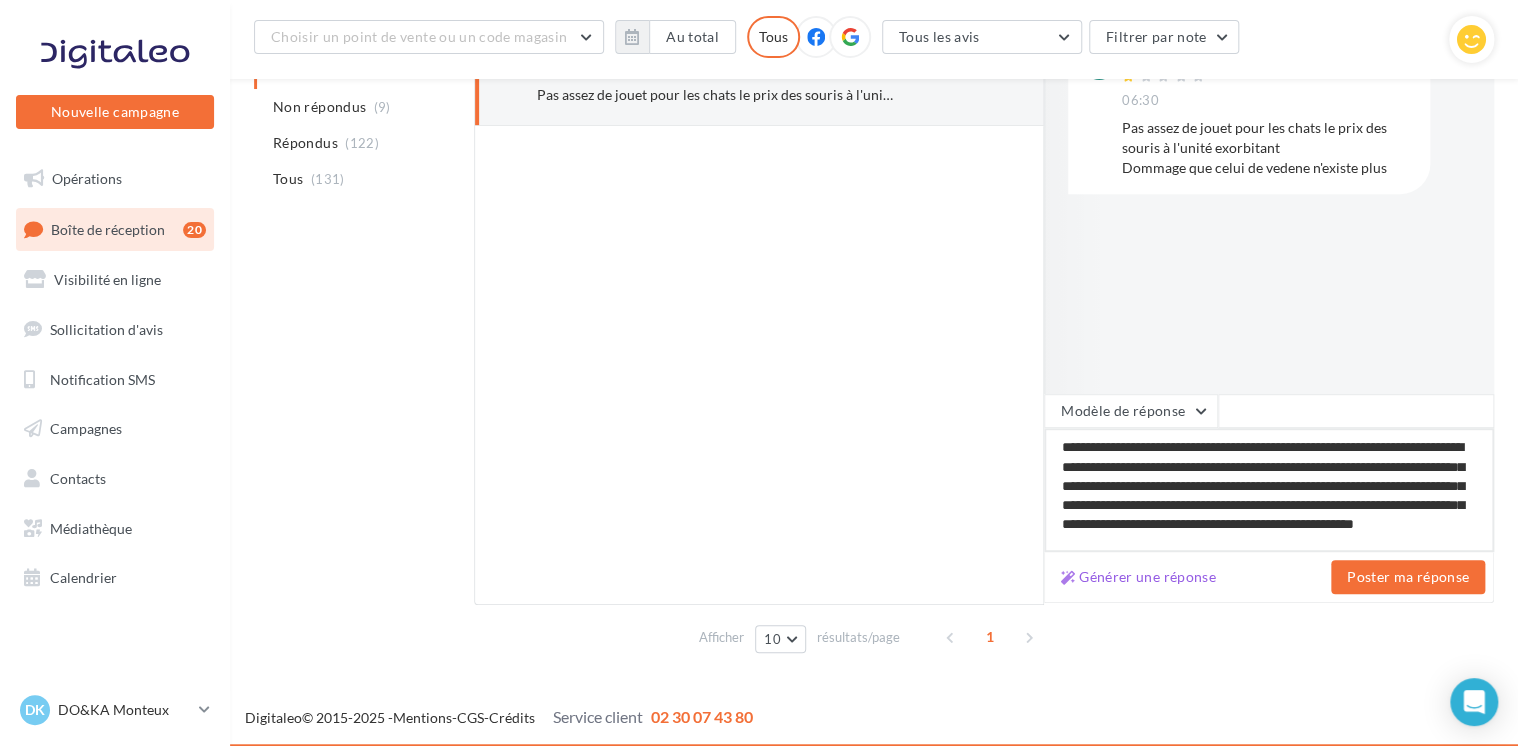 type on "**********" 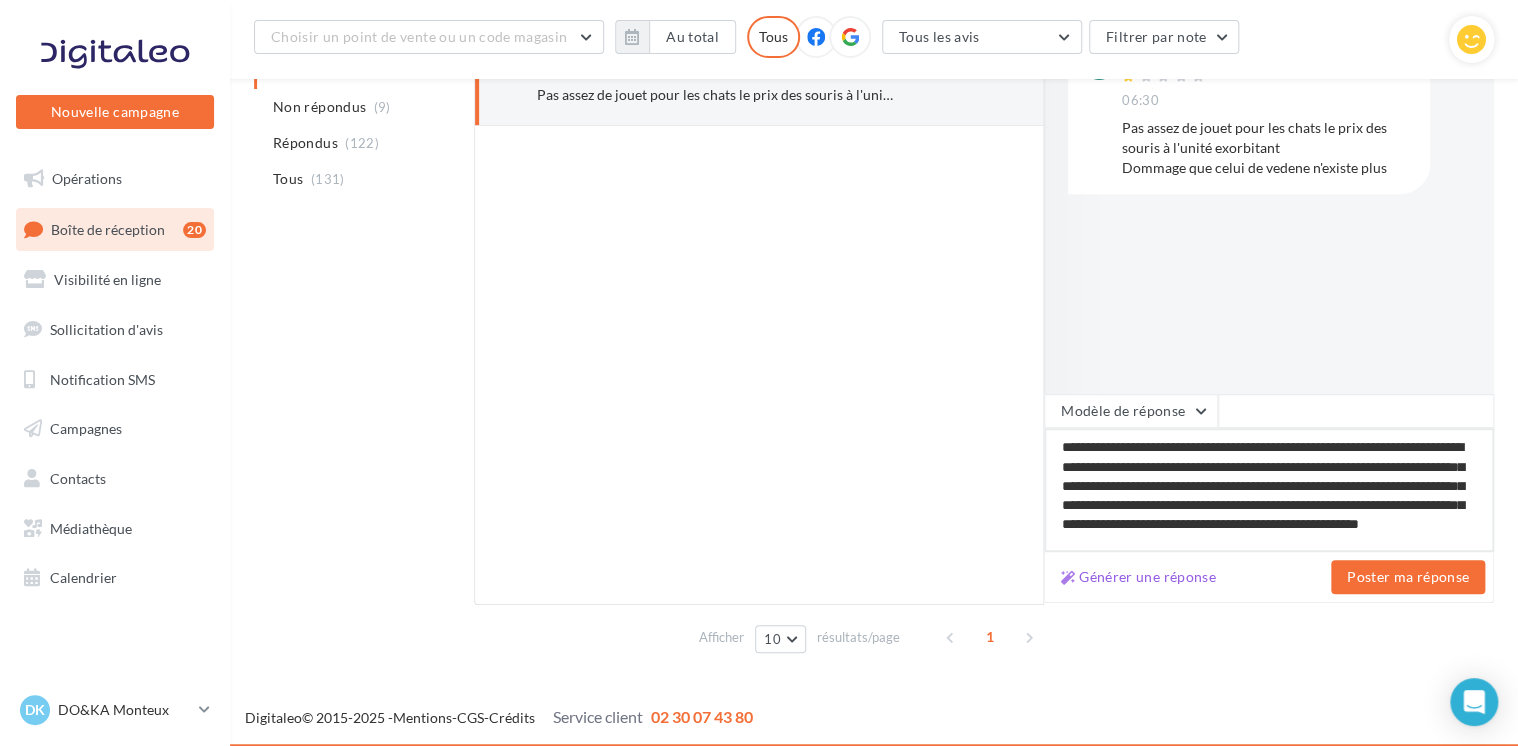 type on "**********" 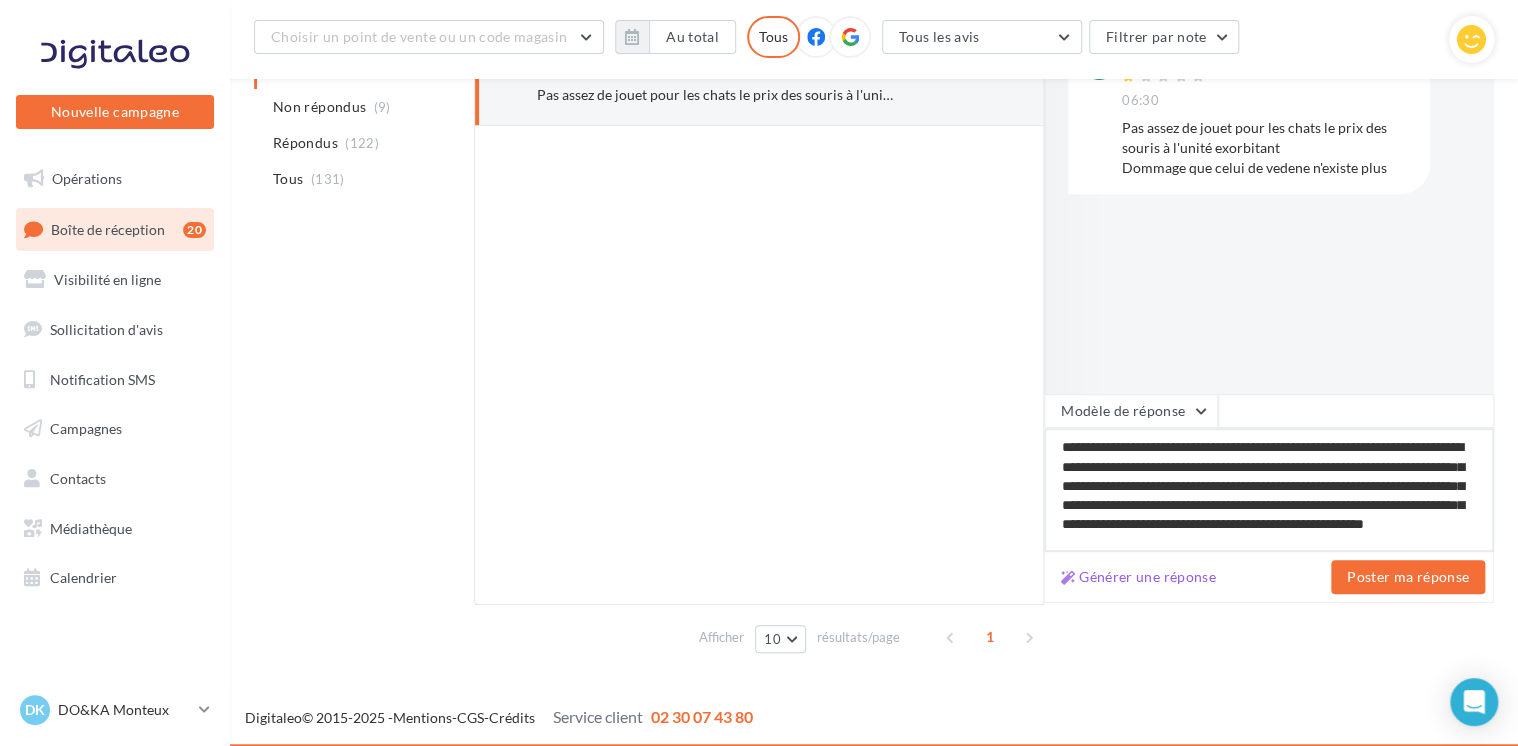 type on "**********" 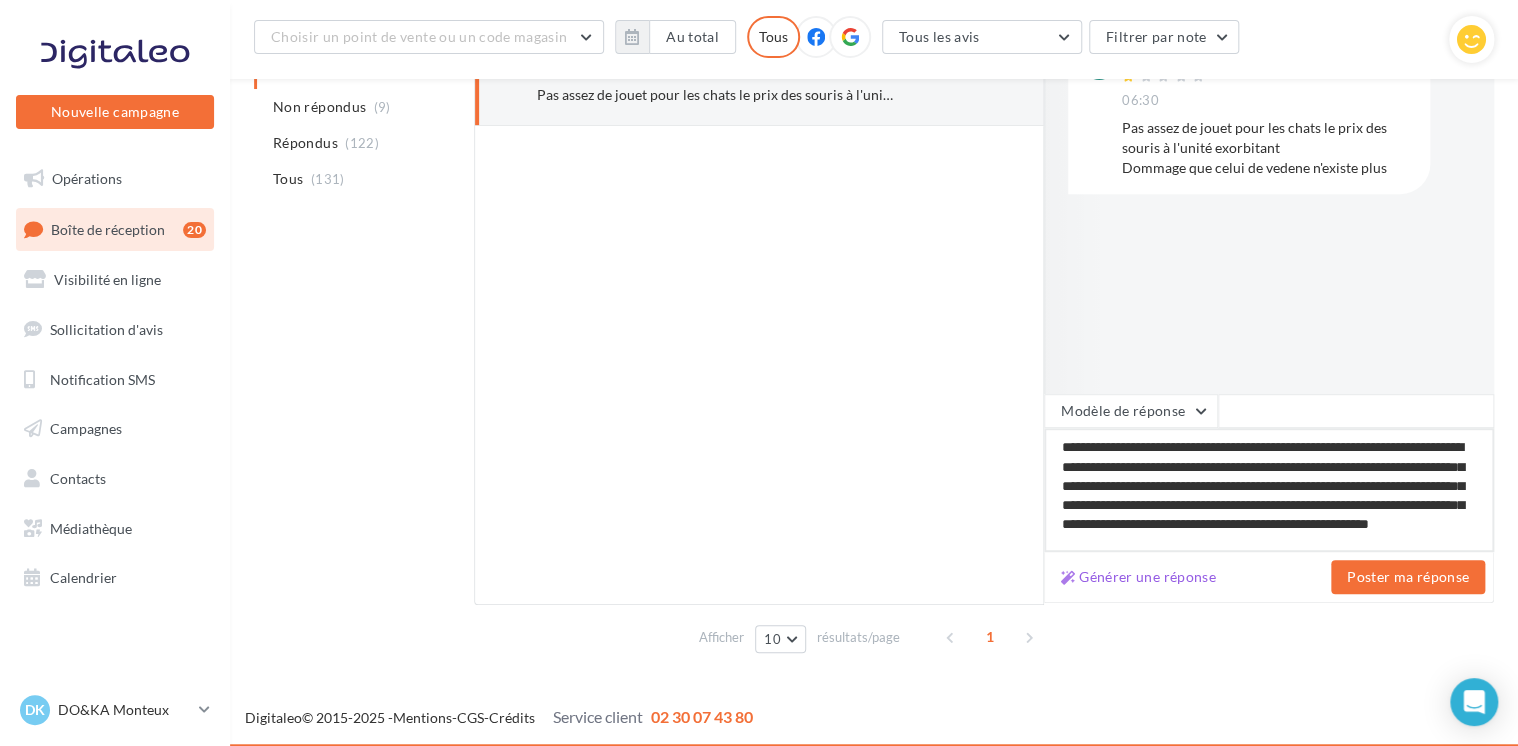 type on "**********" 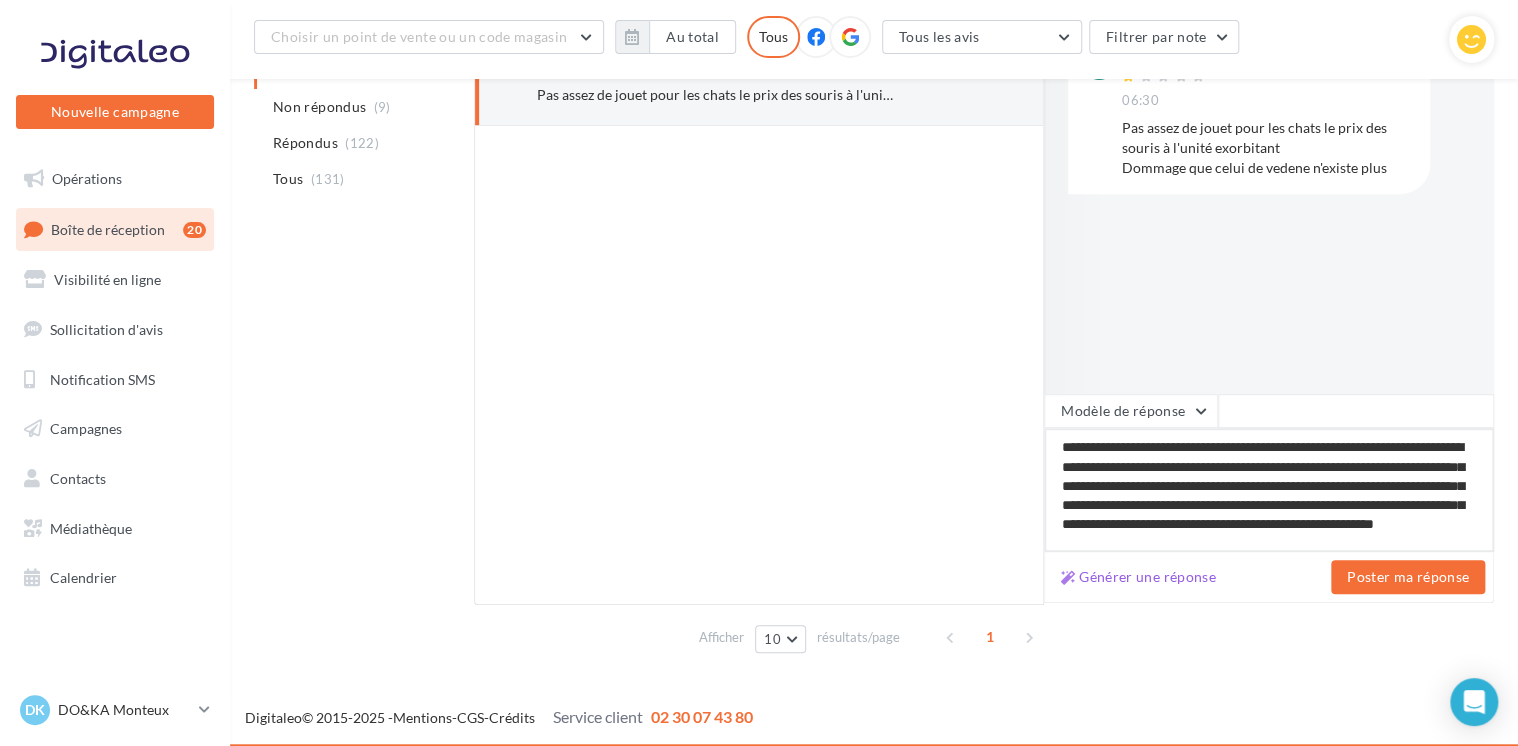 type on "**********" 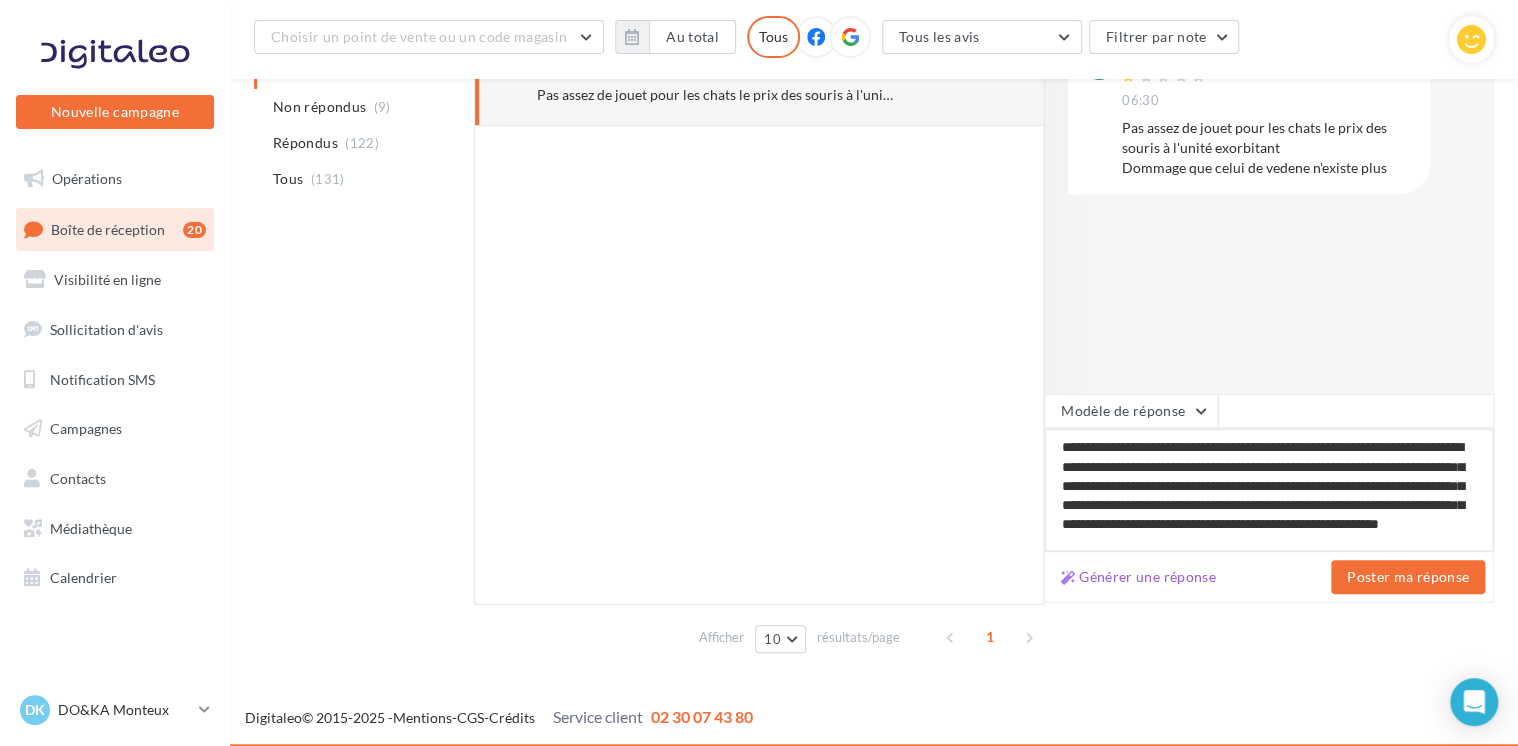 type on "**********" 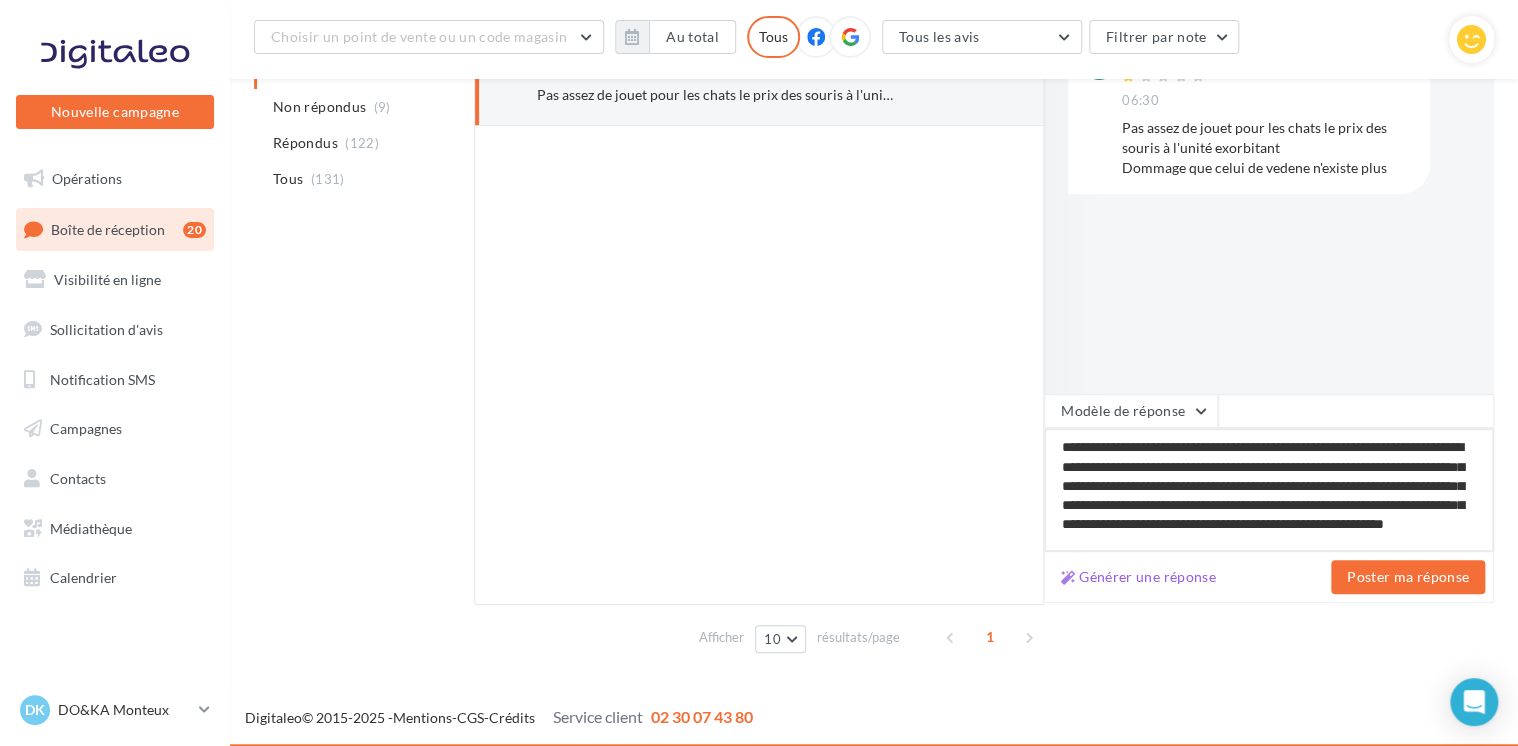 type on "**********" 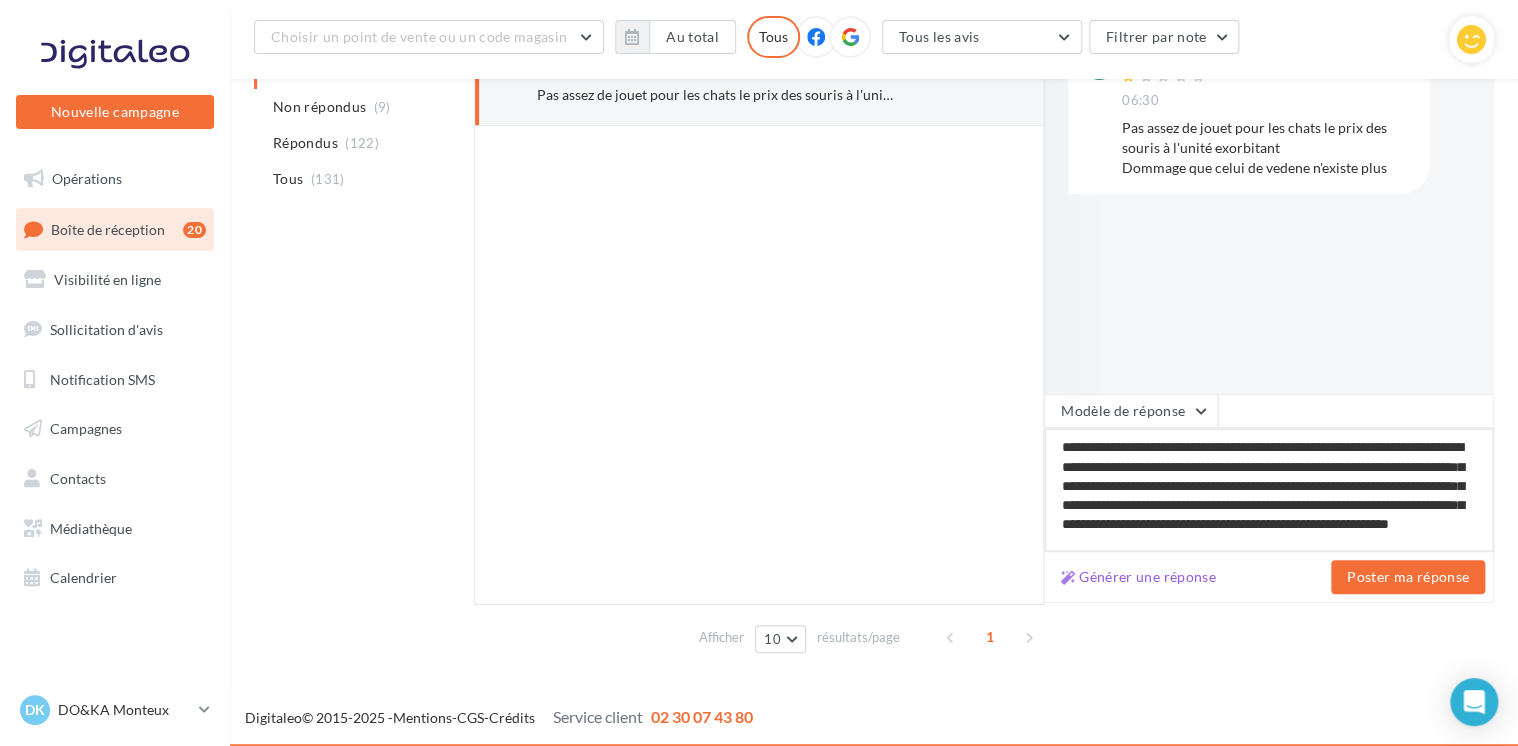 type on "**********" 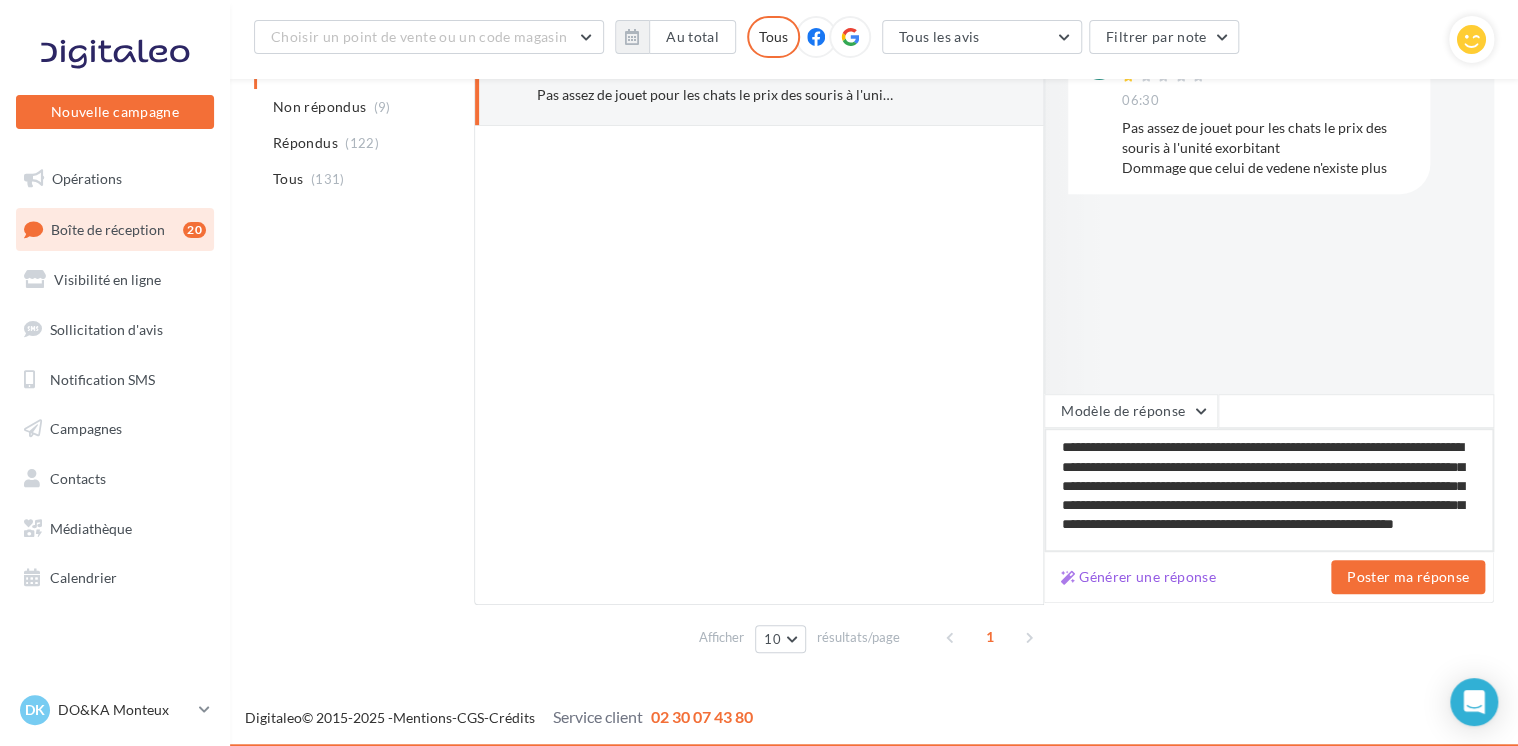type on "**********" 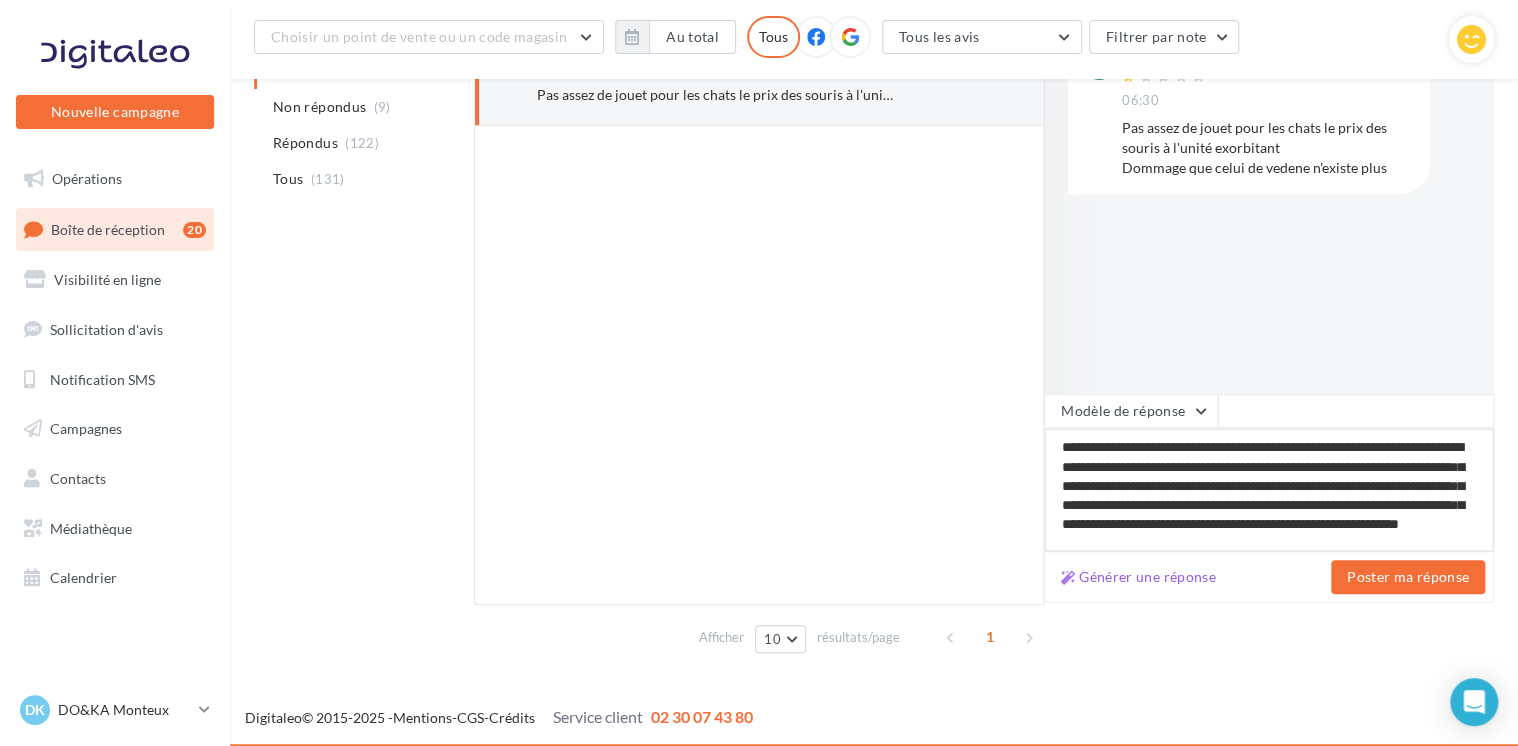 type on "**********" 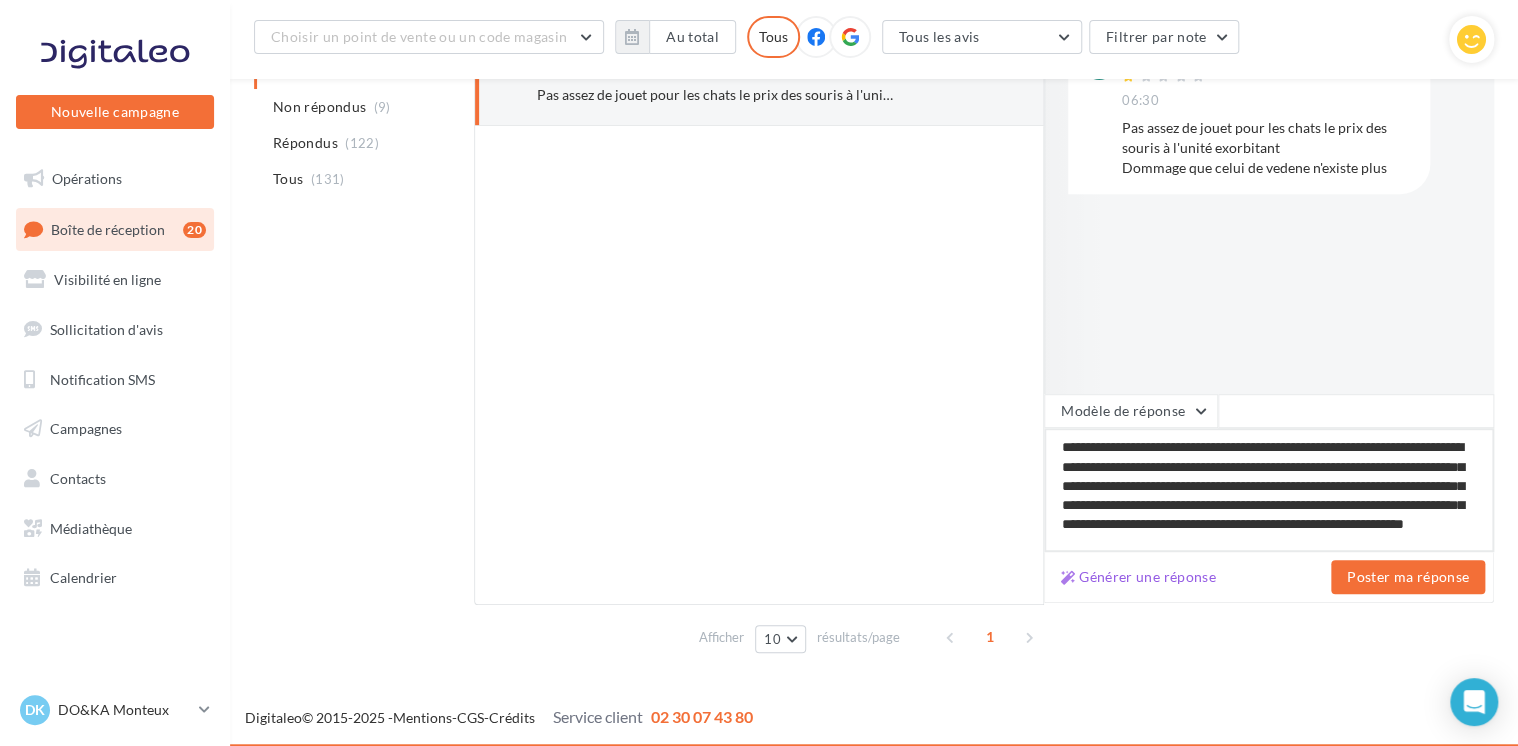 type on "**********" 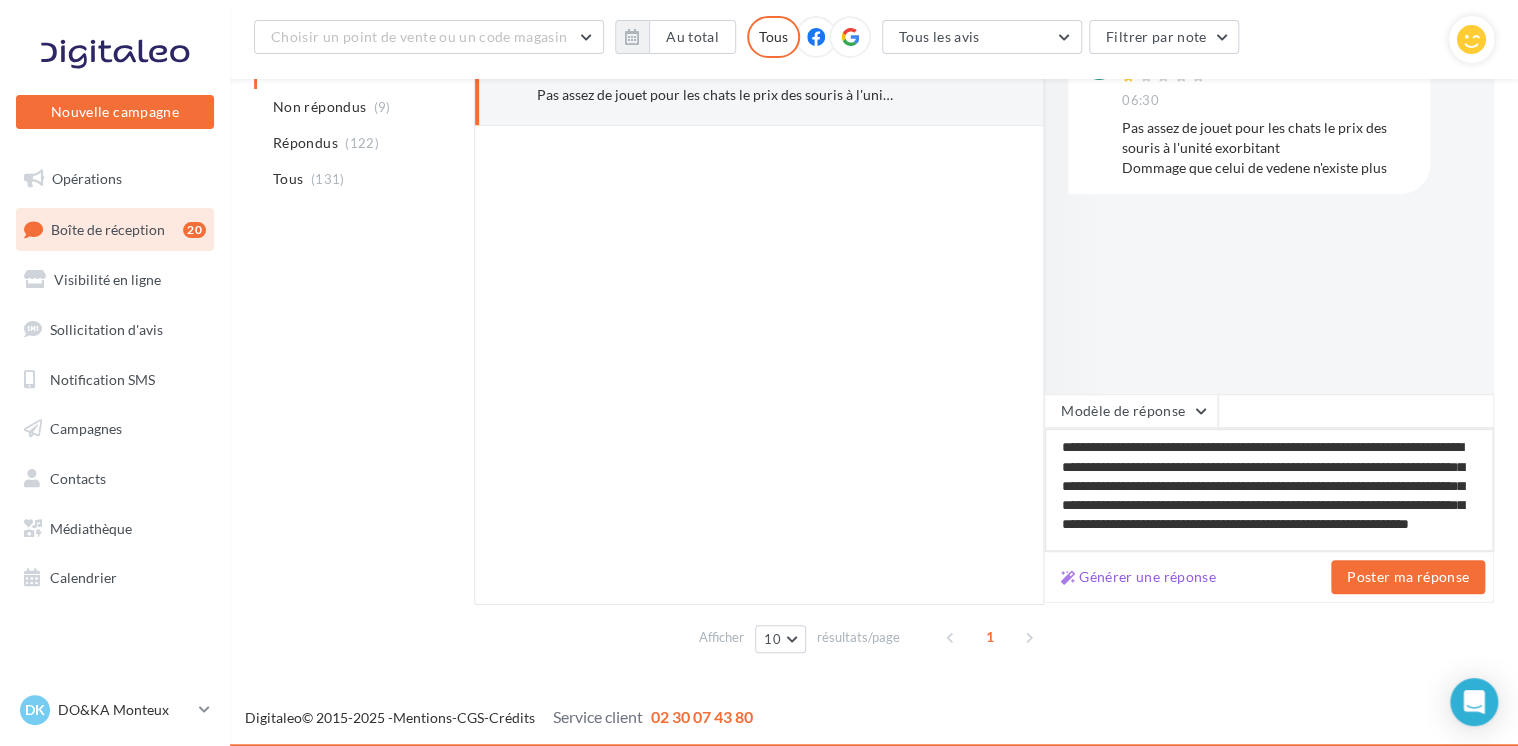 type on "**********" 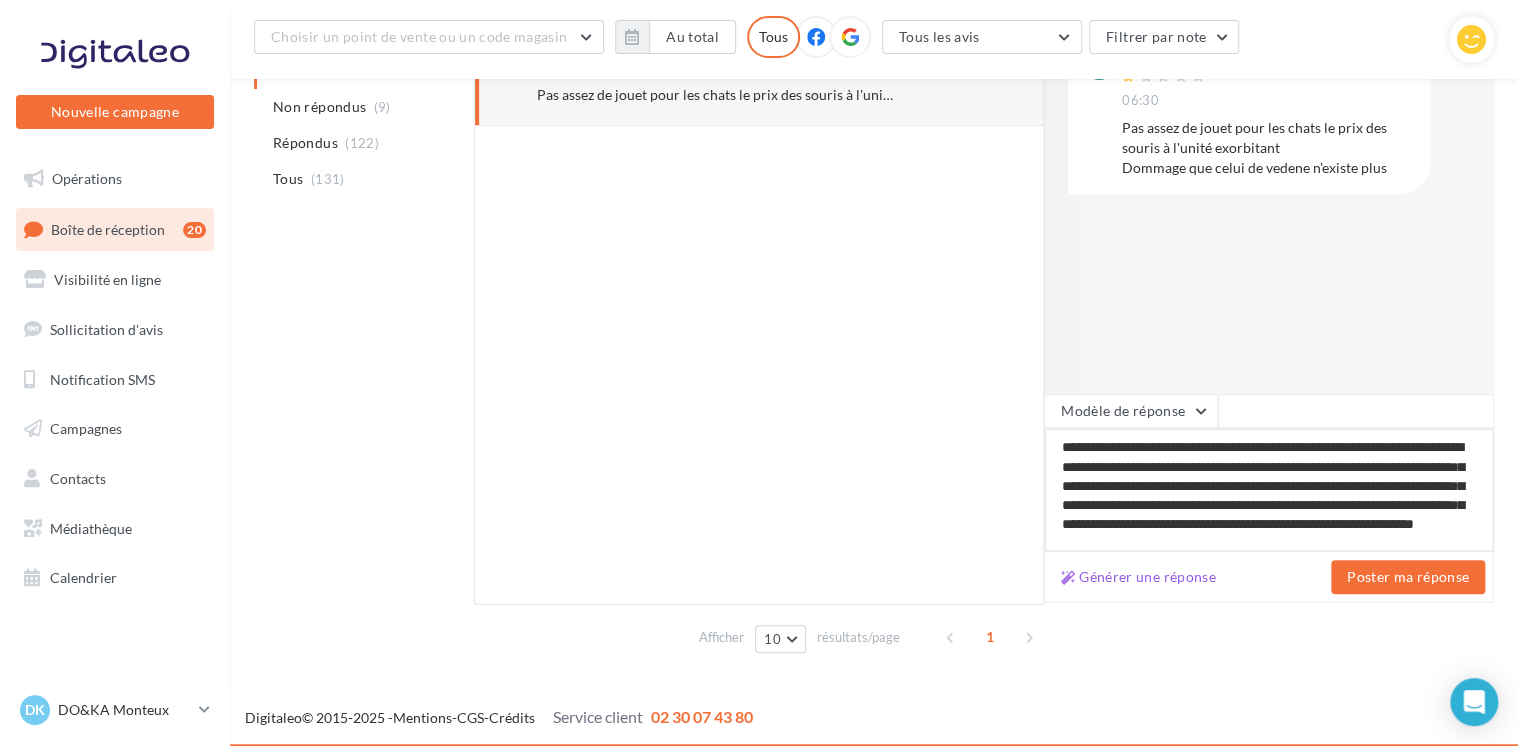 type on "**********" 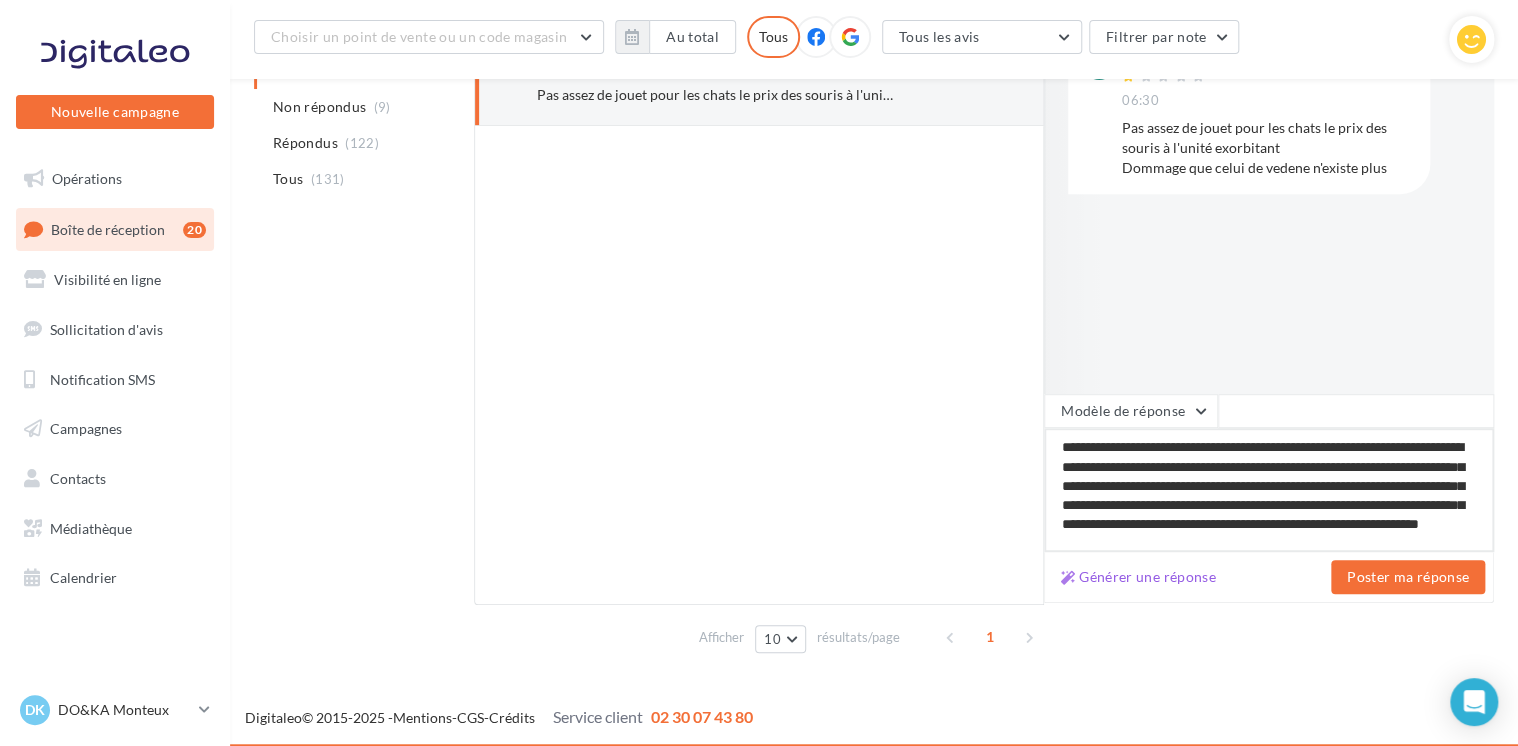 type on "**********" 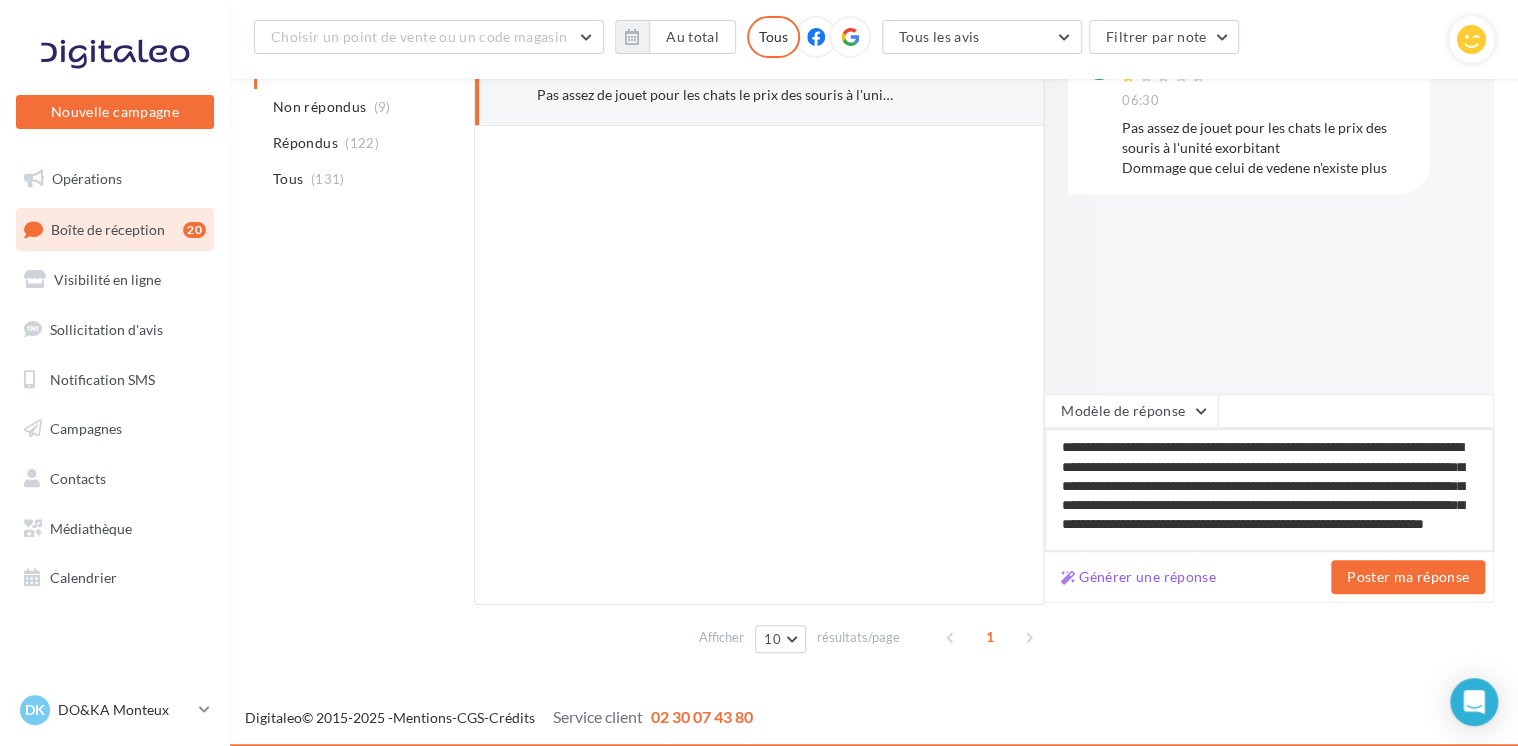 type on "**********" 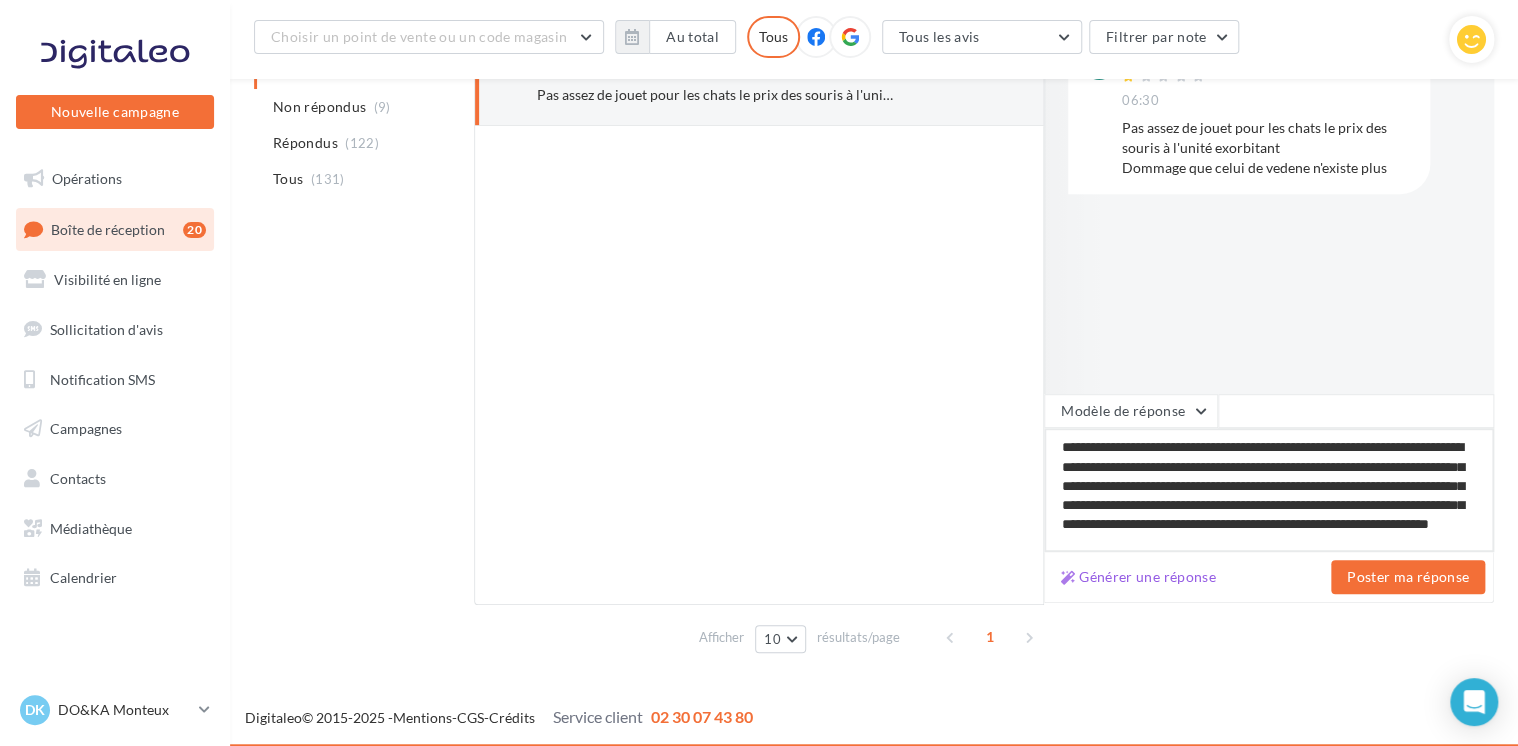 type on "**********" 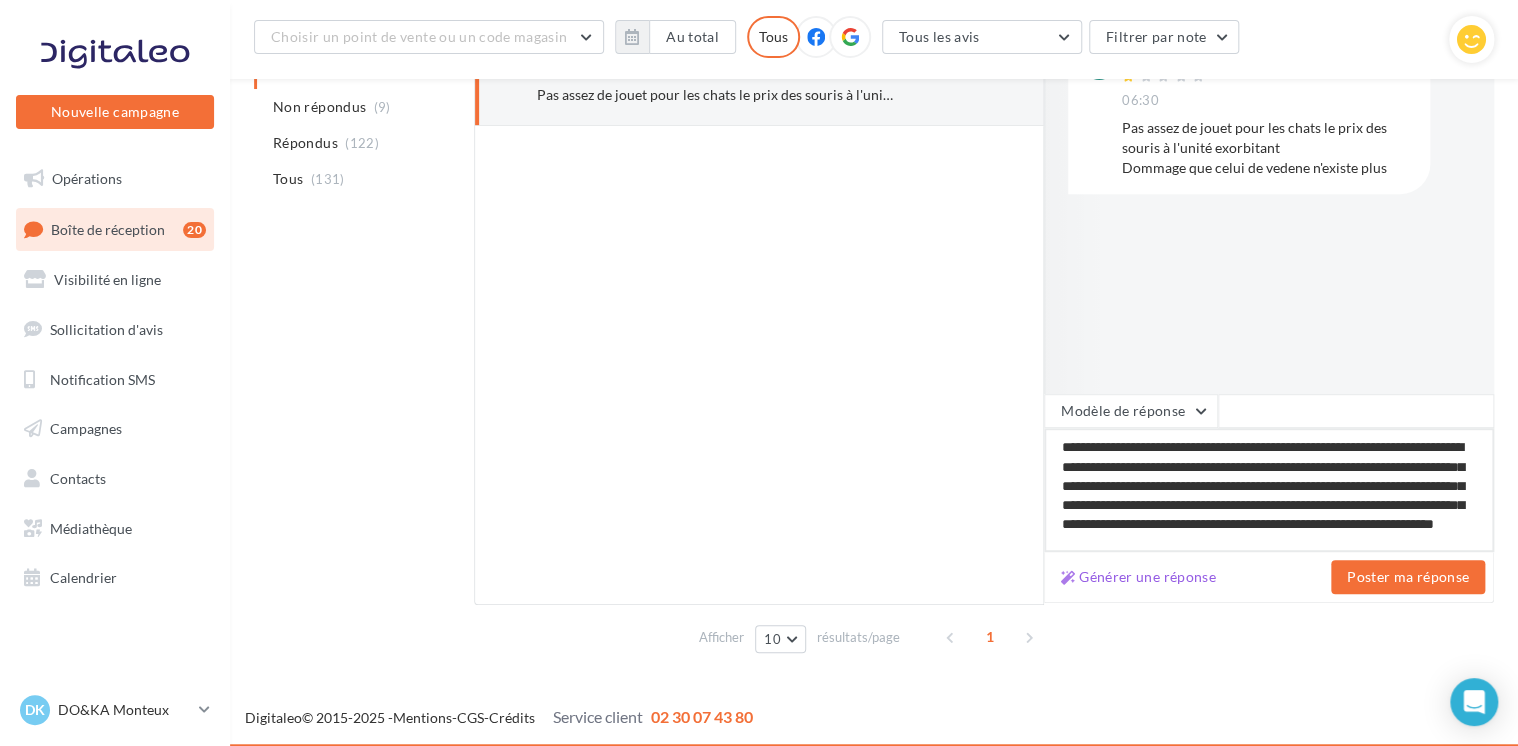 type on "**********" 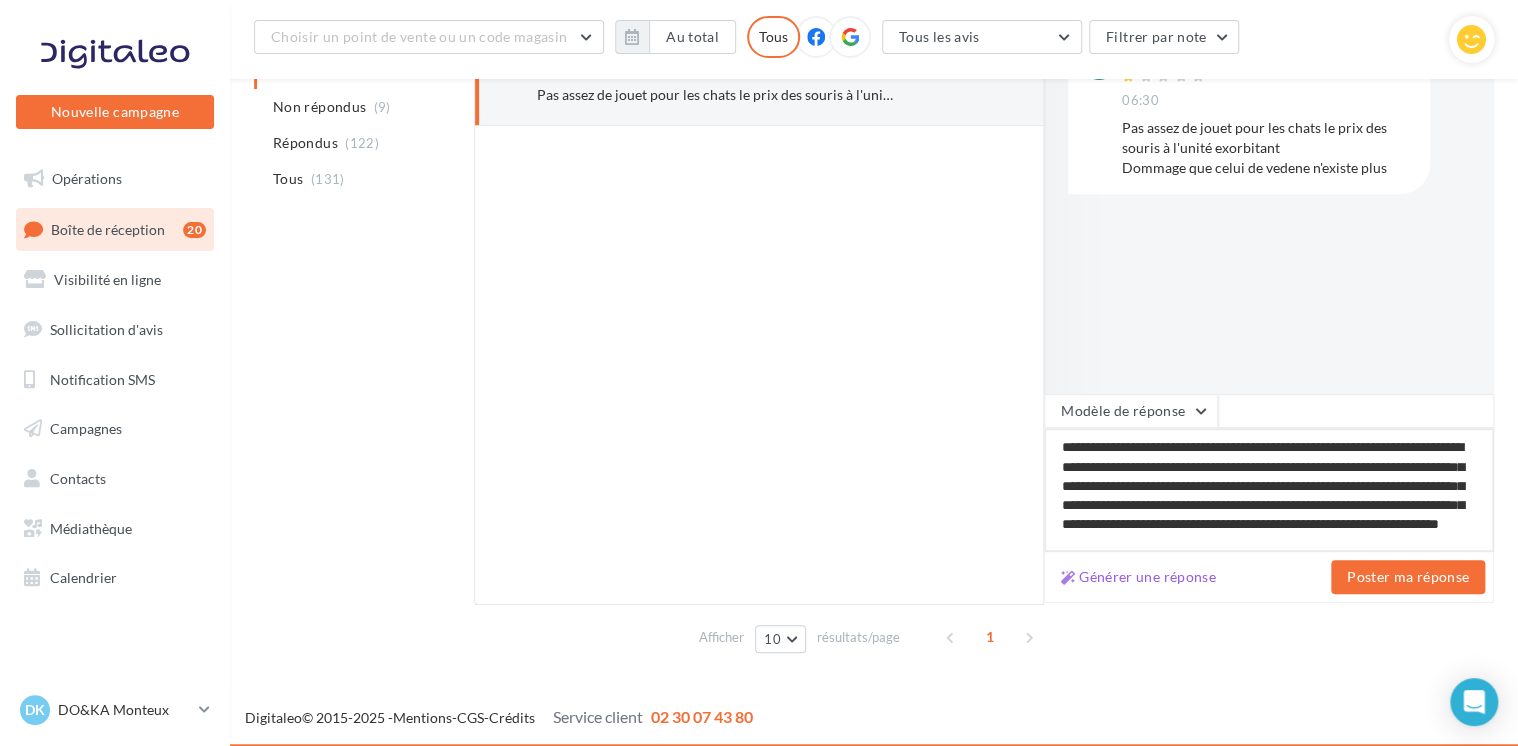 type on "**********" 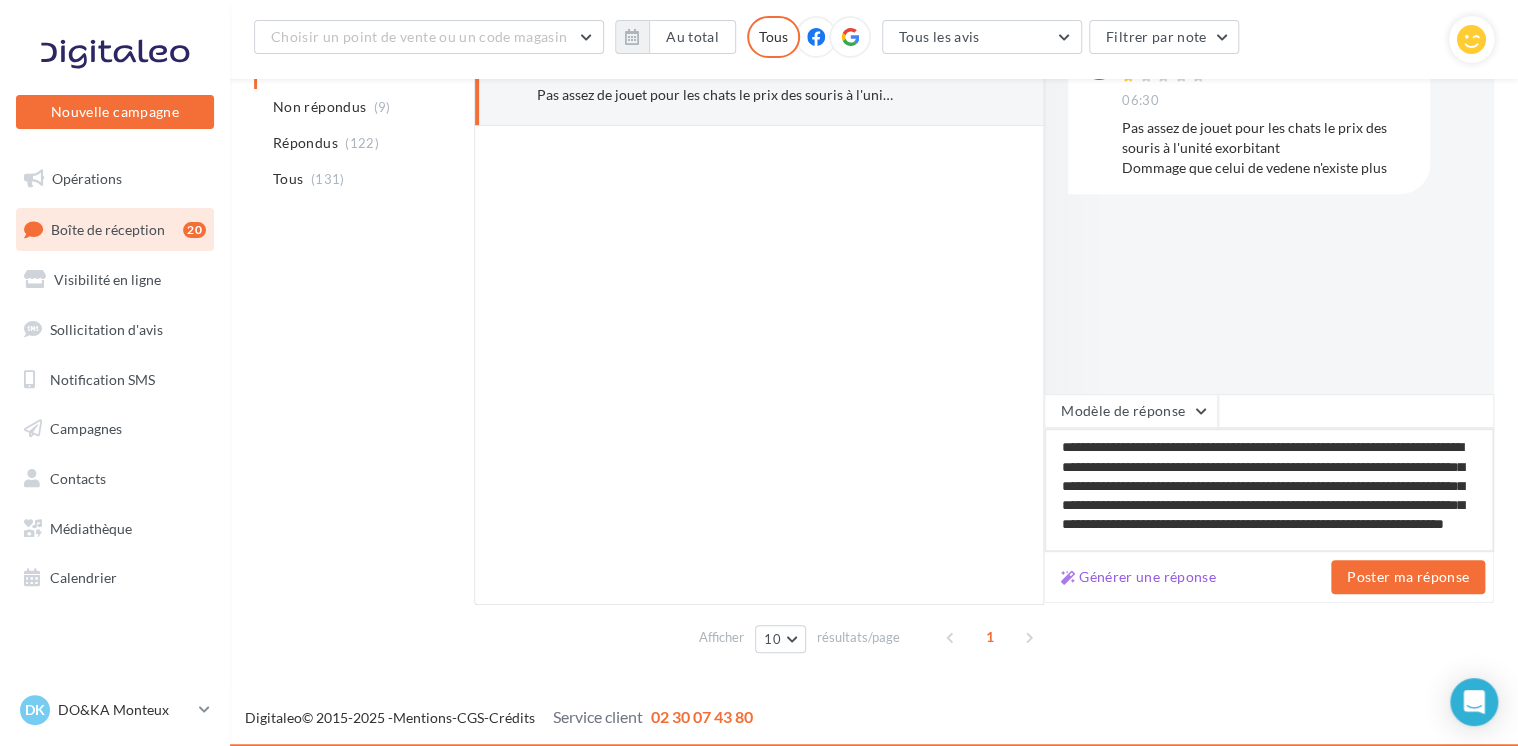 type 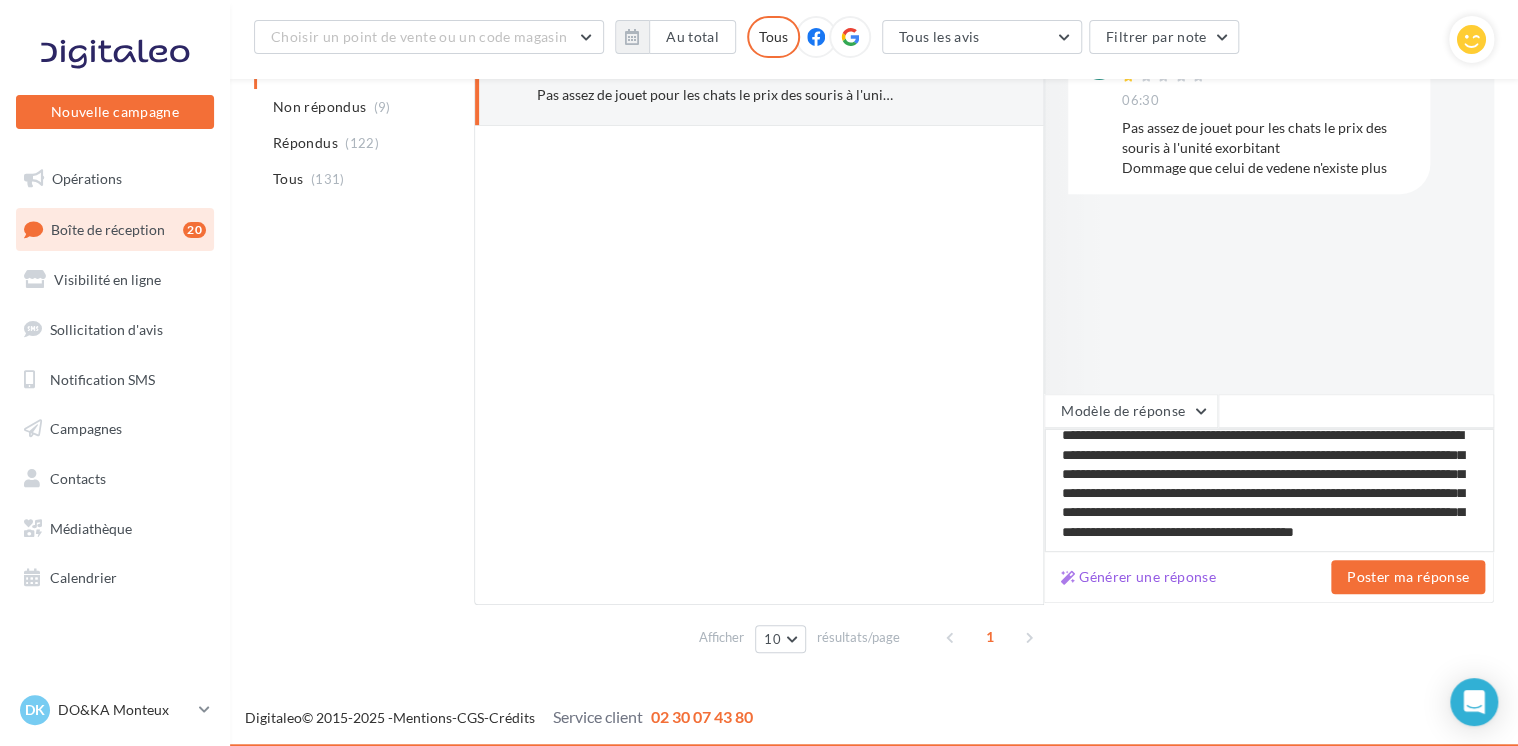 scroll, scrollTop: 29, scrollLeft: 0, axis: vertical 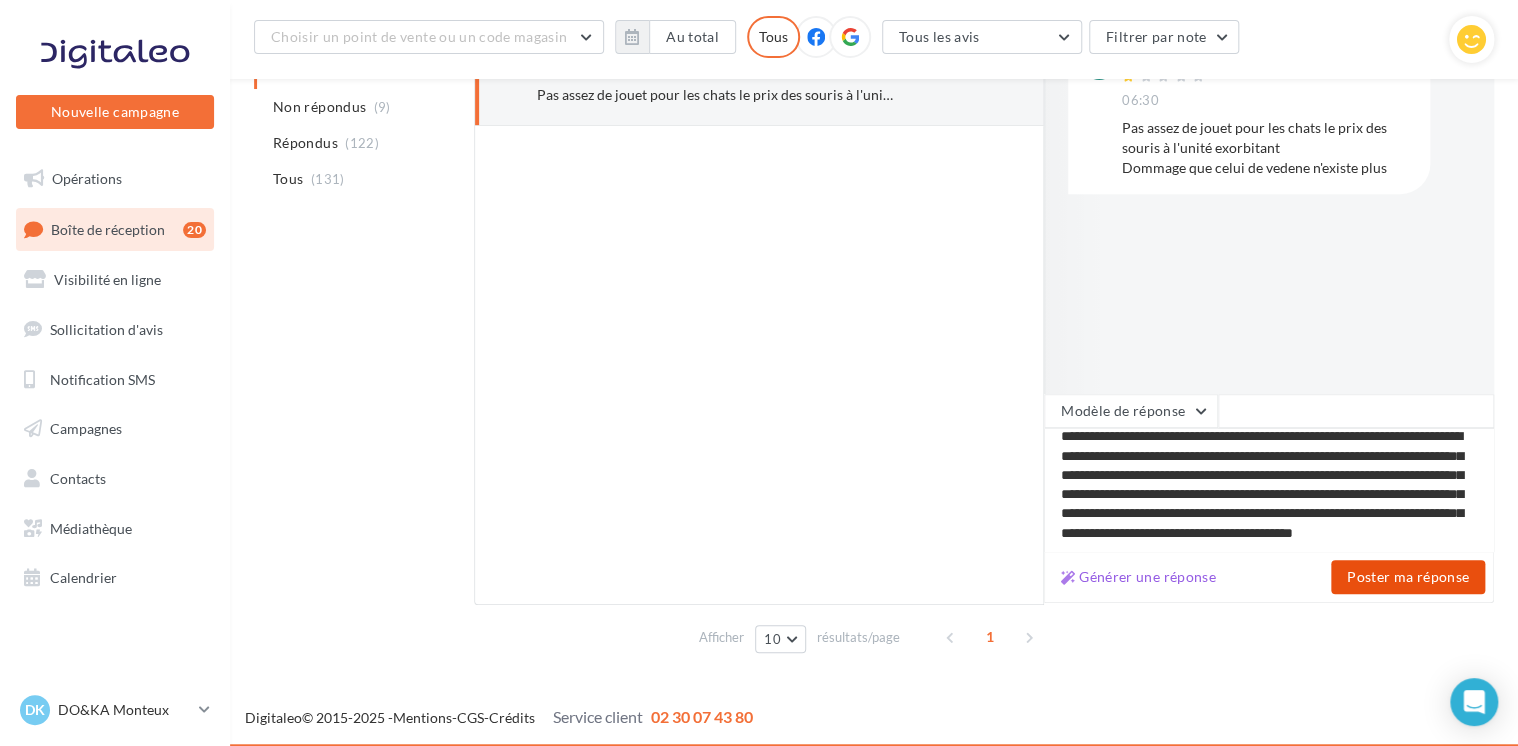 click on "Poster ma réponse" at bounding box center (1408, 577) 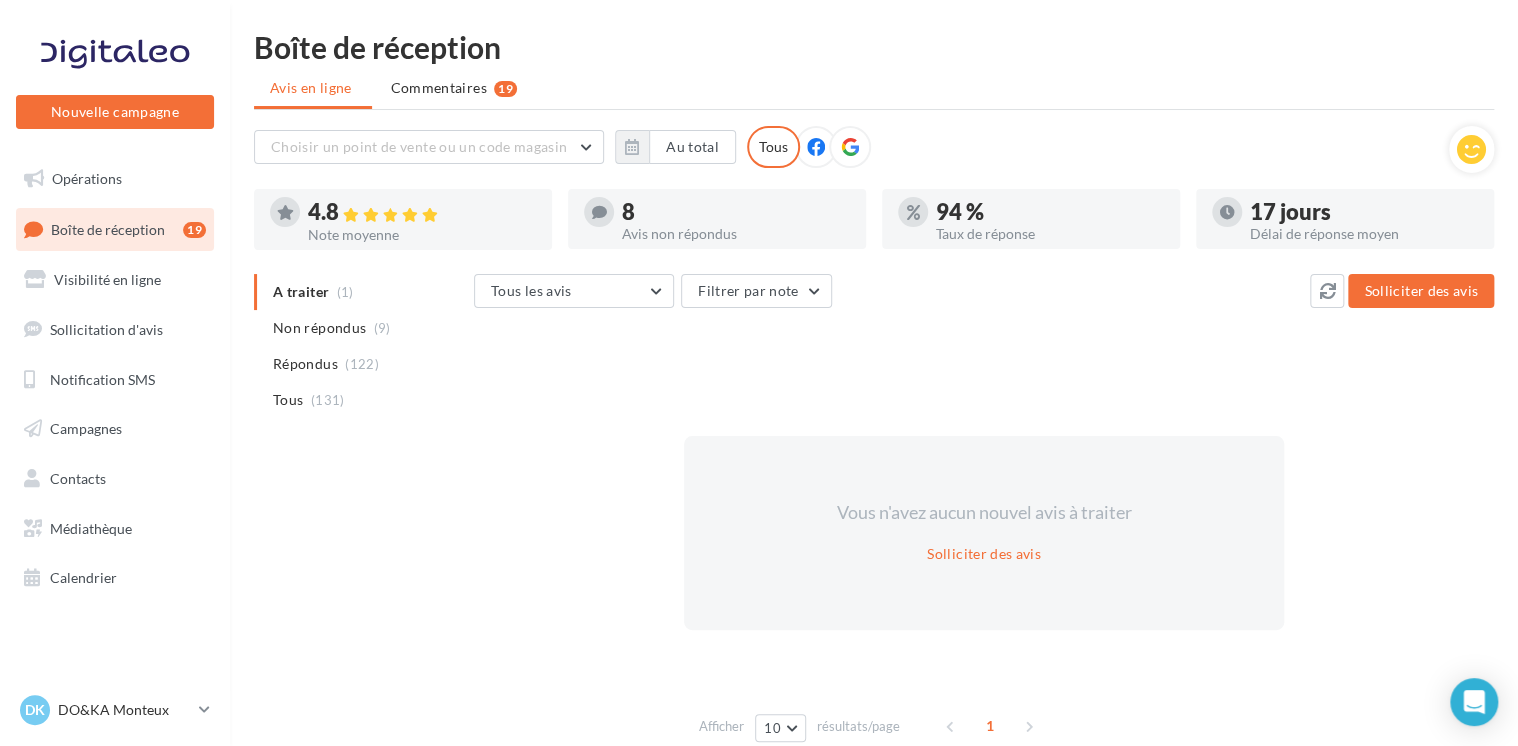scroll, scrollTop: 0, scrollLeft: 0, axis: both 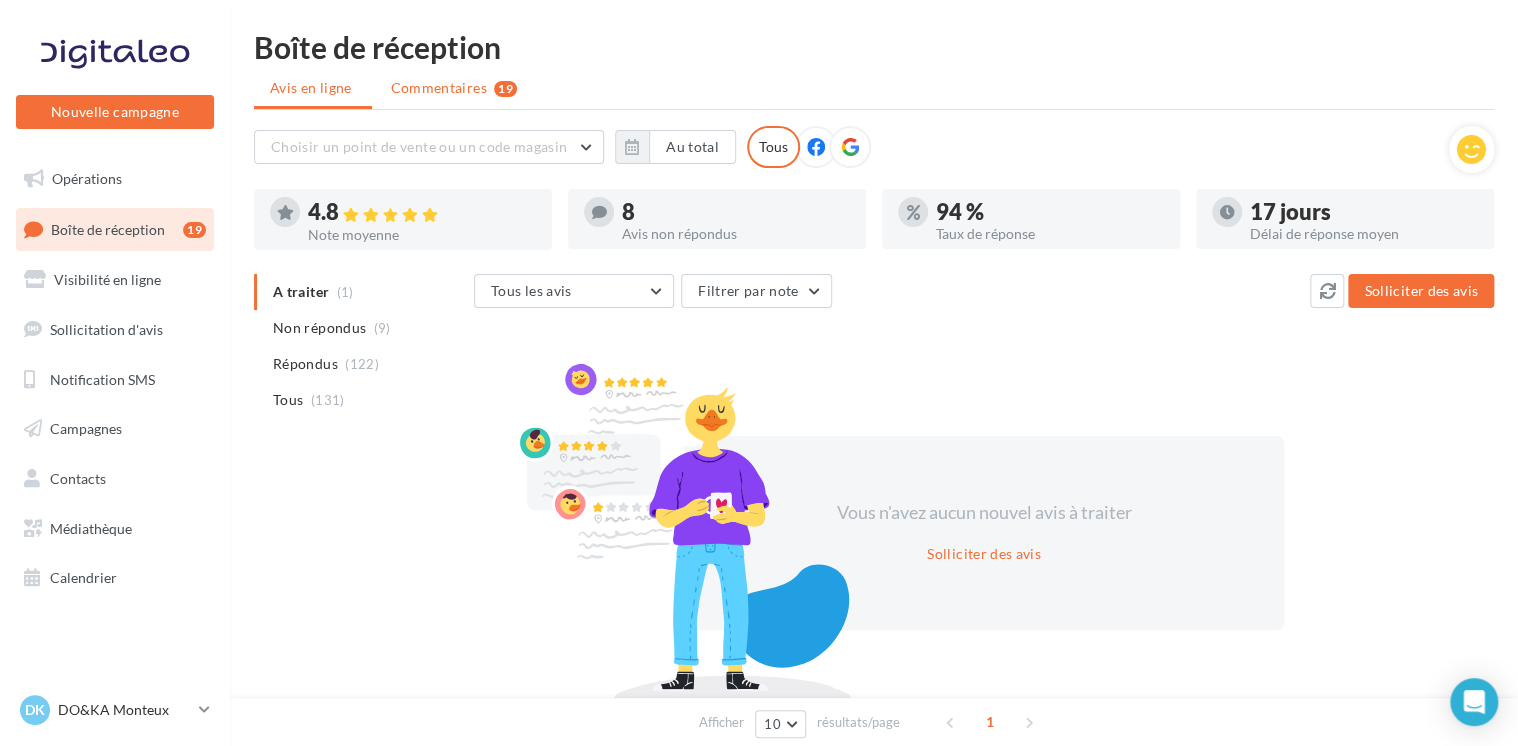 click on "Commentaires" at bounding box center [439, 88] 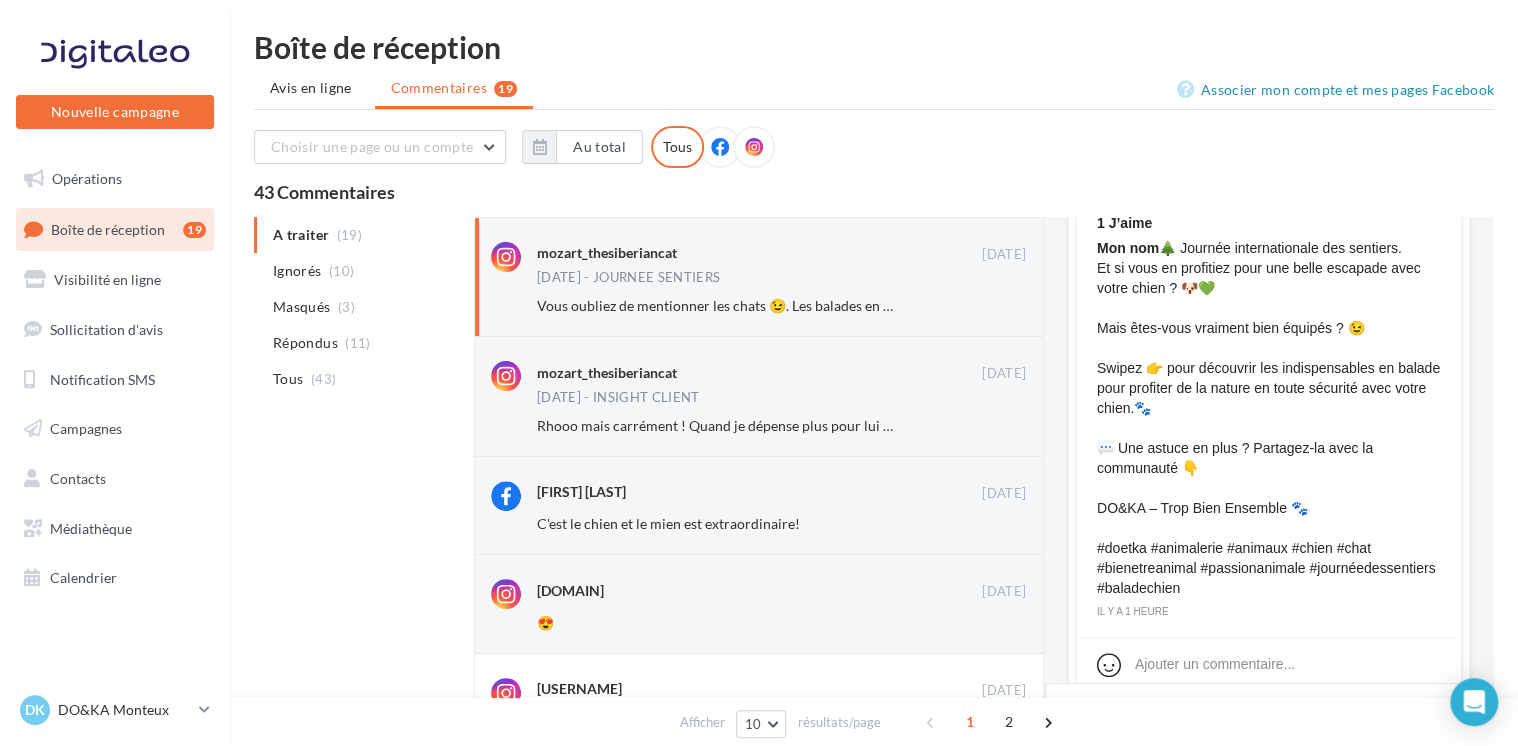 scroll, scrollTop: 667, scrollLeft: 0, axis: vertical 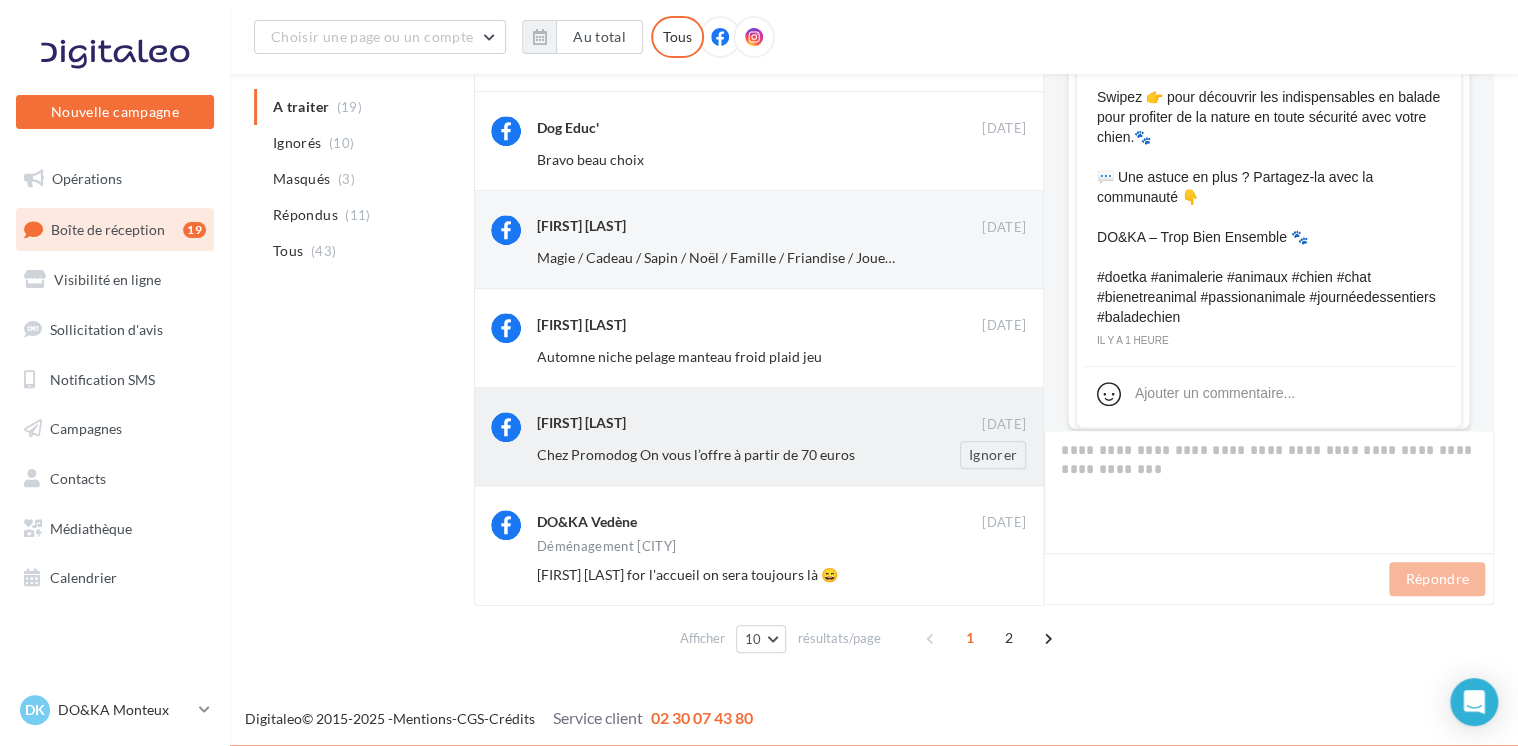 click on "[FIRST] [LAST]" at bounding box center [759, 422] 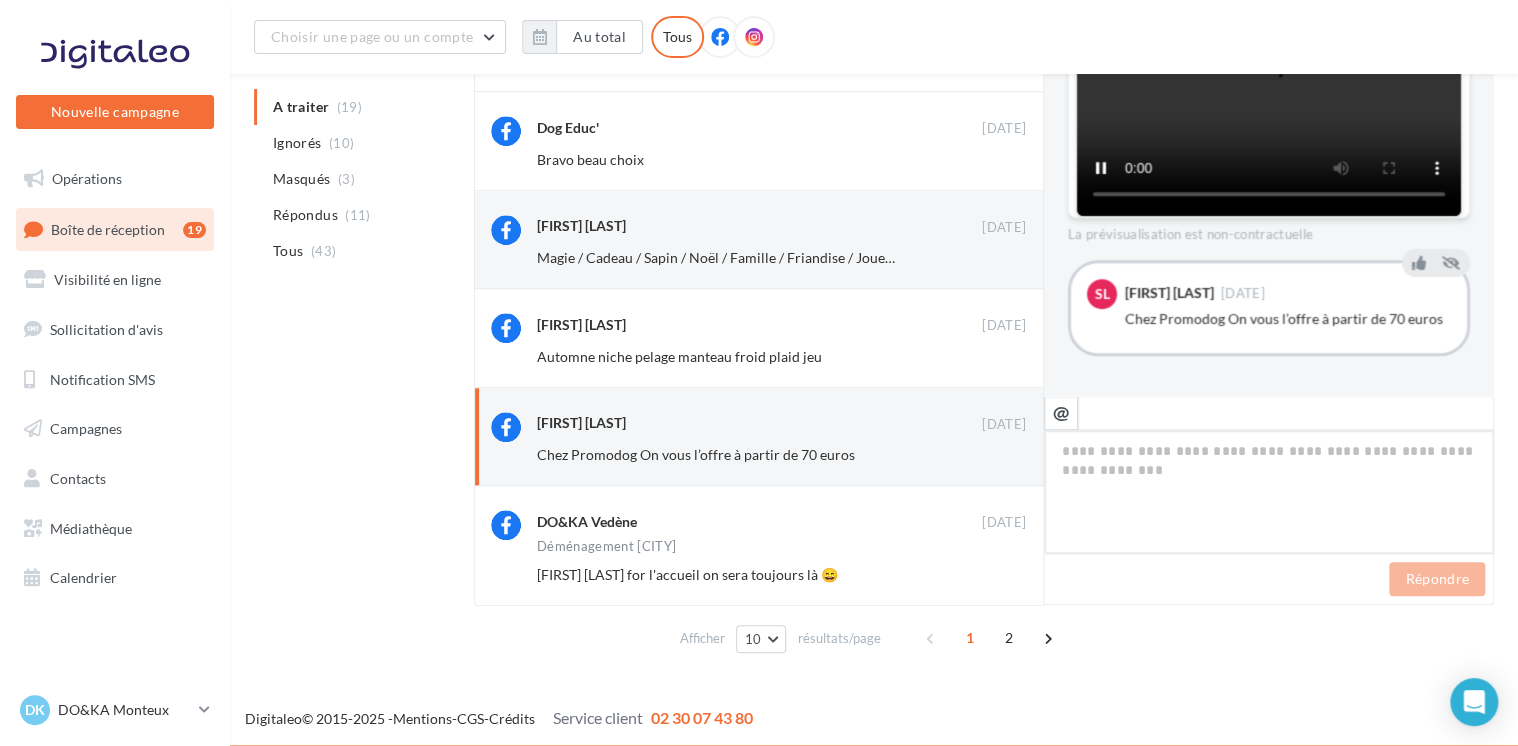 scroll, scrollTop: 890, scrollLeft: 0, axis: vertical 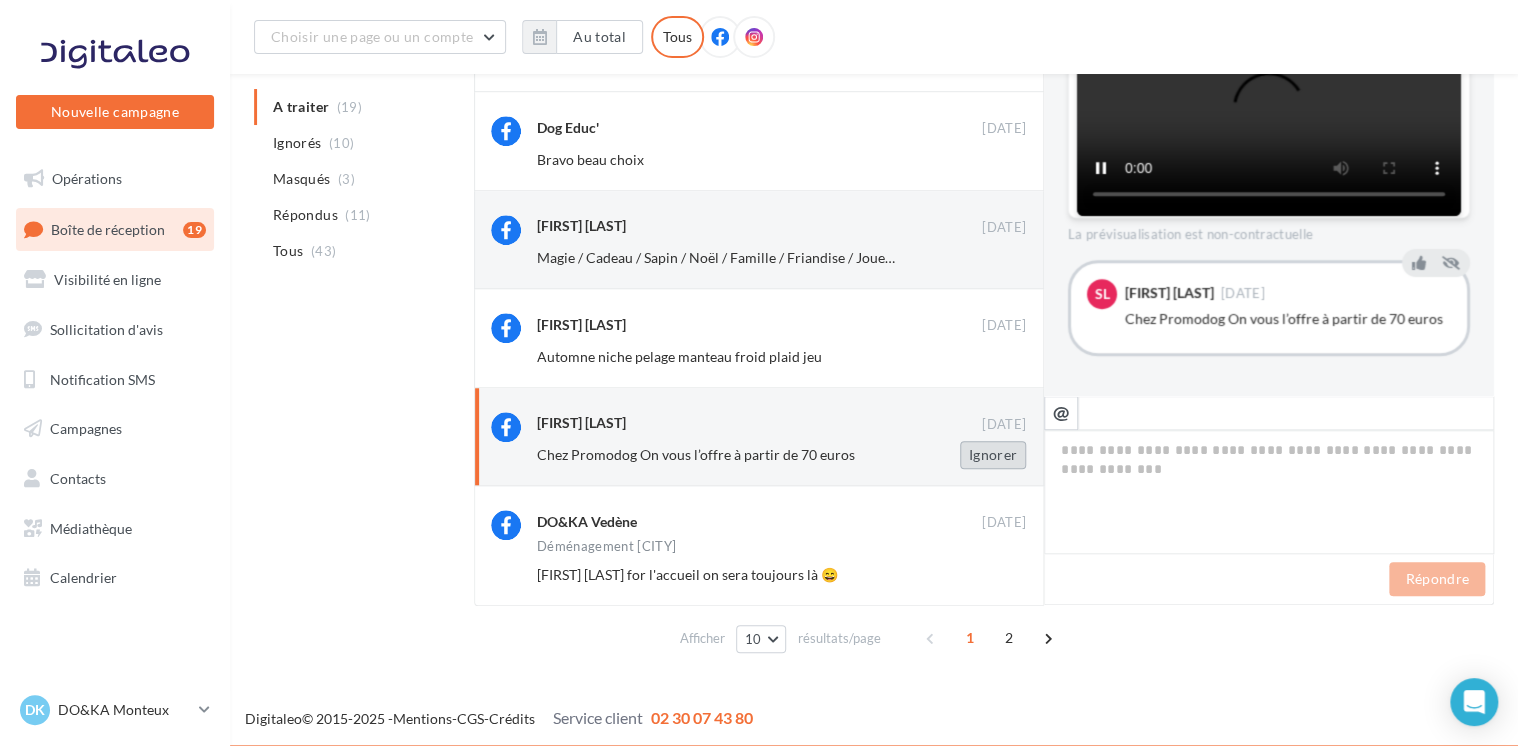 click on "Ignorer" at bounding box center (993, 455) 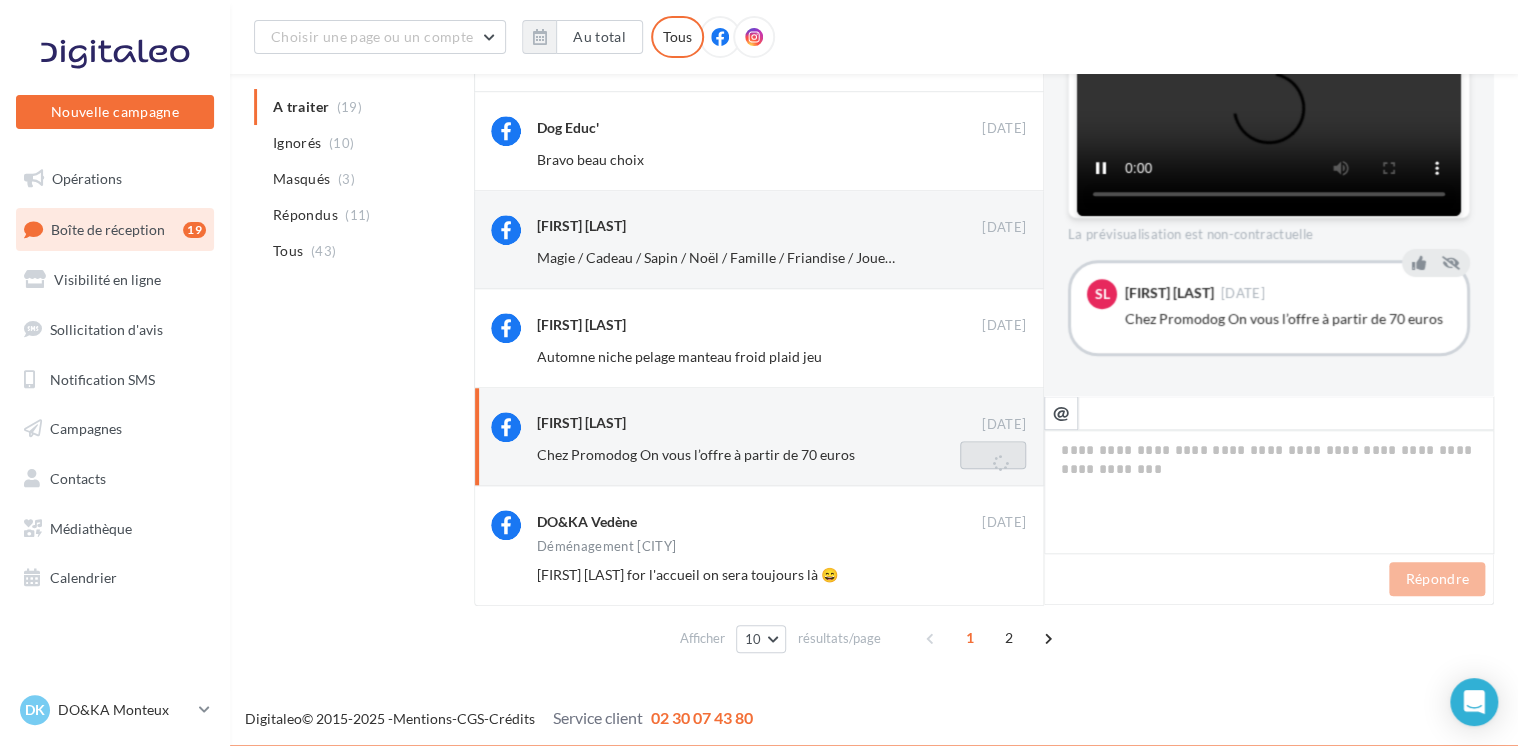 scroll, scrollTop: 576, scrollLeft: 0, axis: vertical 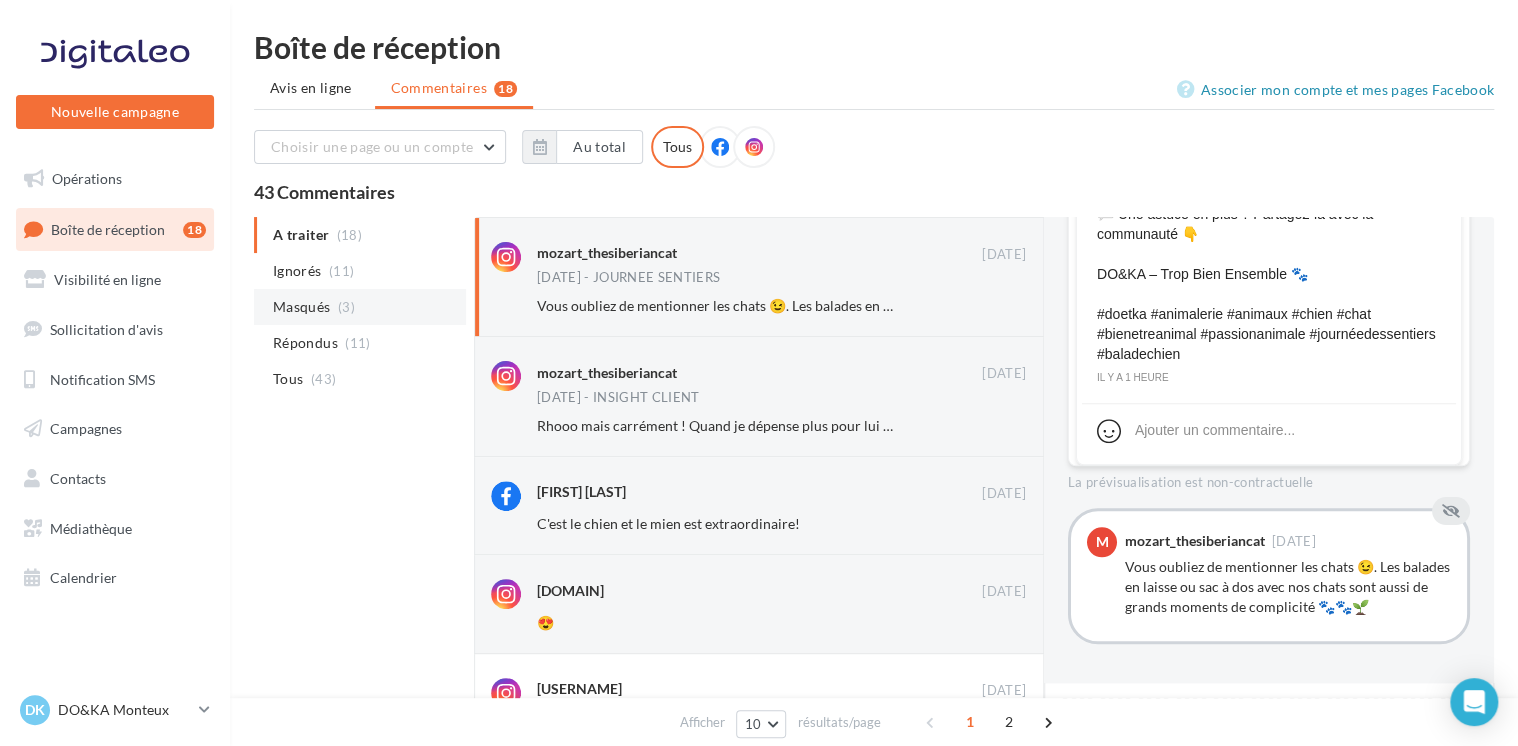 click on "Masqués" at bounding box center (301, 307) 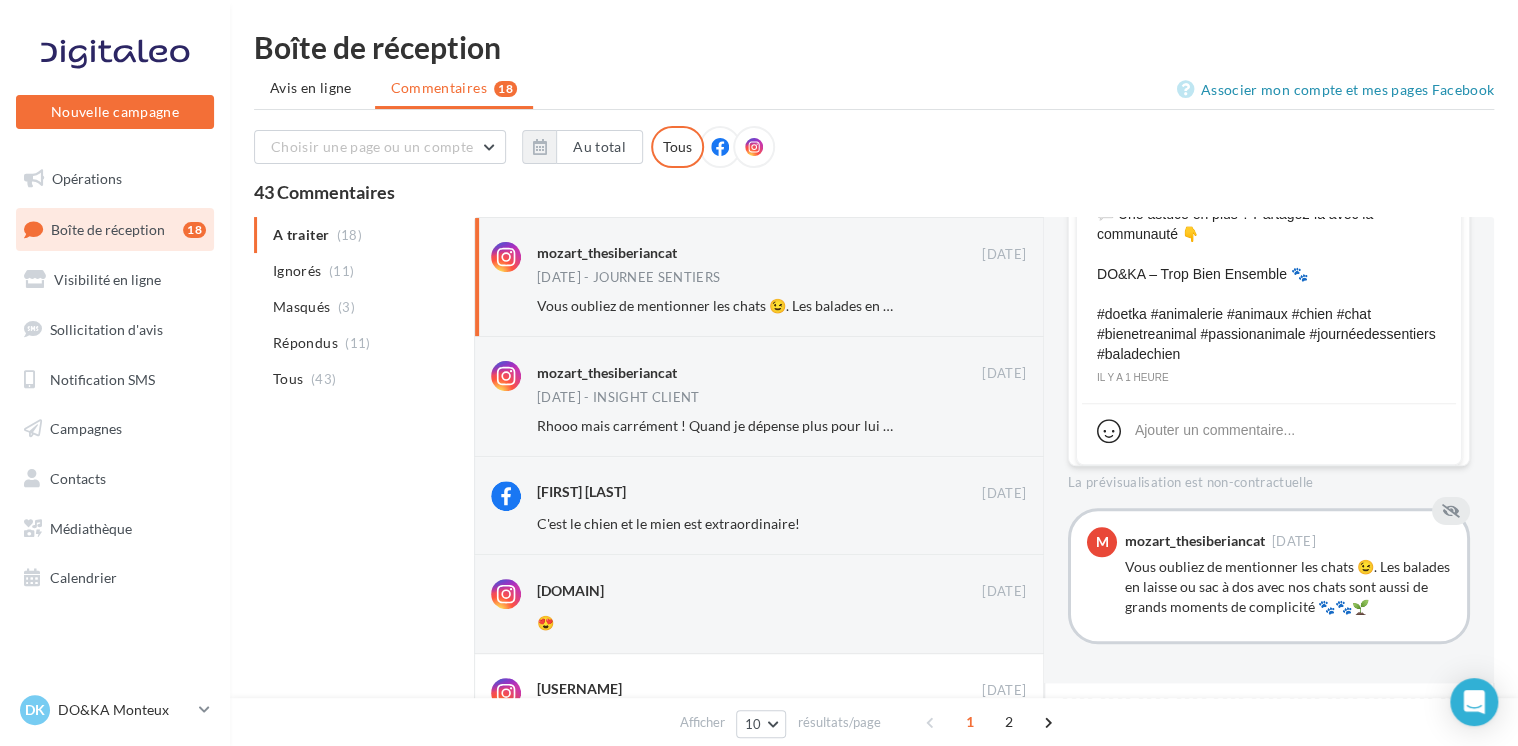 scroll, scrollTop: 370, scrollLeft: 0, axis: vertical 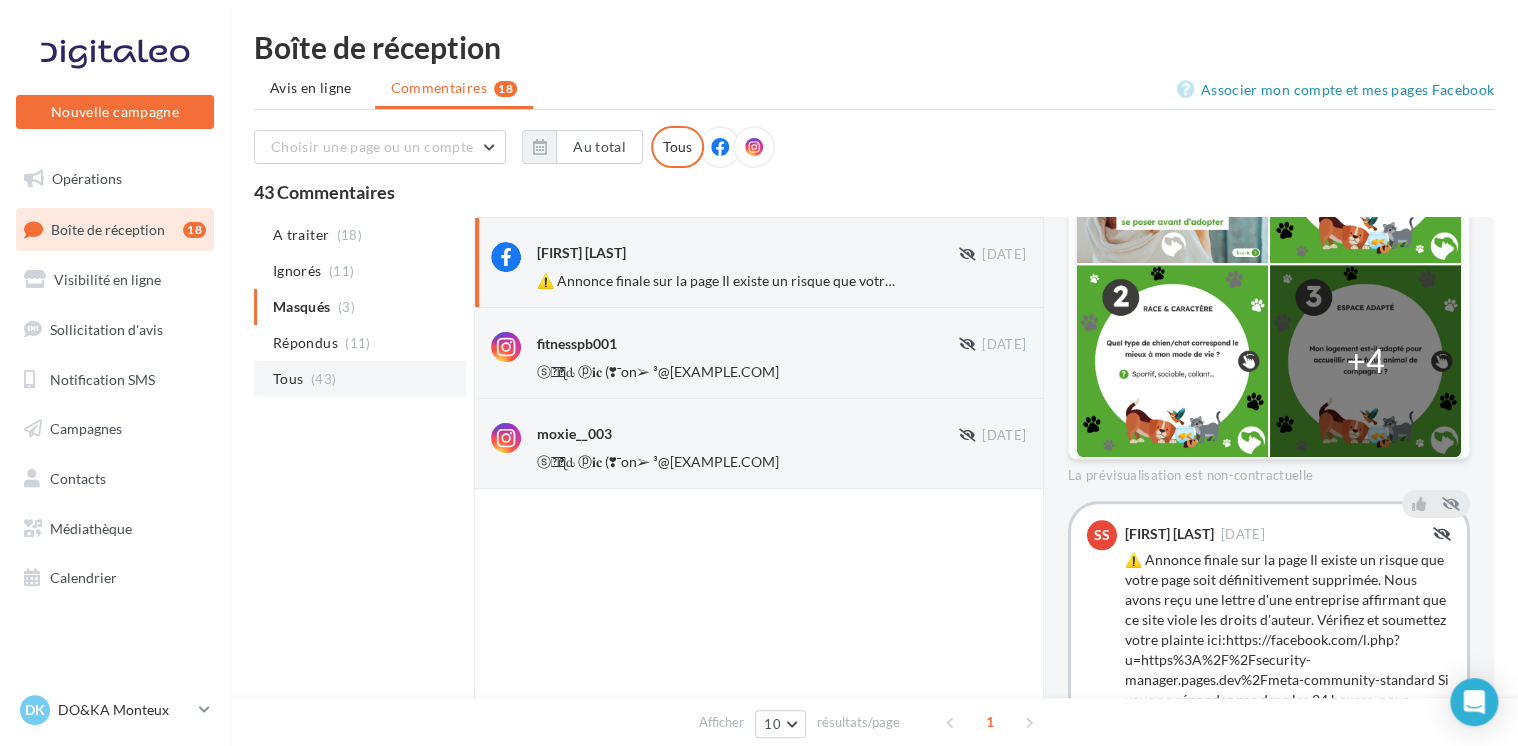 click on "Tous" at bounding box center (288, 379) 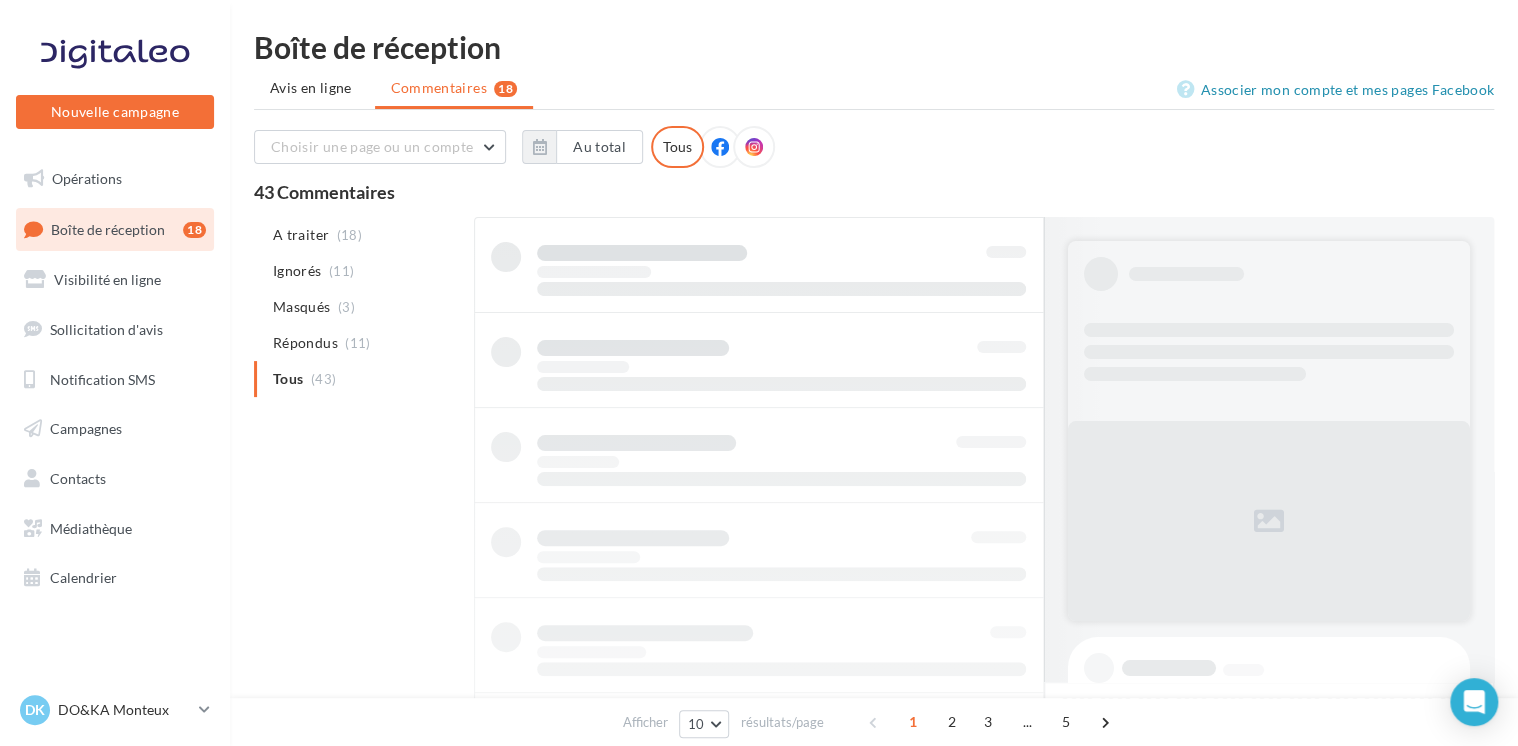 scroll, scrollTop: 0, scrollLeft: 0, axis: both 